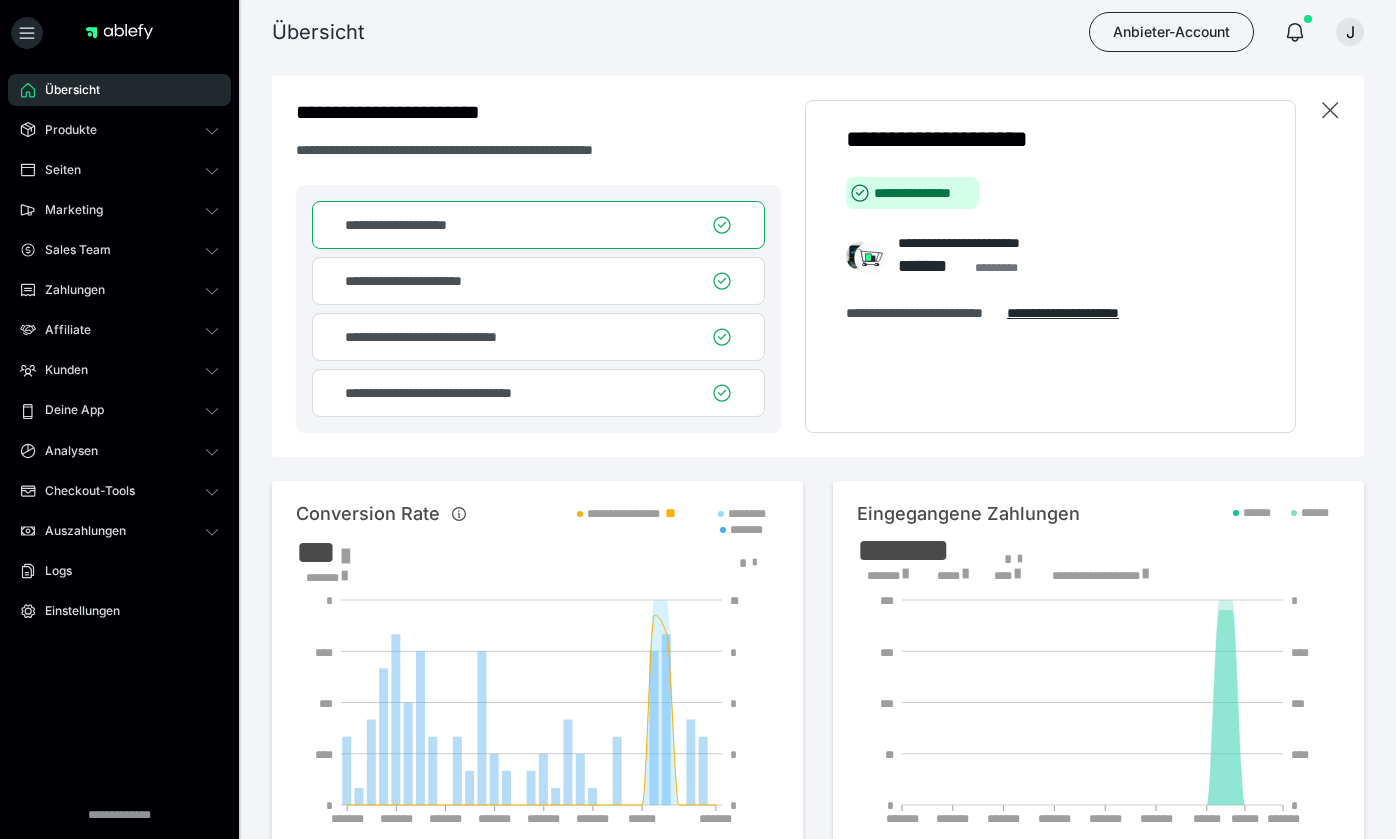 scroll, scrollTop: 52, scrollLeft: 0, axis: vertical 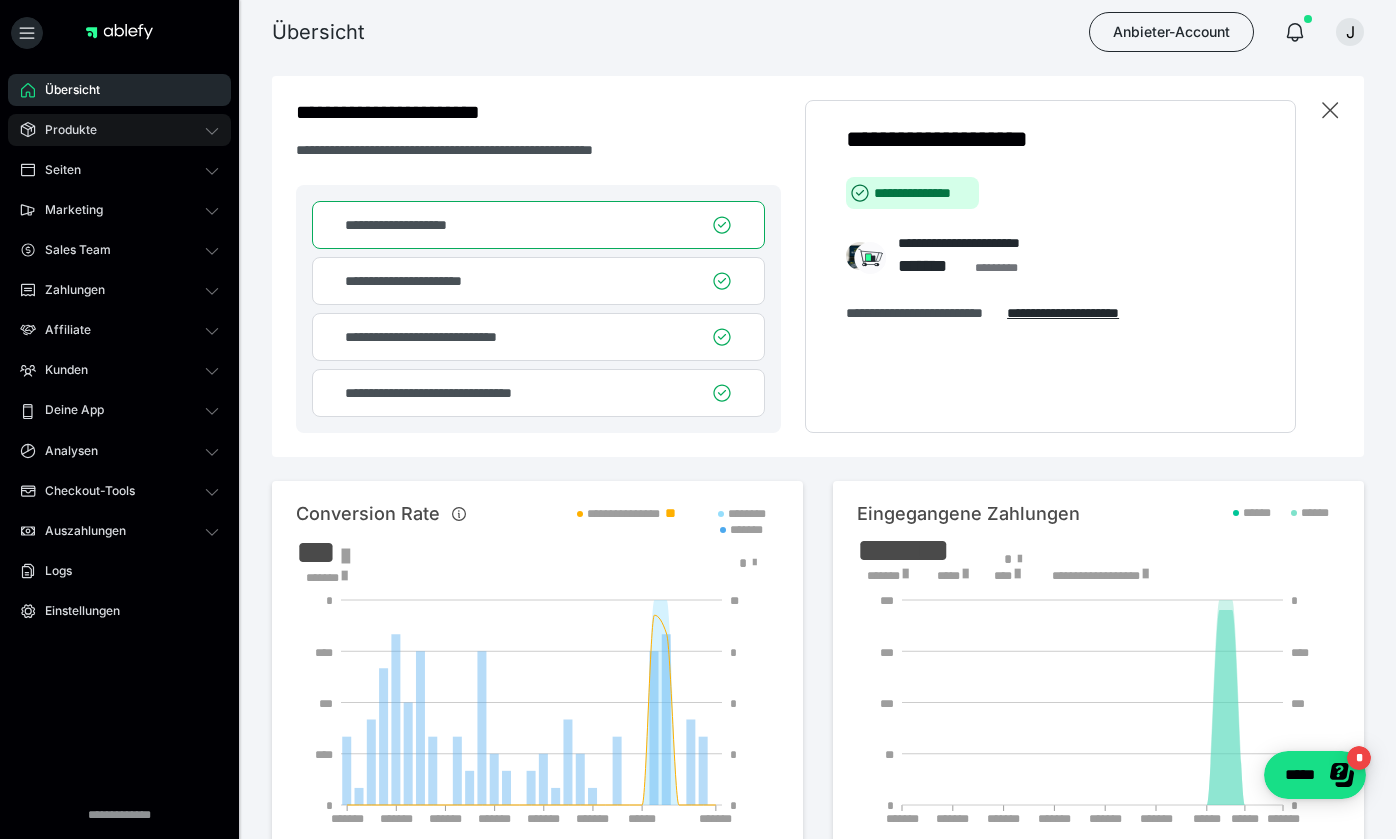 click on "Produkte" at bounding box center [119, 130] 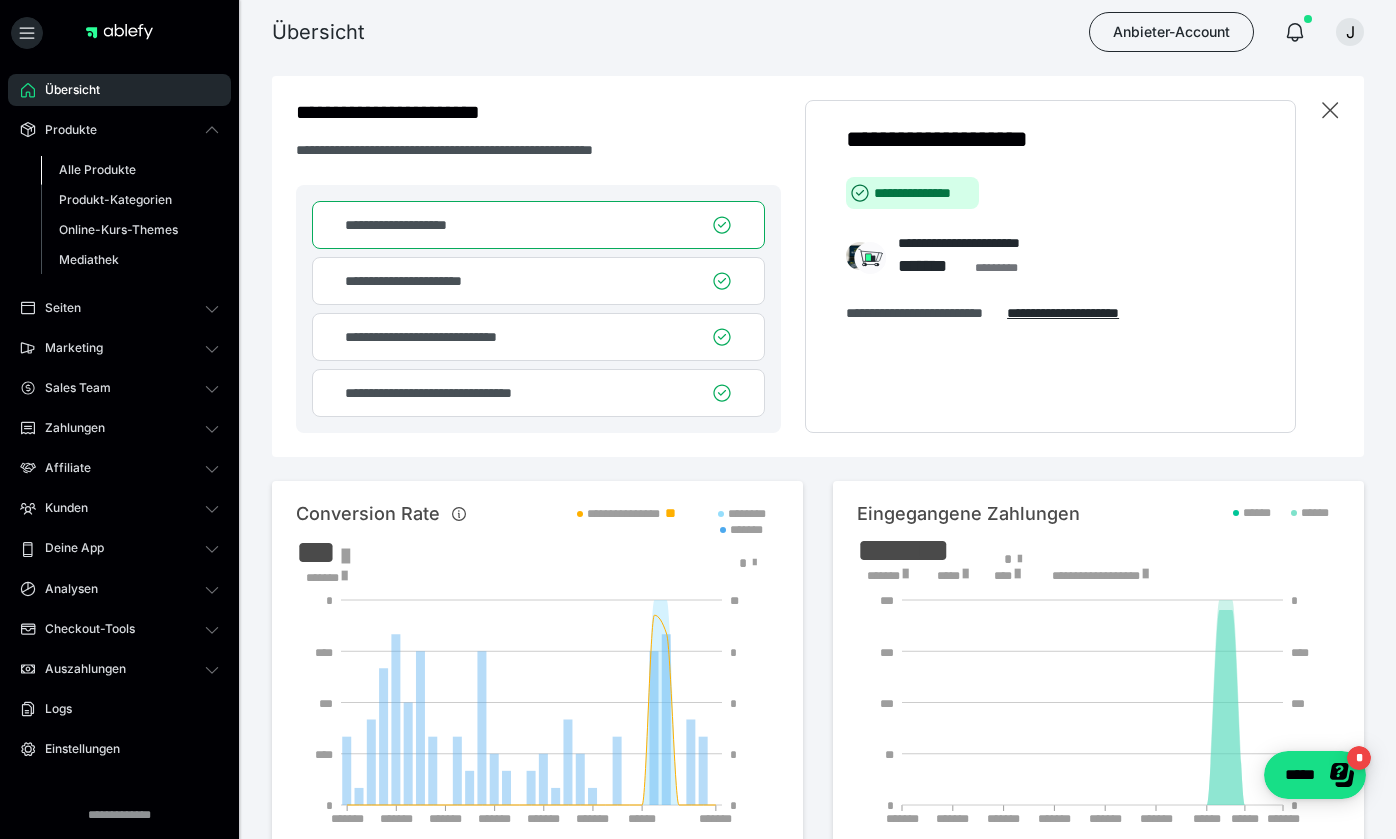 click on "Alle Produkte" at bounding box center (97, 169) 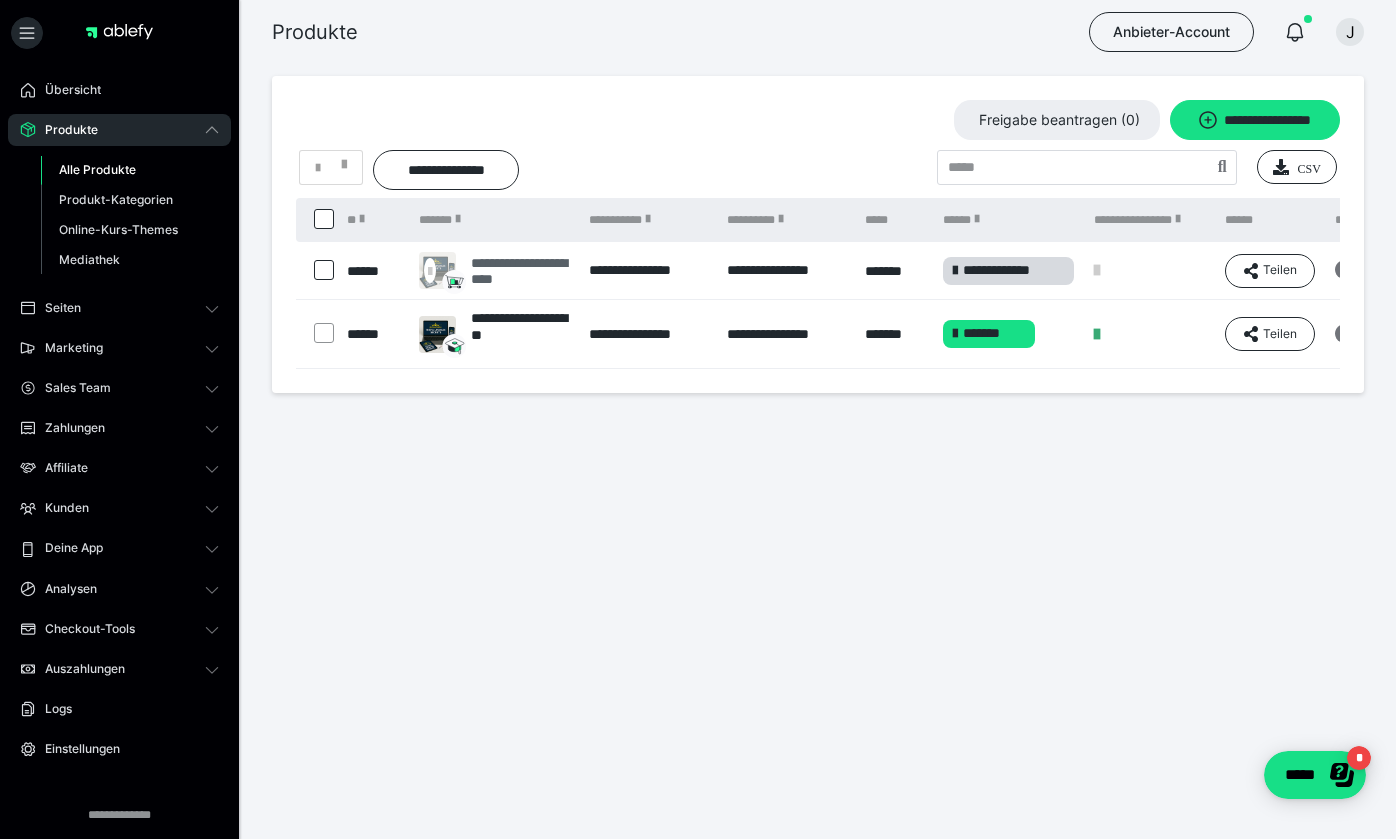 click on "**********" at bounding box center [520, 271] 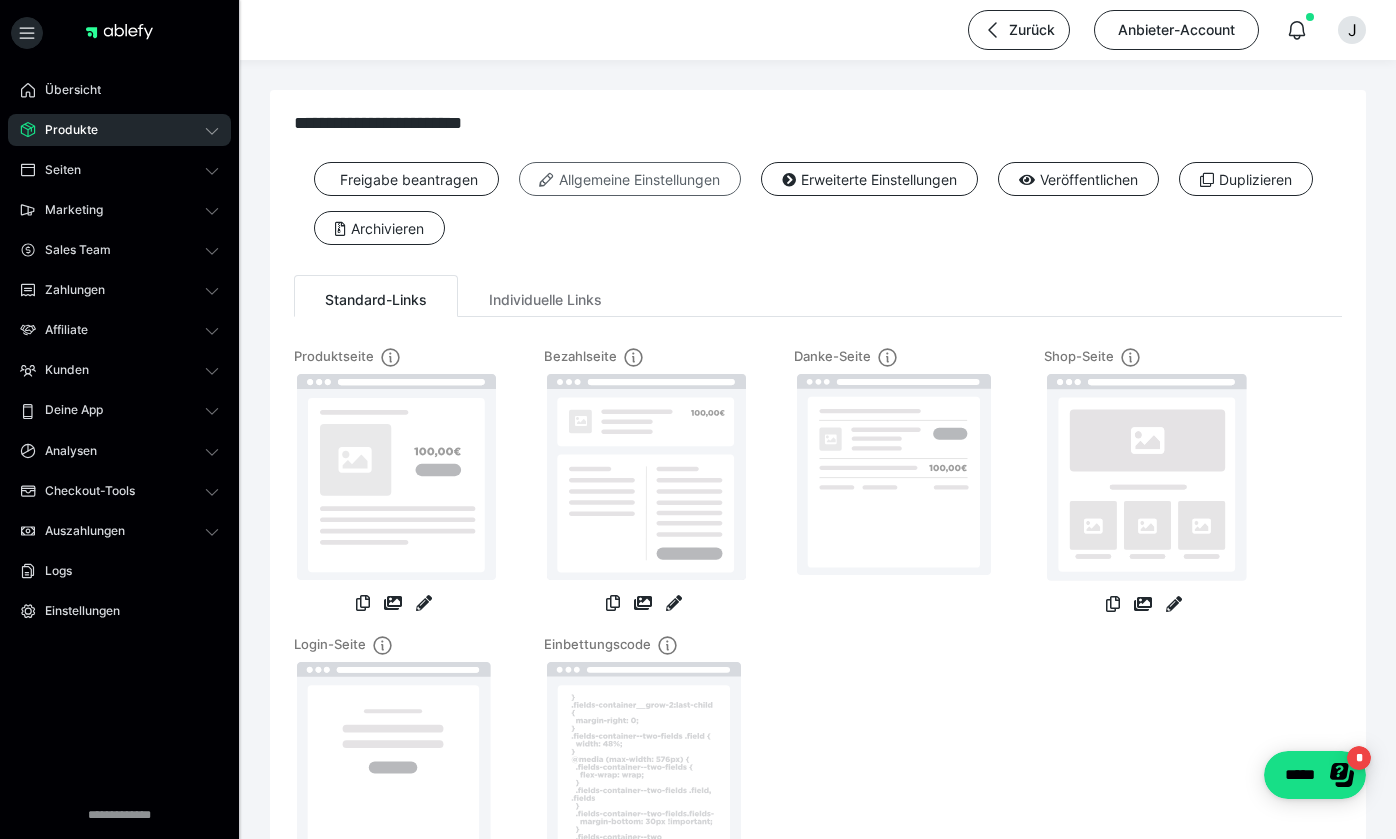 click on "Allgemeine Einstellungen" at bounding box center (630, 179) 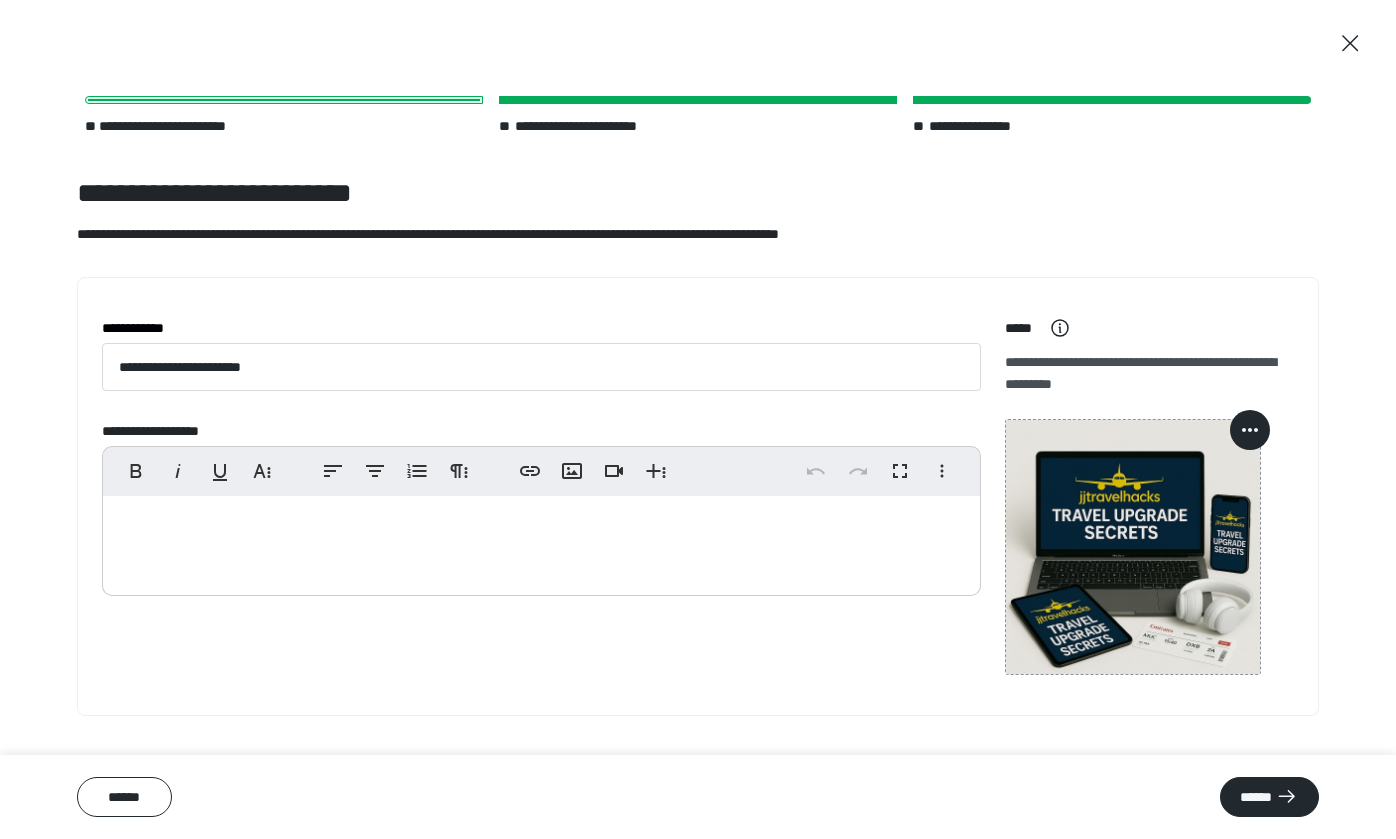 click at bounding box center [541, 541] 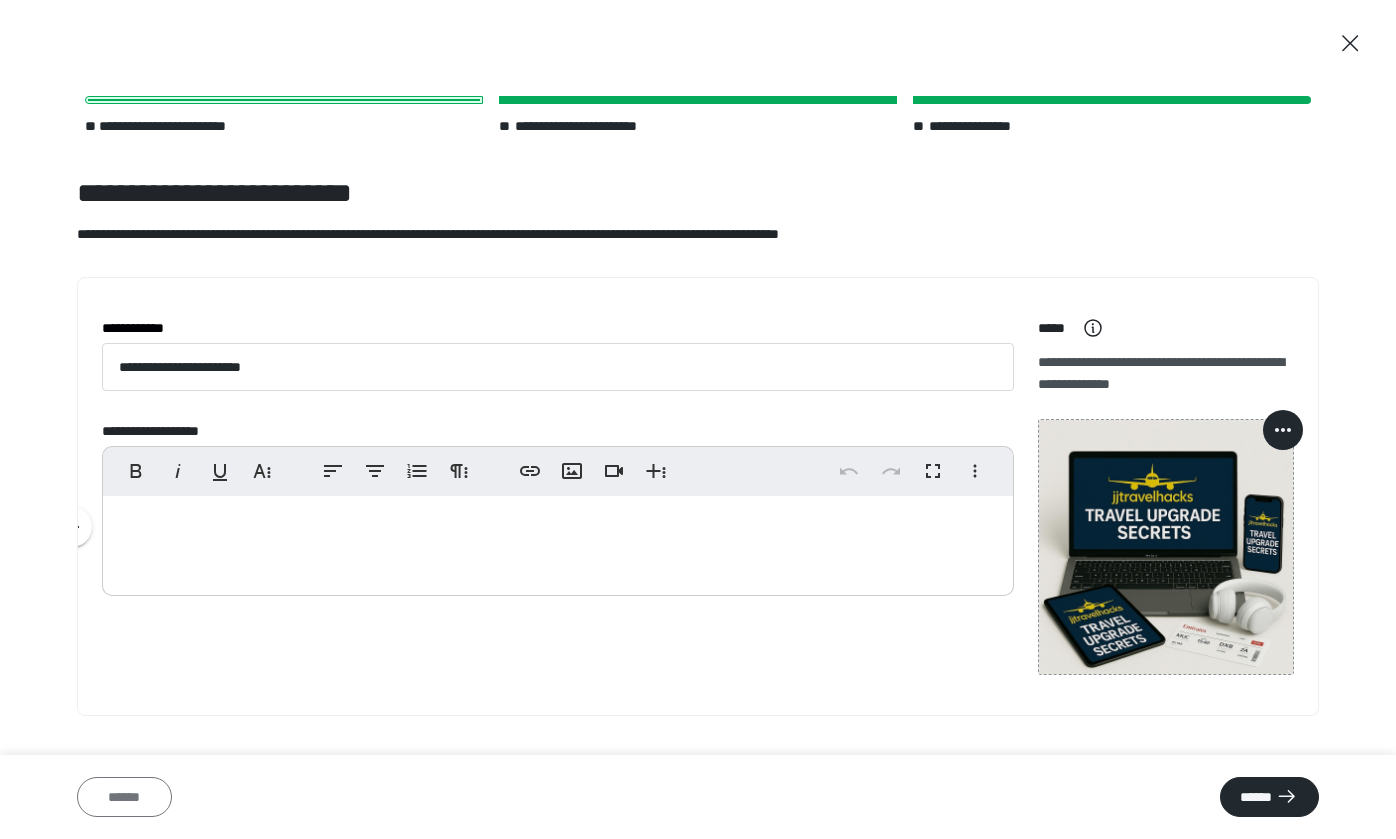 click on "******" at bounding box center (124, 797) 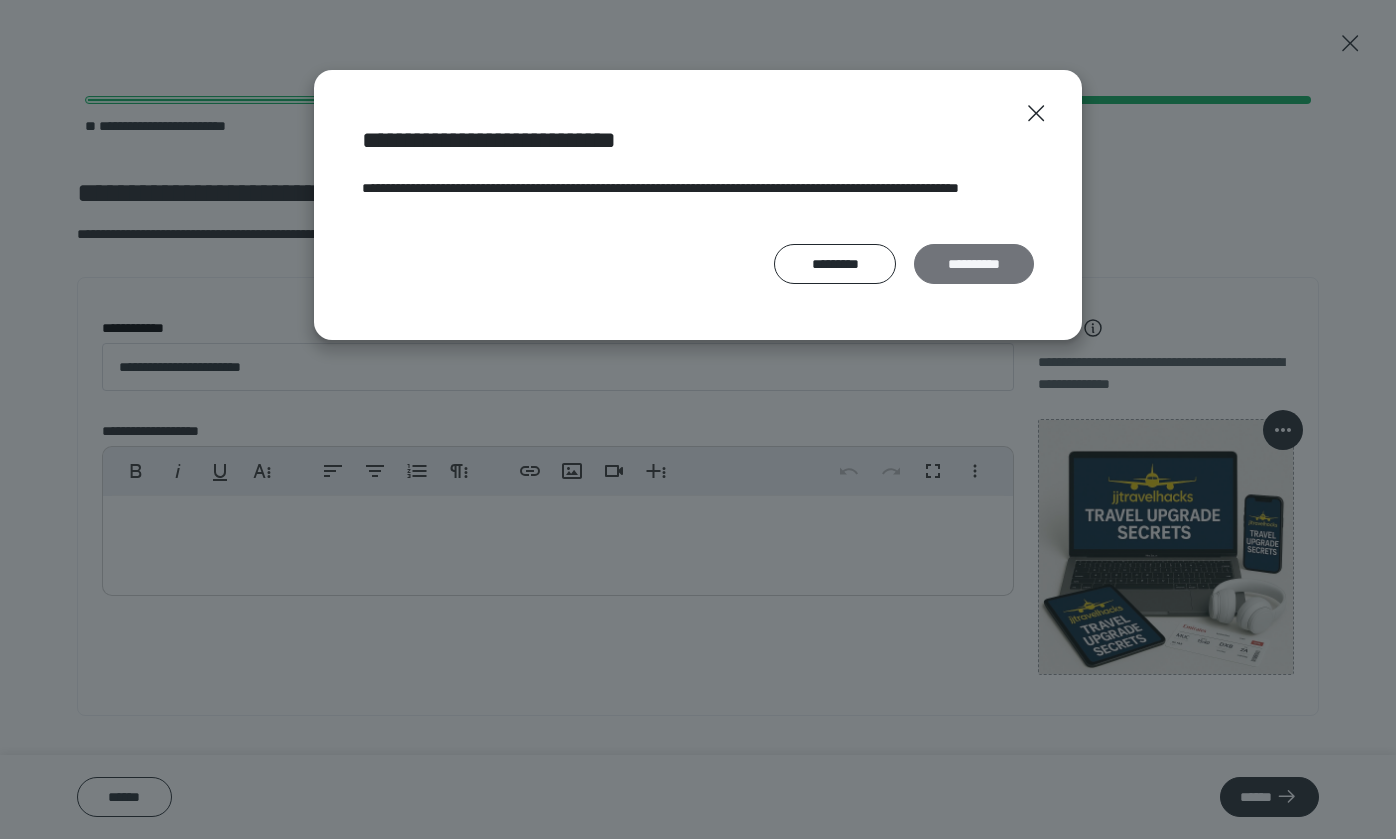 click on "**********" at bounding box center (974, 264) 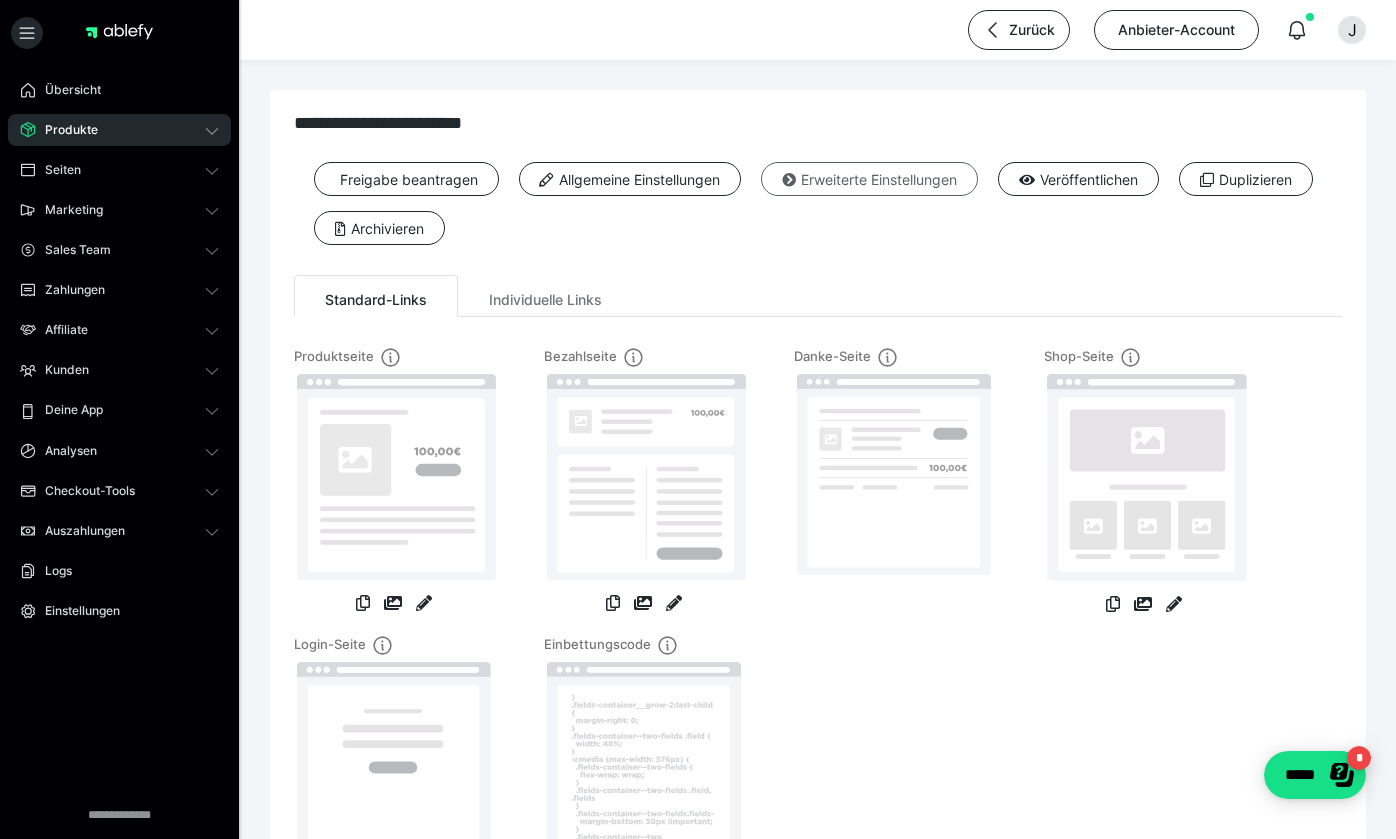 click on "Erweiterte Einstellungen" at bounding box center (869, 179) 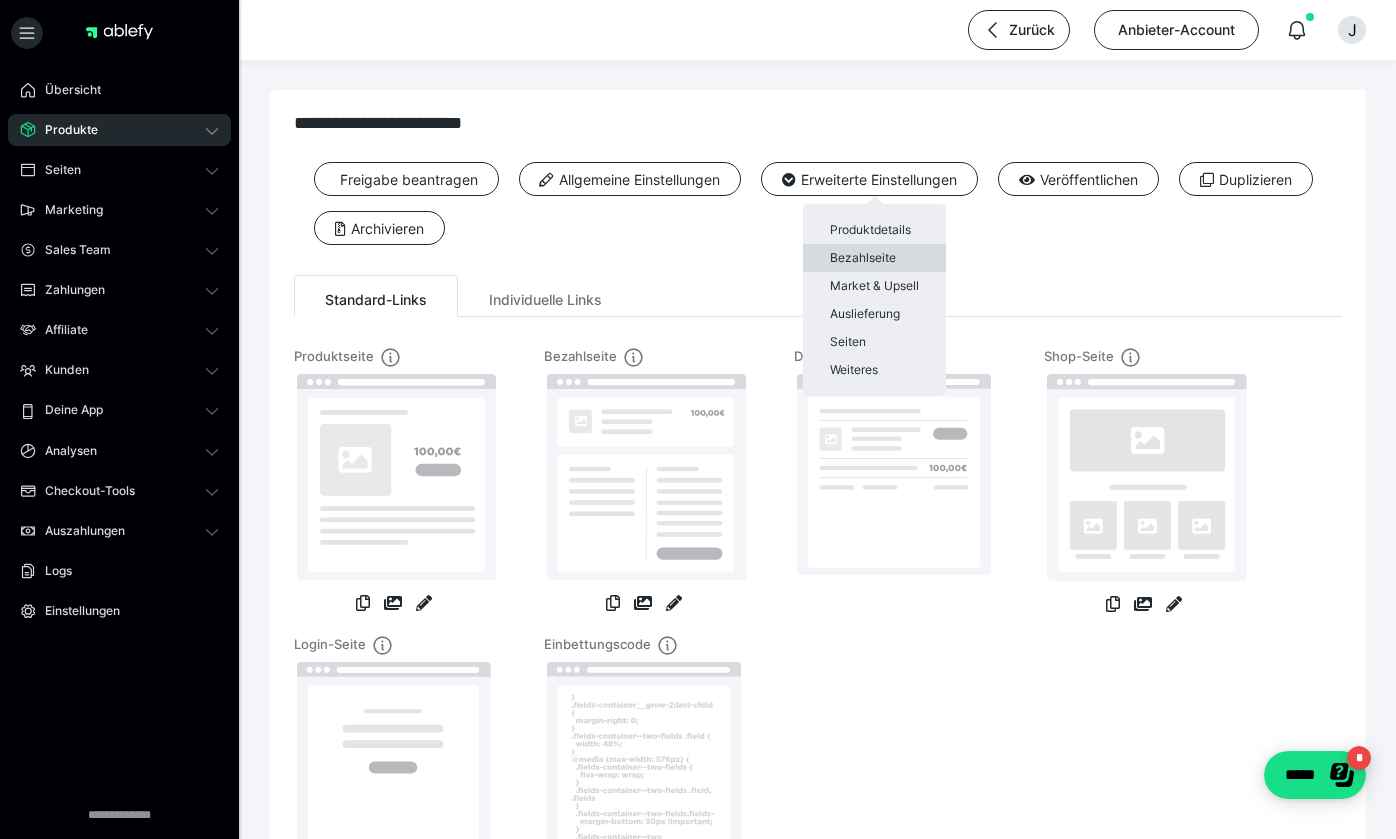 click on "Bezahlseite" at bounding box center (874, 258) 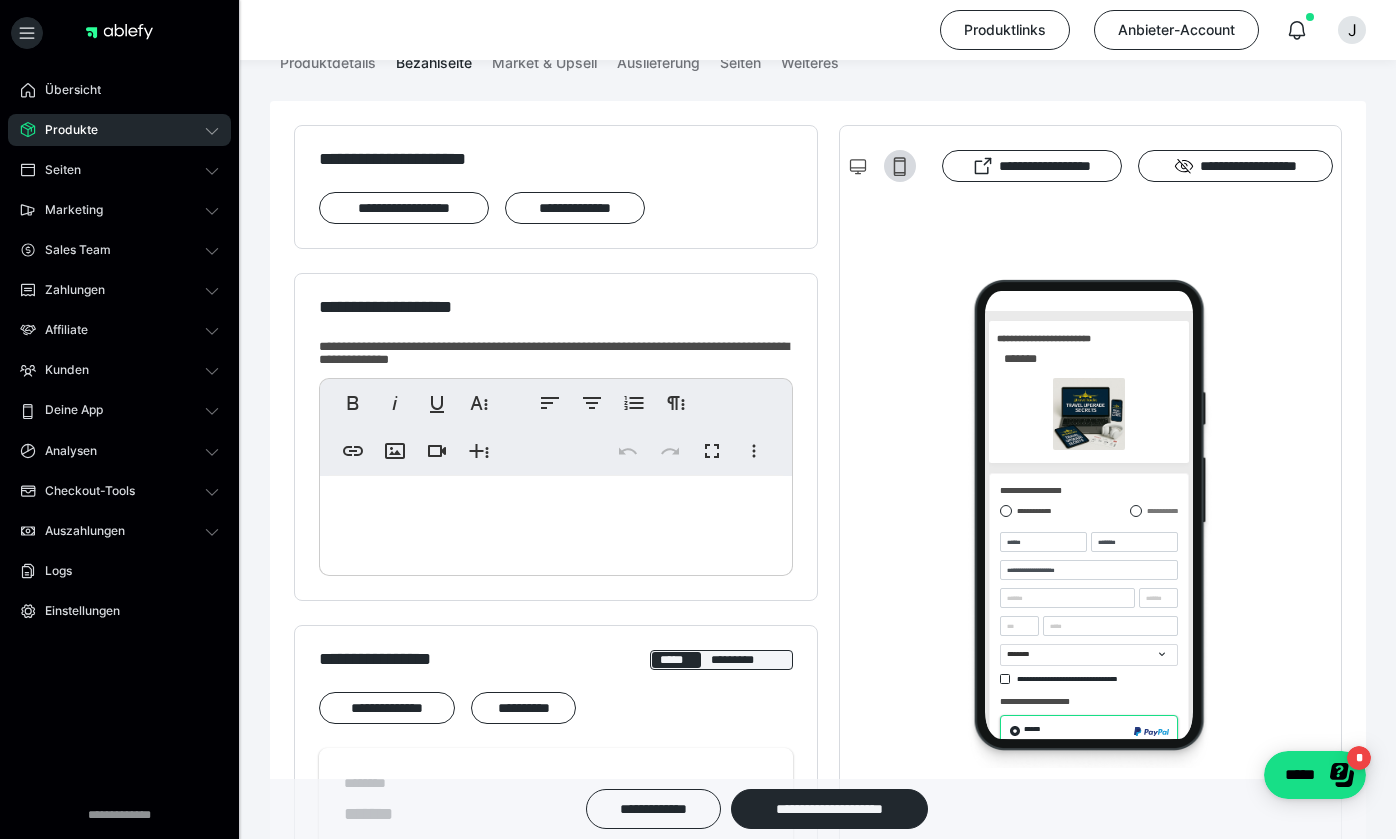 scroll, scrollTop: 205, scrollLeft: 0, axis: vertical 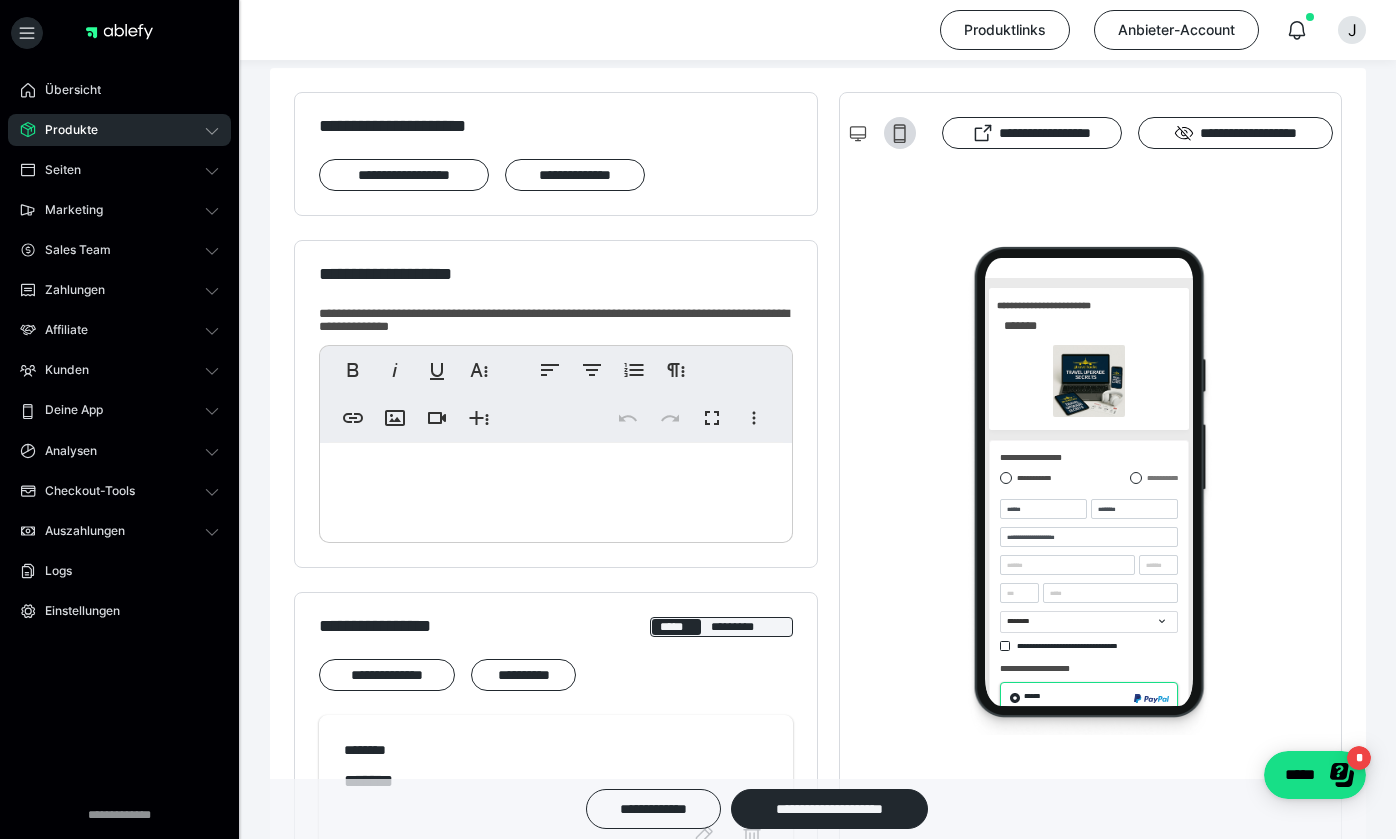 click at bounding box center [556, 488] 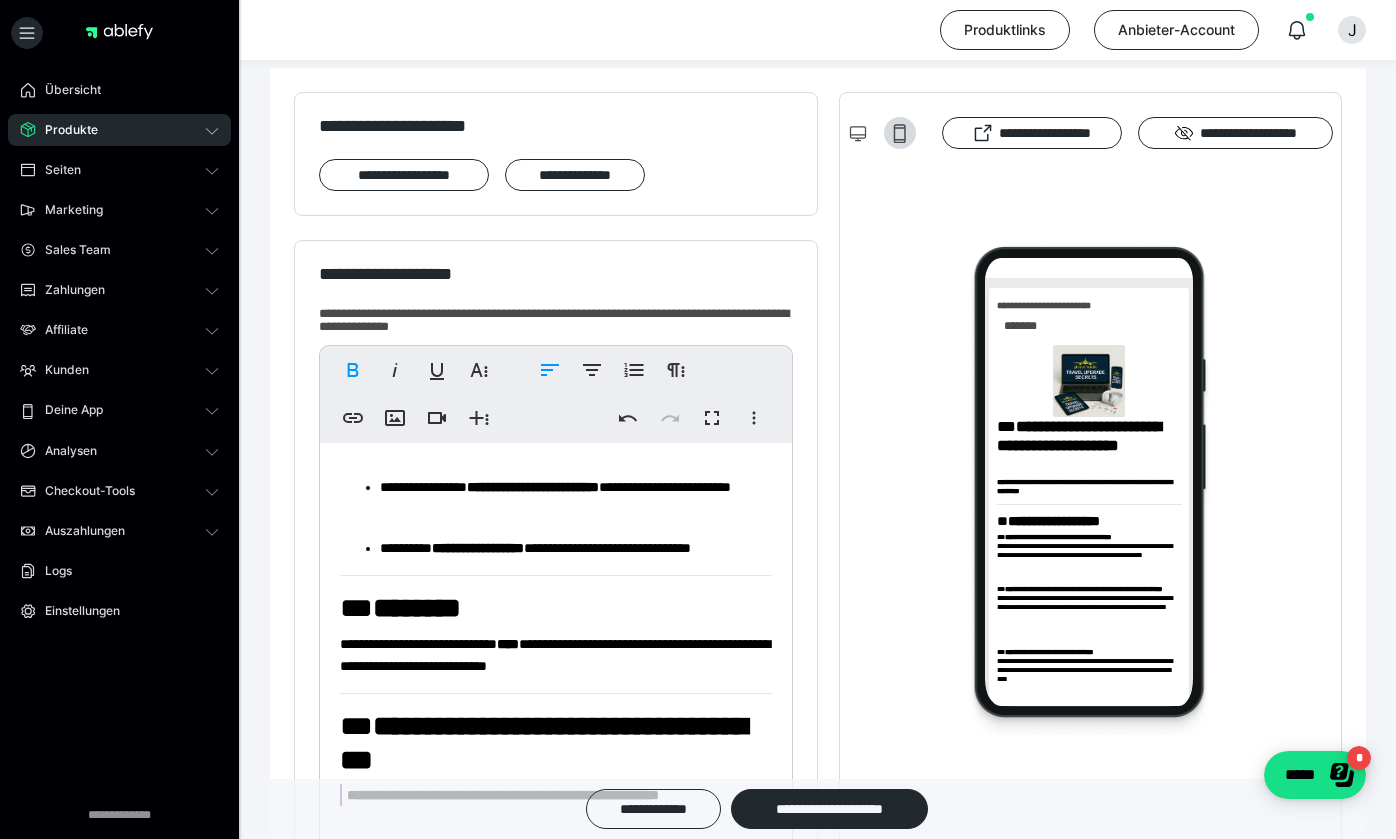 scroll, scrollTop: 1034, scrollLeft: 0, axis: vertical 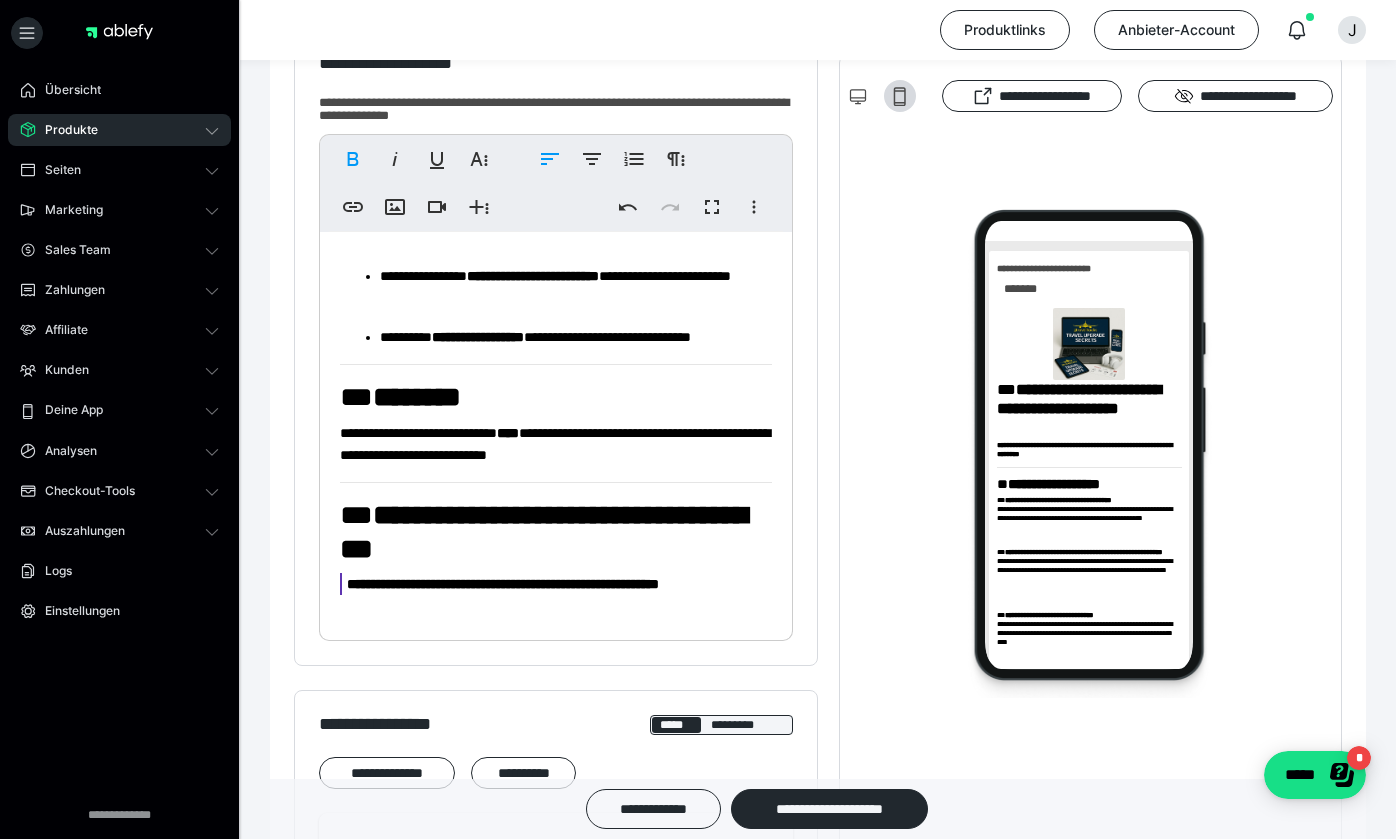 click on "**********" at bounding box center [556, 584] 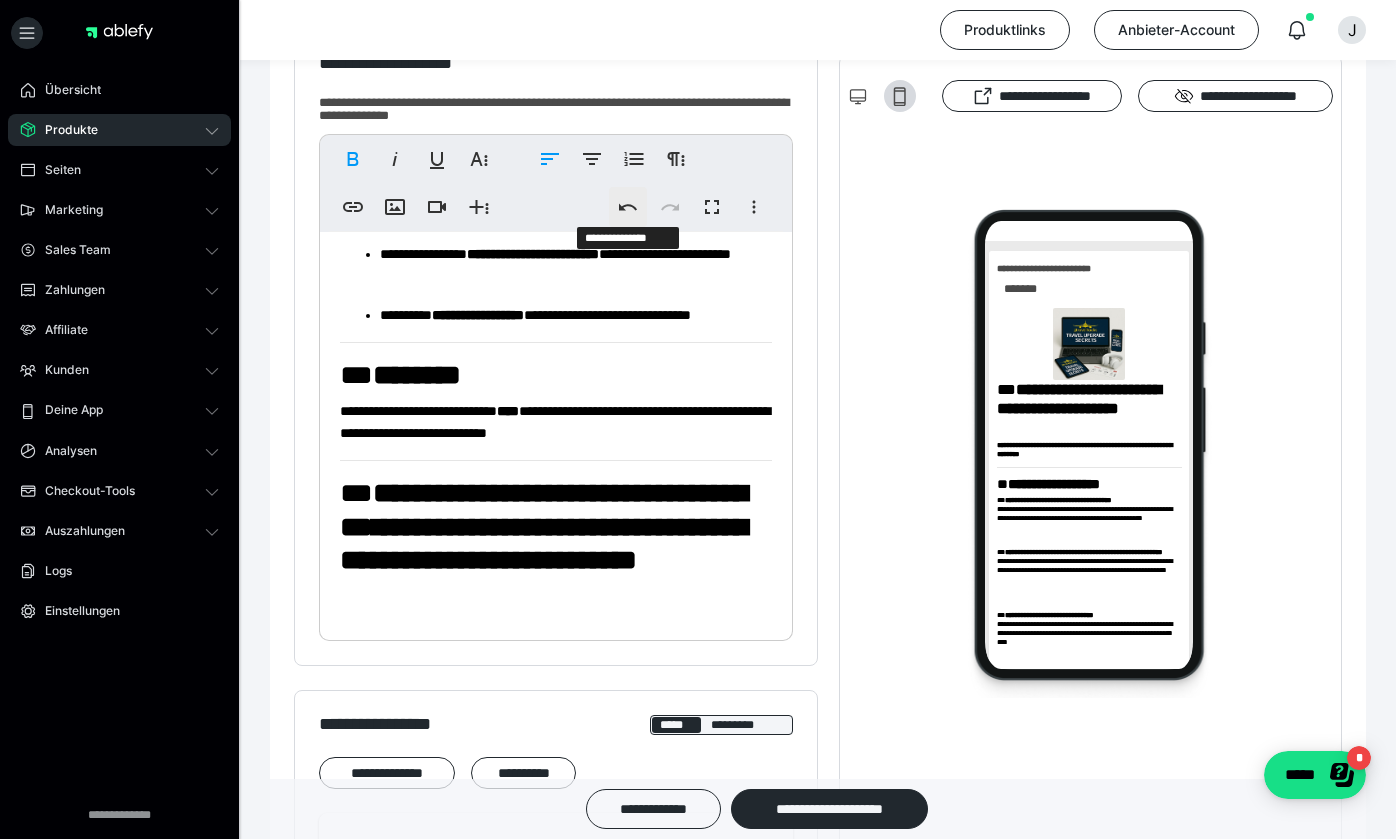 click 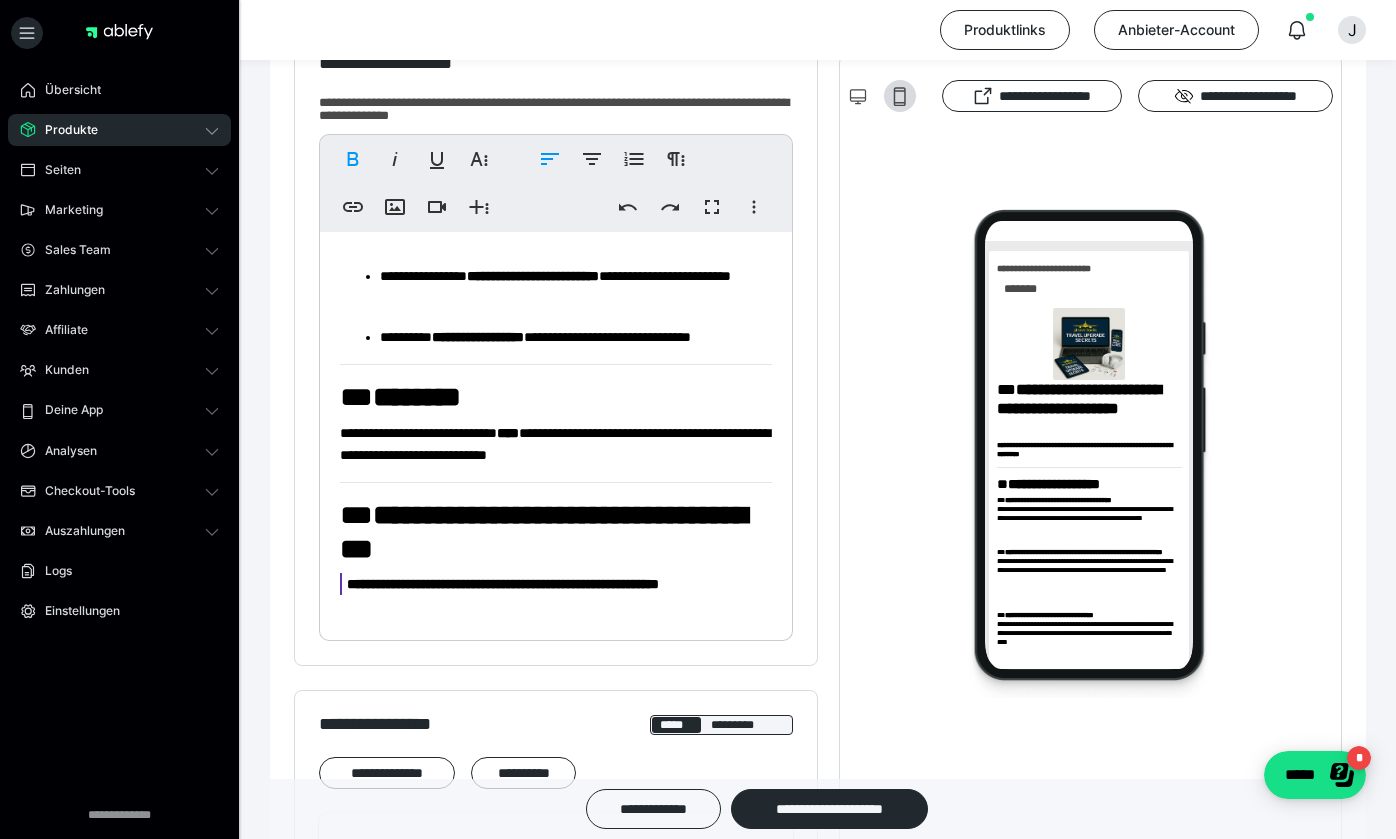 click on "**********" at bounding box center [556, -75] 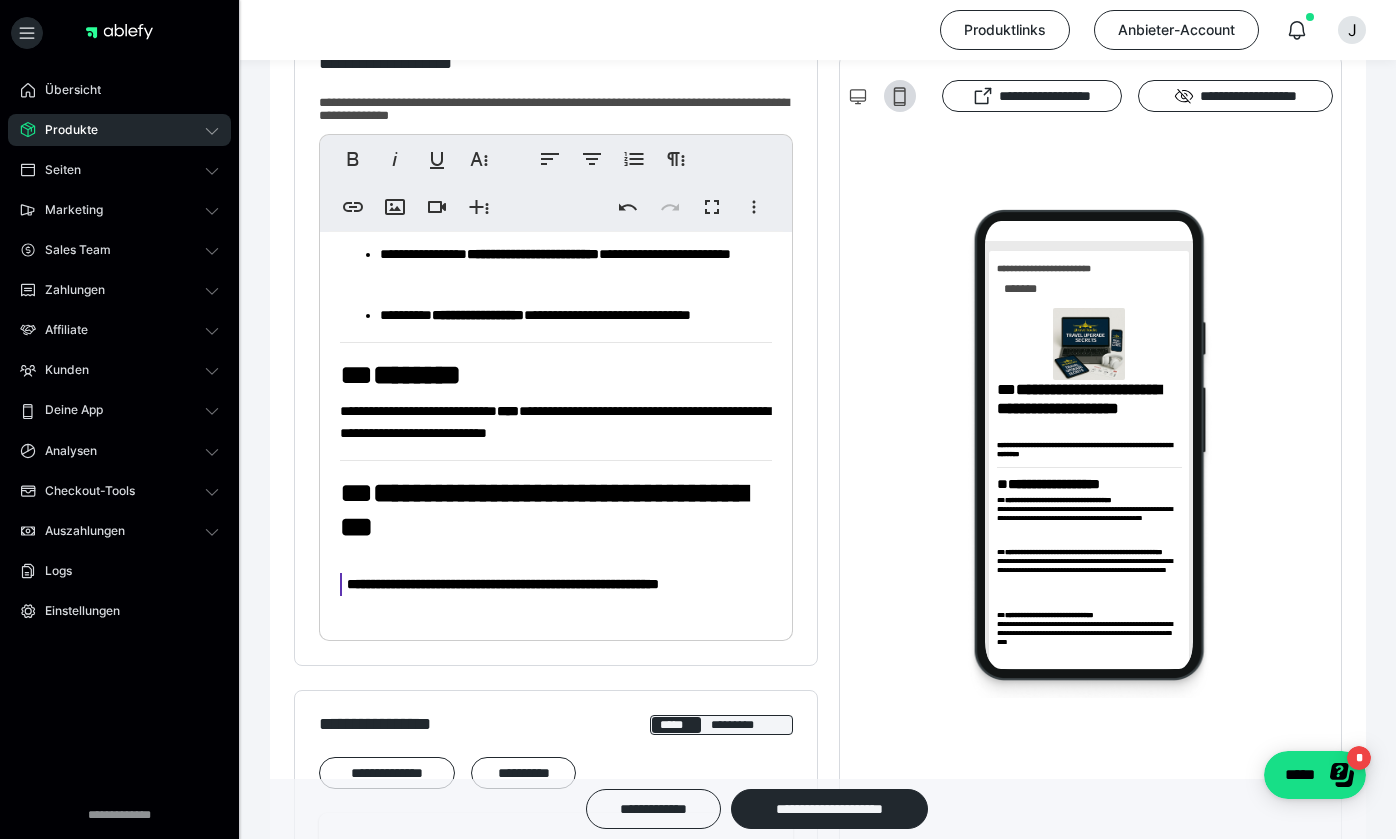 click on "**********" at bounding box center [503, 584] 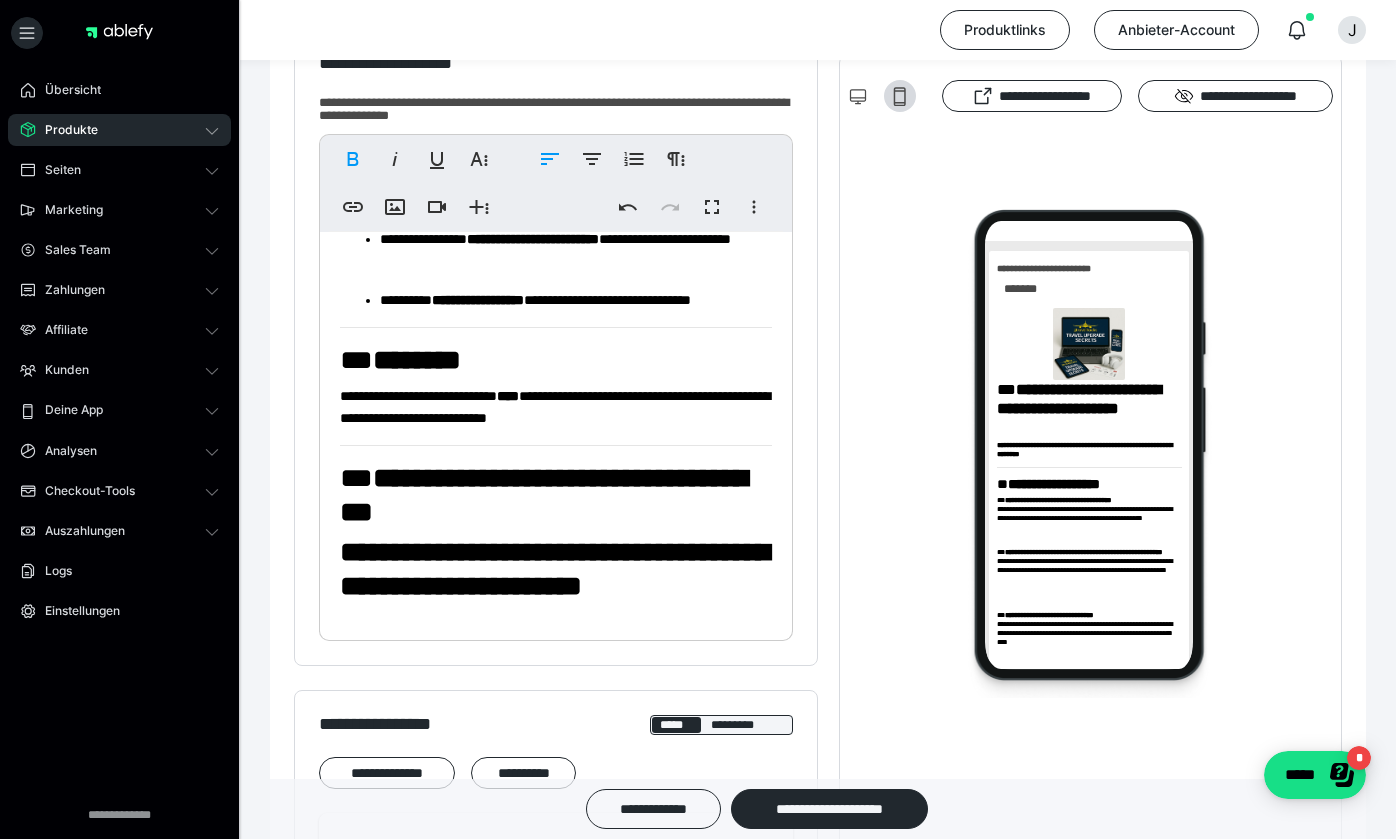scroll, scrollTop: 1103, scrollLeft: 0, axis: vertical 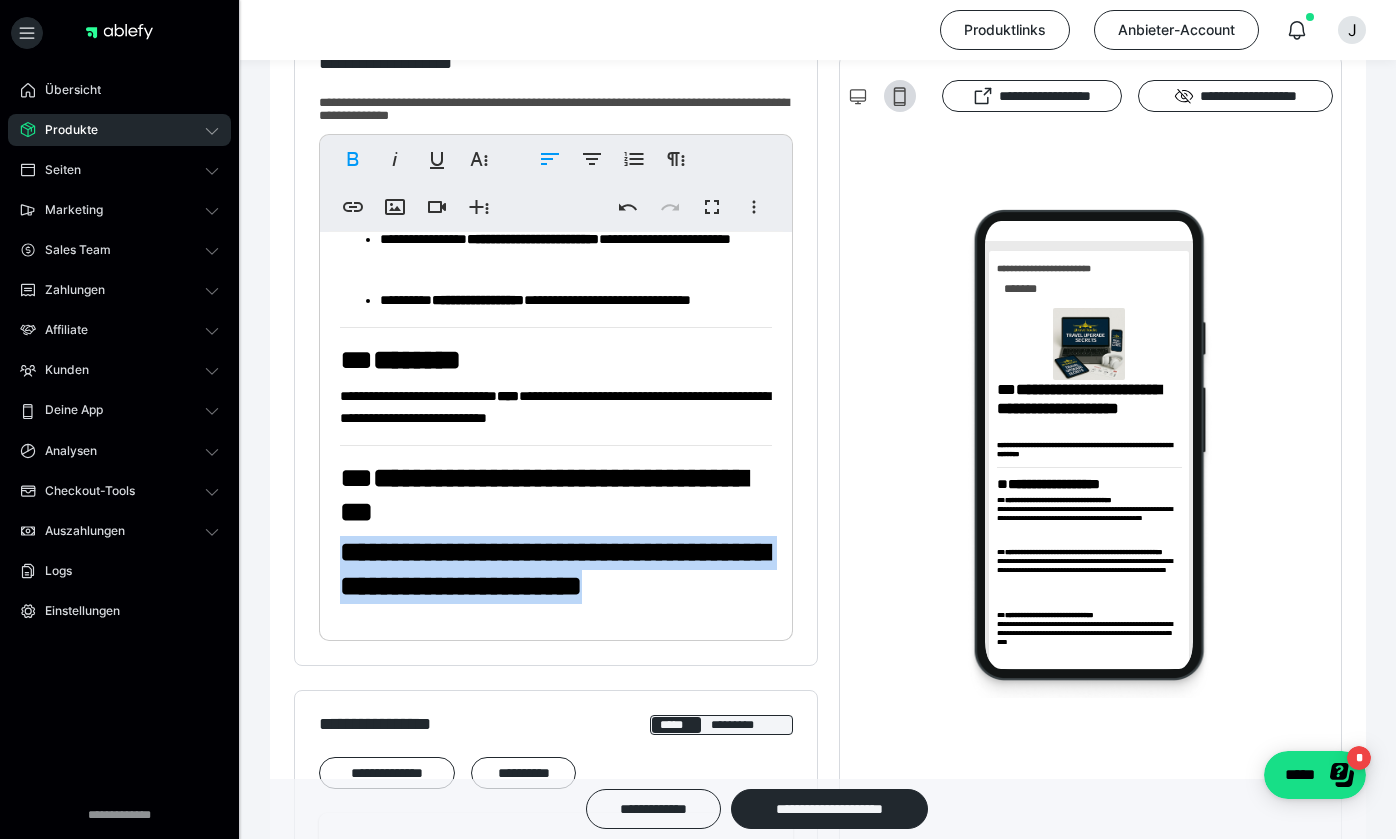 drag, startPoint x: 342, startPoint y: 511, endPoint x: 454, endPoint y: 593, distance: 138.80922 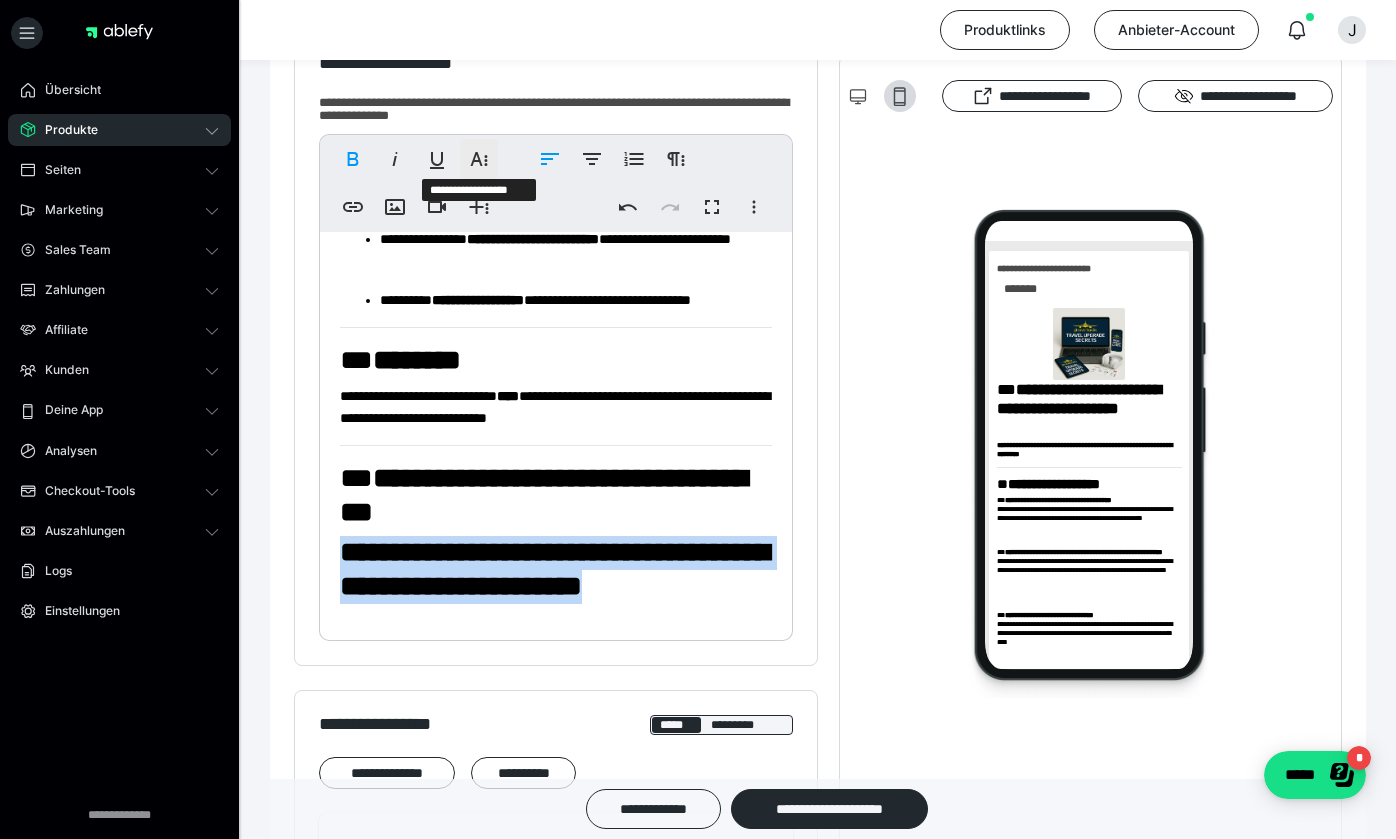 click 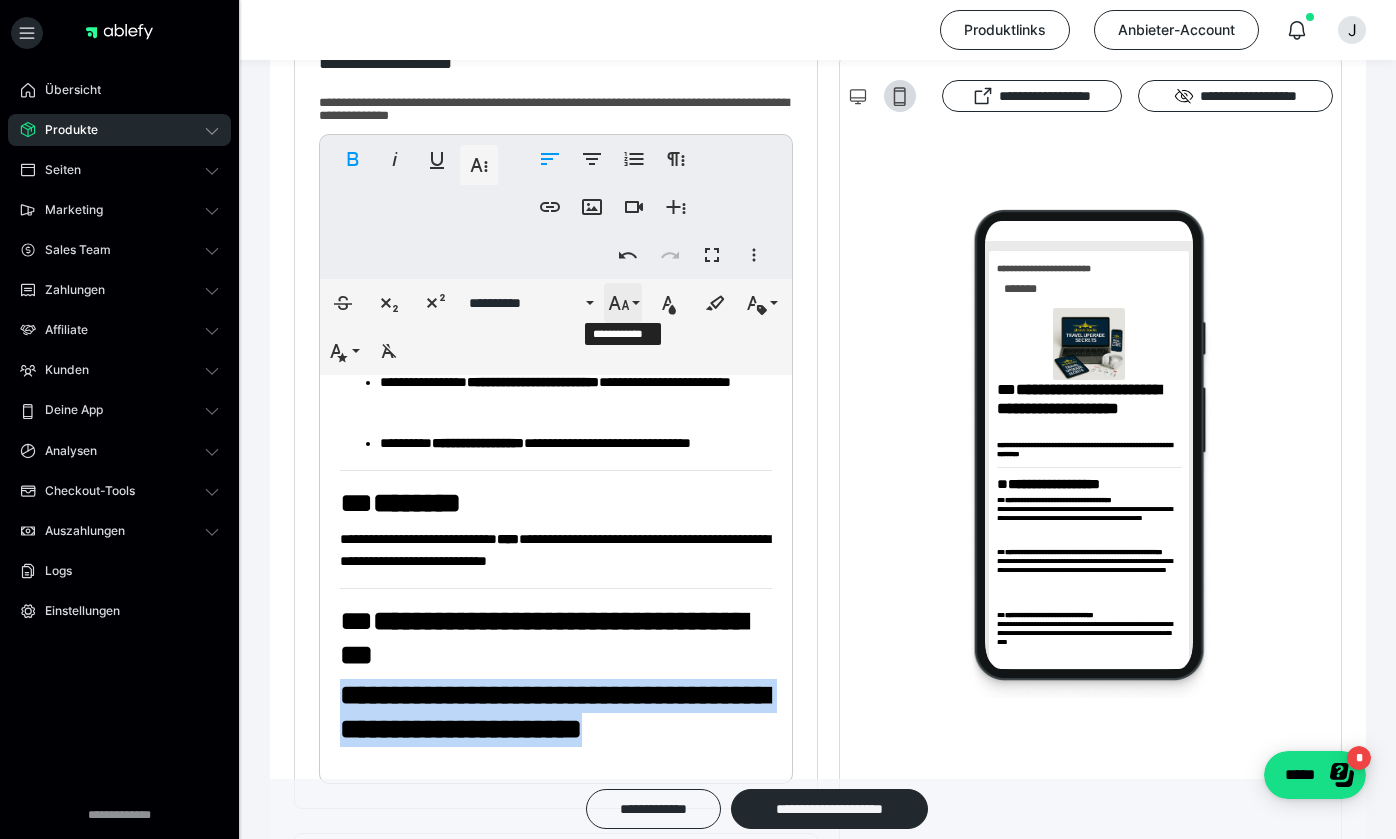 click 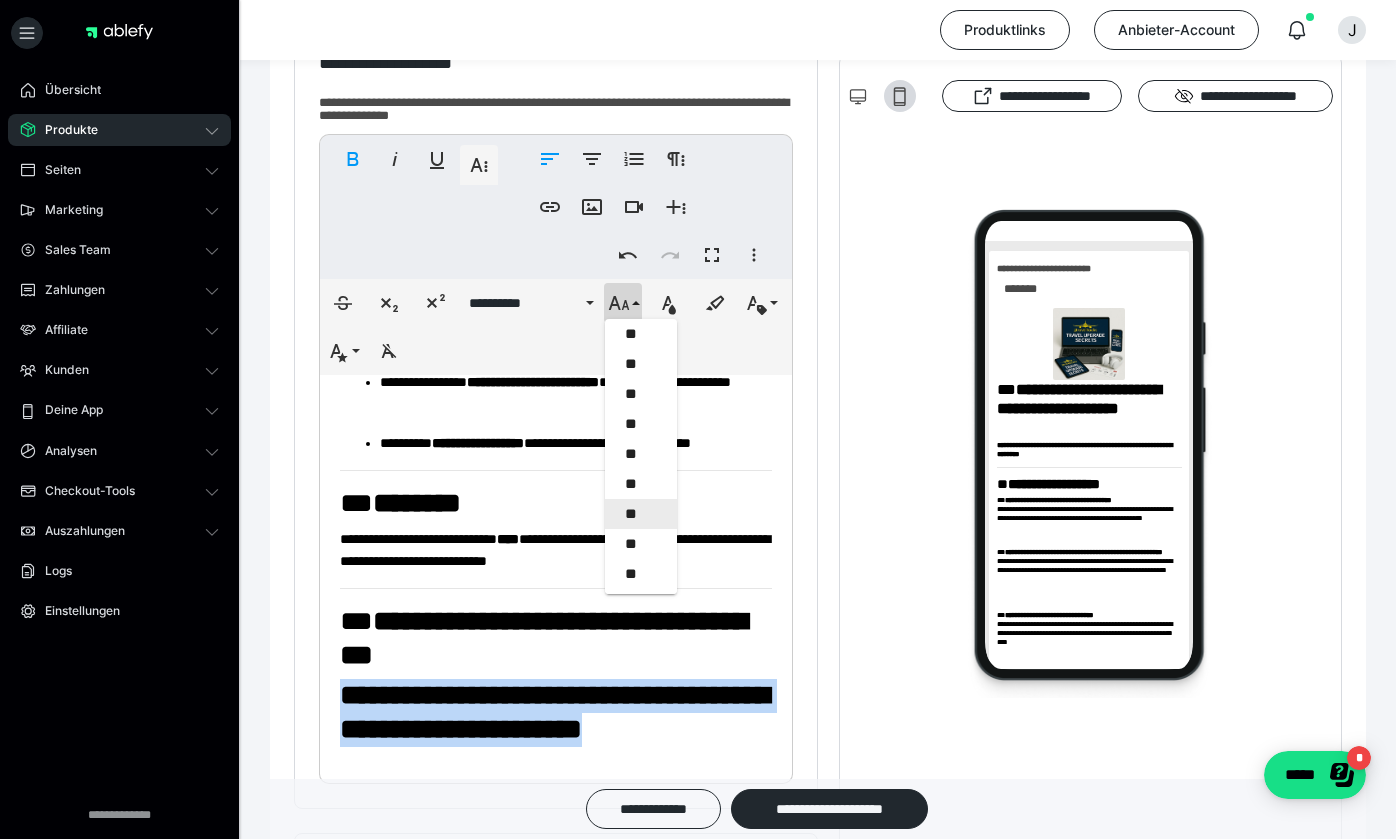 scroll, scrollTop: 337, scrollLeft: 0, axis: vertical 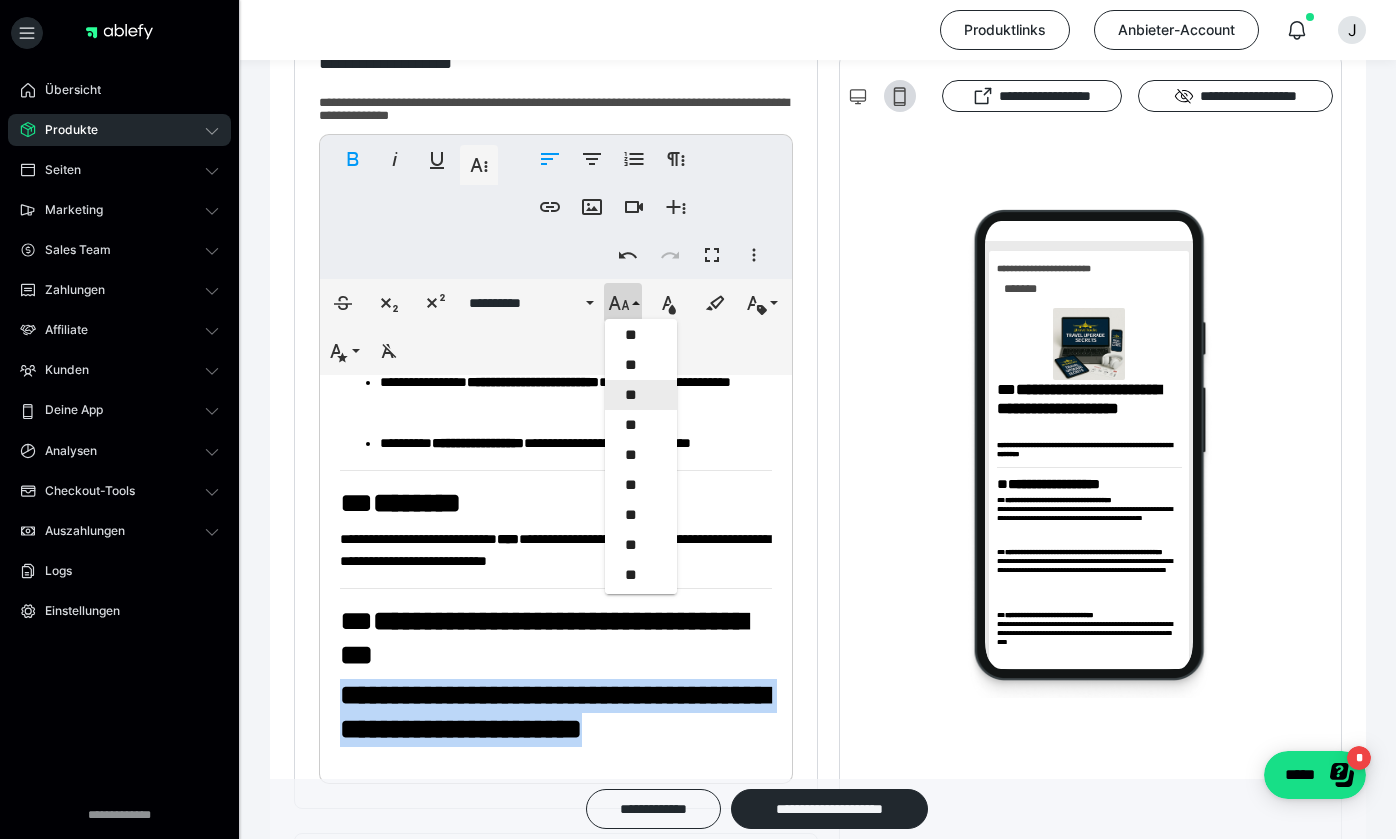 click on "**" at bounding box center [641, 395] 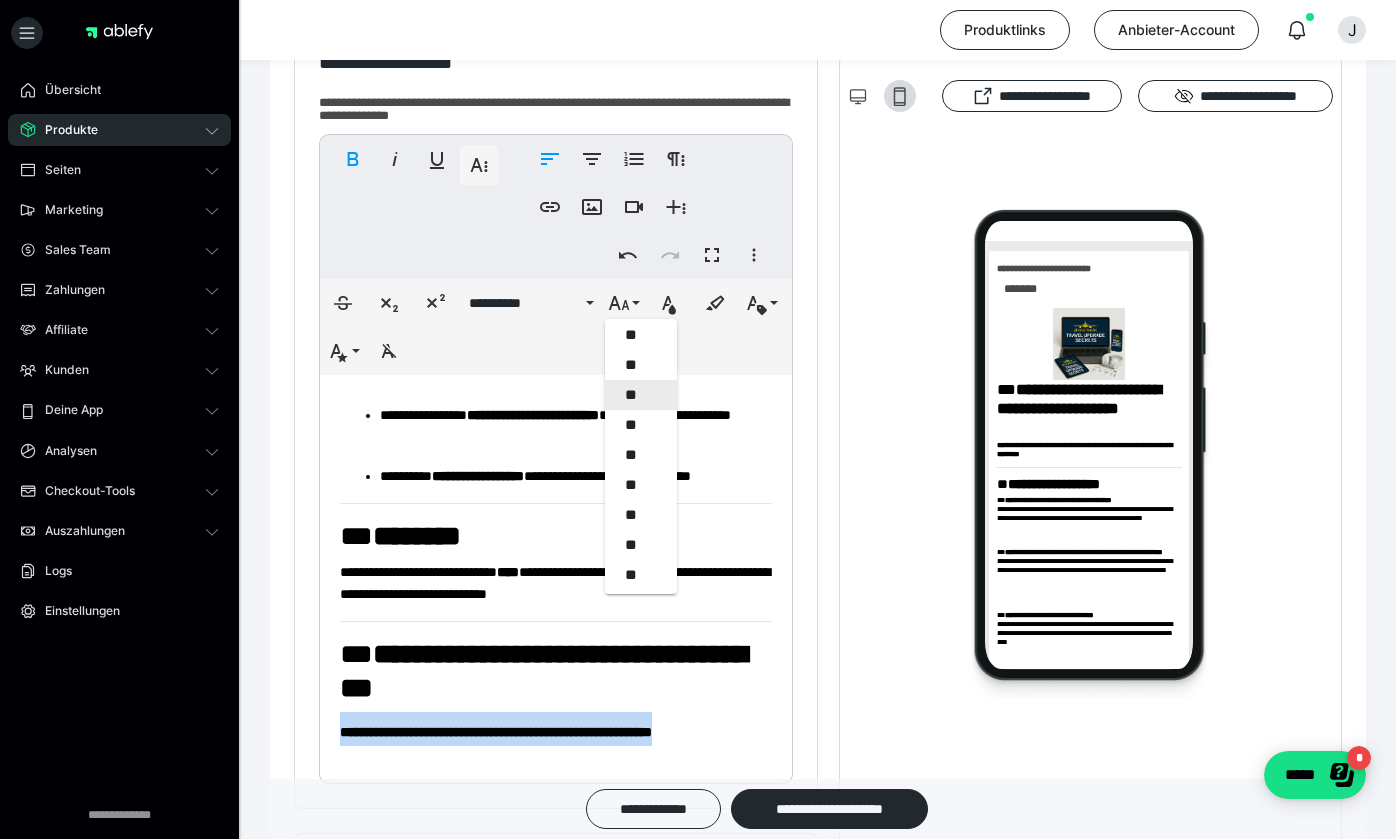 scroll, scrollTop: 1037, scrollLeft: 0, axis: vertical 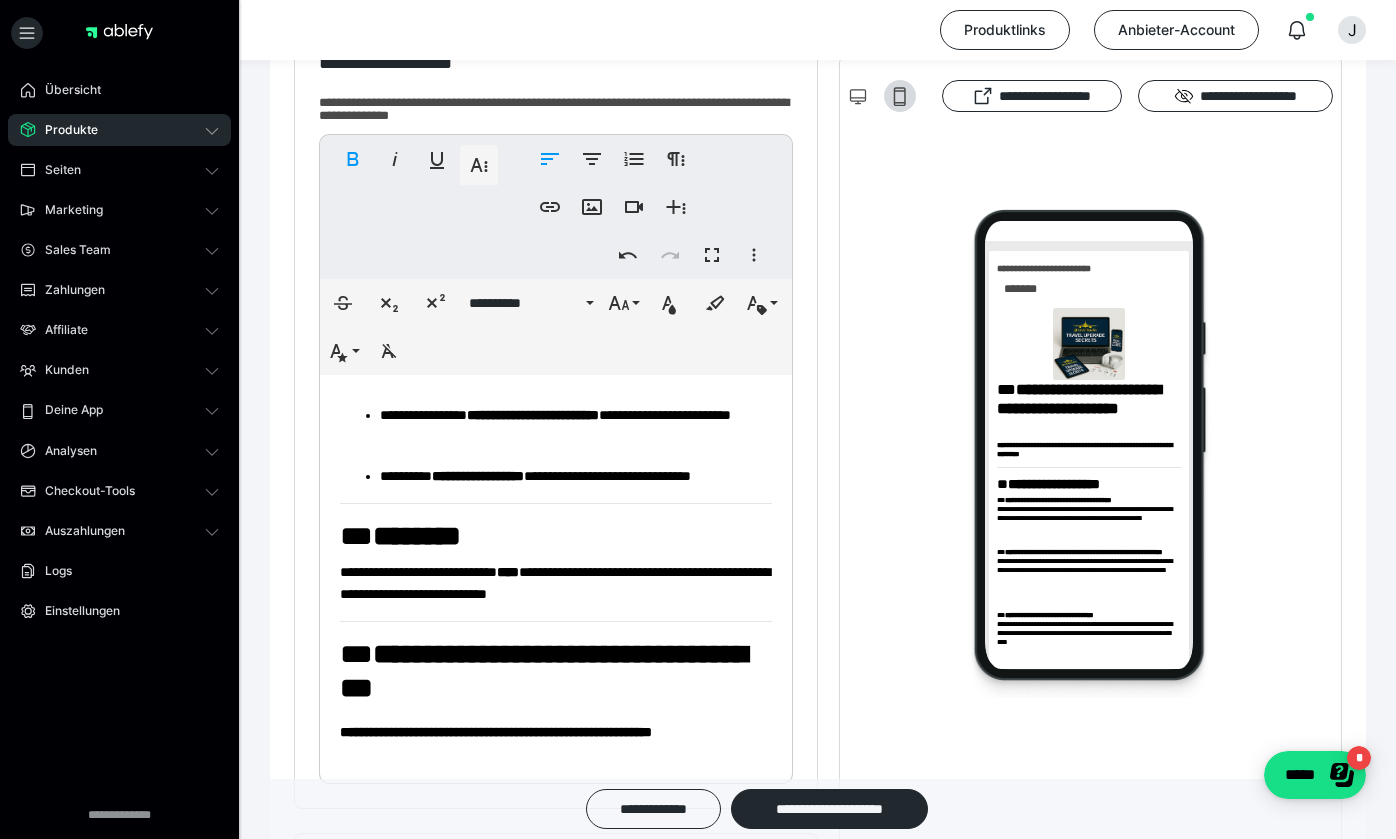 click on "**********" at bounding box center (556, 583) 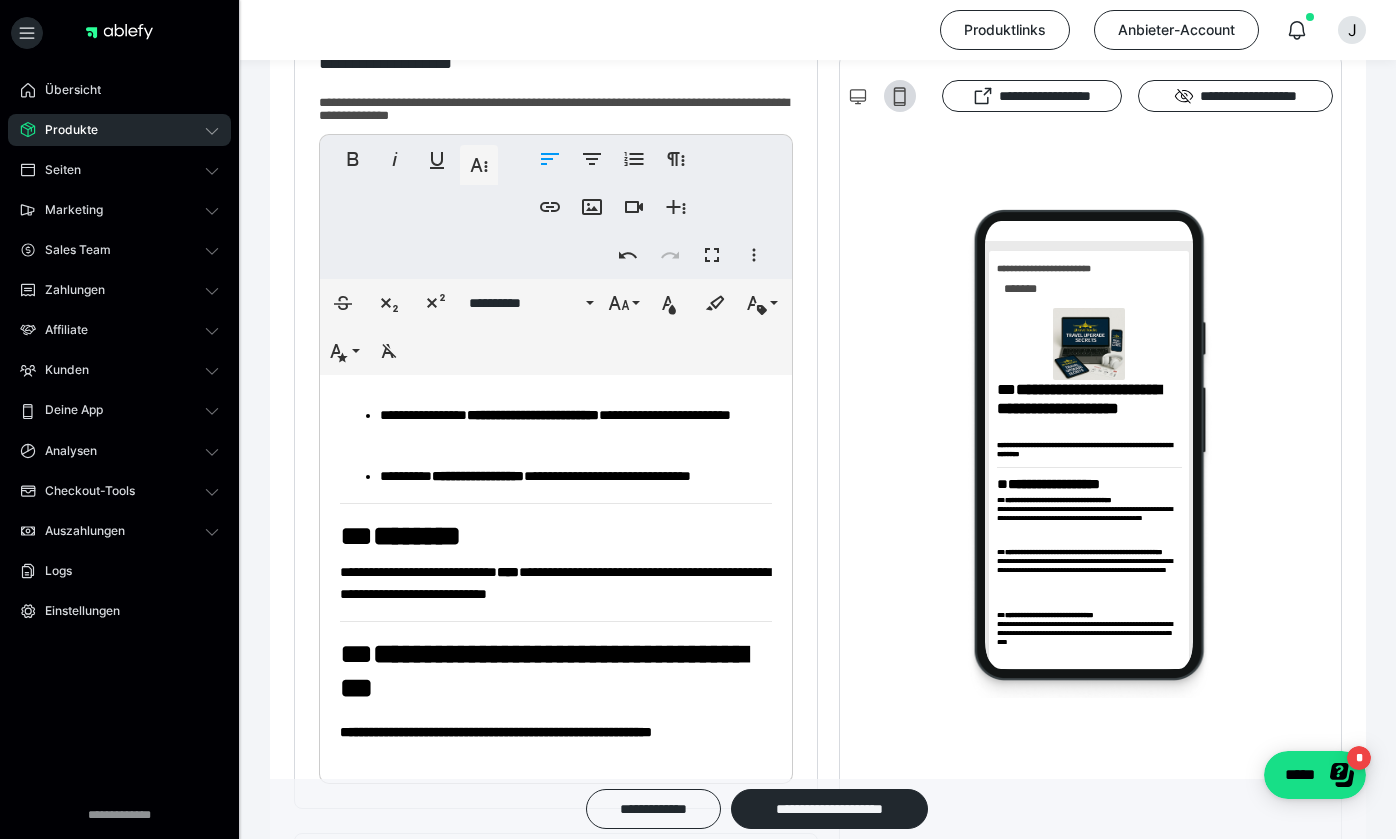 click on "**********" at bounding box center [556, 583] 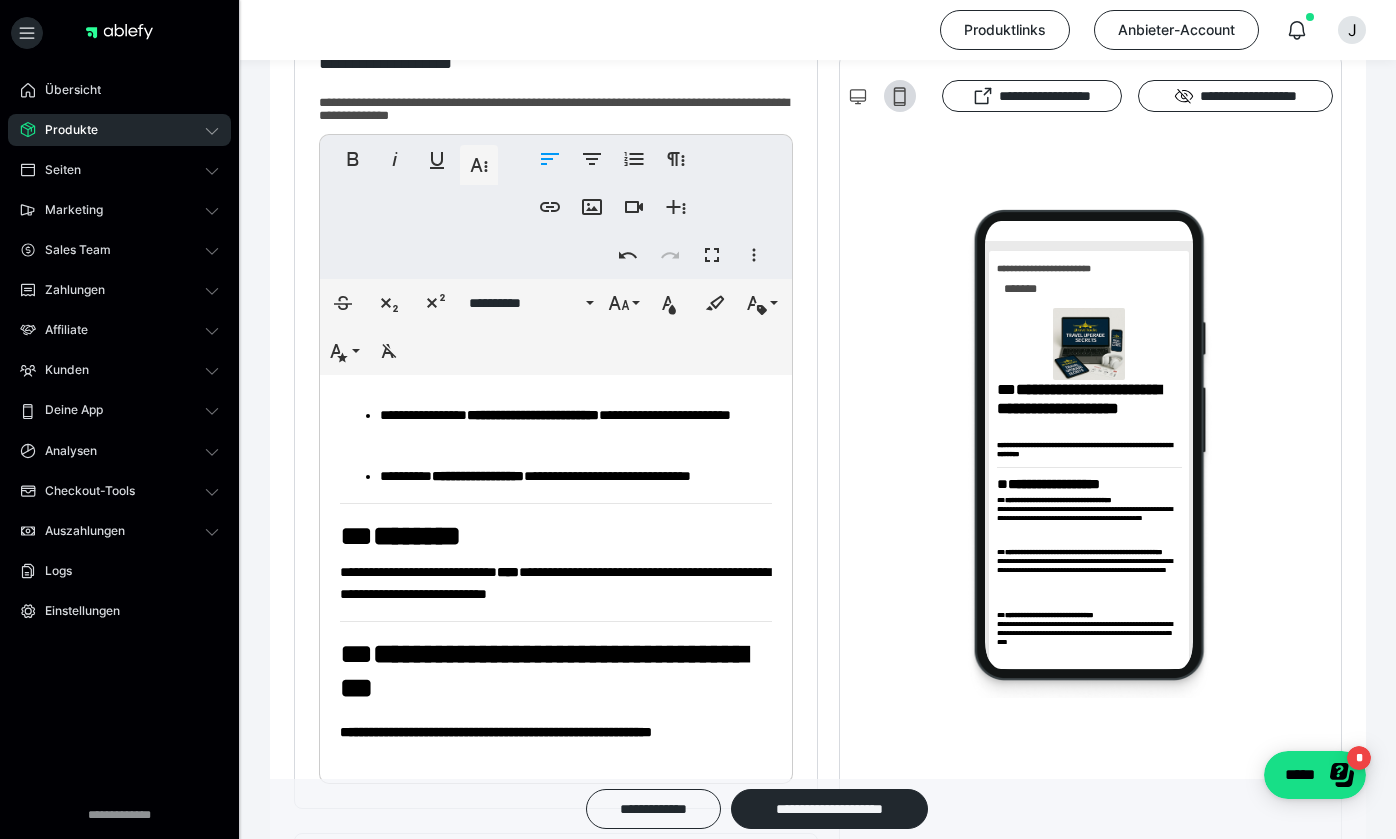 click on "**********" at bounding box center (556, 583) 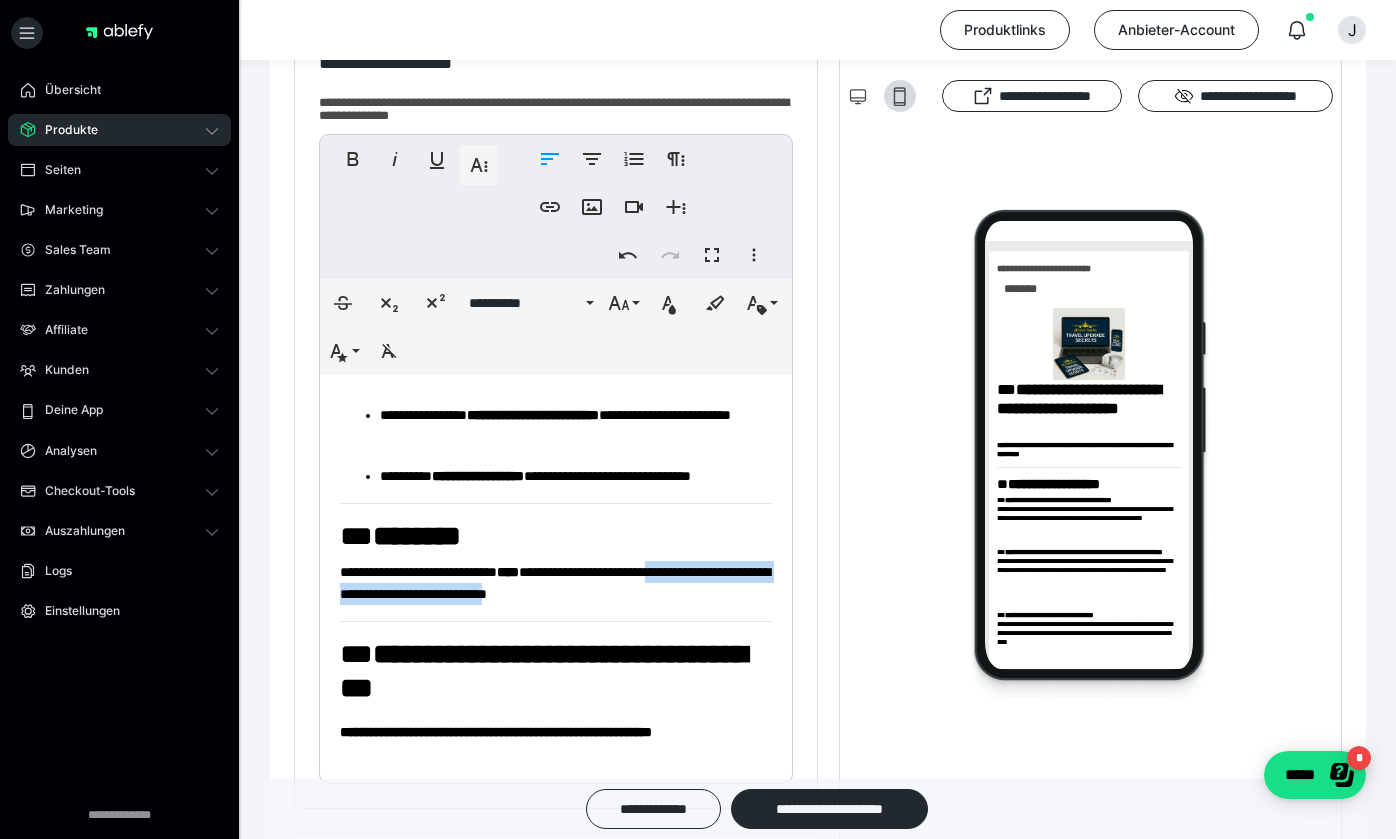 drag, startPoint x: 342, startPoint y: 595, endPoint x: 706, endPoint y: 599, distance: 364.02197 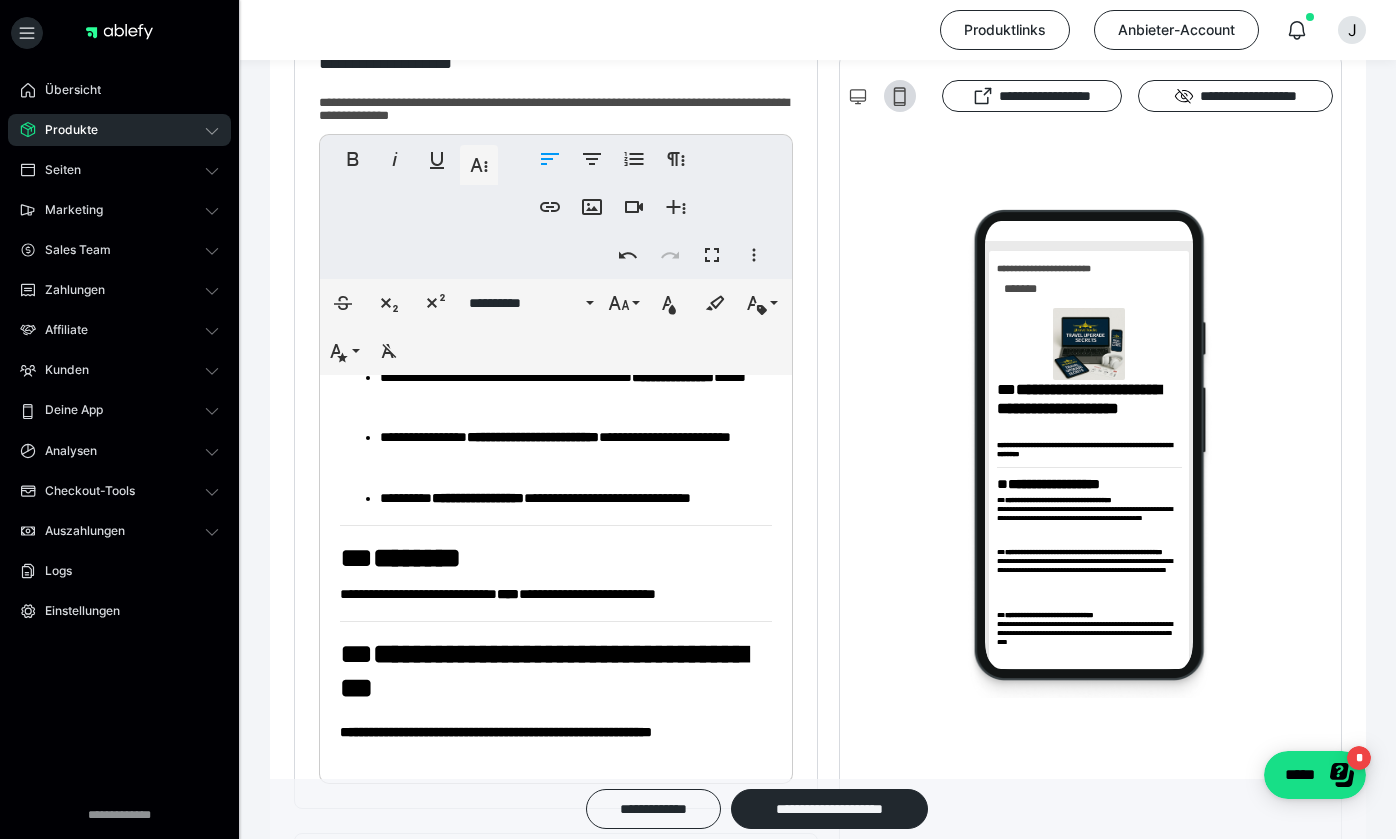 scroll, scrollTop: 1015, scrollLeft: 0, axis: vertical 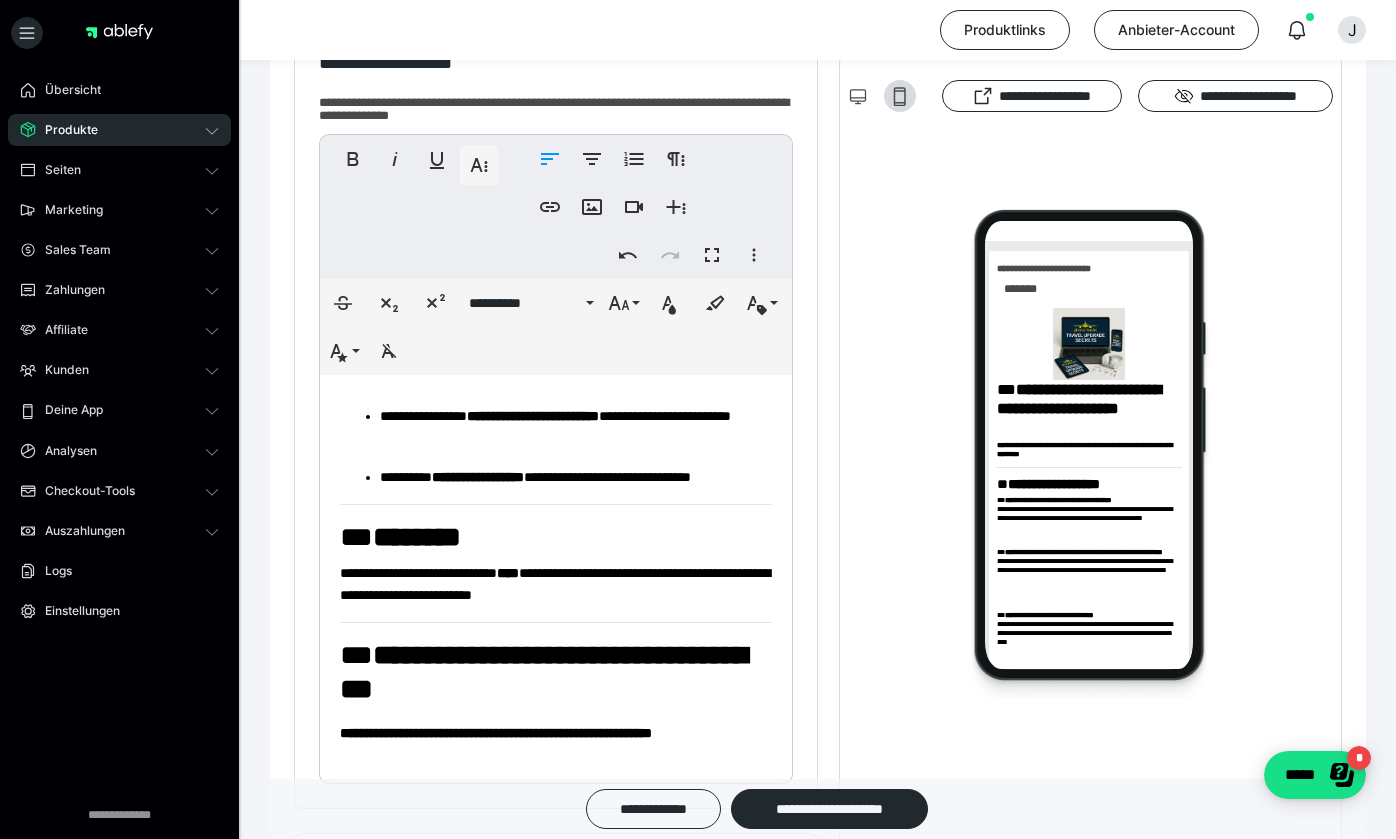 click on "**********" at bounding box center (556, 584) 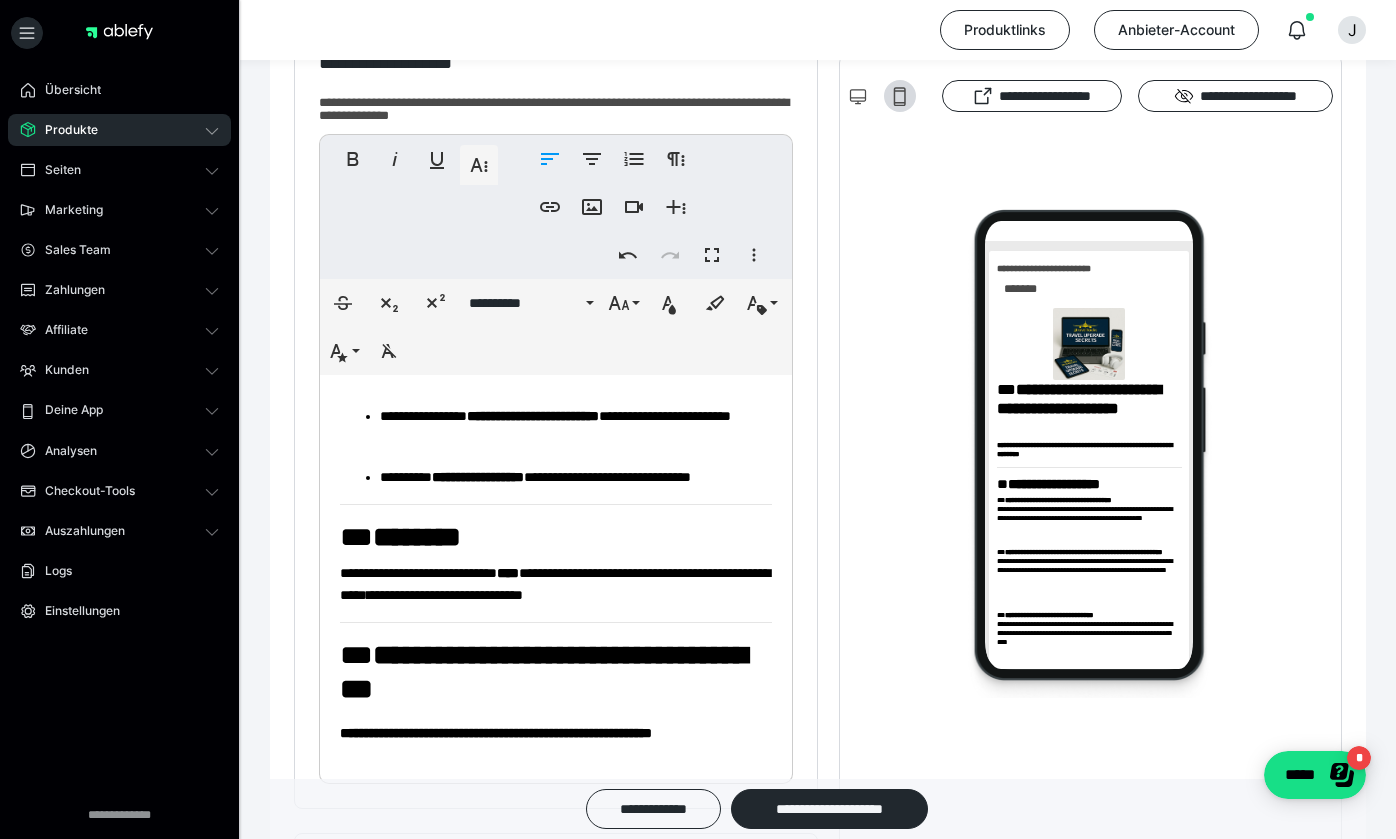 click on "** ********" at bounding box center (556, 537) 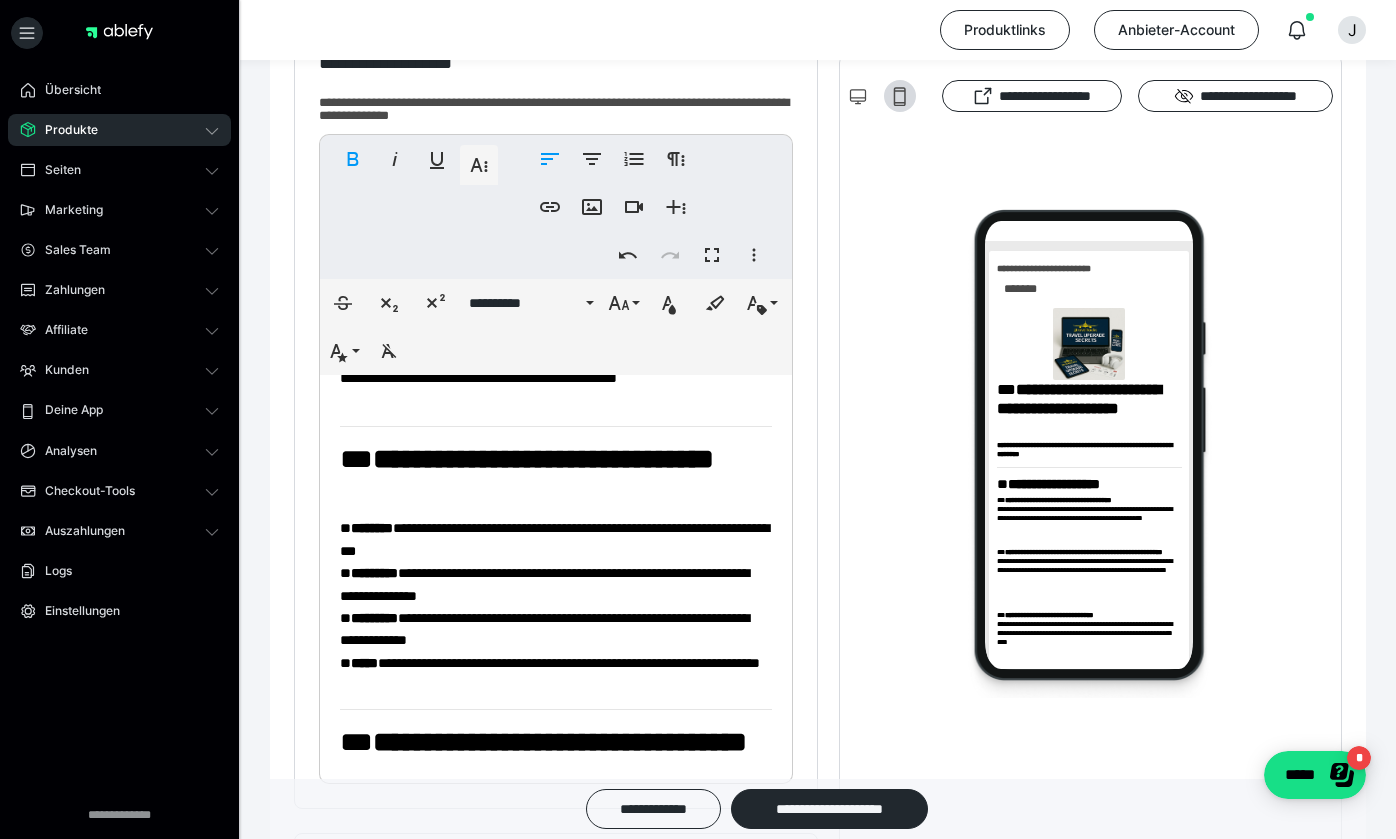 scroll, scrollTop: 497, scrollLeft: 0, axis: vertical 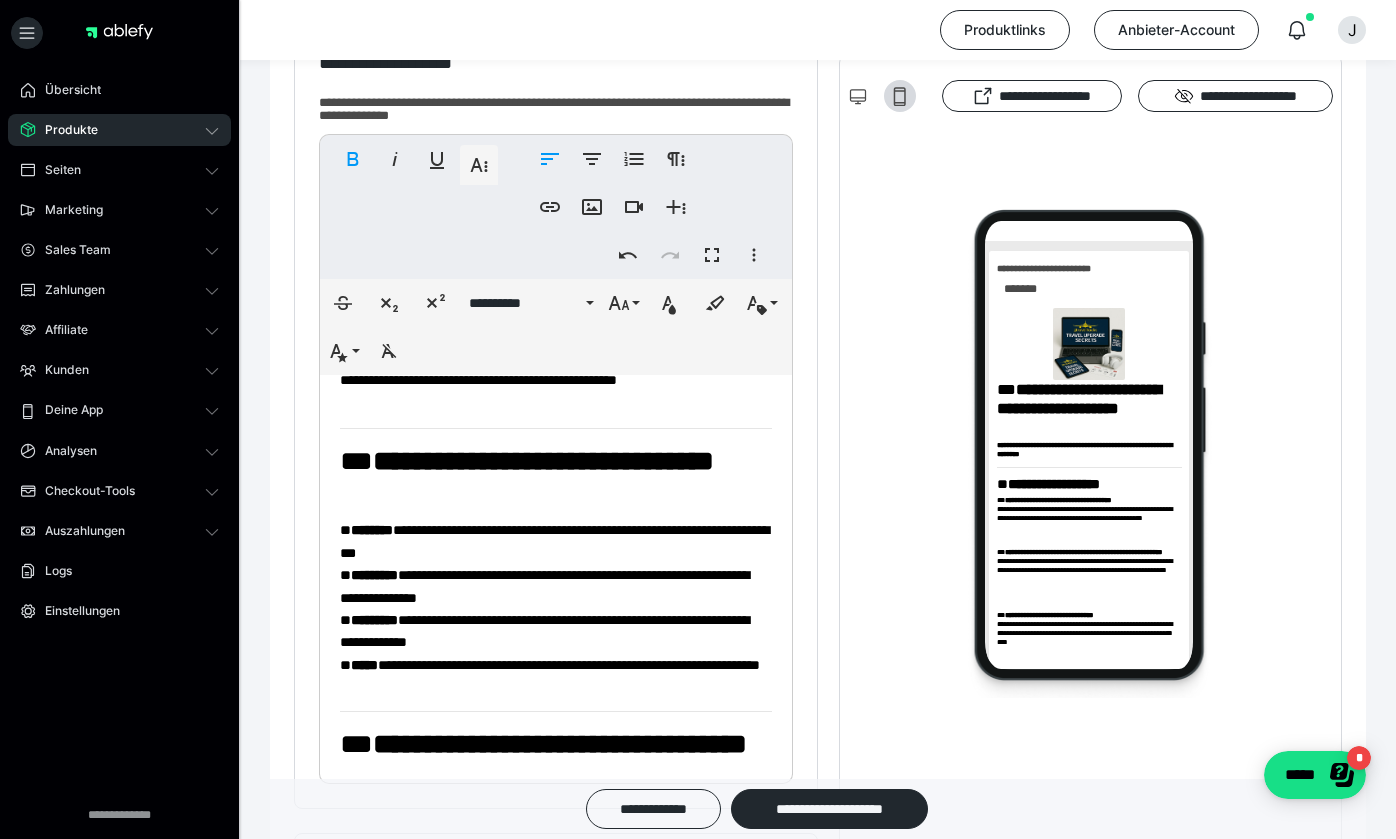 click on "**********" at bounding box center (543, 461) 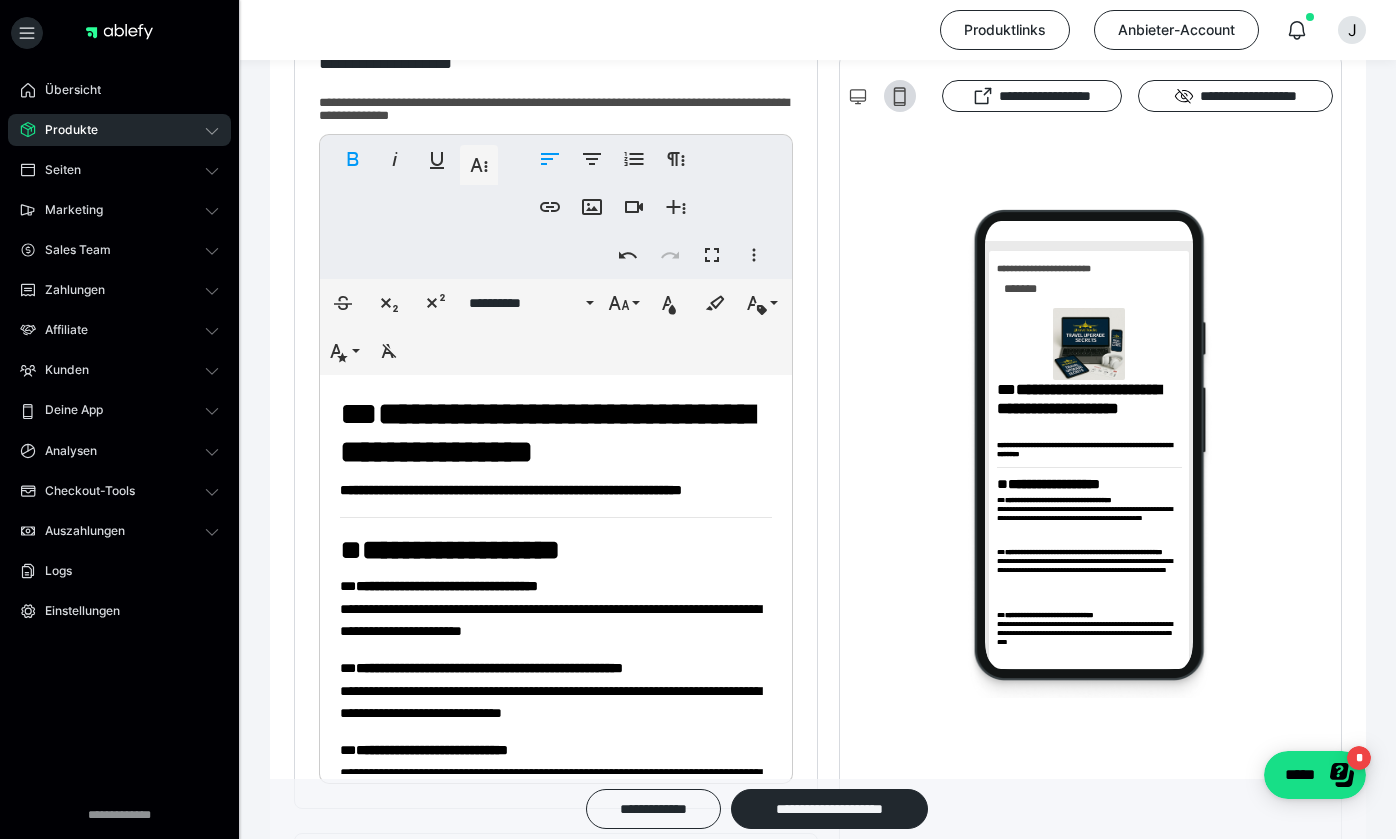 scroll, scrollTop: 0, scrollLeft: 0, axis: both 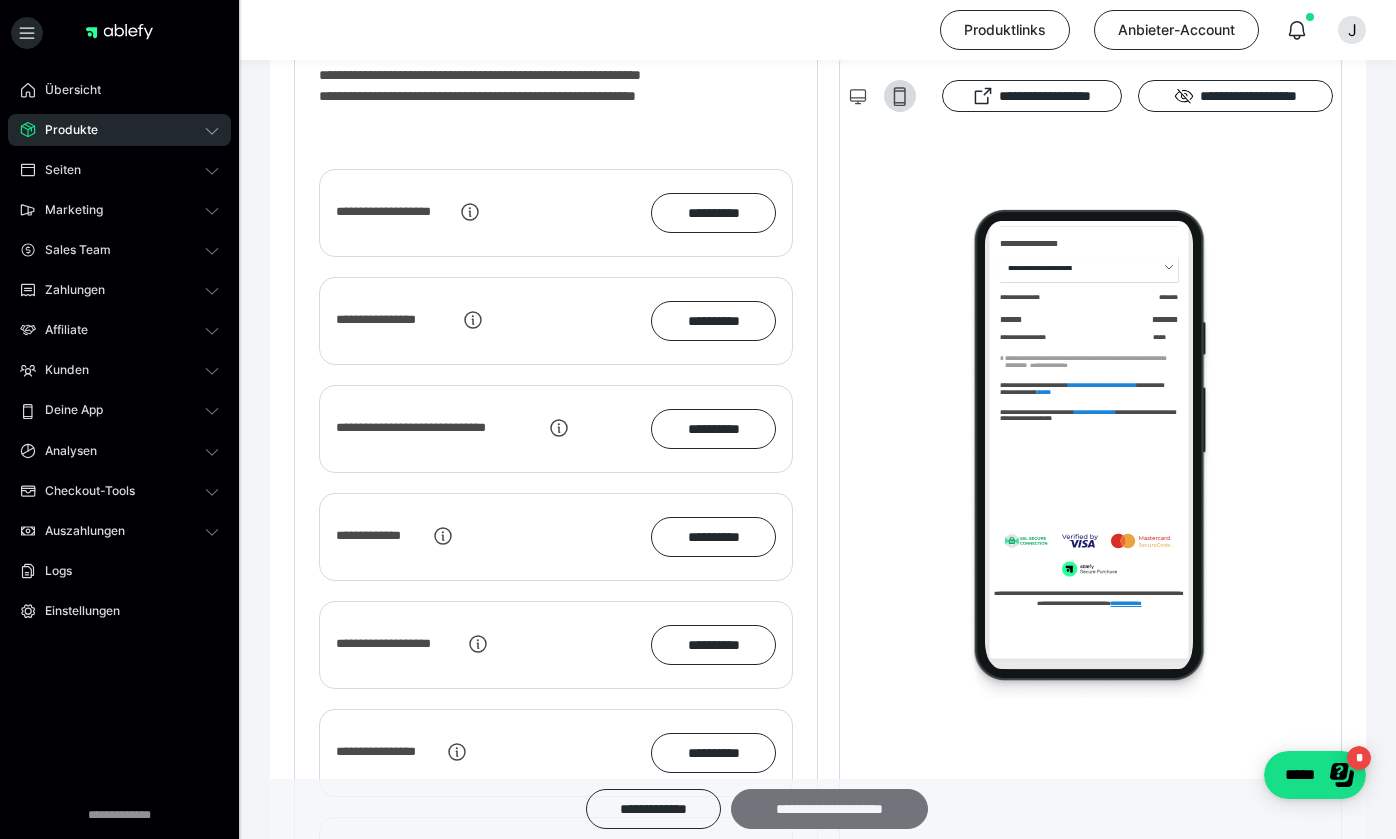 click on "**********" at bounding box center [829, 809] 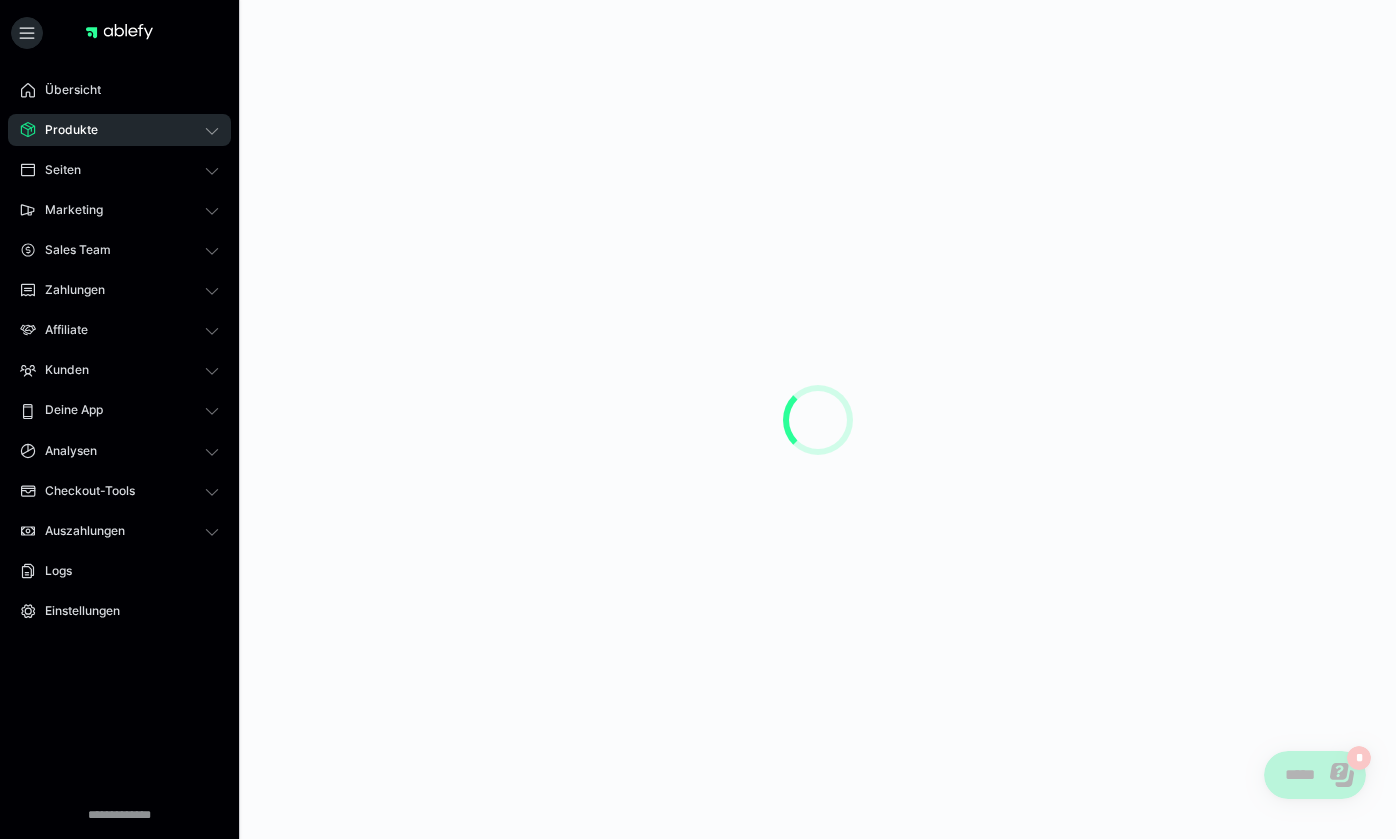 scroll, scrollTop: 0, scrollLeft: 0, axis: both 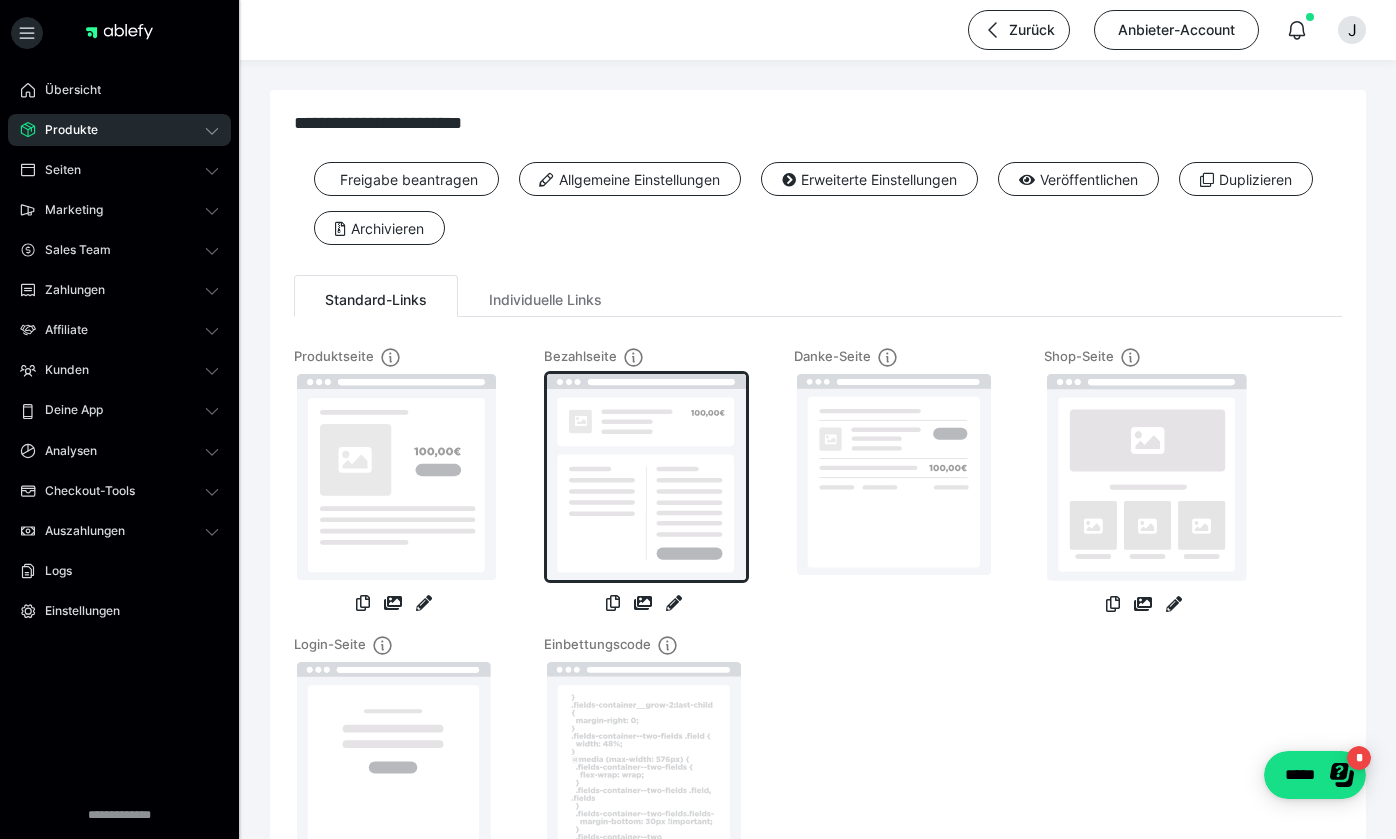 click at bounding box center [646, 477] 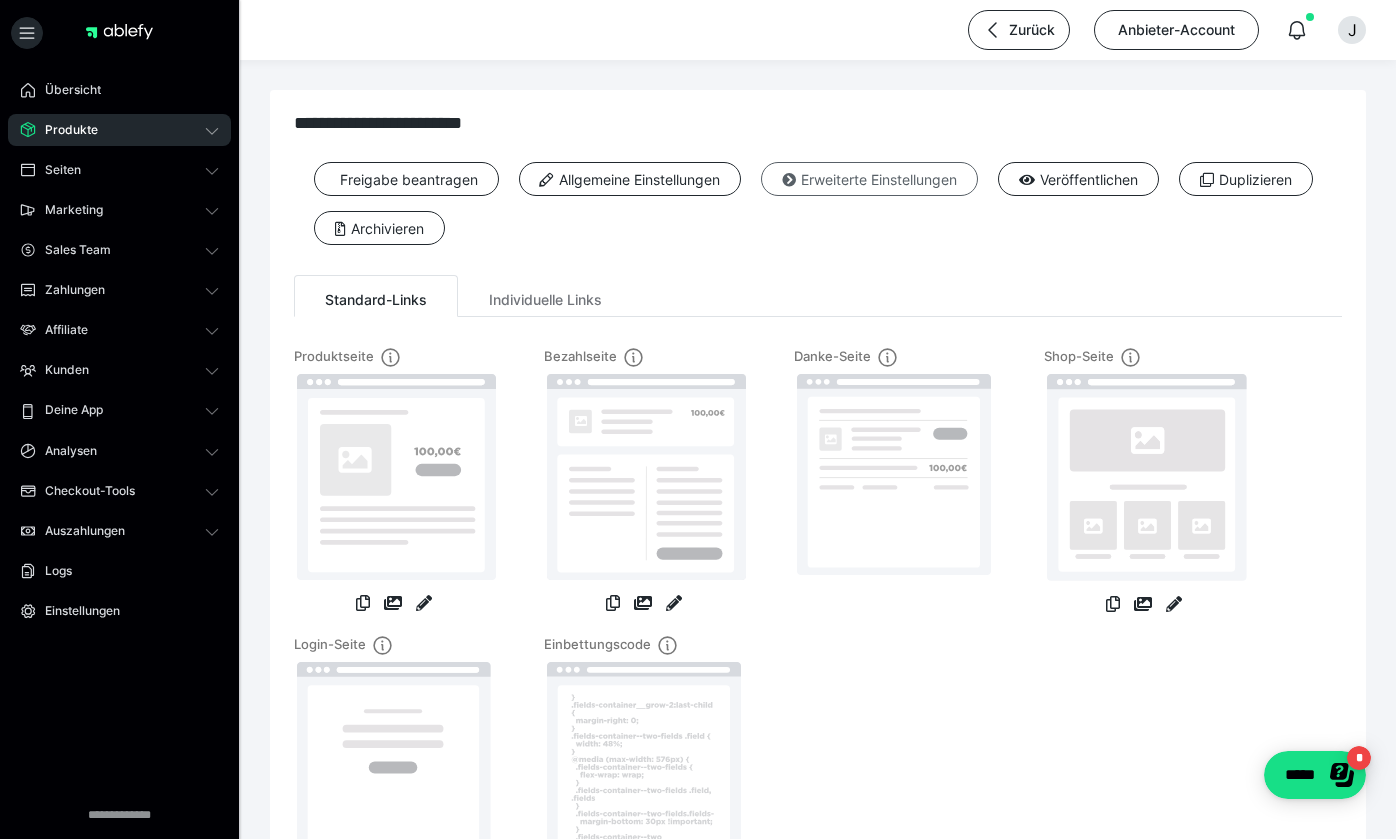 click on "Erweiterte Einstellungen" at bounding box center (869, 179) 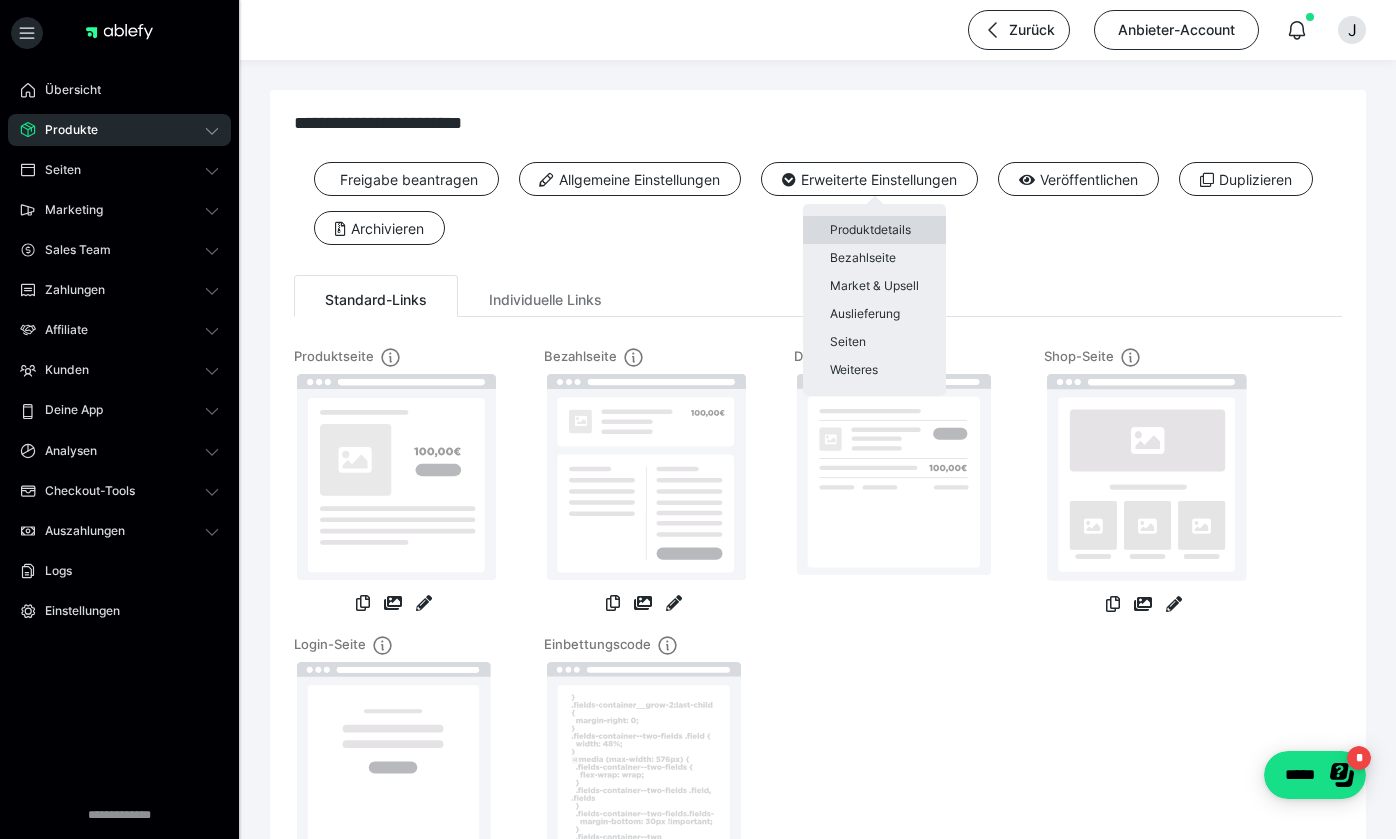 click on "Produktdetails" at bounding box center [874, 230] 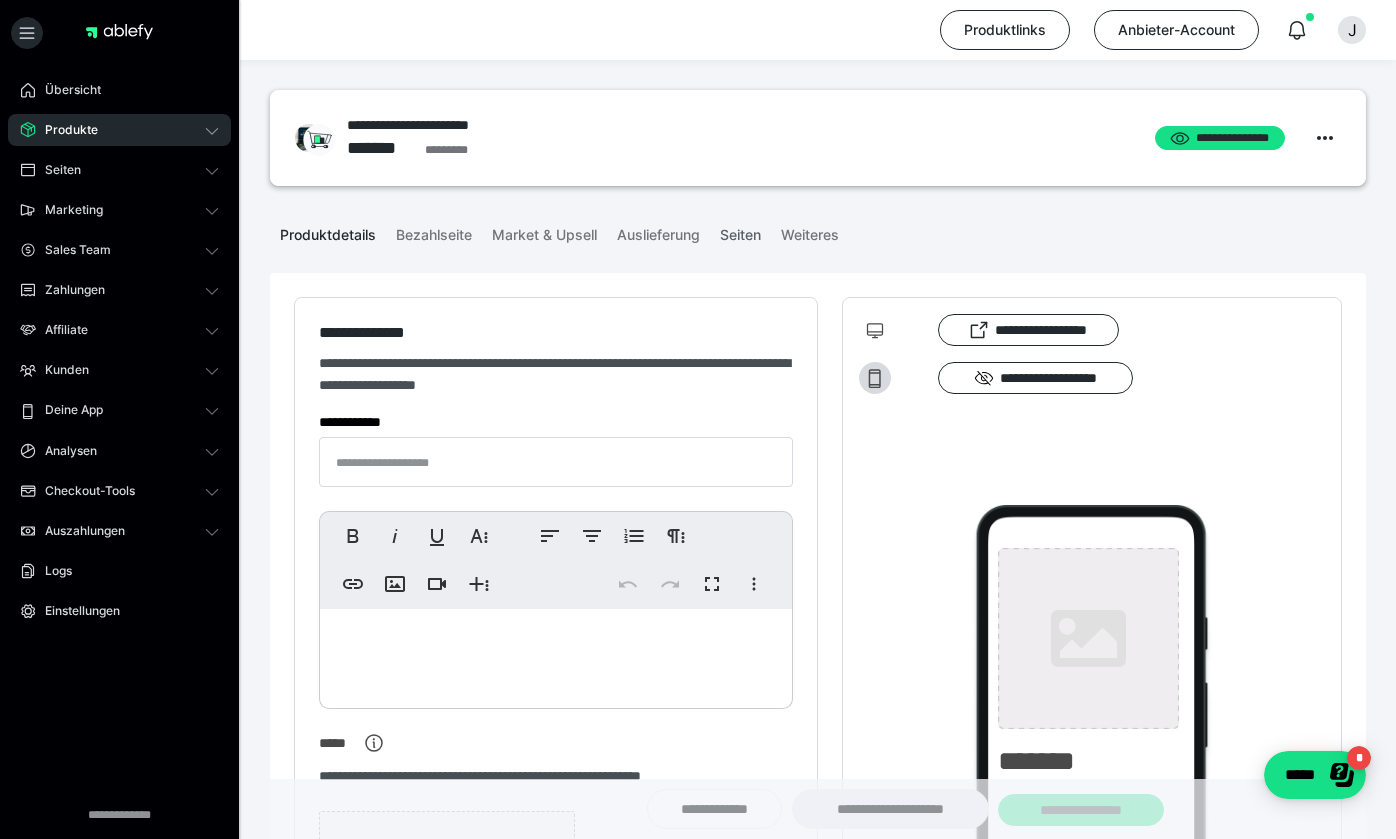 type on "**********" 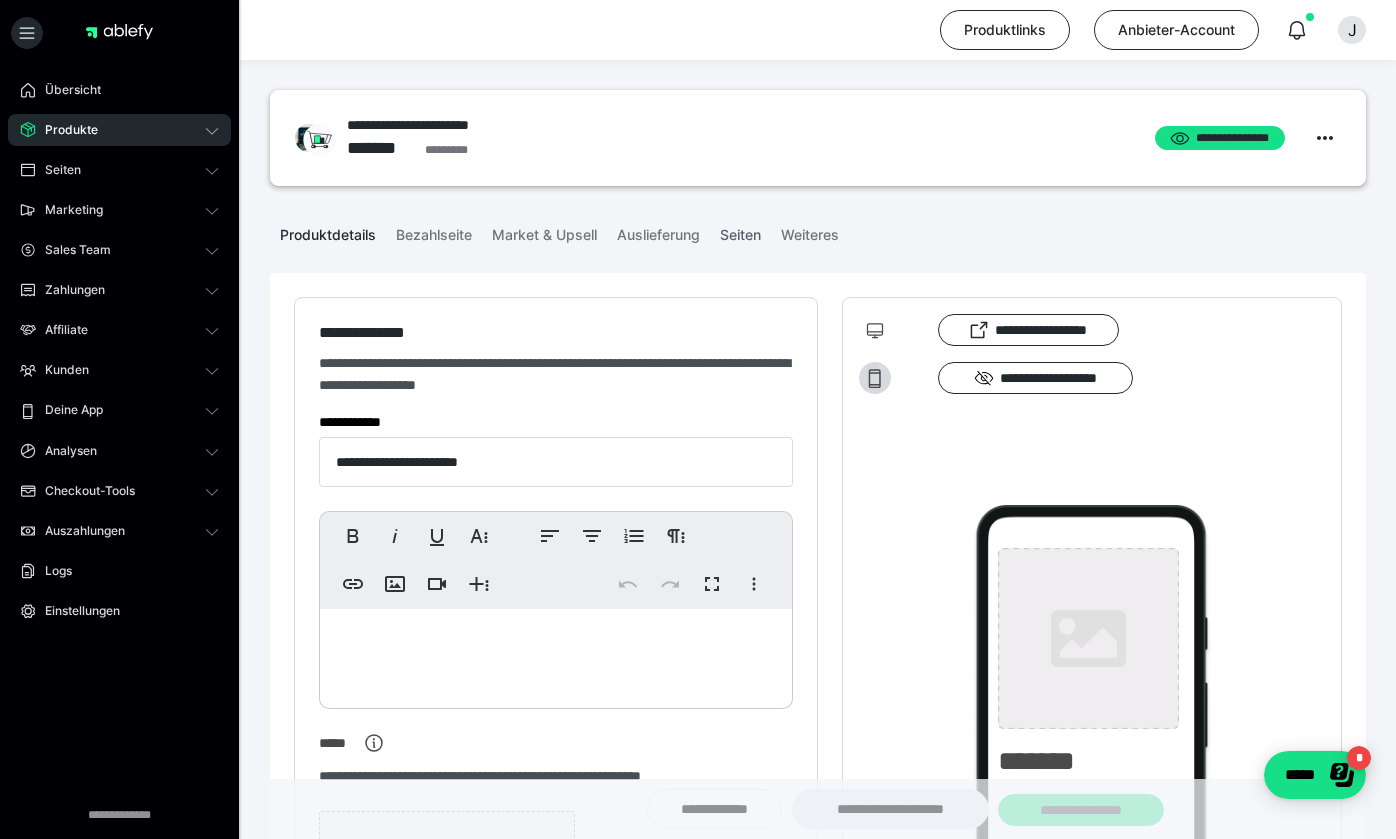 type on "**********" 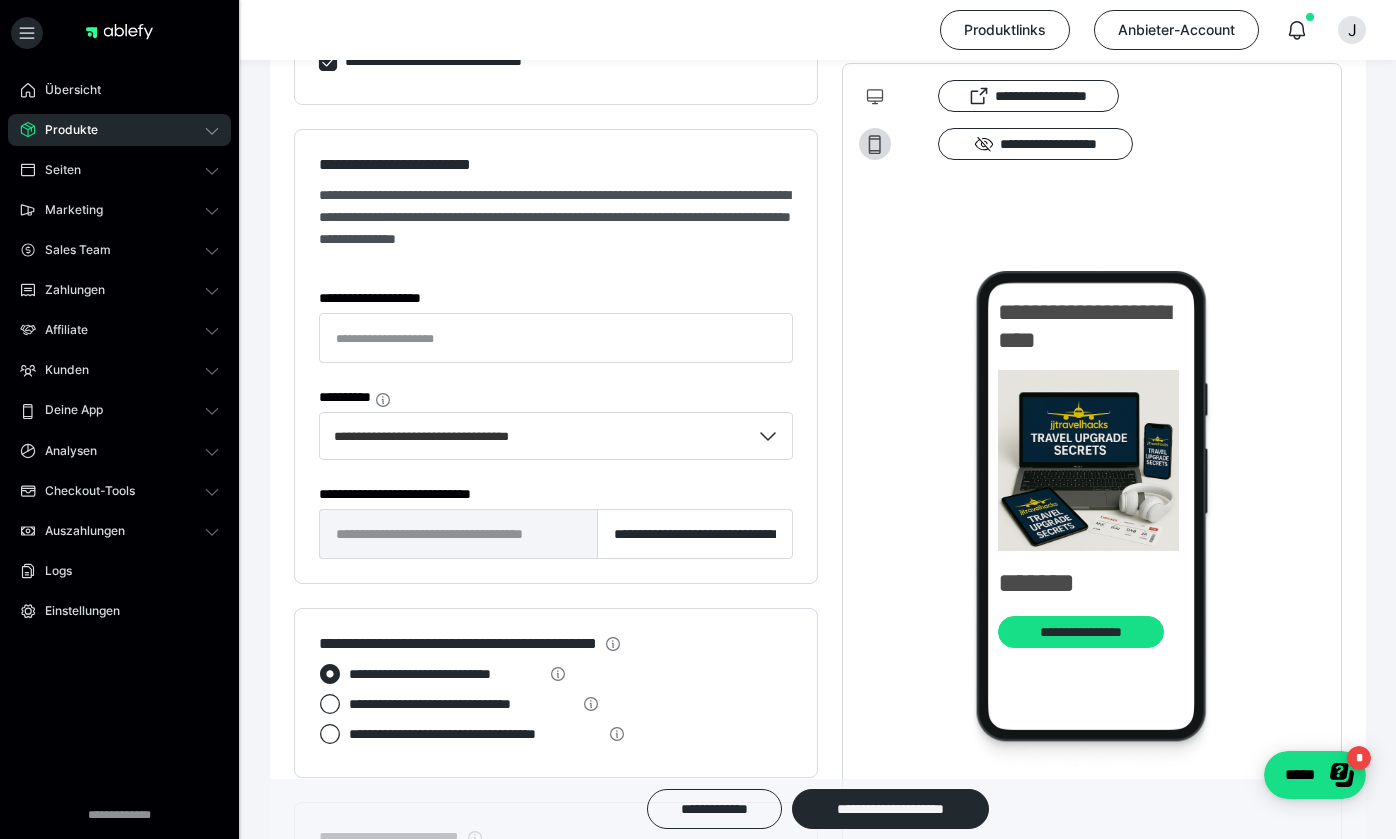 scroll, scrollTop: 1046, scrollLeft: 0, axis: vertical 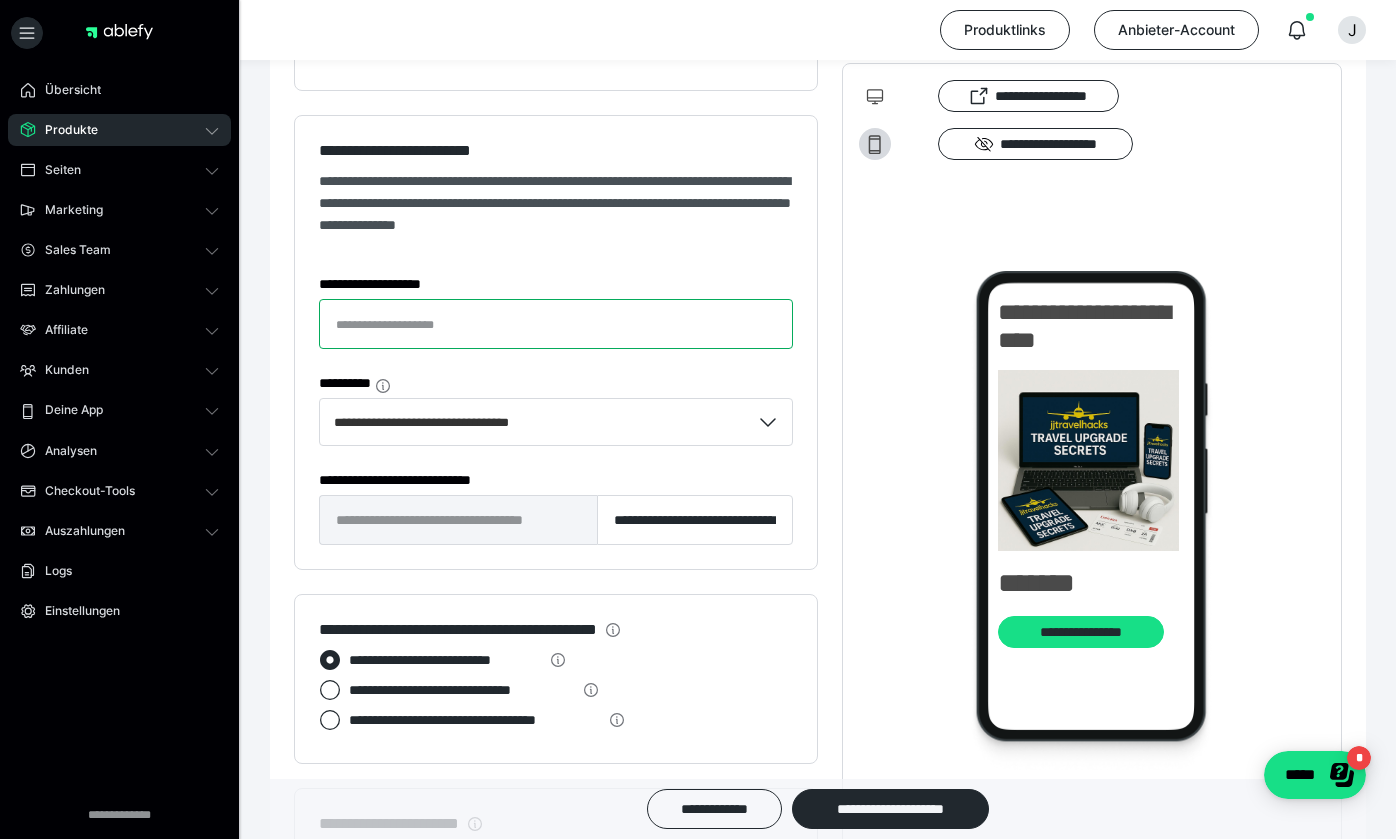 click on "**********" at bounding box center (556, 324) 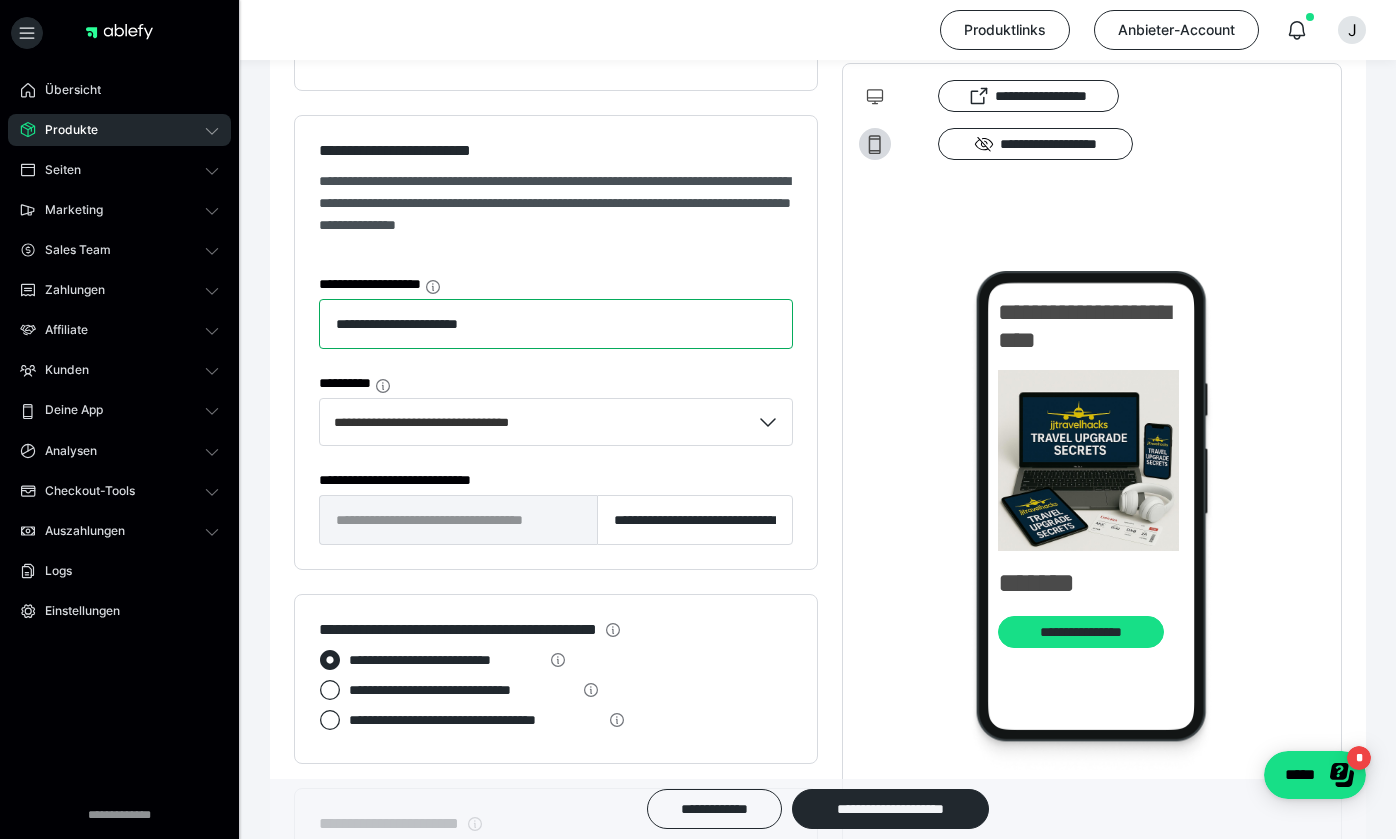 type on "**********" 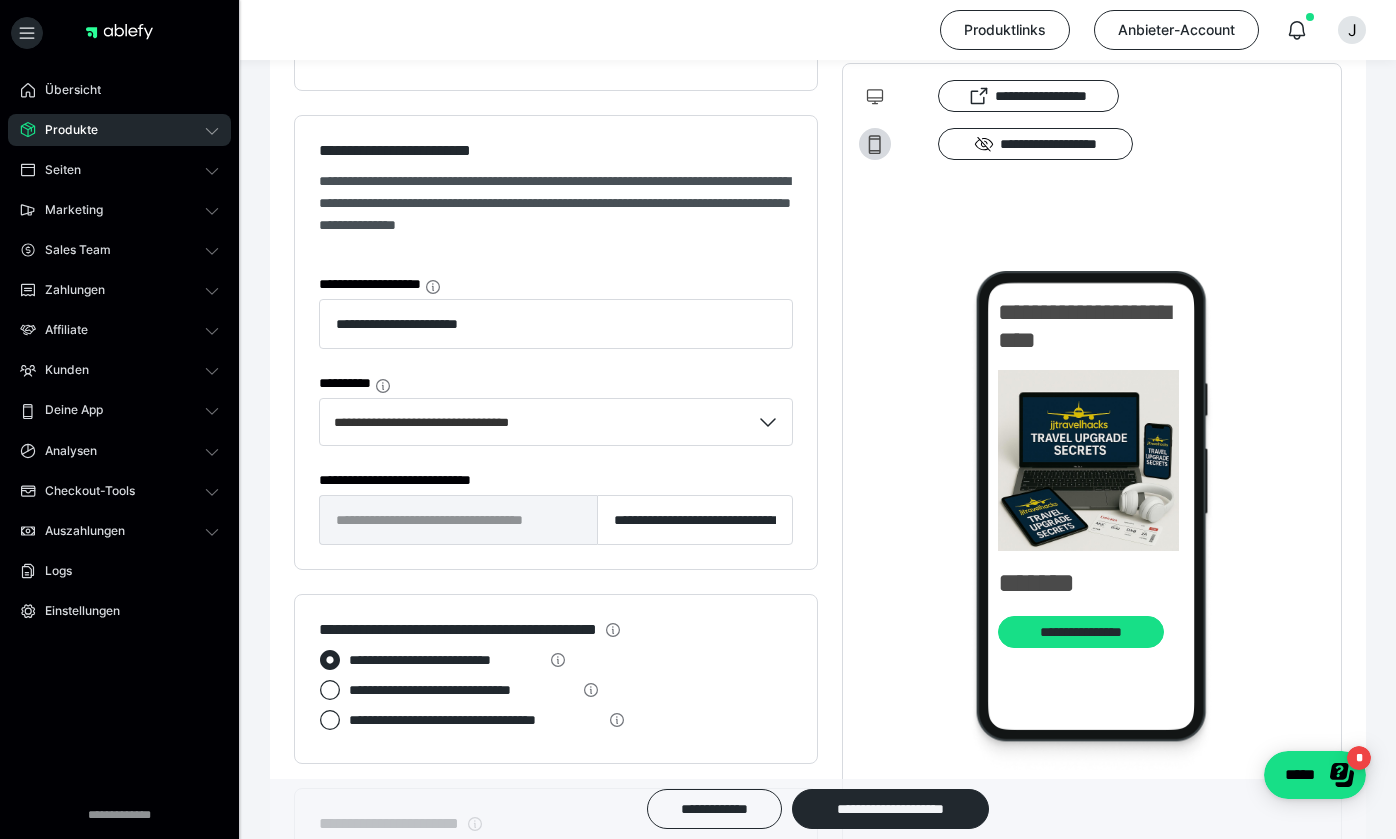 click on "**********" at bounding box center [818, 322] 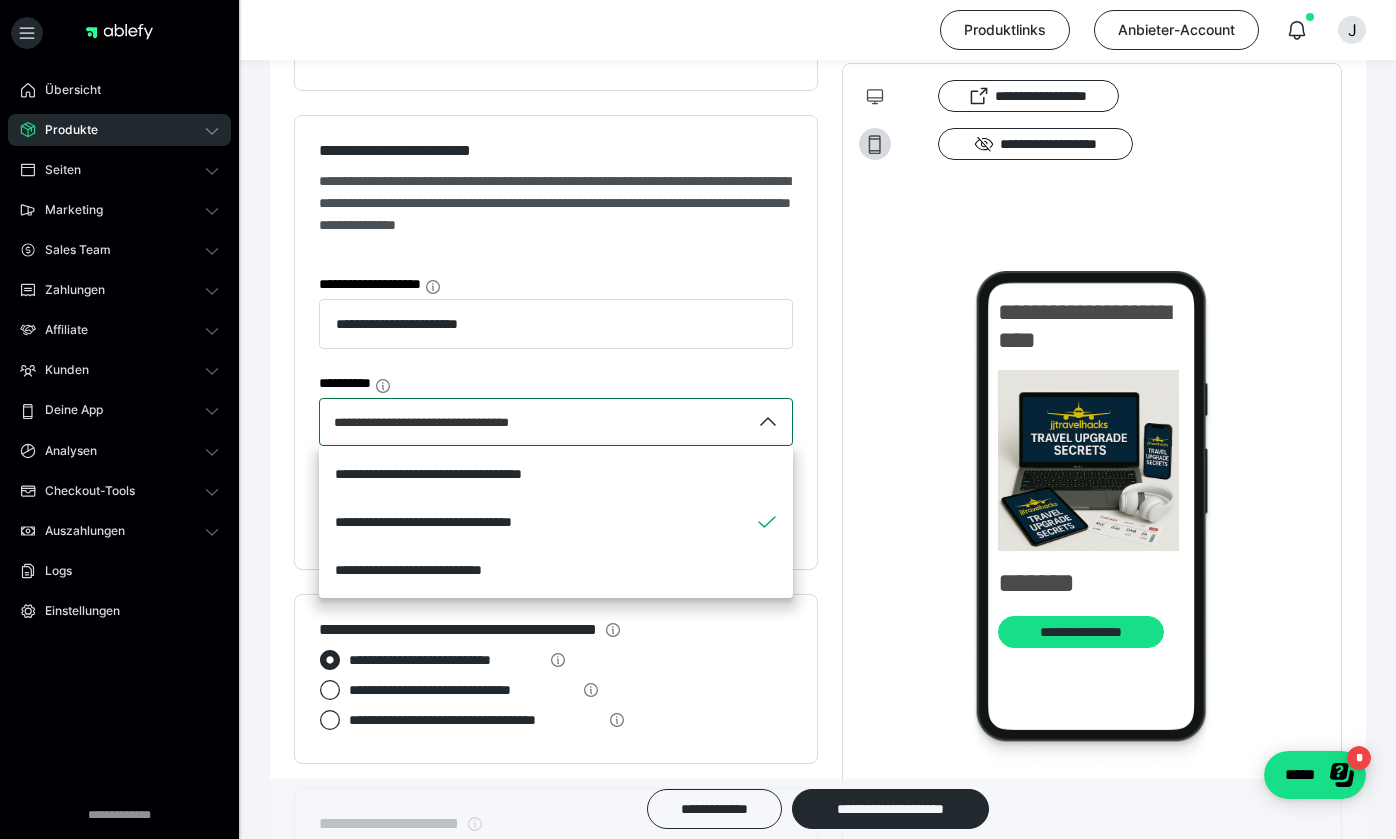 click on "**********" at bounding box center [556, 422] 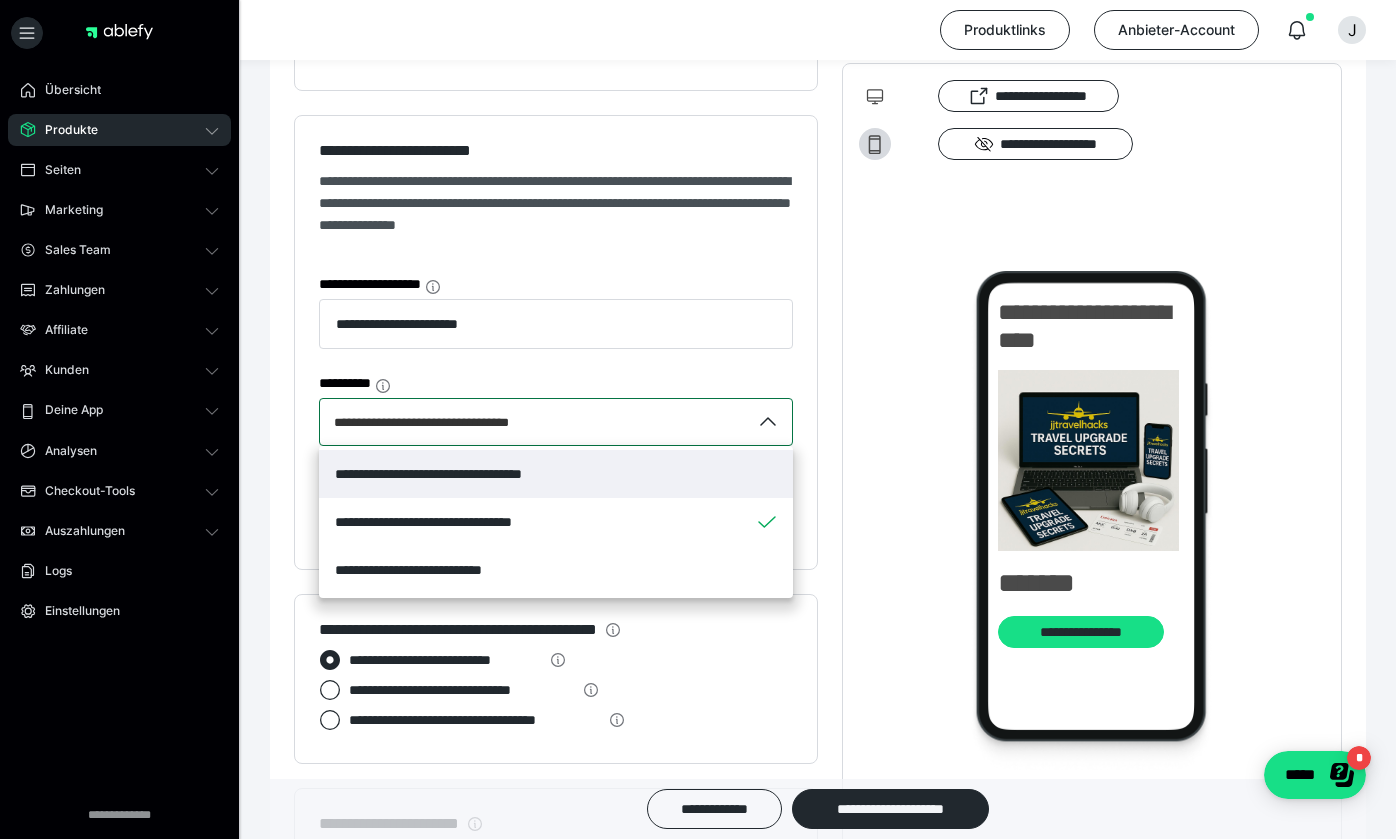 click on "**********" at bounding box center [556, 474] 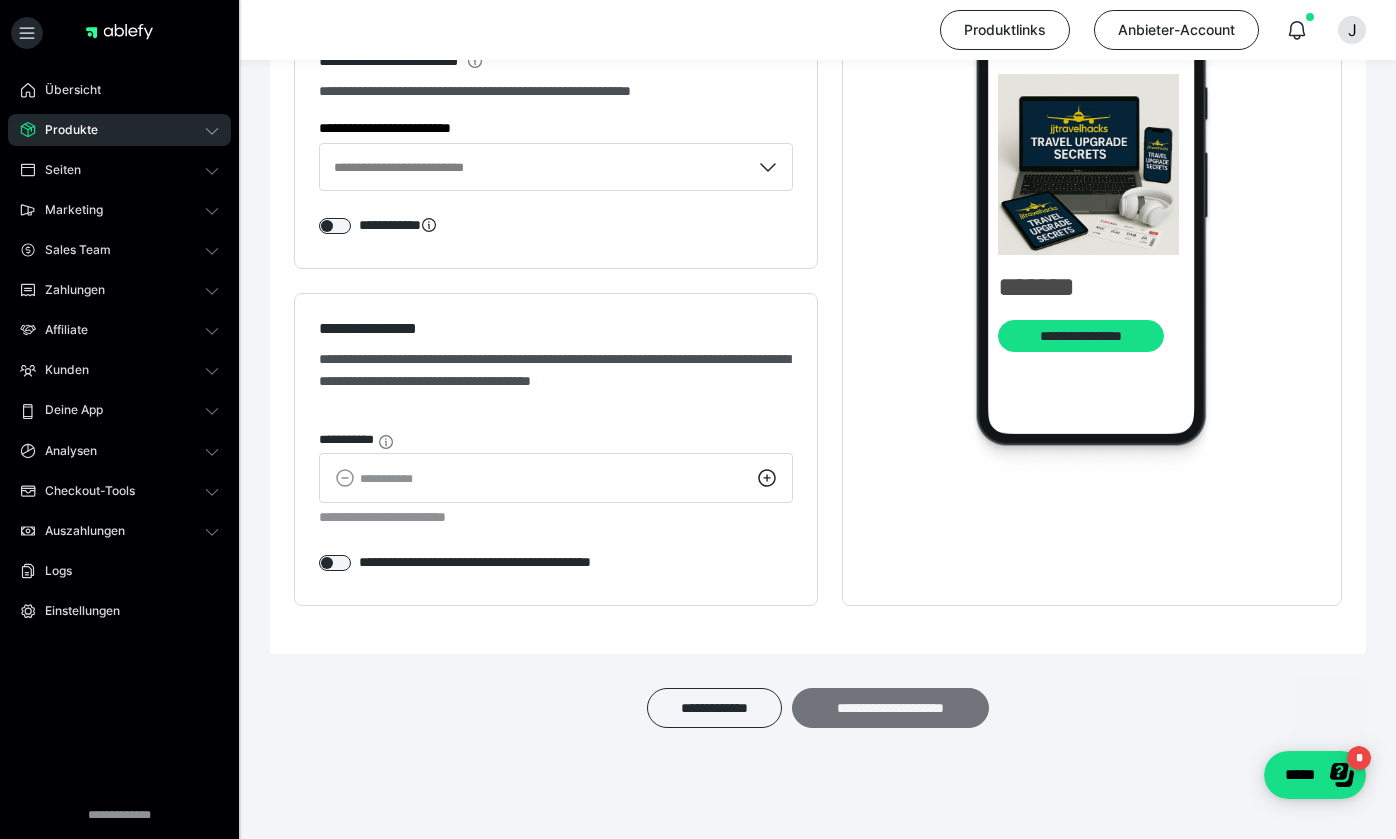 scroll, scrollTop: 1809, scrollLeft: 0, axis: vertical 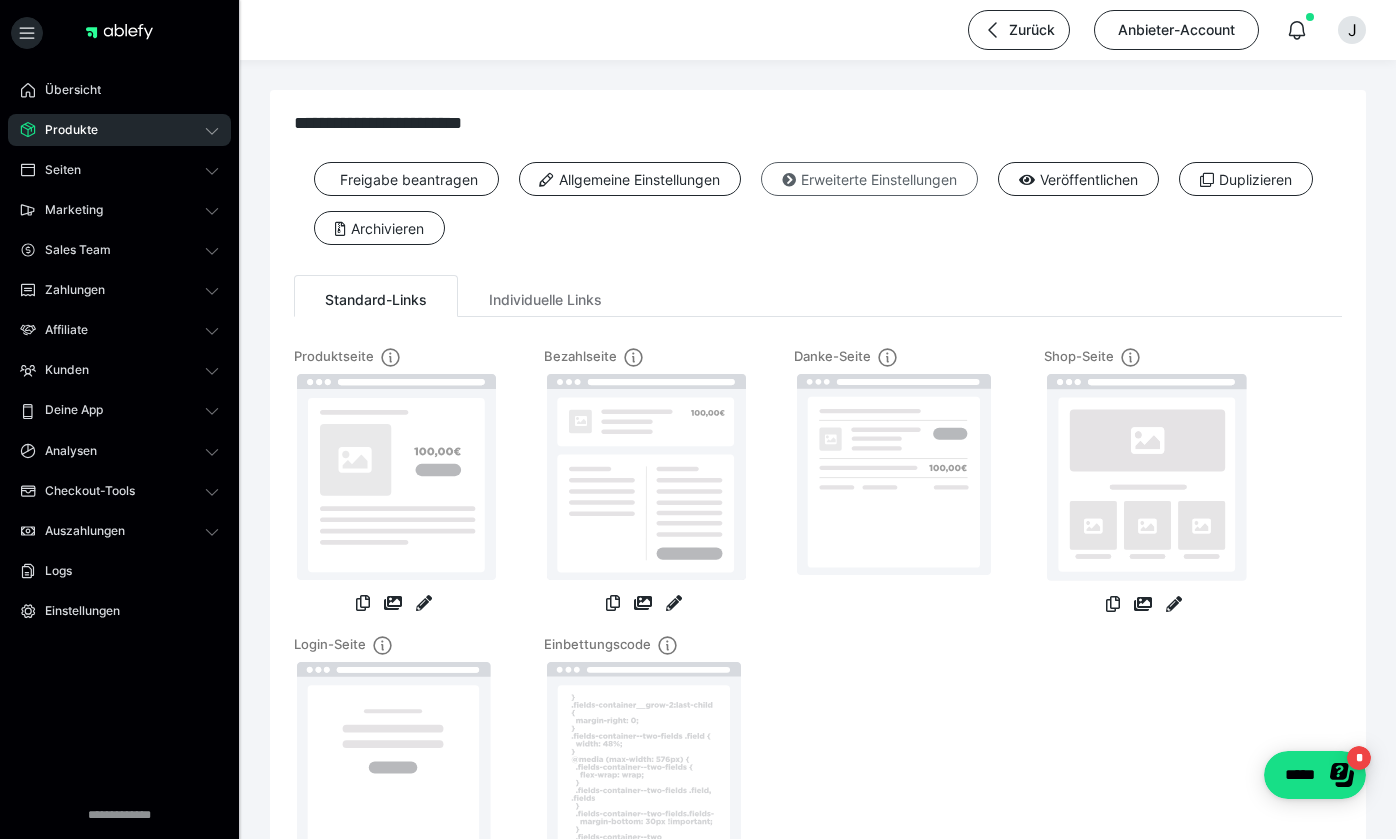 click on "Erweiterte Einstellungen" at bounding box center (869, 179) 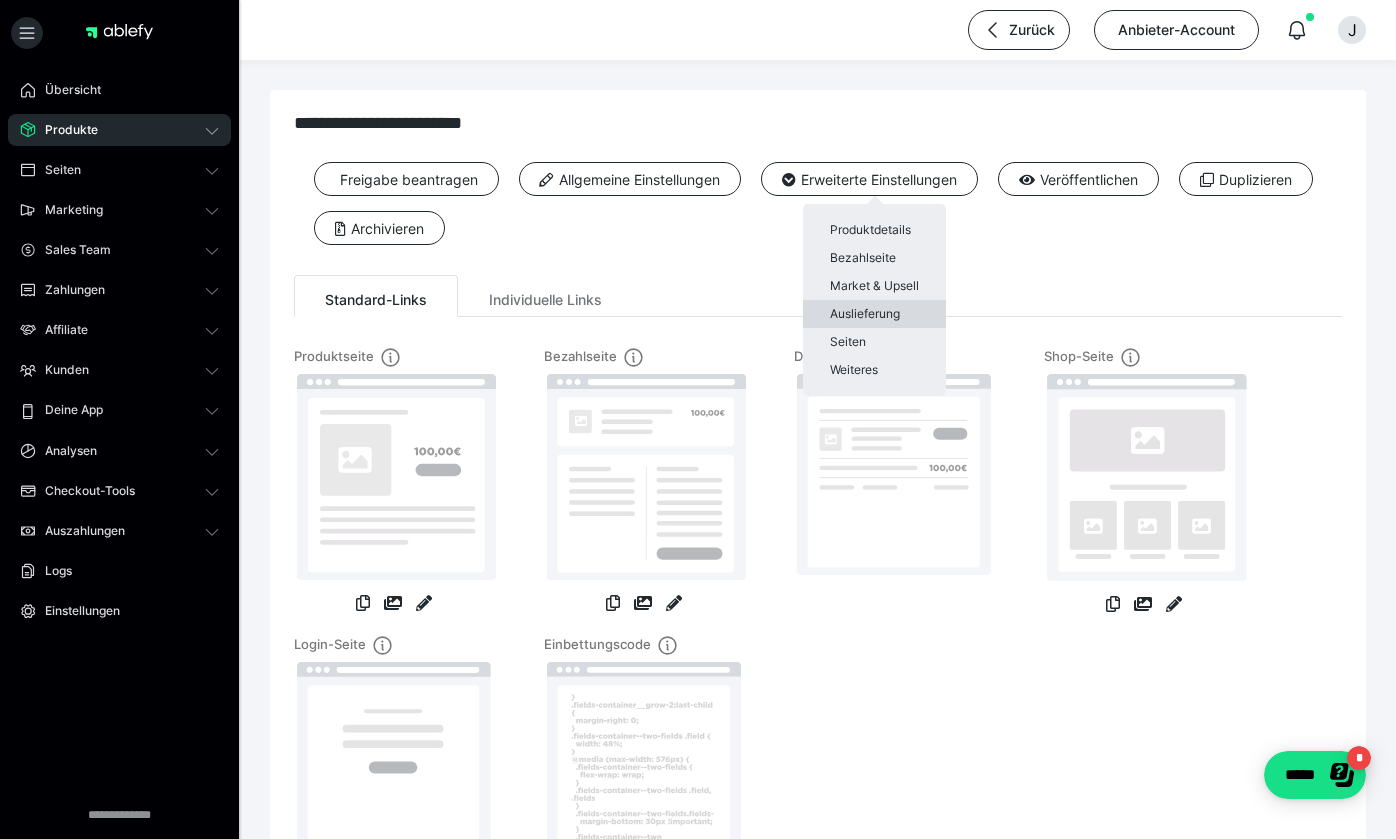 click on "Auslieferung" at bounding box center (874, 314) 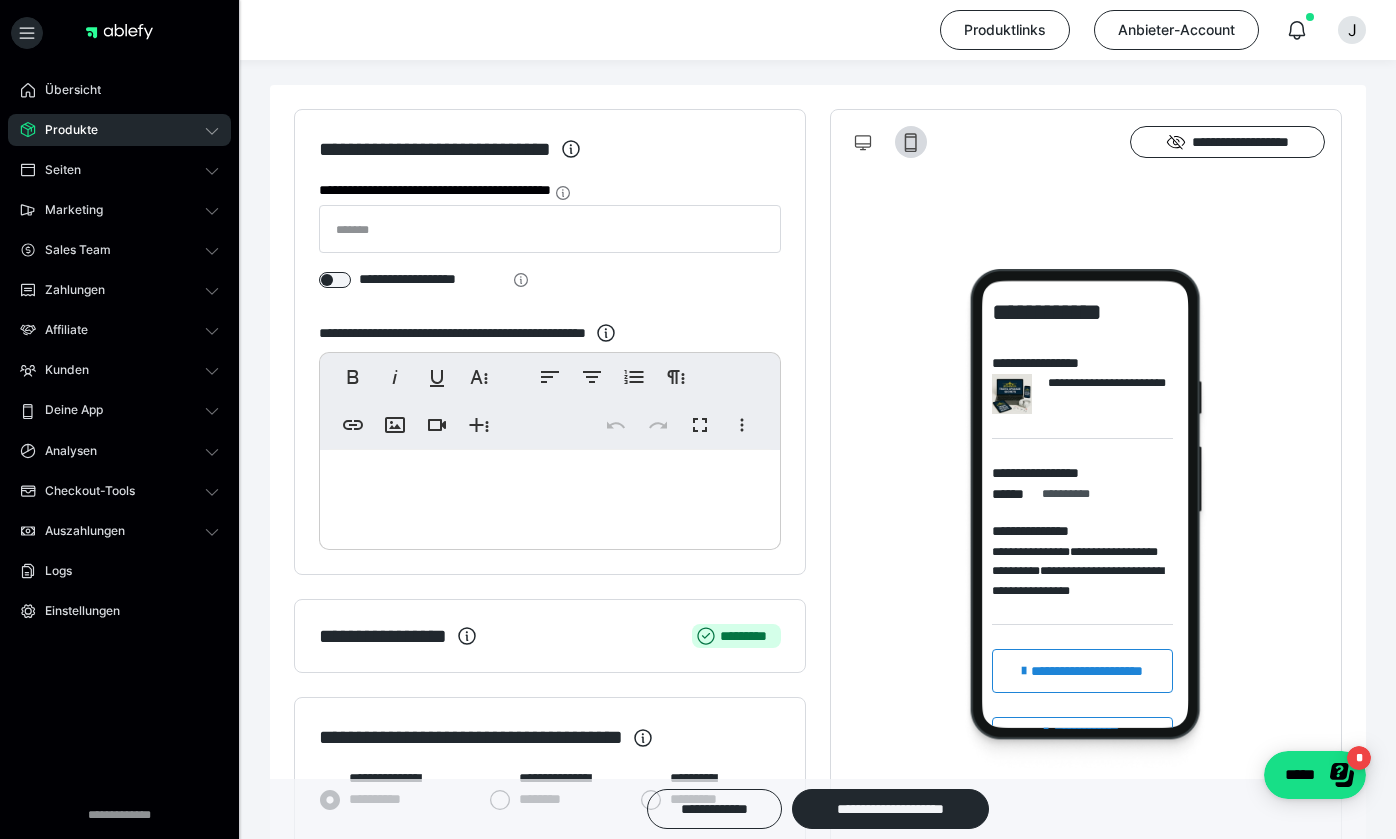 scroll, scrollTop: 190, scrollLeft: 0, axis: vertical 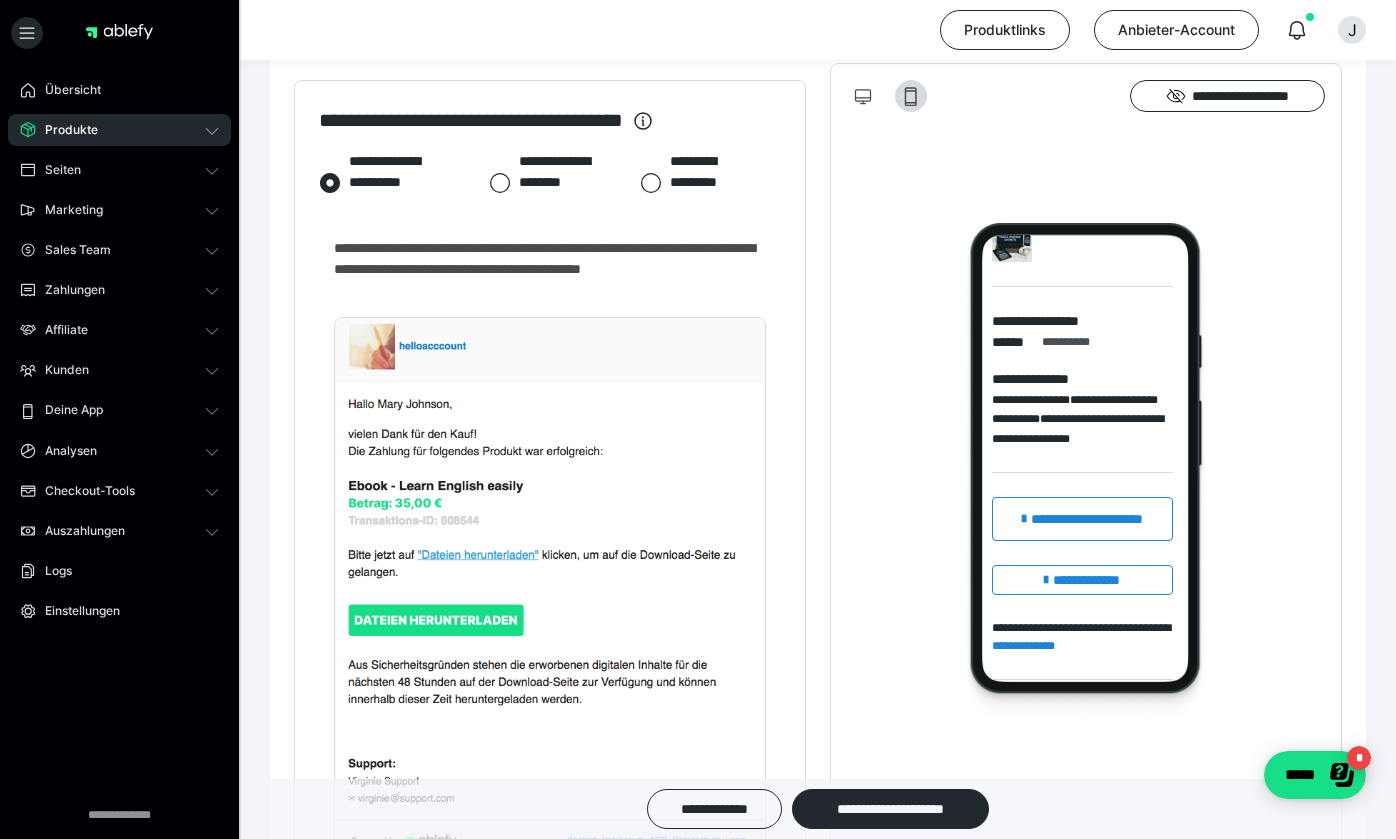 click on "**********" at bounding box center [555, 182] 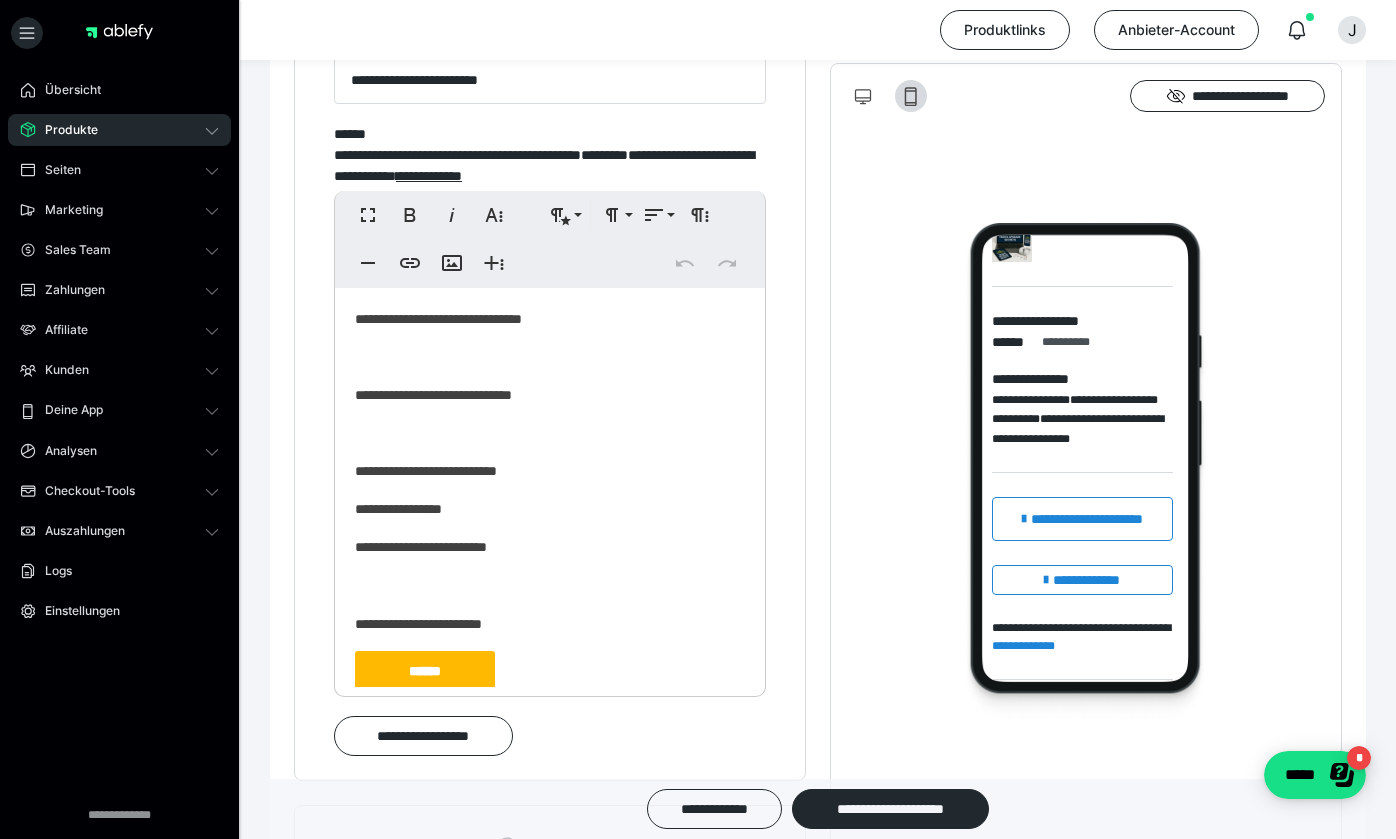 scroll, scrollTop: 1084, scrollLeft: 0, axis: vertical 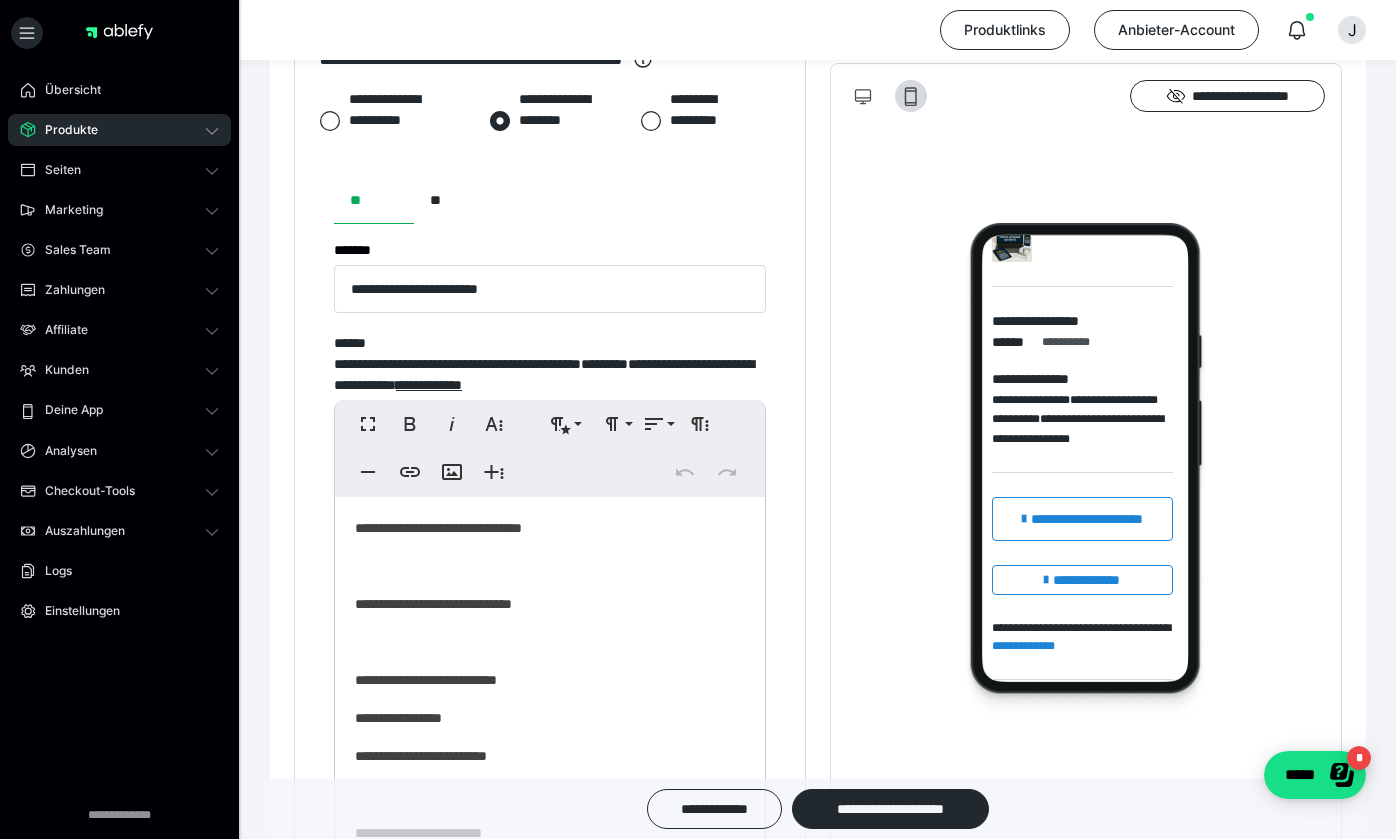 click on "**********" at bounding box center [395, 120] 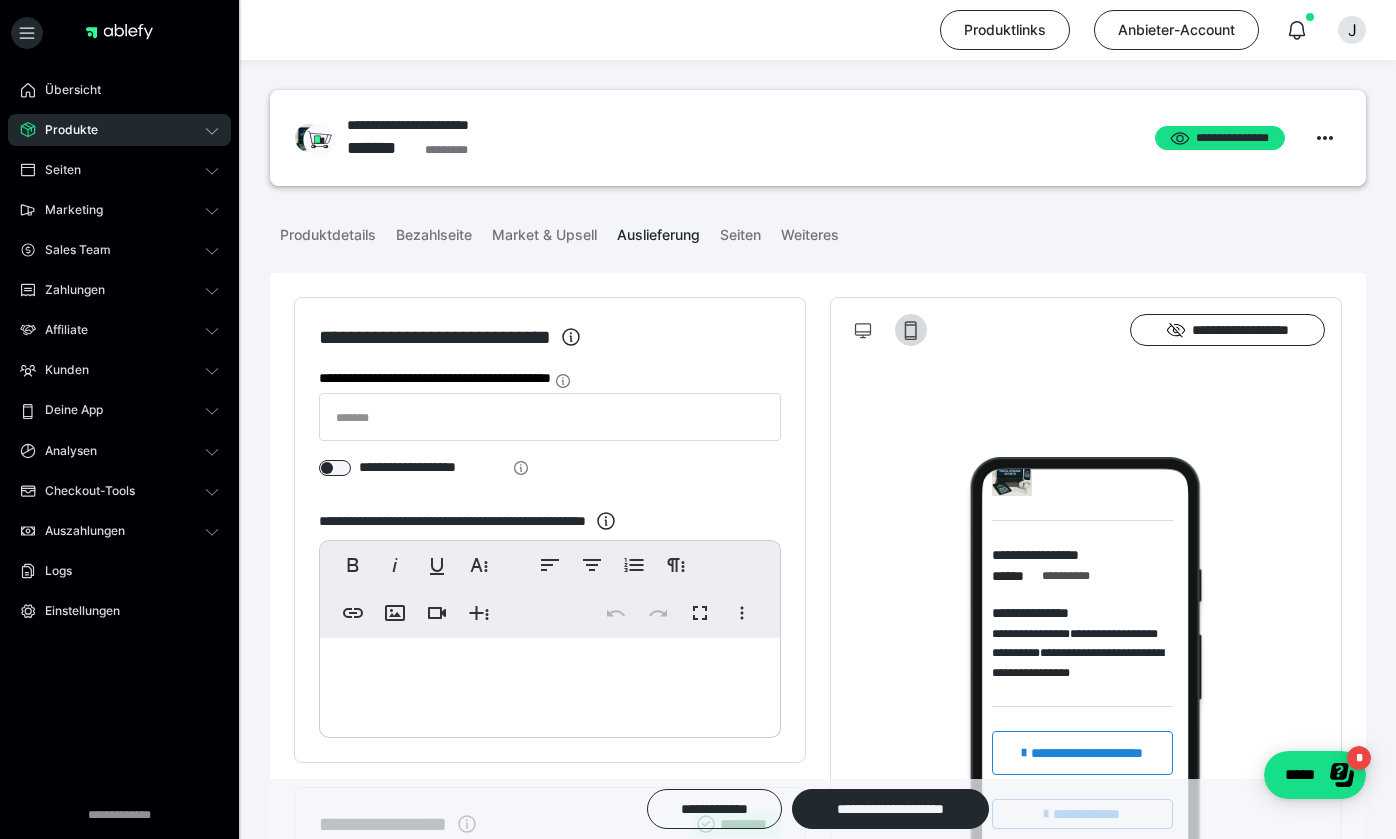 scroll, scrollTop: 0, scrollLeft: 0, axis: both 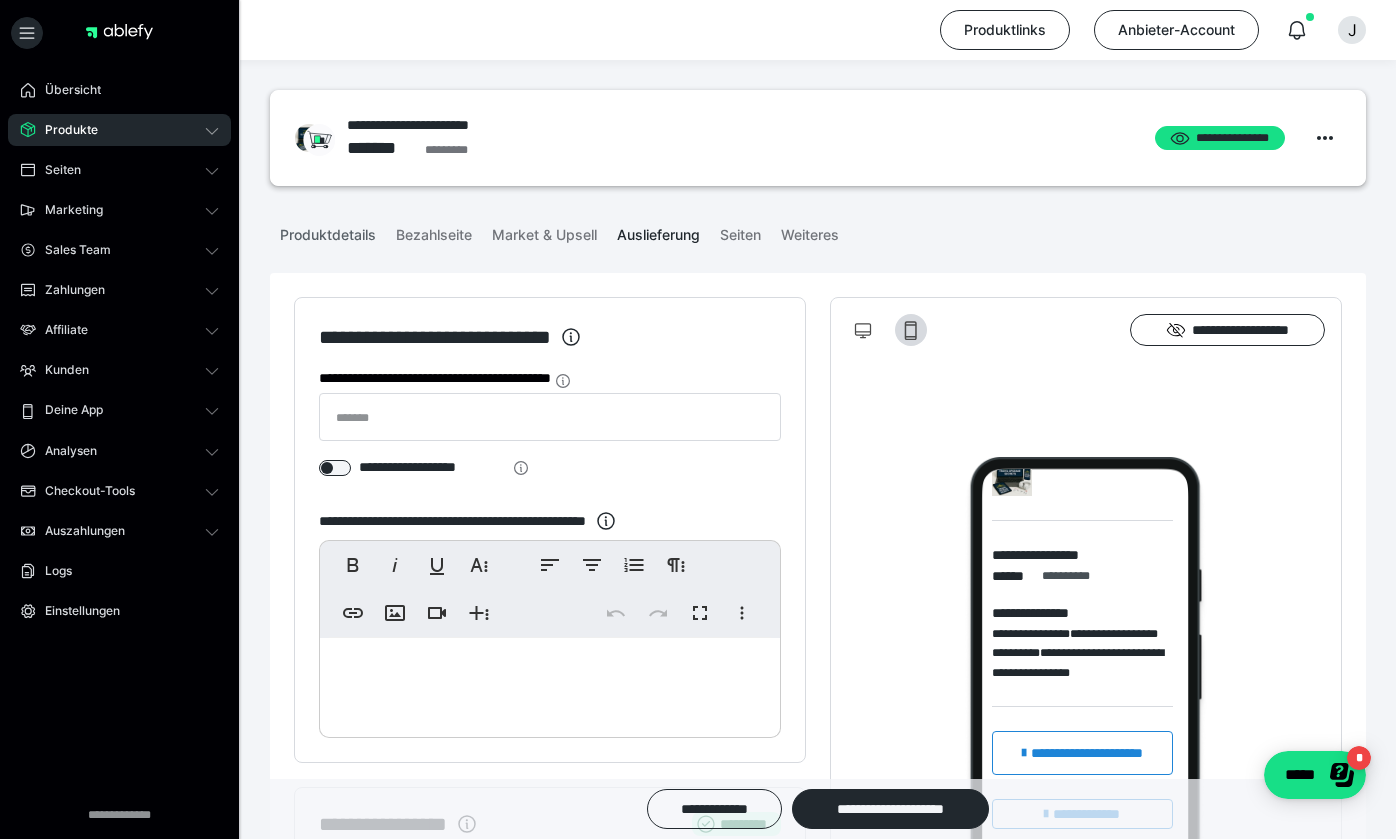 click on "Produktdetails" at bounding box center [328, 231] 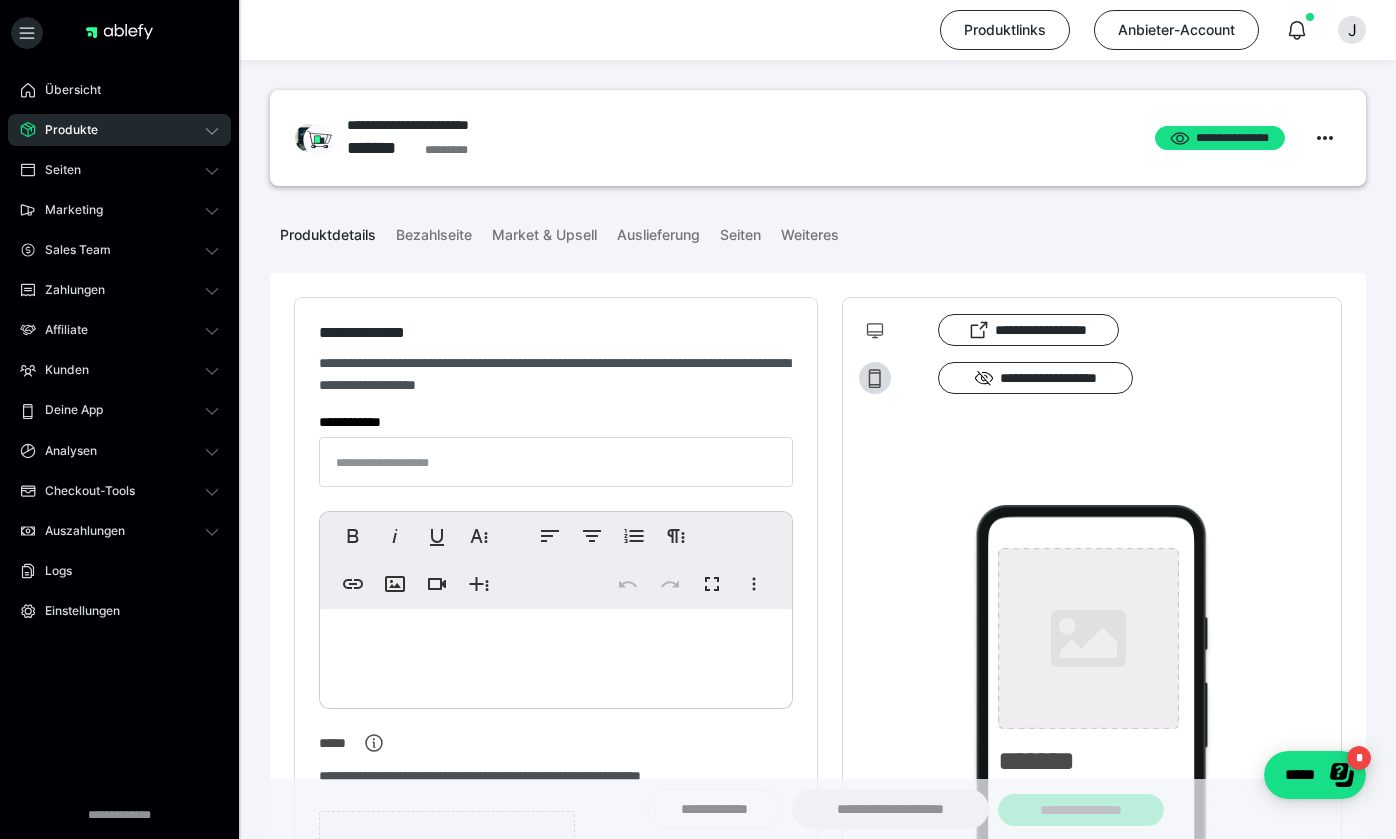 type on "**********" 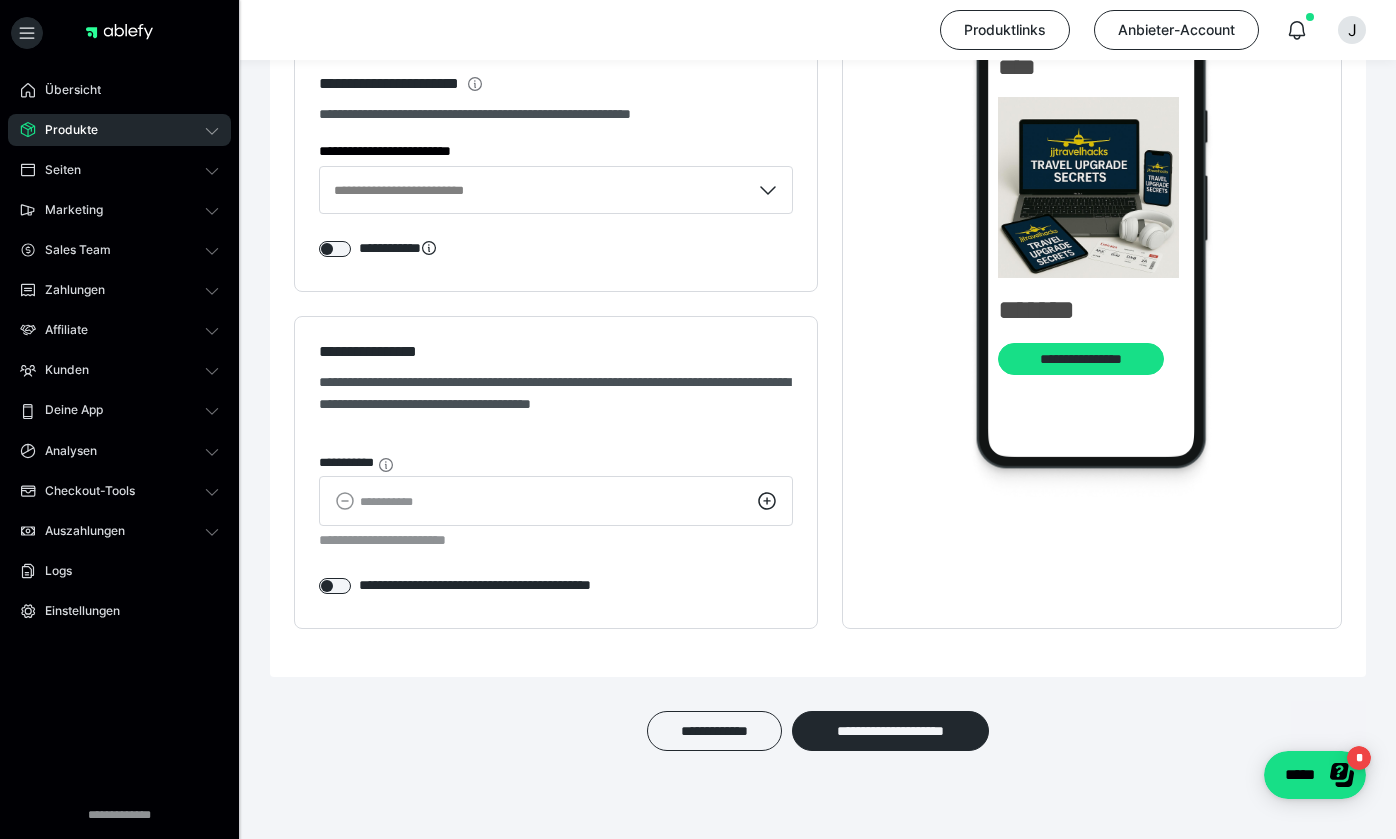 scroll, scrollTop: 1791, scrollLeft: 0, axis: vertical 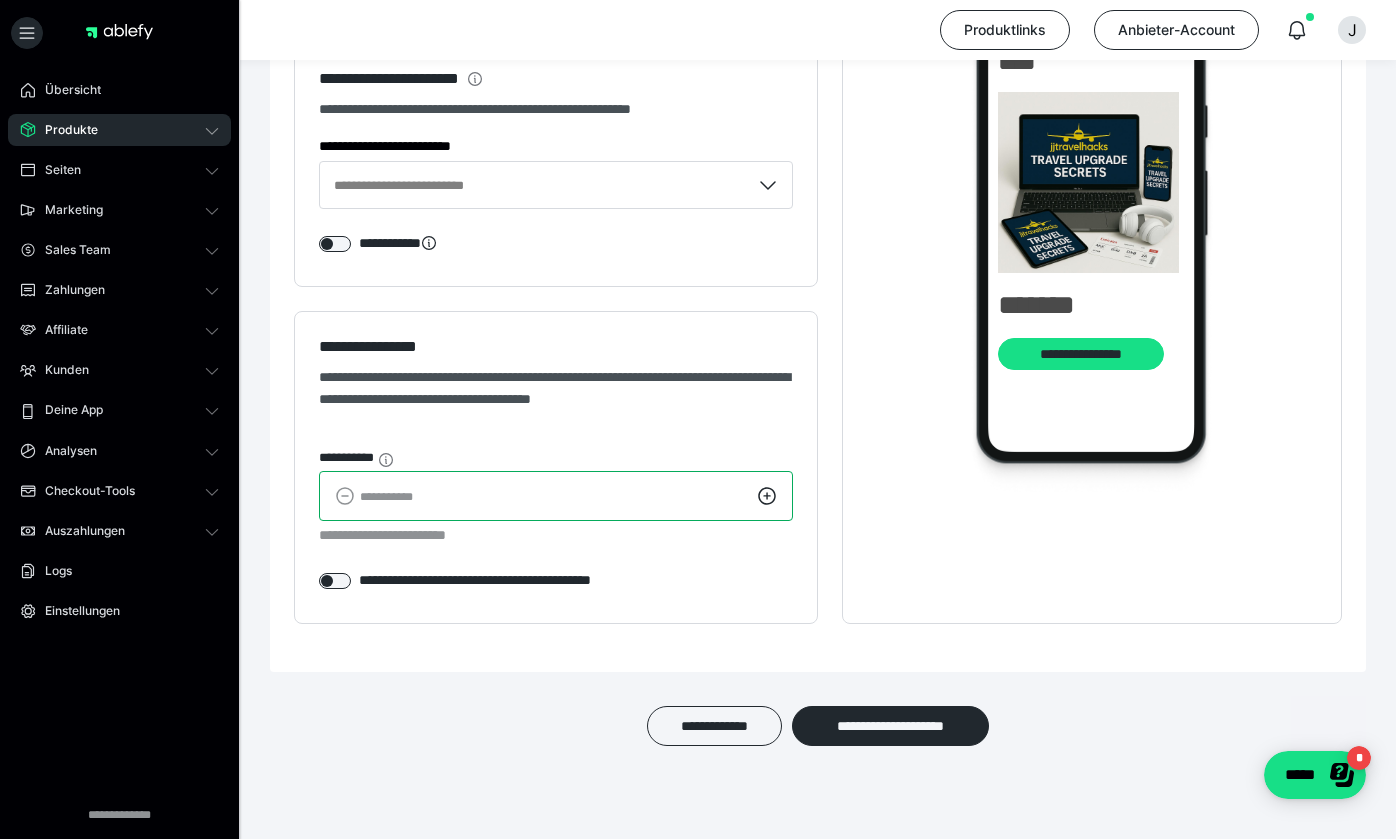 click at bounding box center (556, 496) 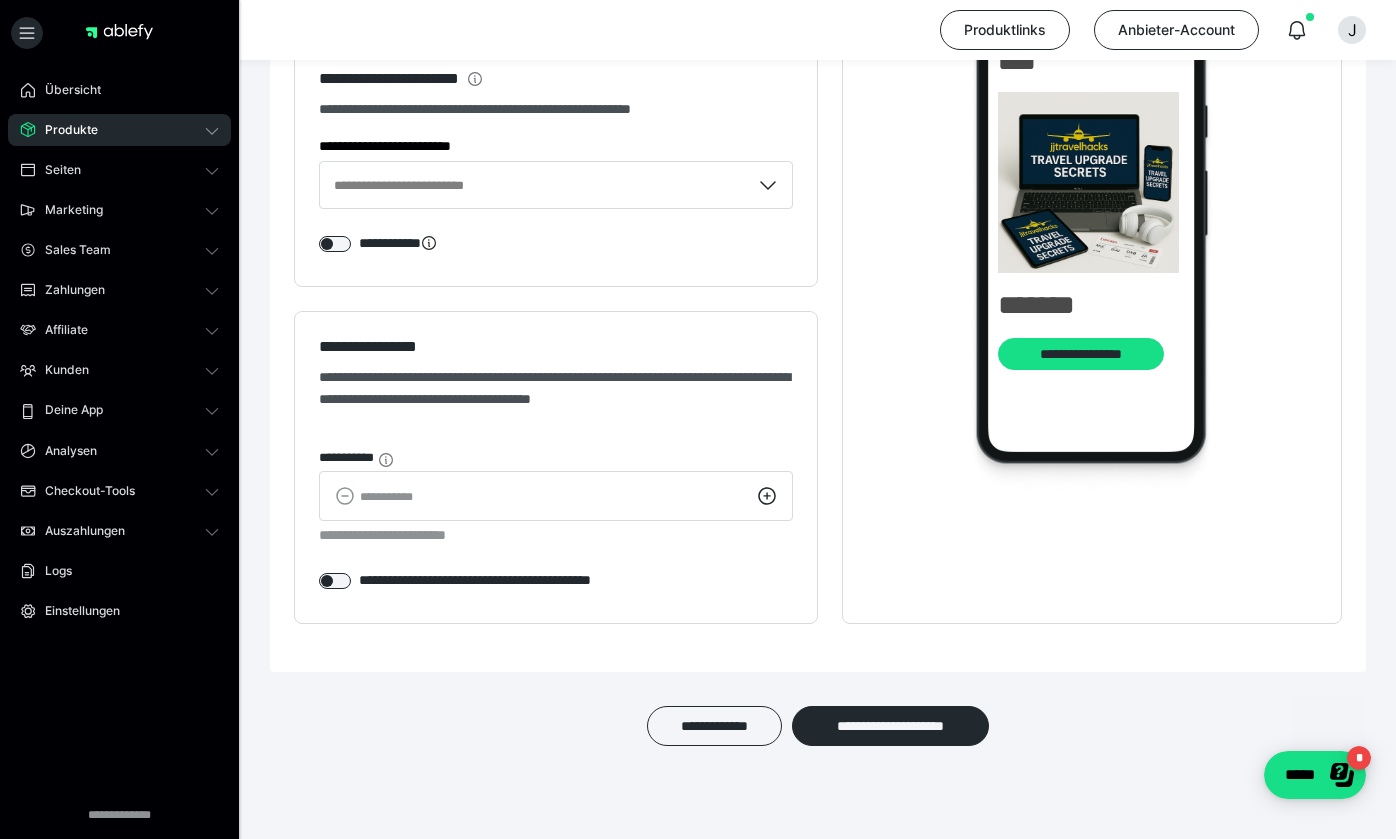 click 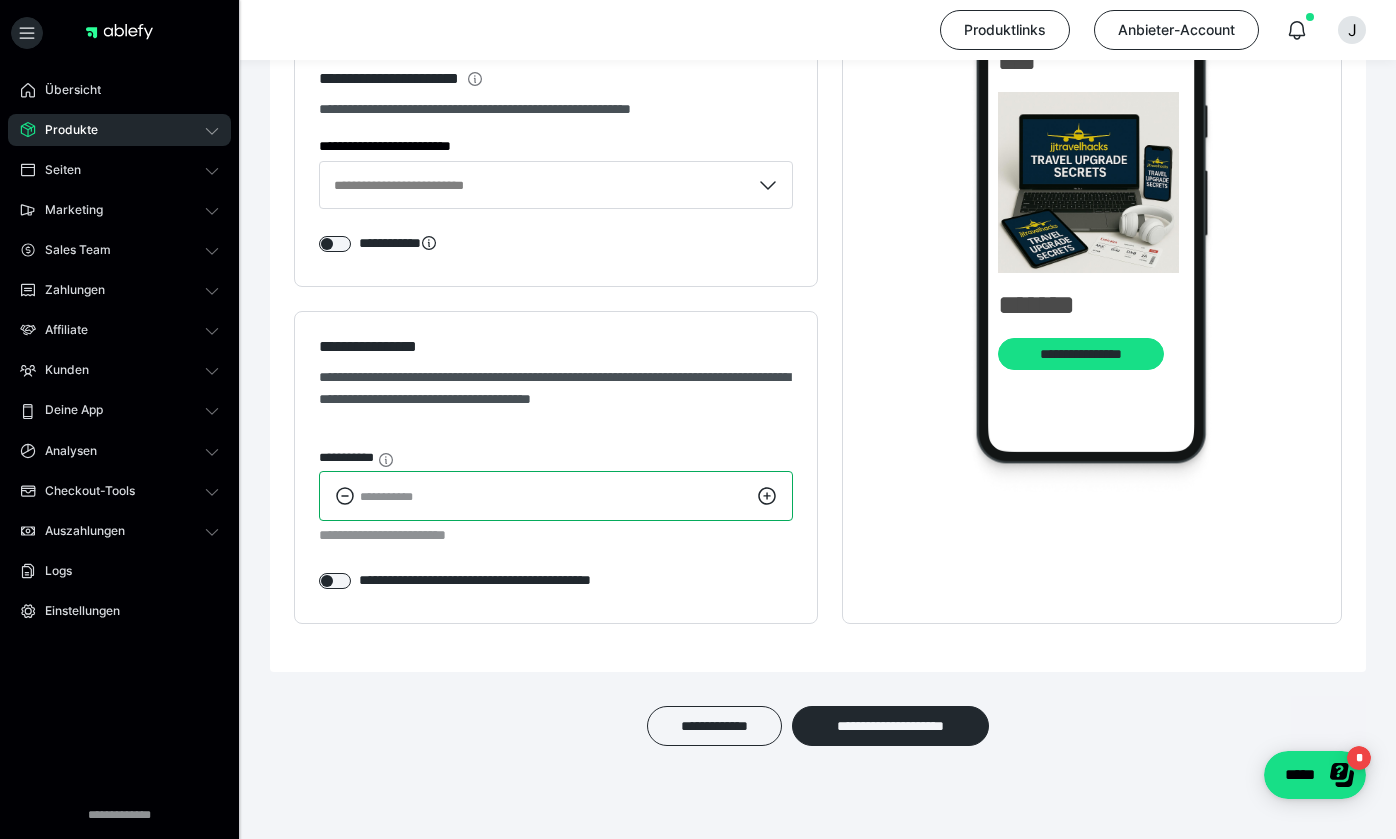 click on "*" at bounding box center [556, 496] 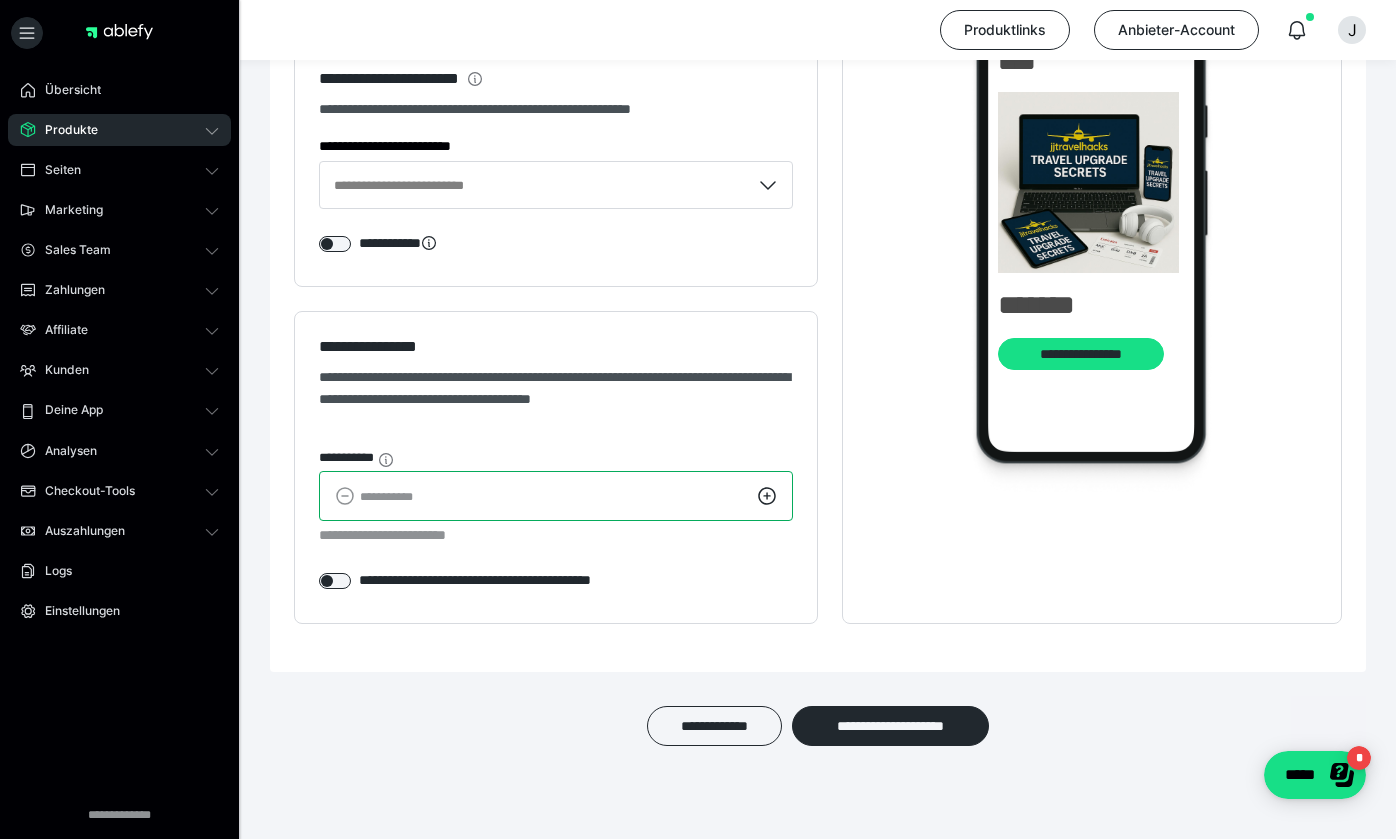 type on "*" 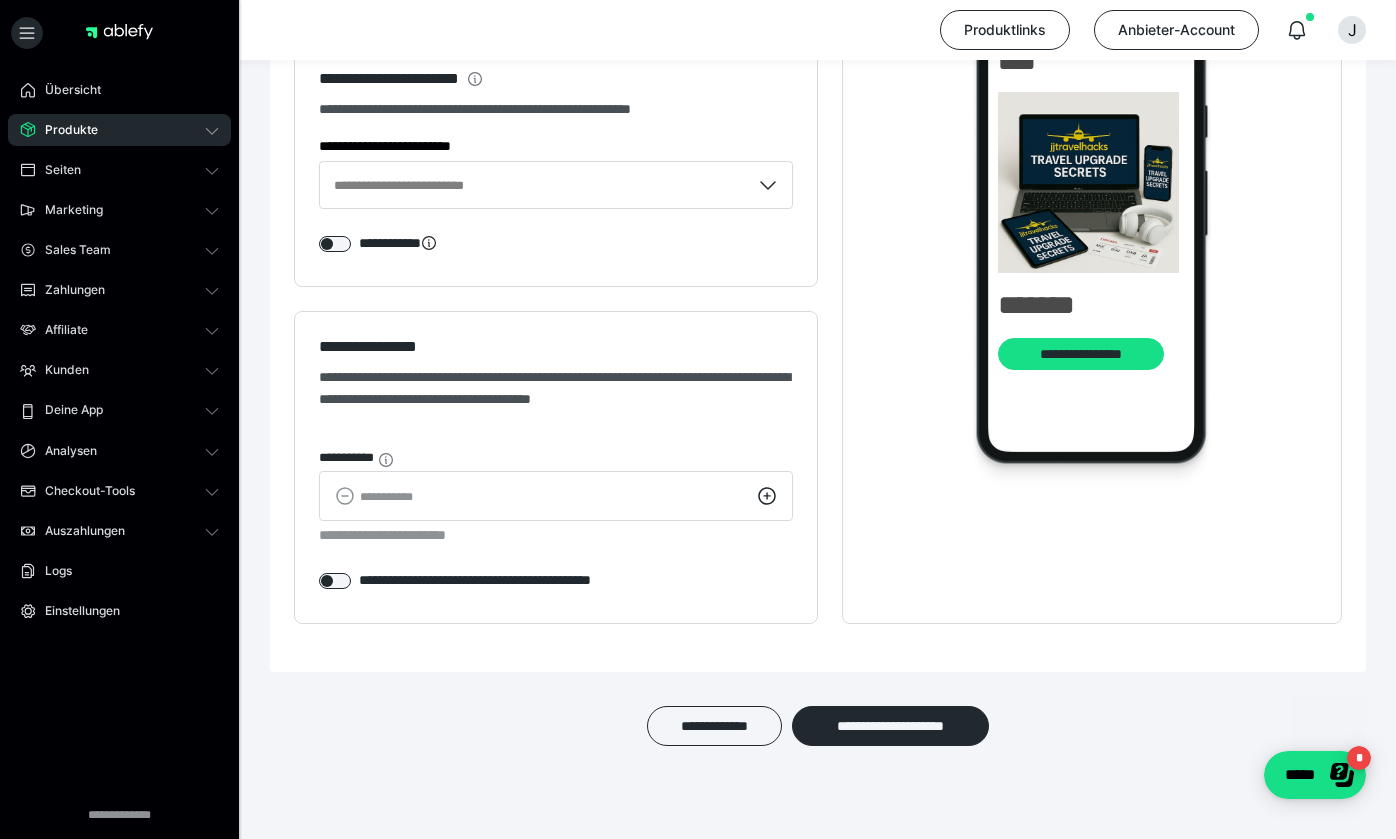 click on "**********" at bounding box center (556, 580) 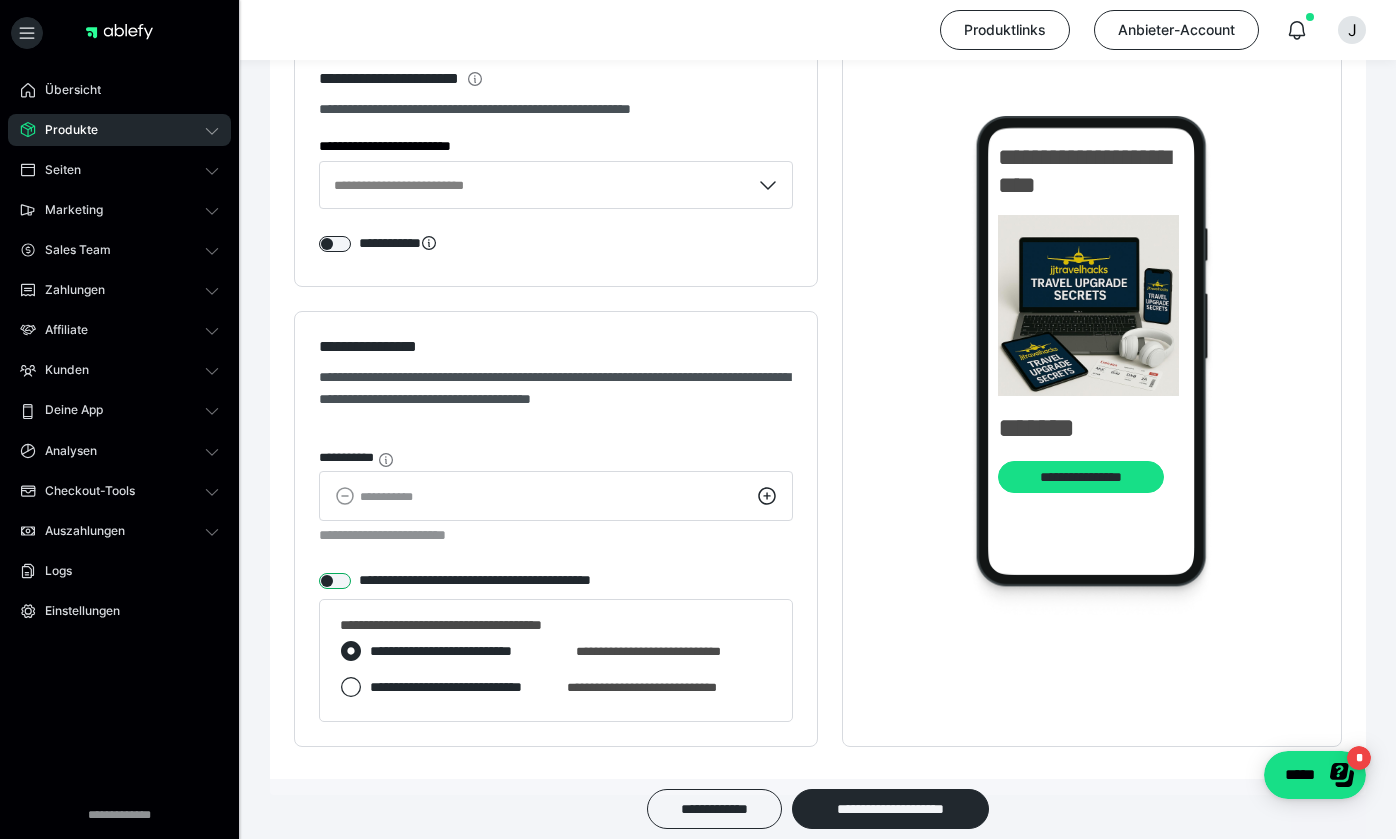click at bounding box center (335, 581) 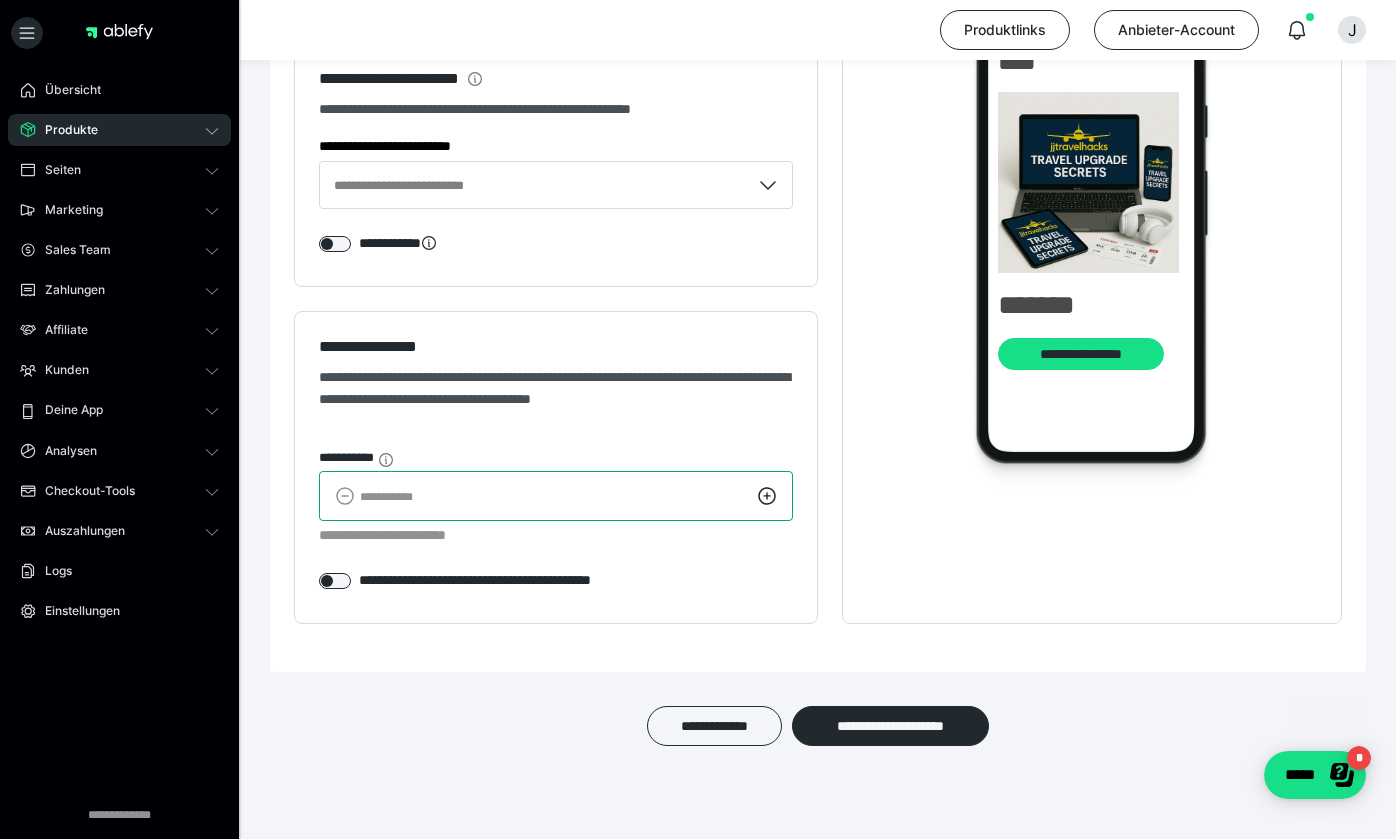 click on "*" at bounding box center [556, 496] 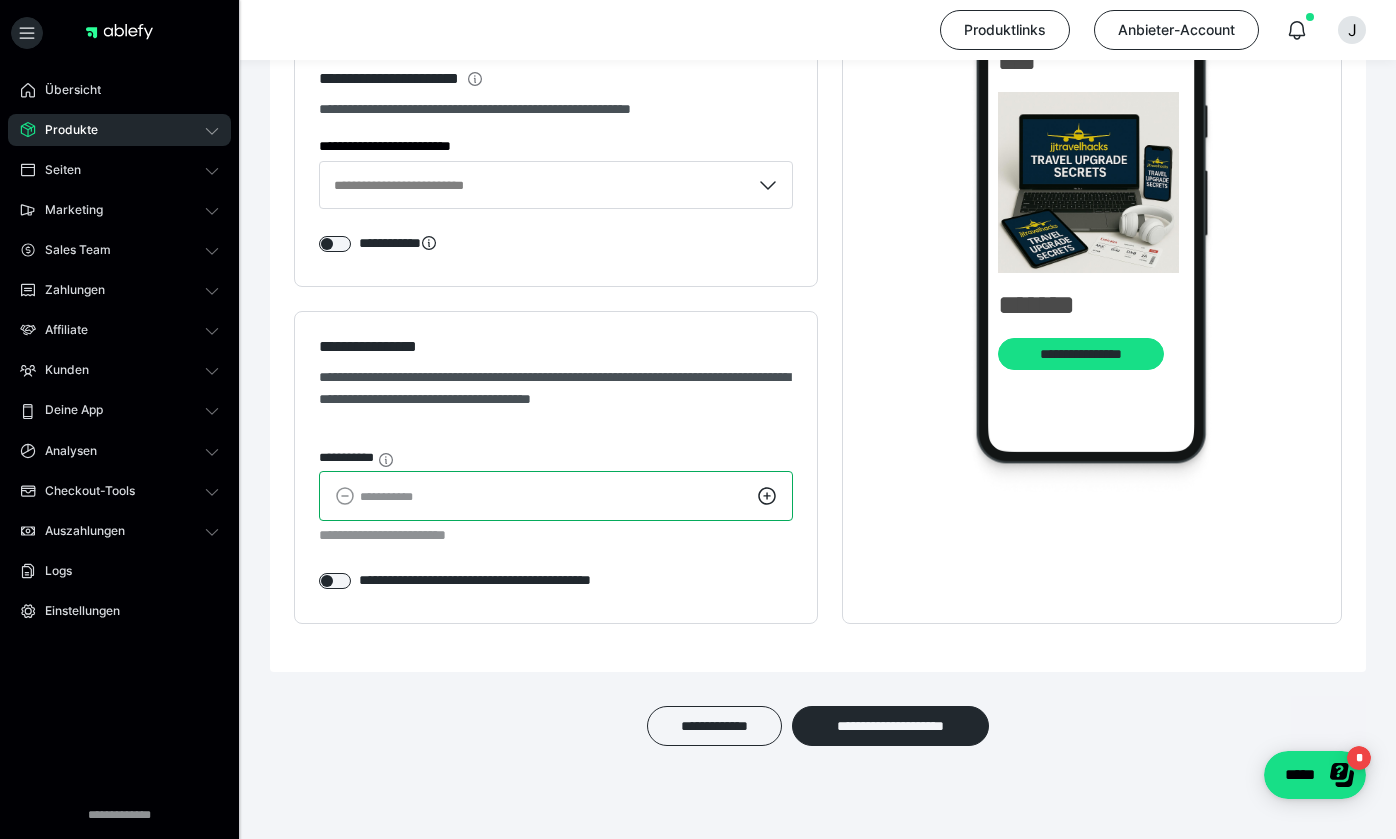 click on "*" at bounding box center (556, 496) 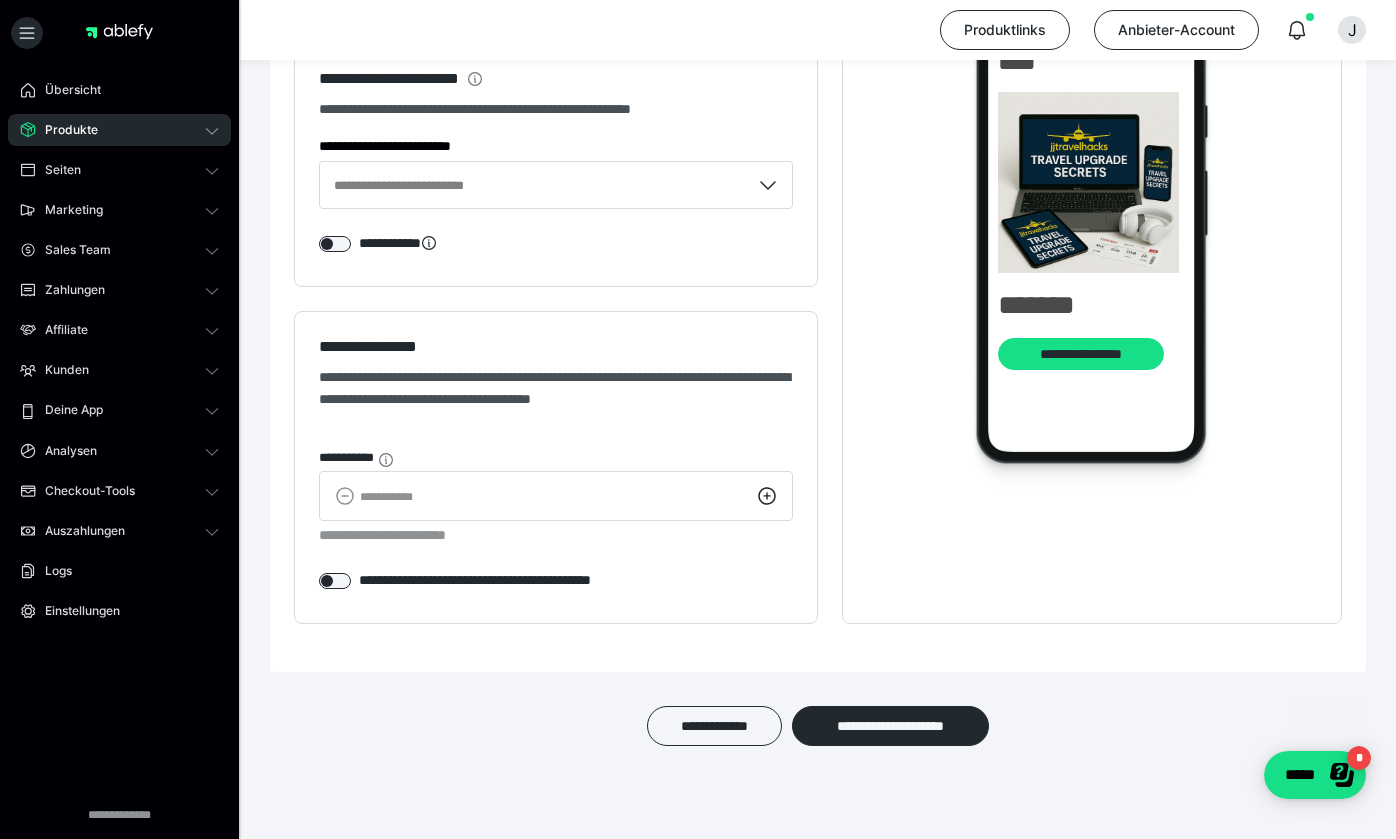 click on "**********" at bounding box center (818, -423) 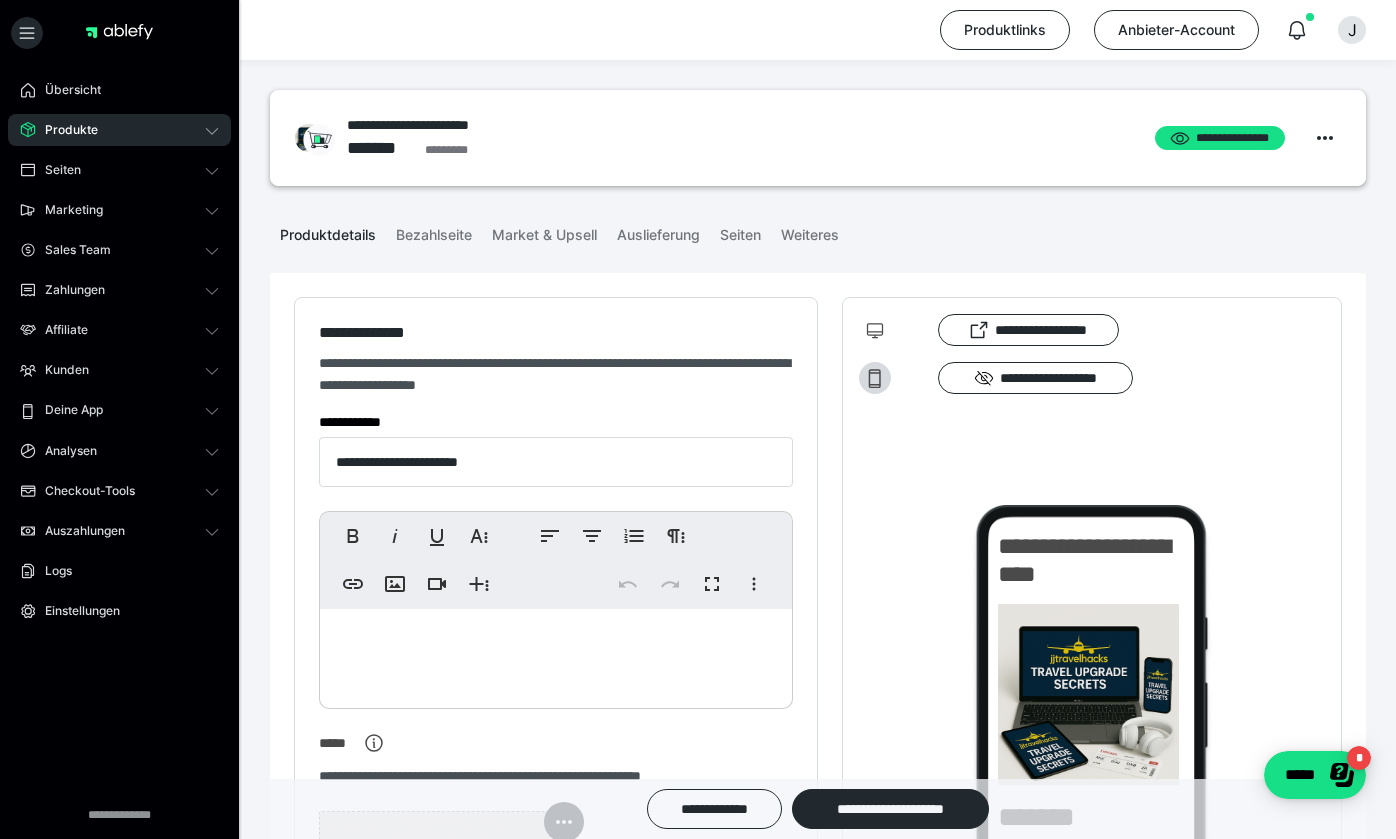 scroll, scrollTop: 0, scrollLeft: 0, axis: both 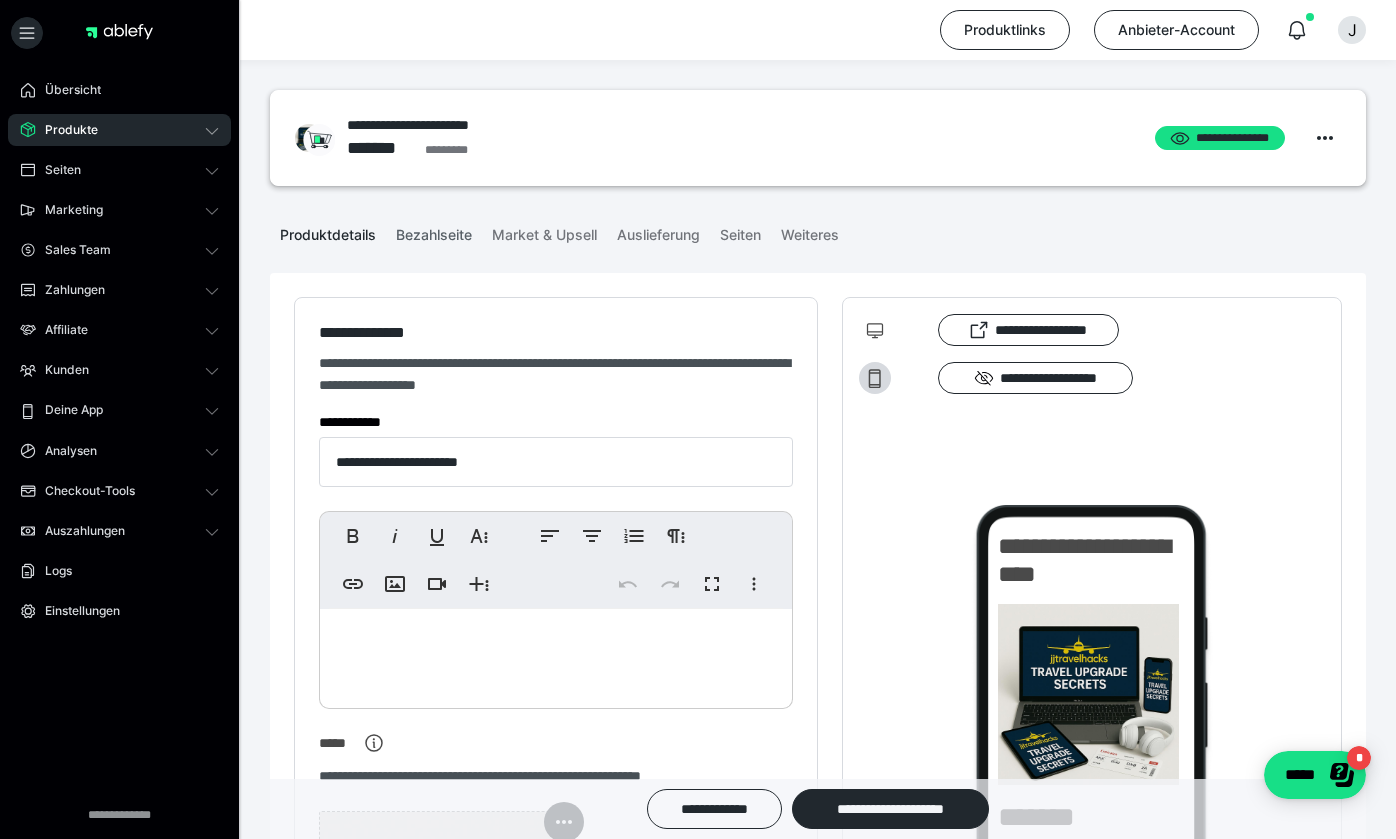 click on "Bezahlseite" at bounding box center [434, 231] 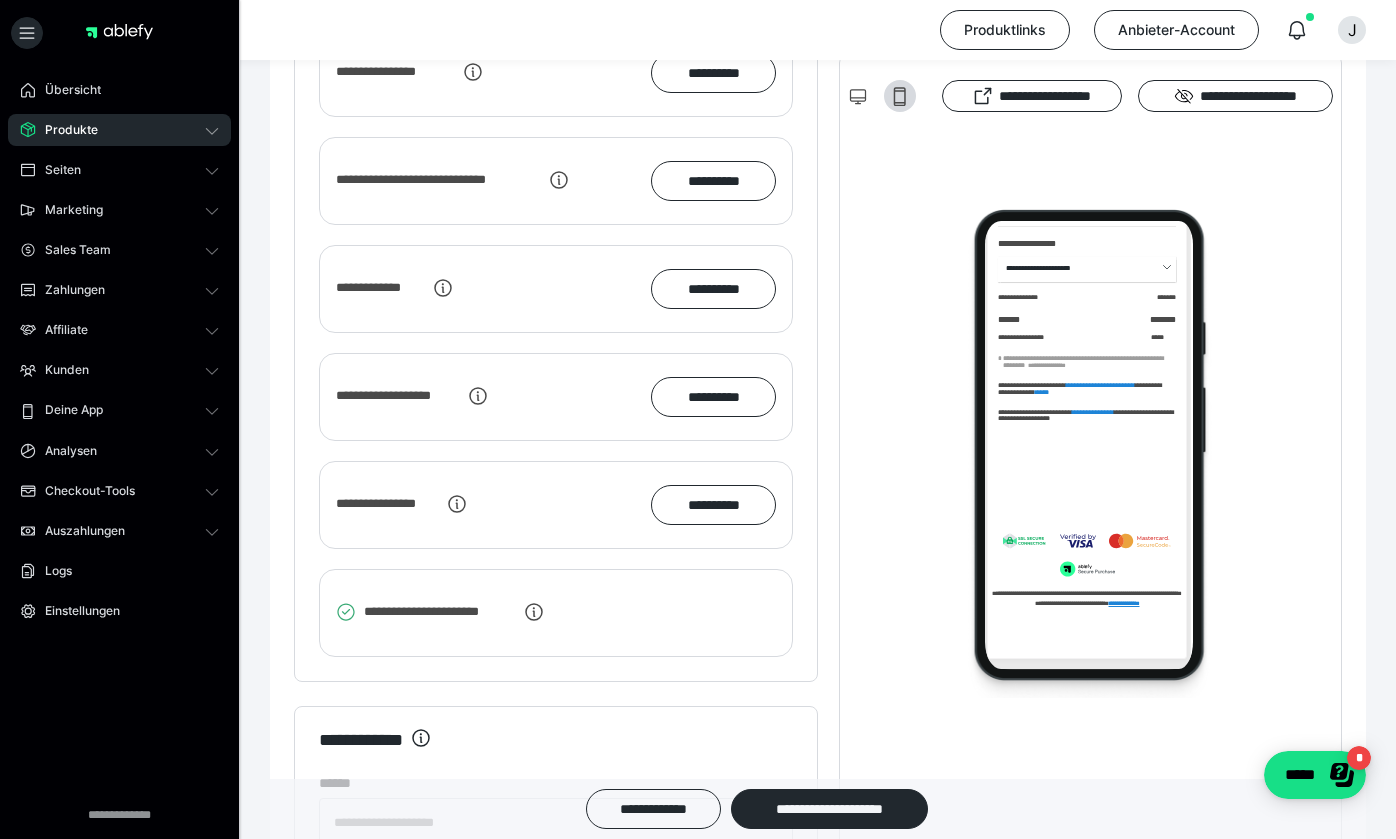 scroll, scrollTop: 2475, scrollLeft: 0, axis: vertical 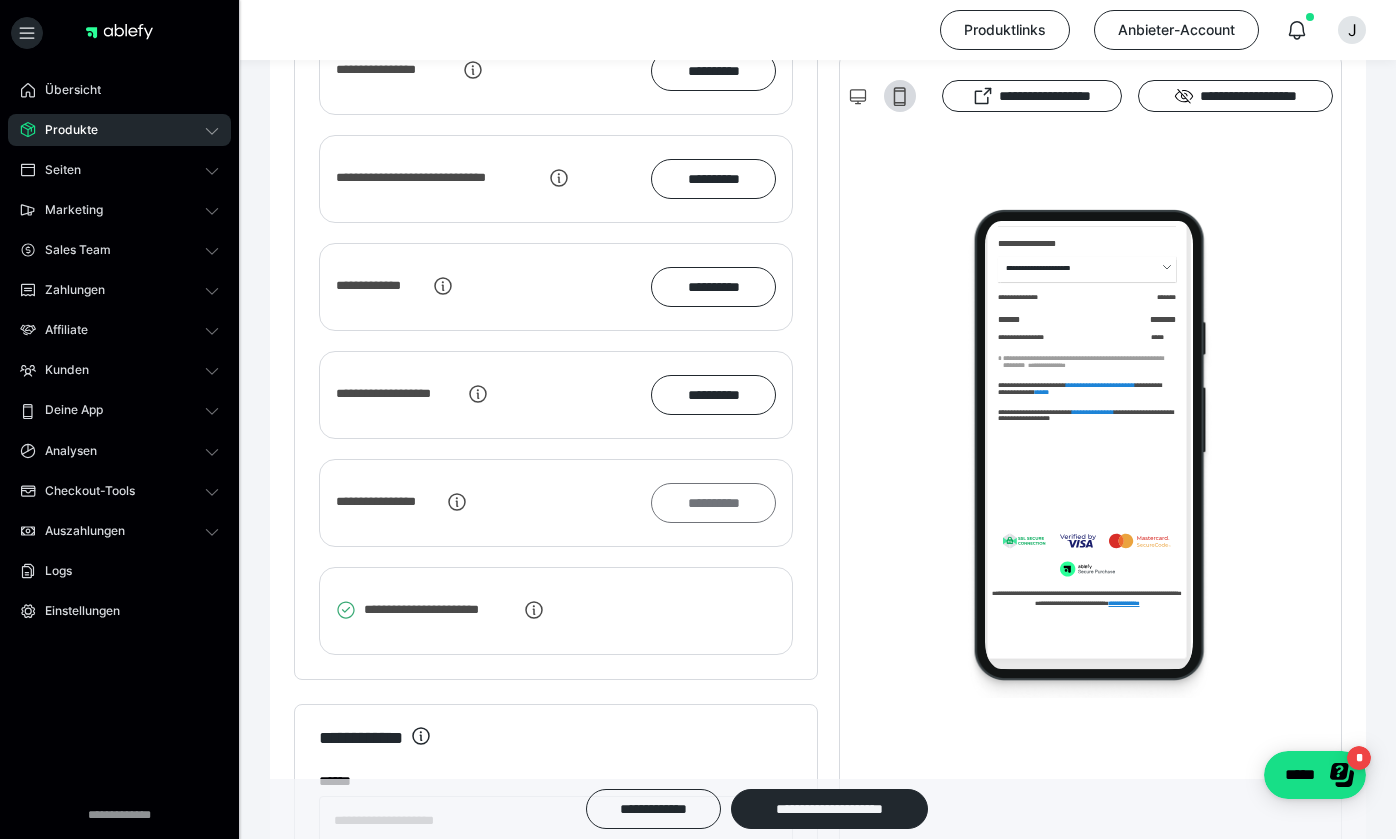 click on "**********" at bounding box center [713, 503] 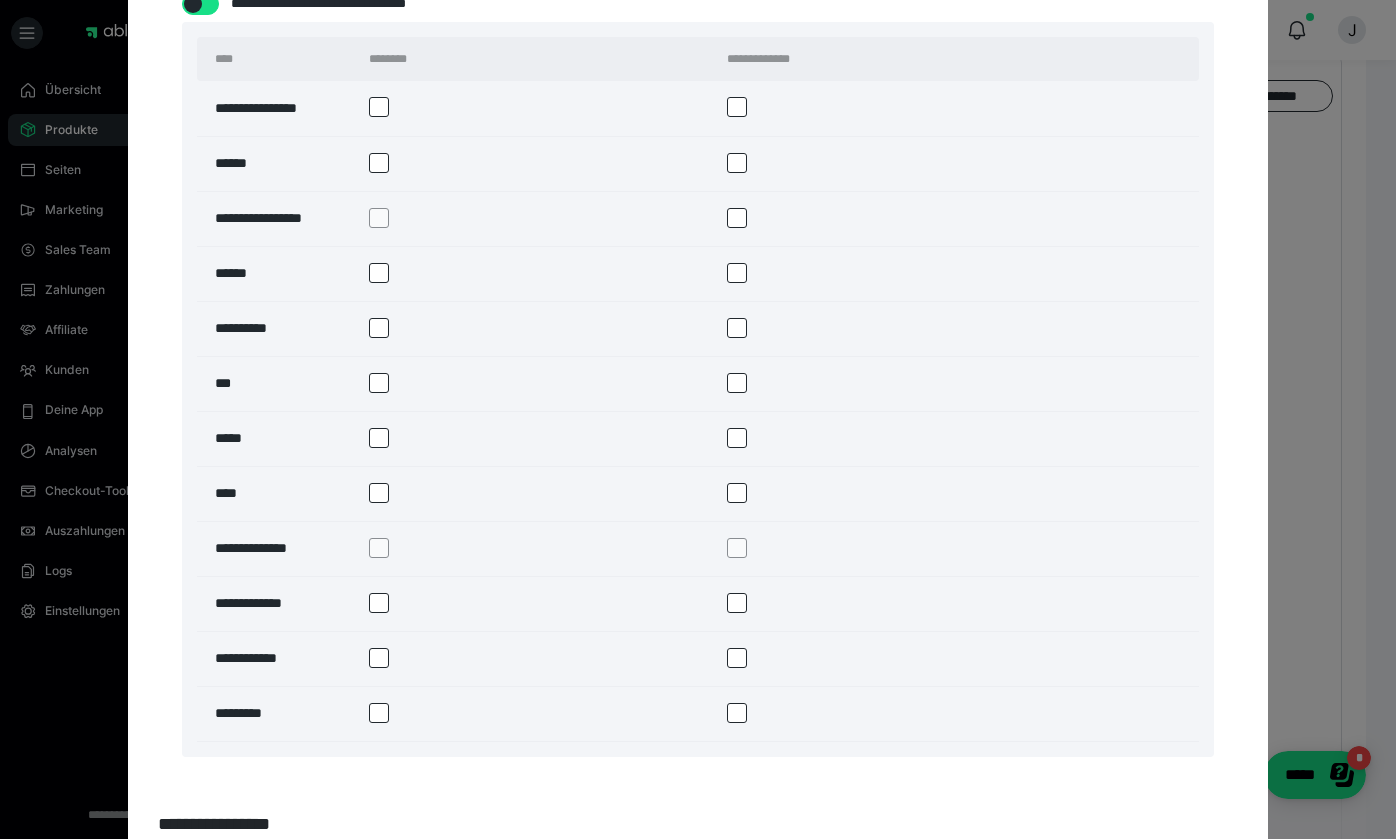 scroll, scrollTop: 3224, scrollLeft: 0, axis: vertical 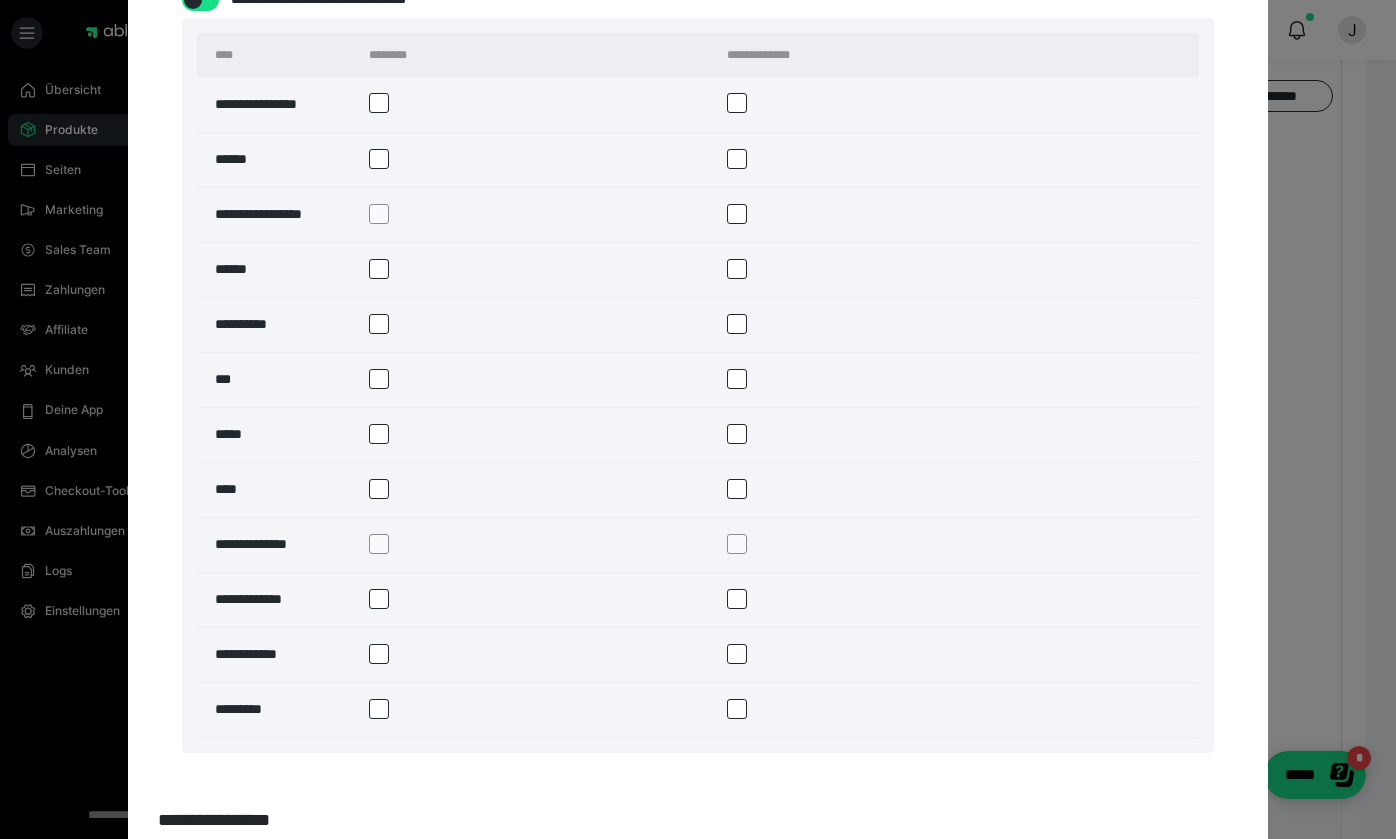 click at bounding box center (538, 324) 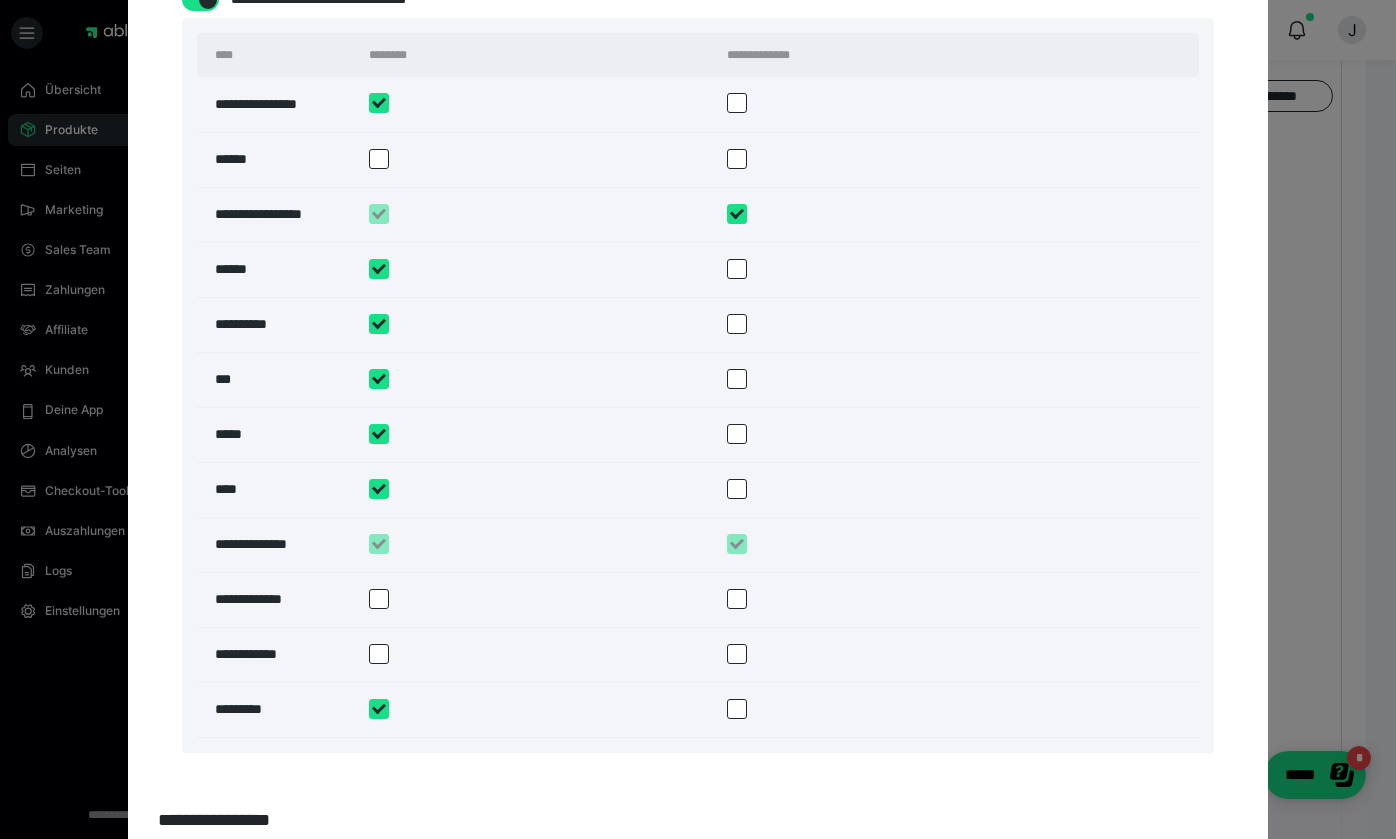 checkbox on "****" 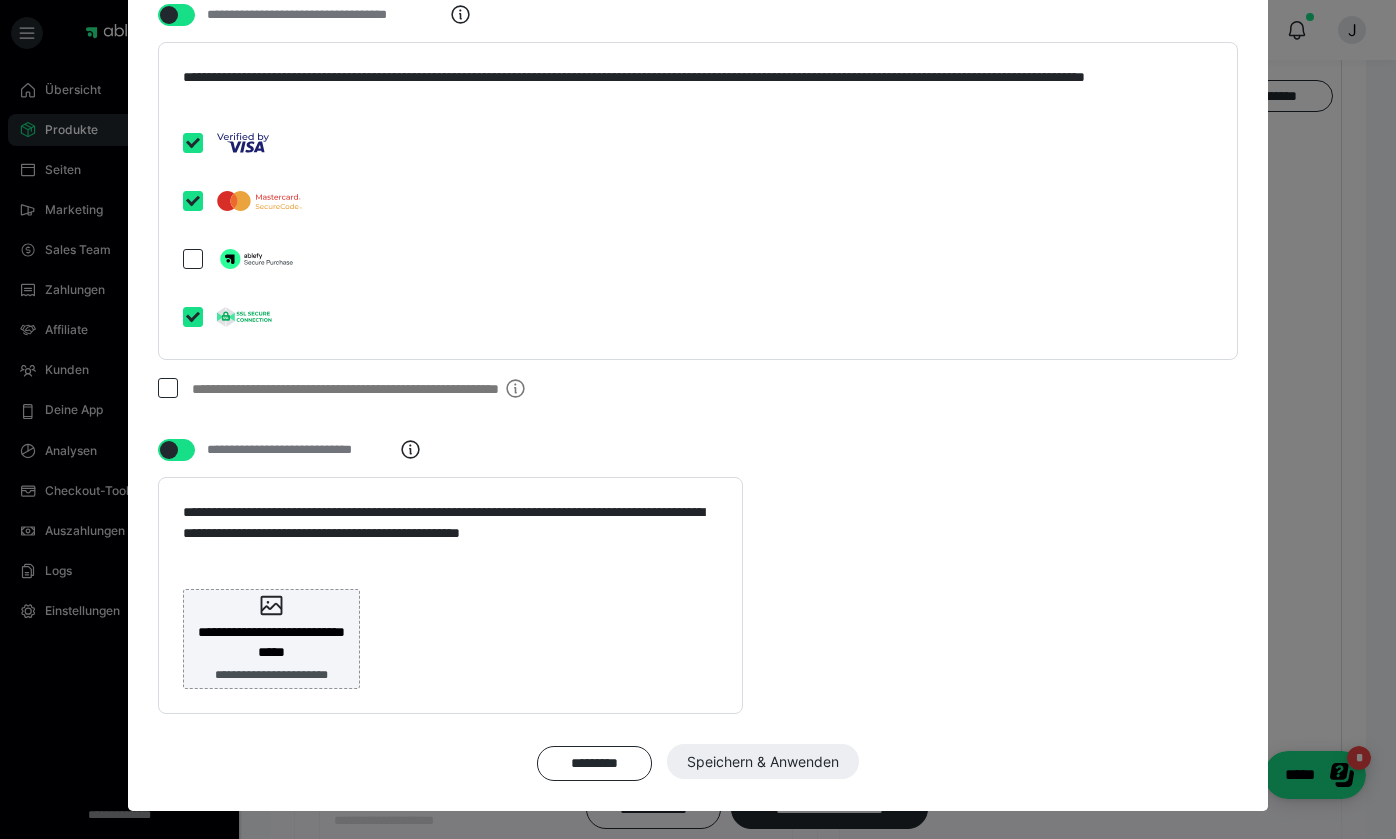 scroll, scrollTop: 4138, scrollLeft: 0, axis: vertical 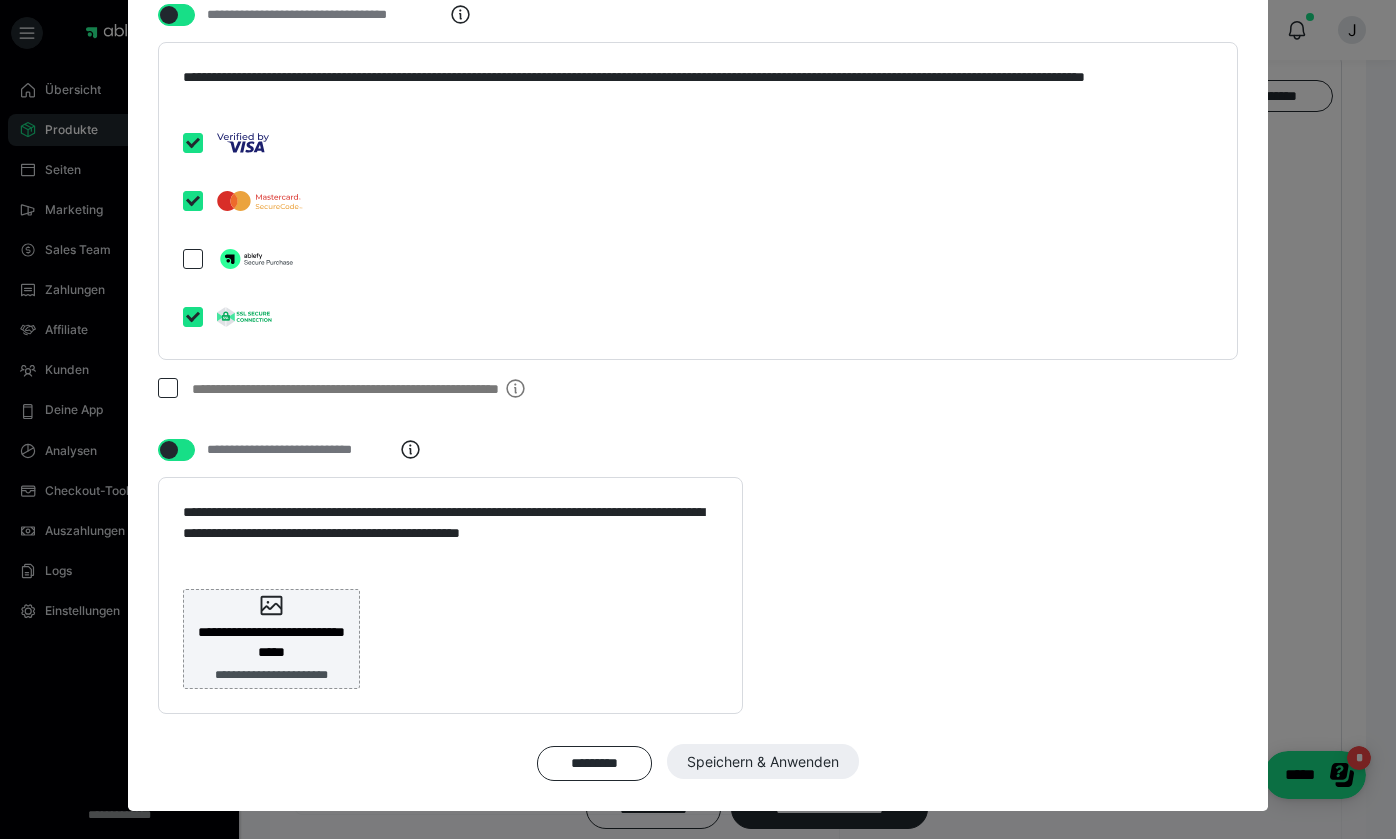 click on "********* Speichern & Anwenden" at bounding box center (698, 762) 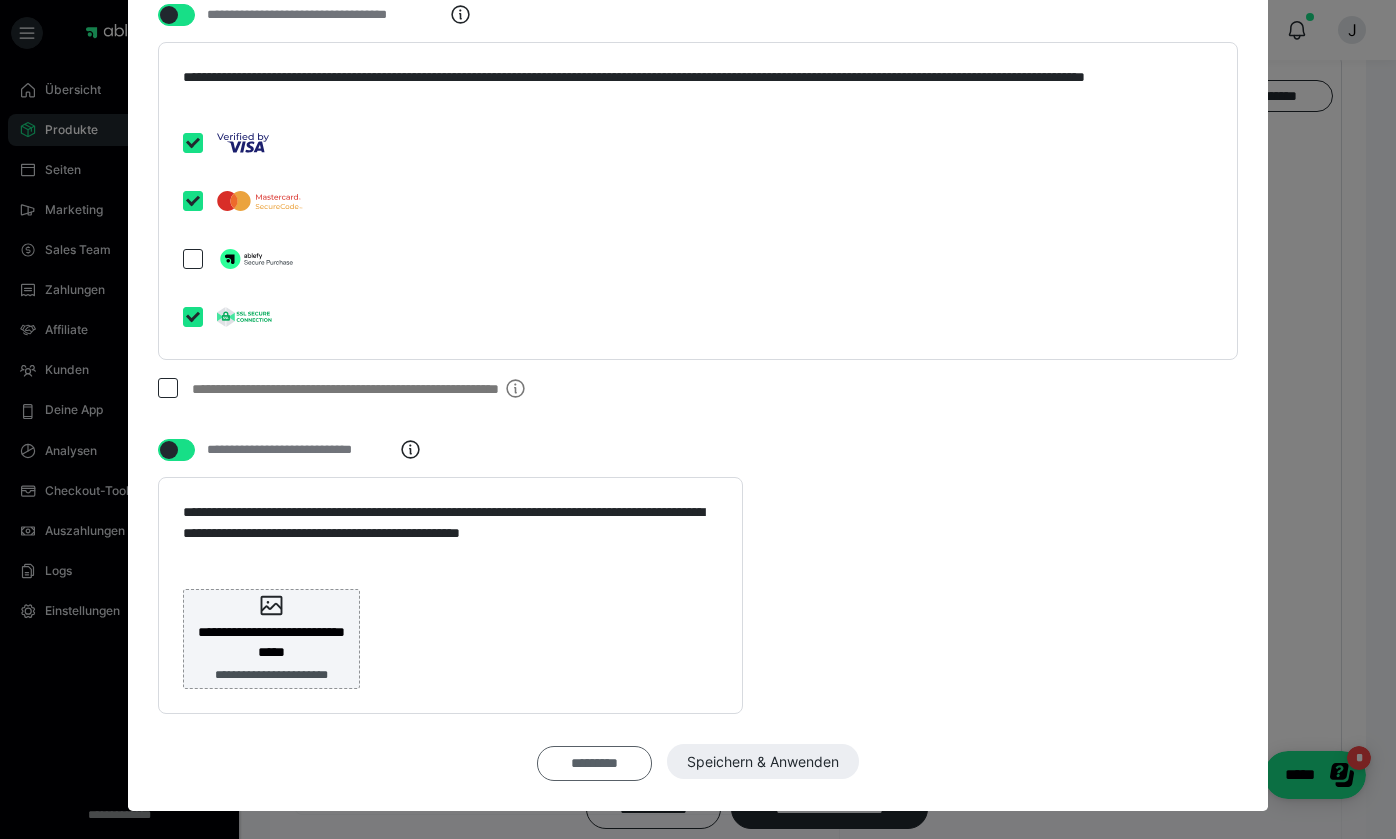 click on "*********" at bounding box center [594, 763] 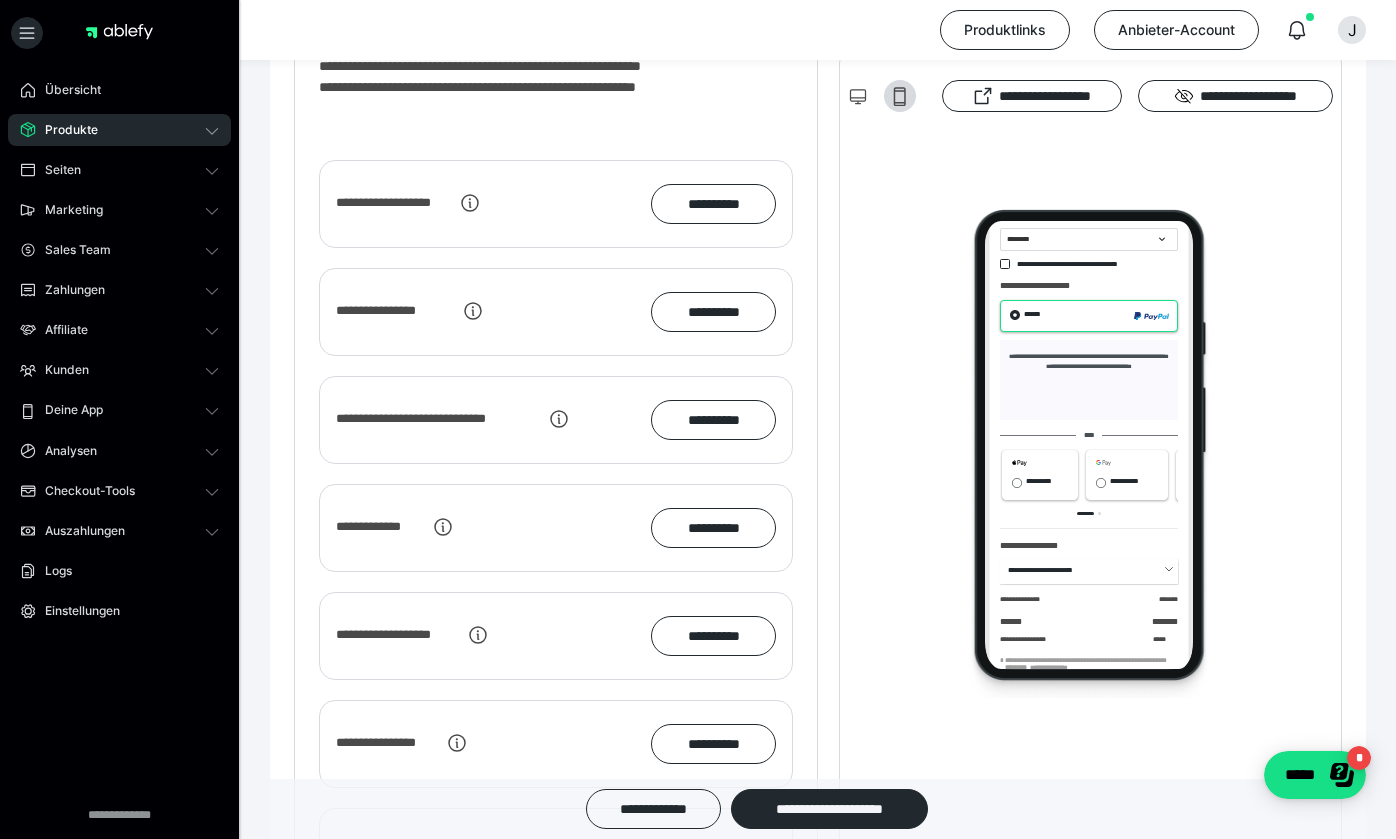 scroll, scrollTop: 2223, scrollLeft: 0, axis: vertical 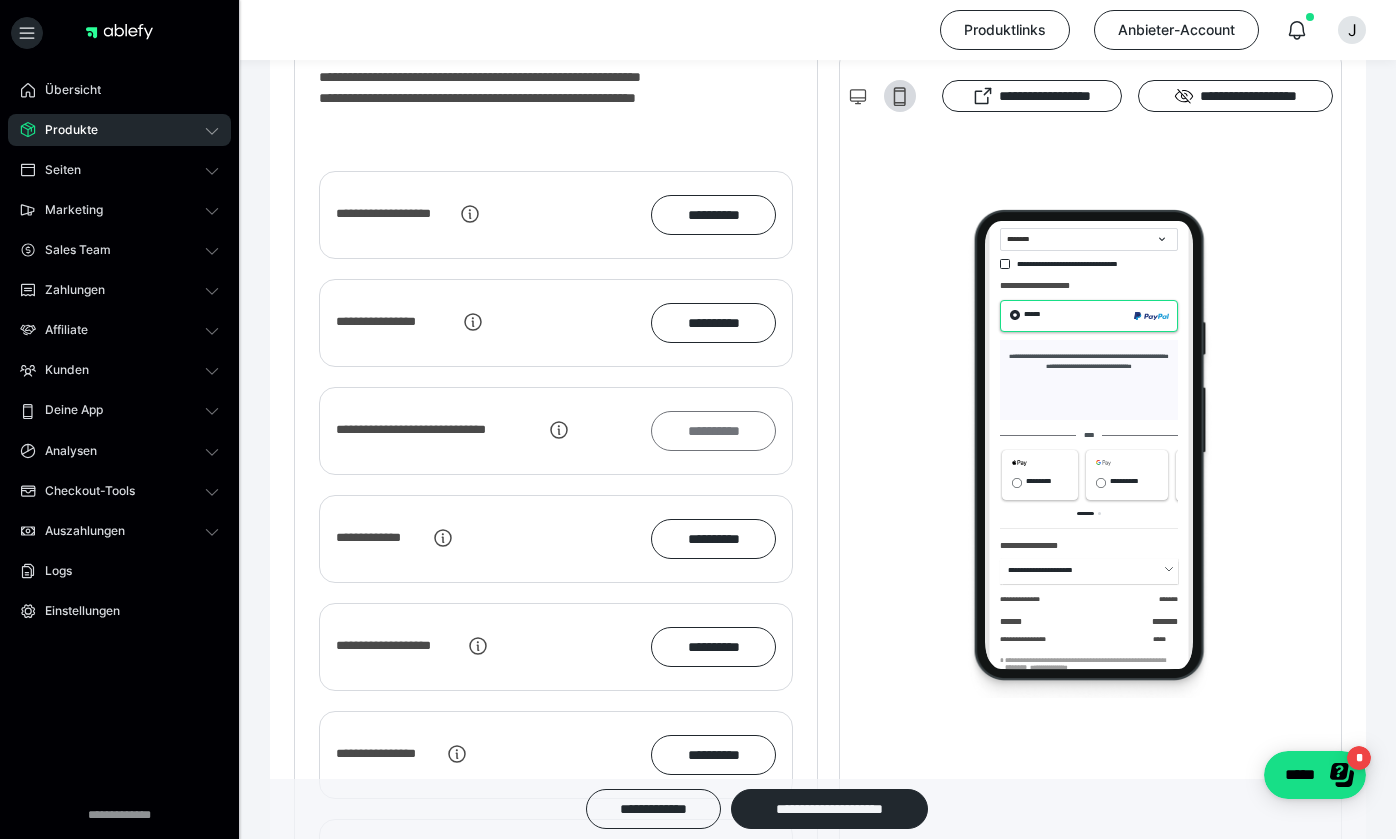 click on "**********" at bounding box center [713, 431] 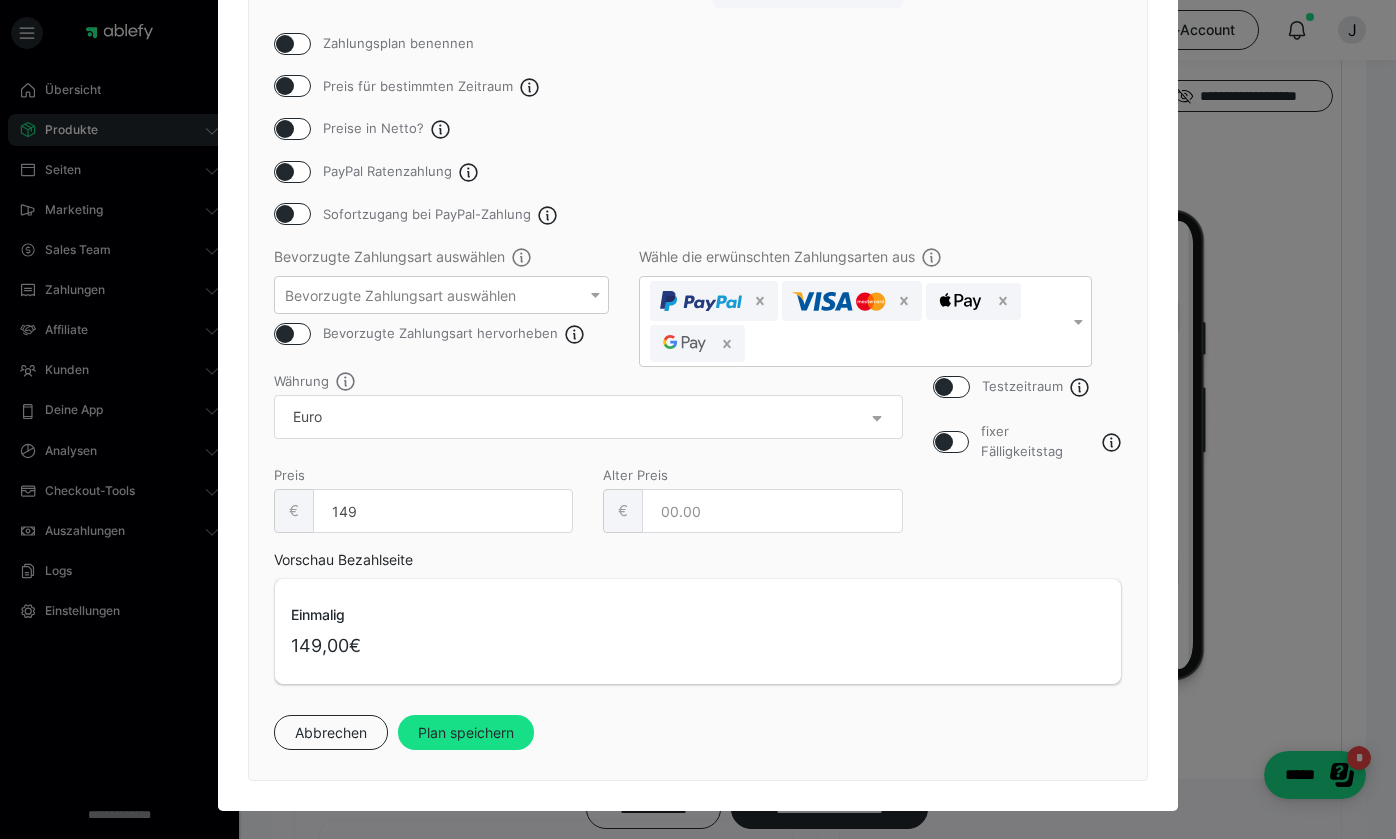 scroll, scrollTop: 236, scrollLeft: 0, axis: vertical 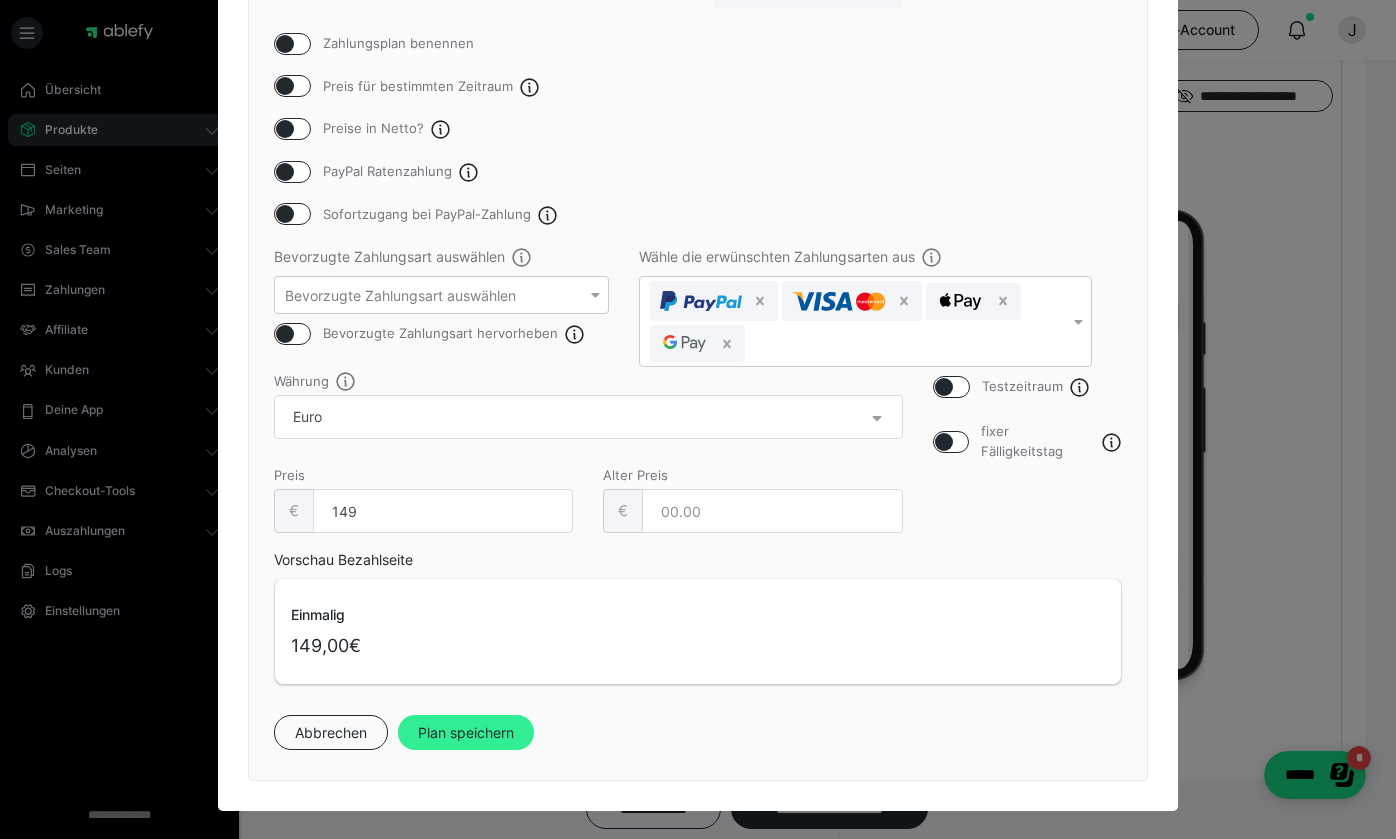 click on "Plan speichern" at bounding box center (466, 733) 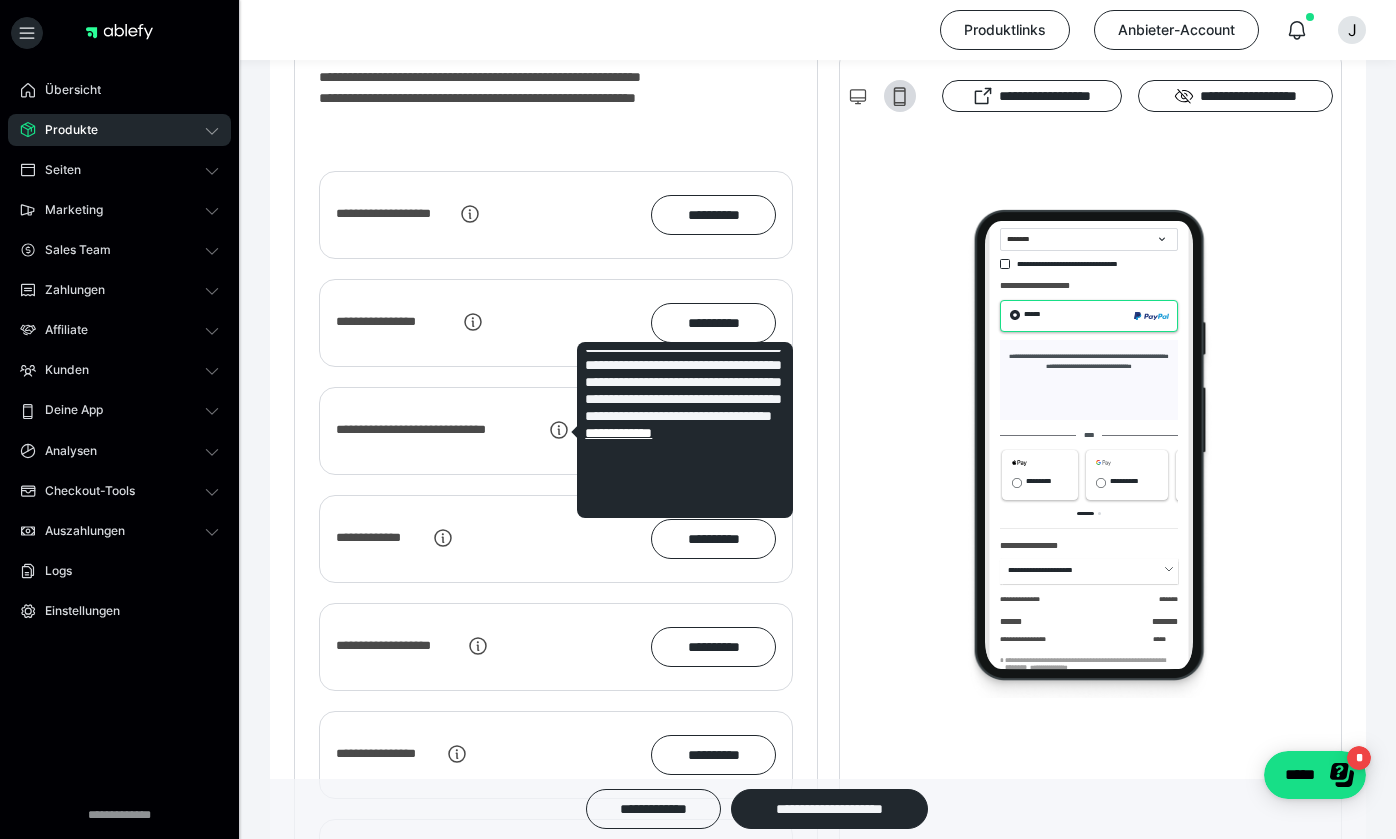 scroll, scrollTop: 27, scrollLeft: 0, axis: vertical 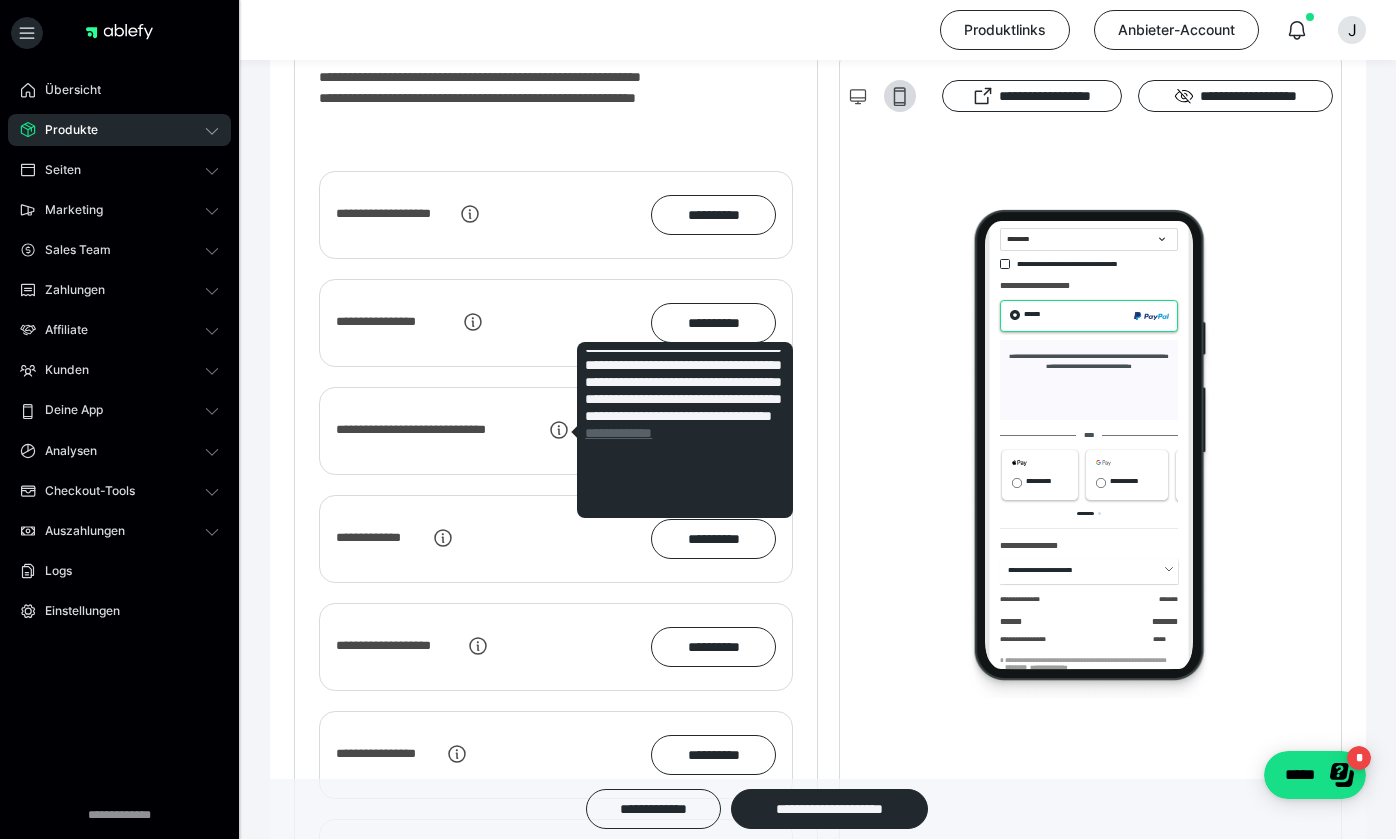 click on "**********" at bounding box center (618, 433) 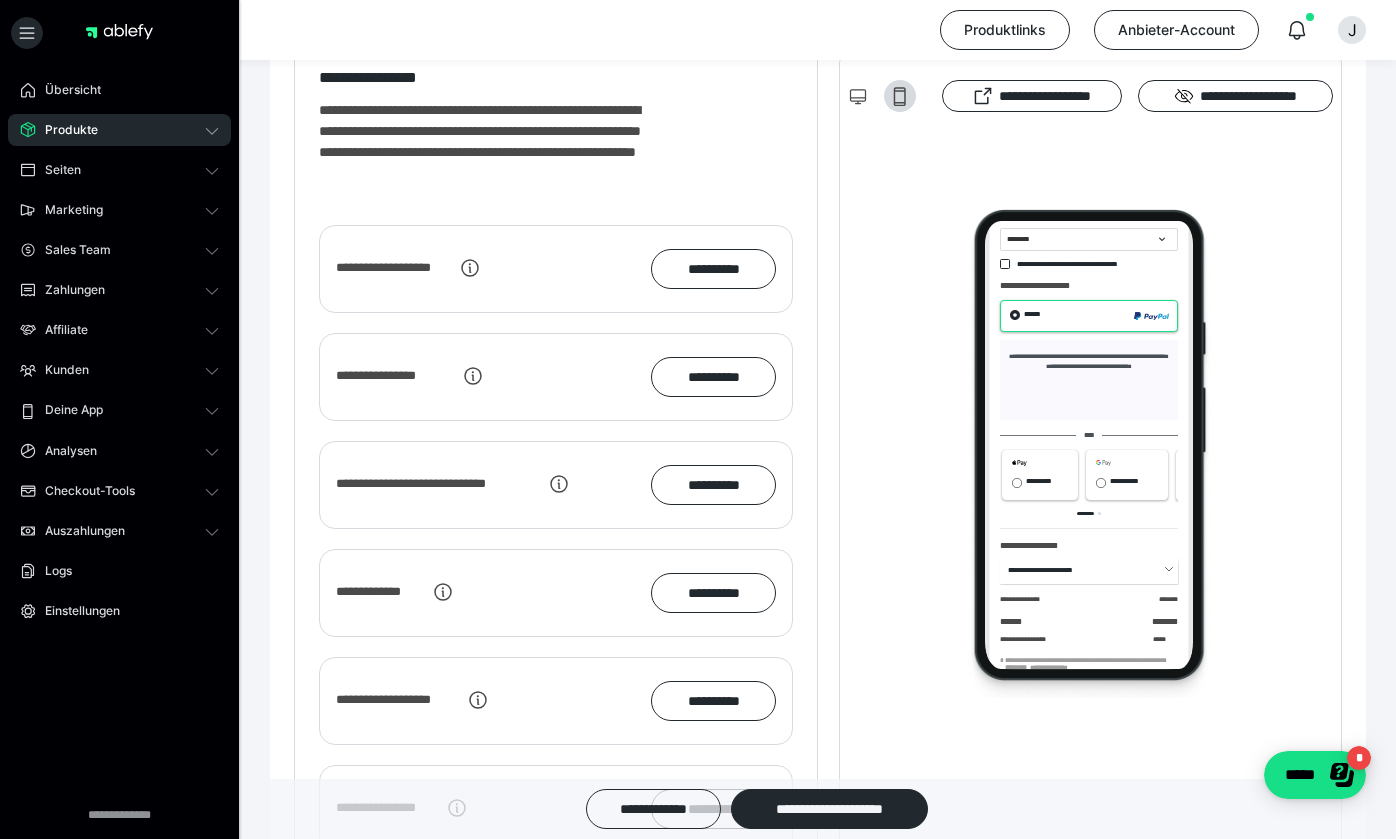 scroll, scrollTop: 2174, scrollLeft: 0, axis: vertical 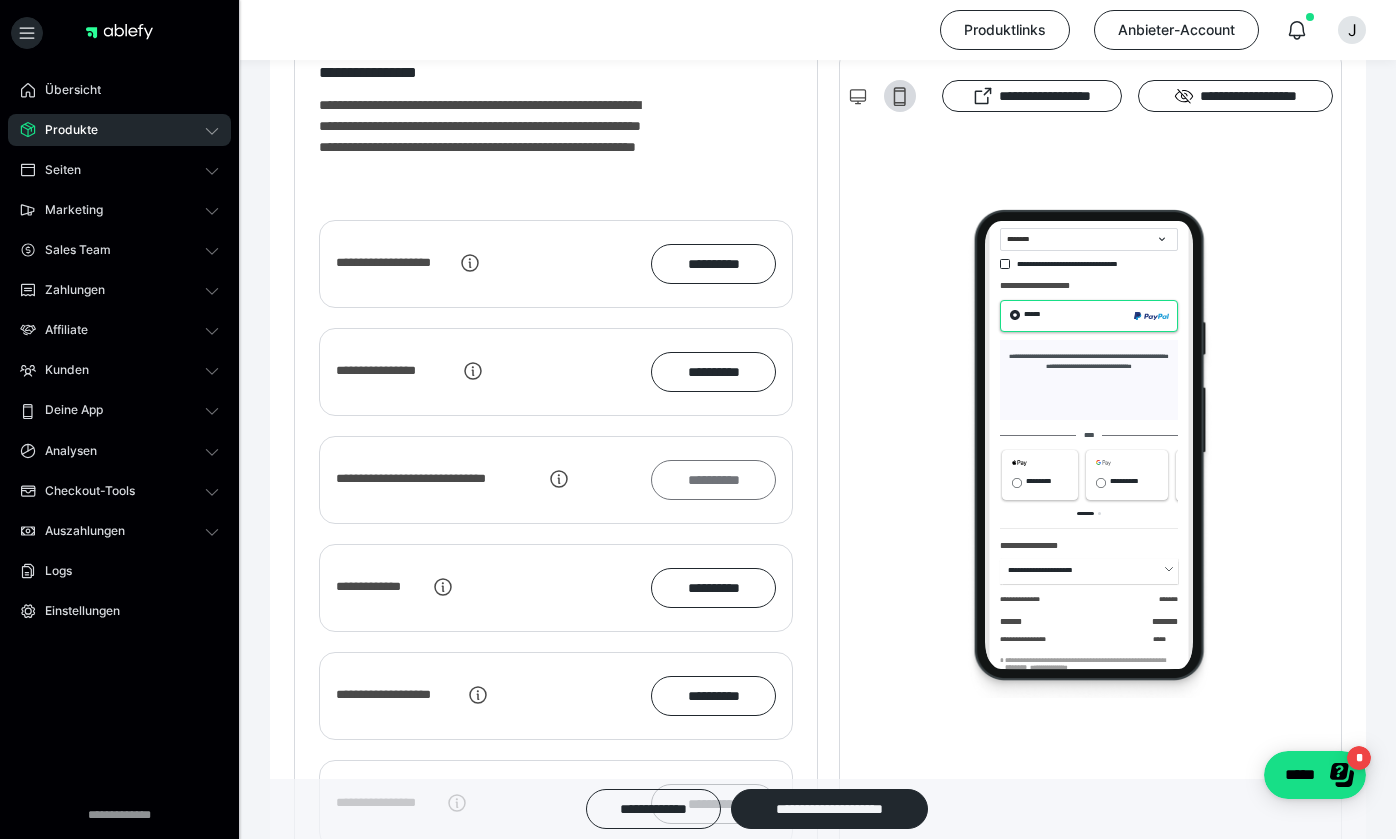 click on "**********" at bounding box center [713, 480] 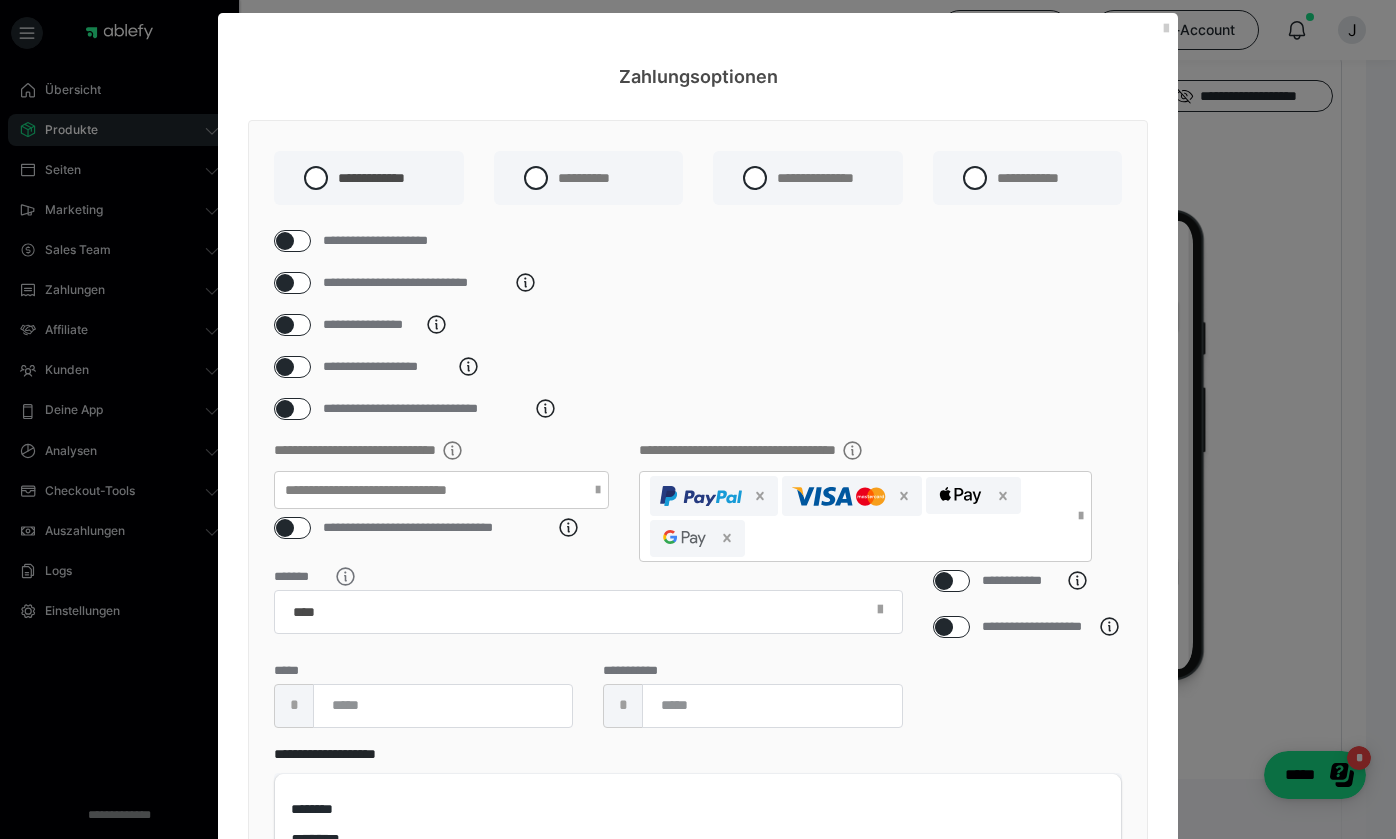 scroll, scrollTop: 16, scrollLeft: 0, axis: vertical 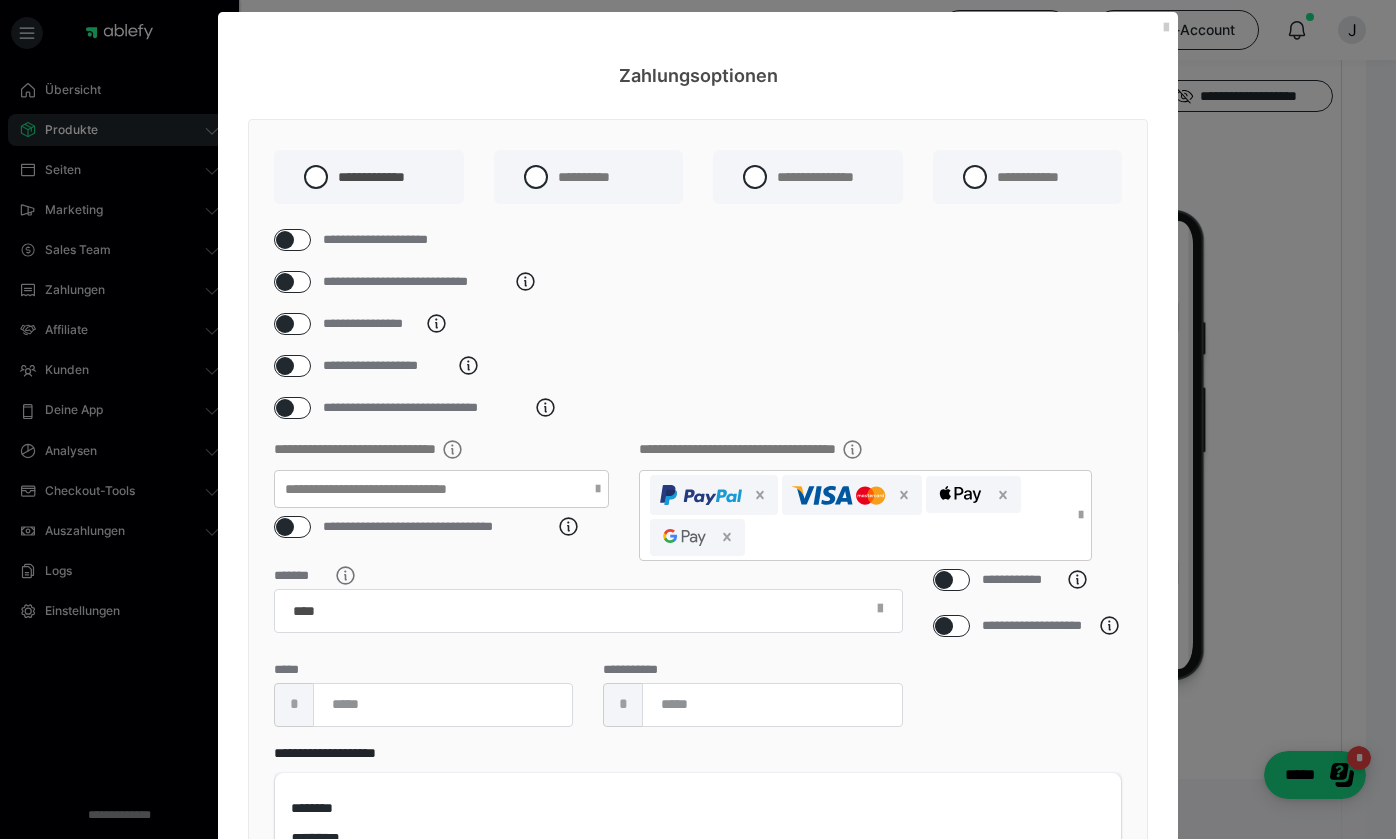 click at bounding box center [285, 282] 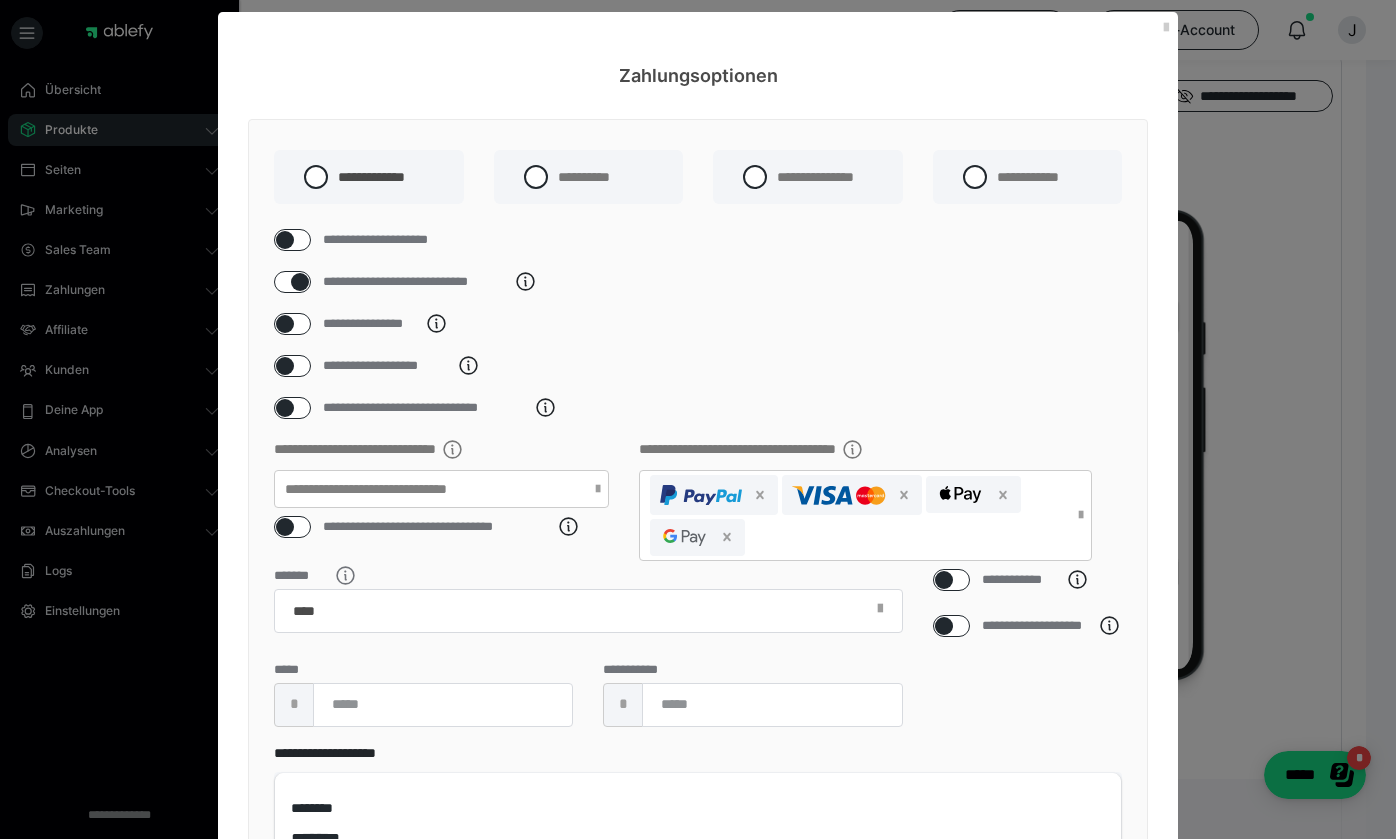 checkbox on "****" 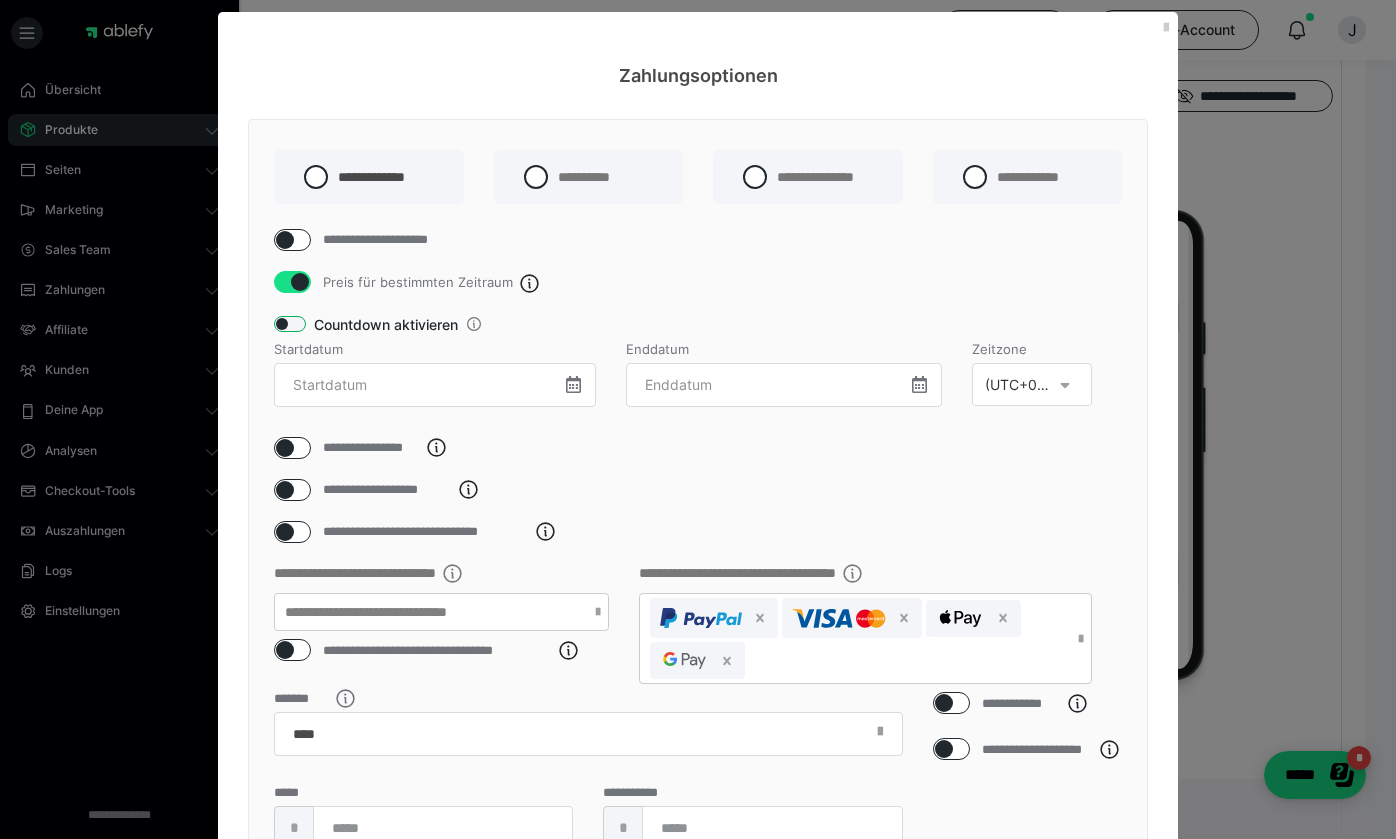 click at bounding box center [290, 324] 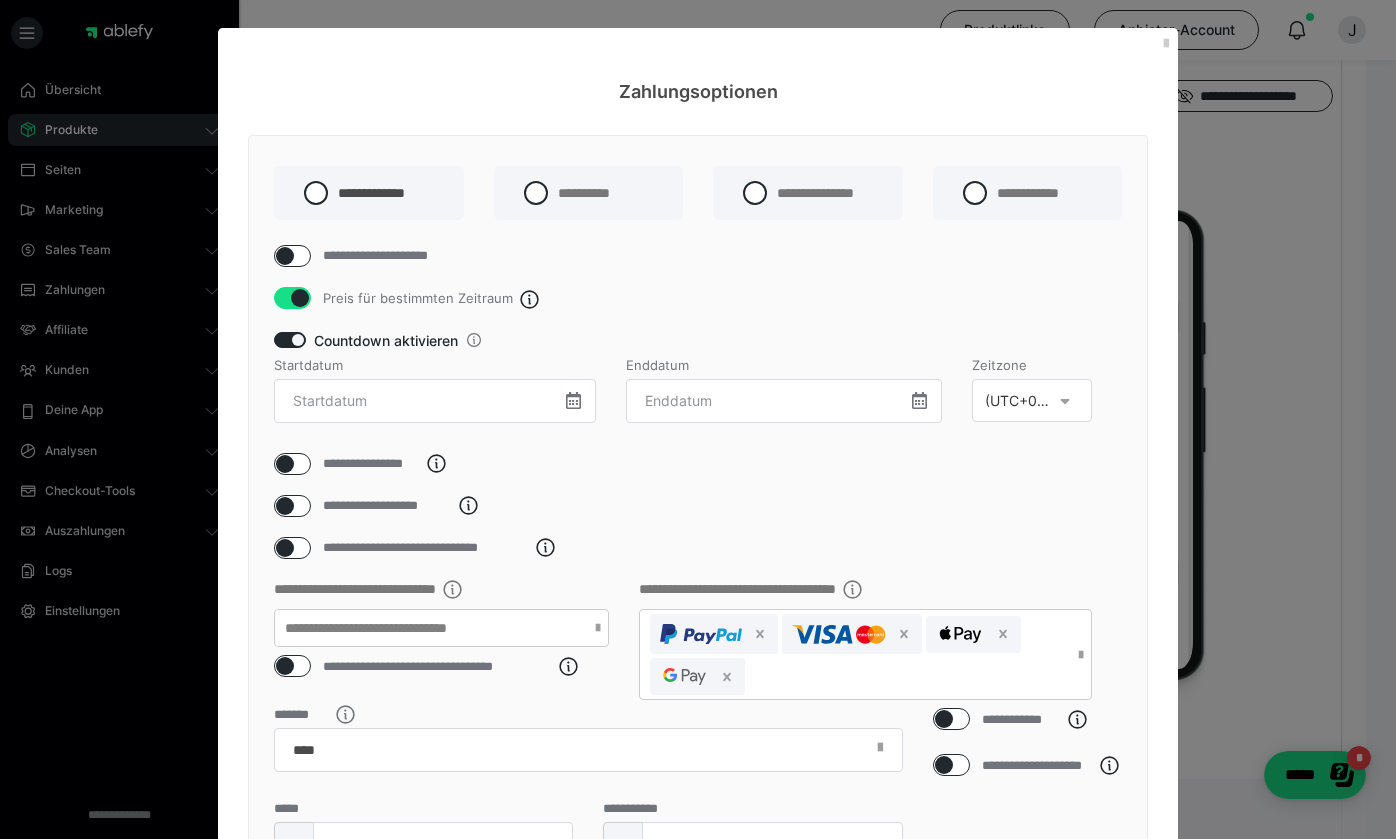 scroll, scrollTop: 0, scrollLeft: 0, axis: both 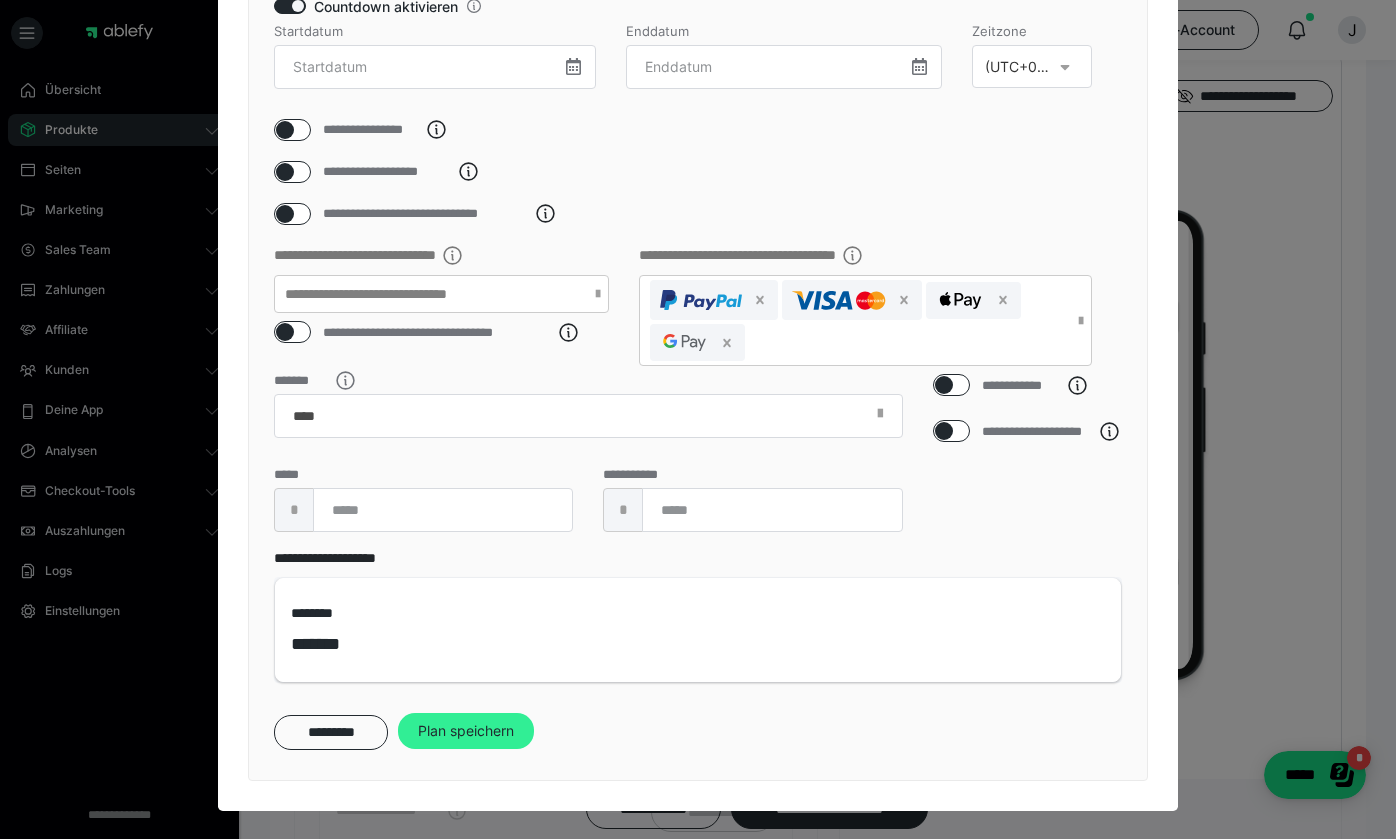 click on "Plan speichern" at bounding box center [466, 731] 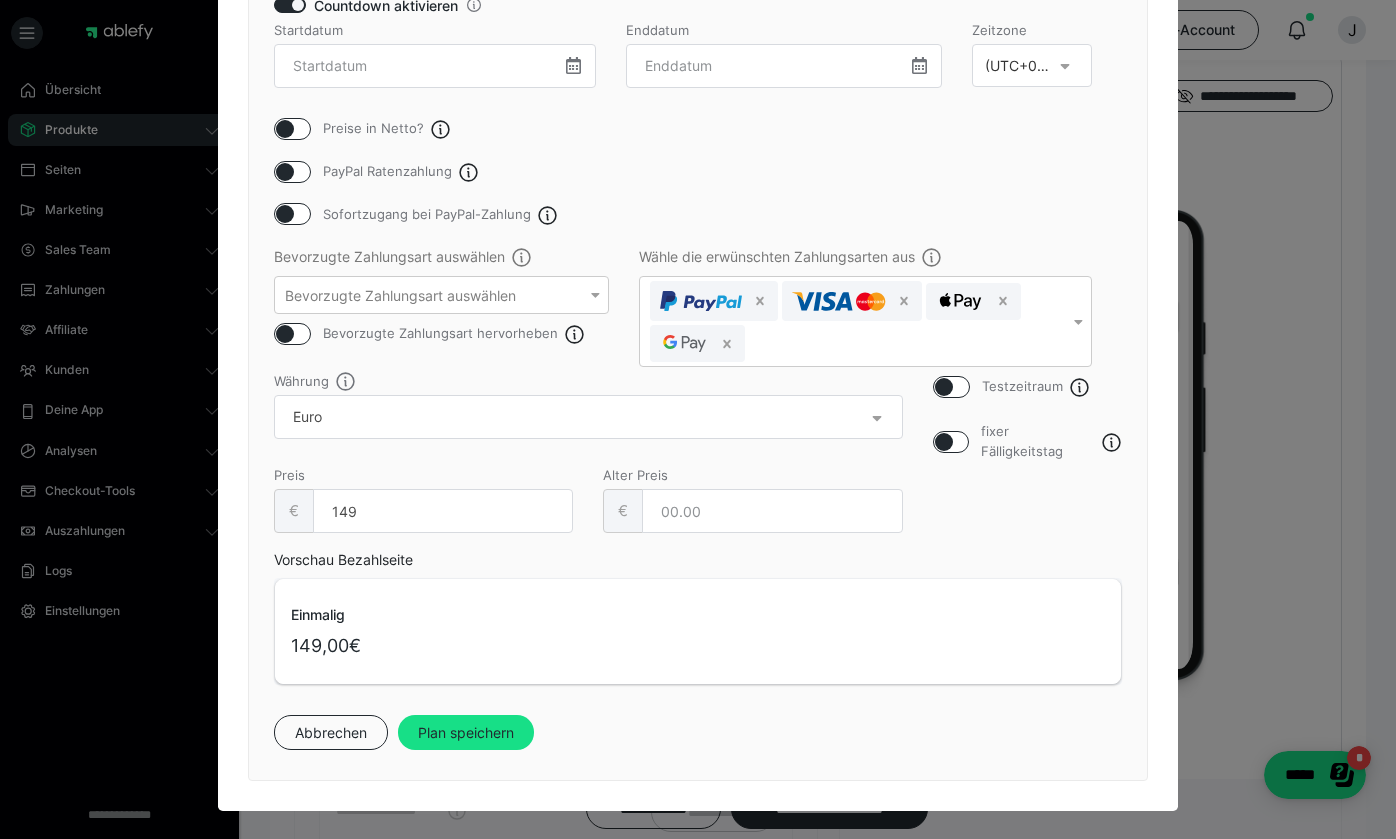 scroll, scrollTop: 353, scrollLeft: 0, axis: vertical 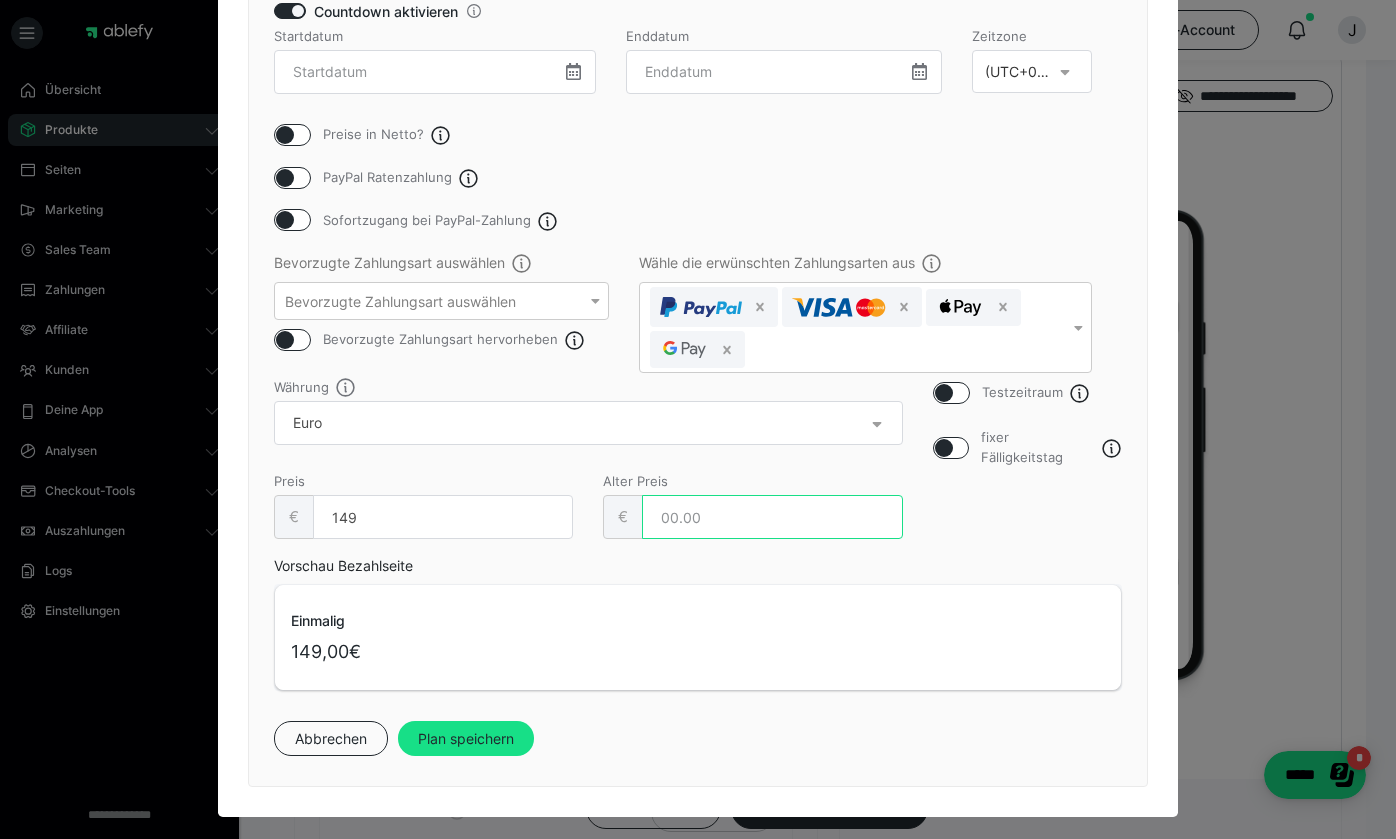 click at bounding box center [772, 517] 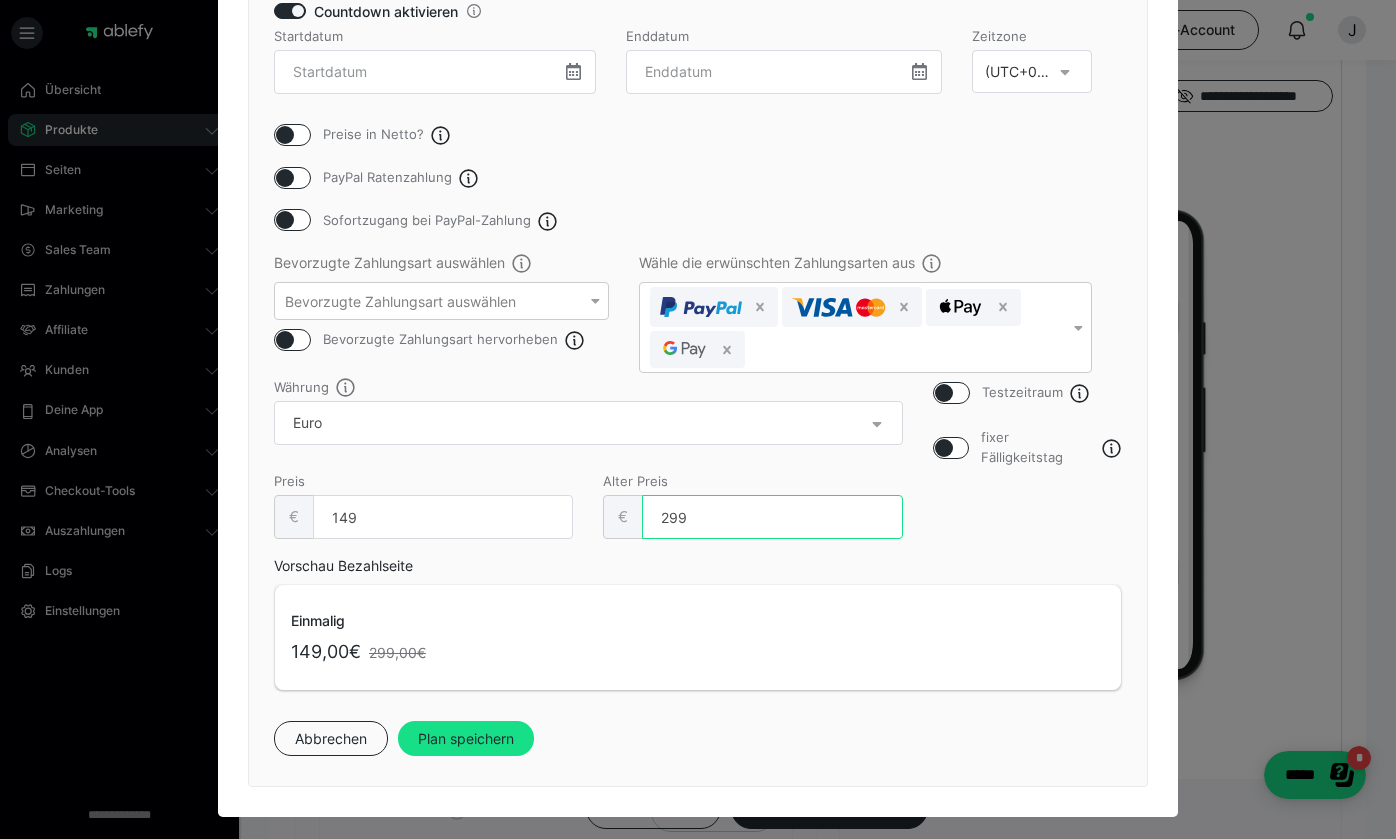 type on "299" 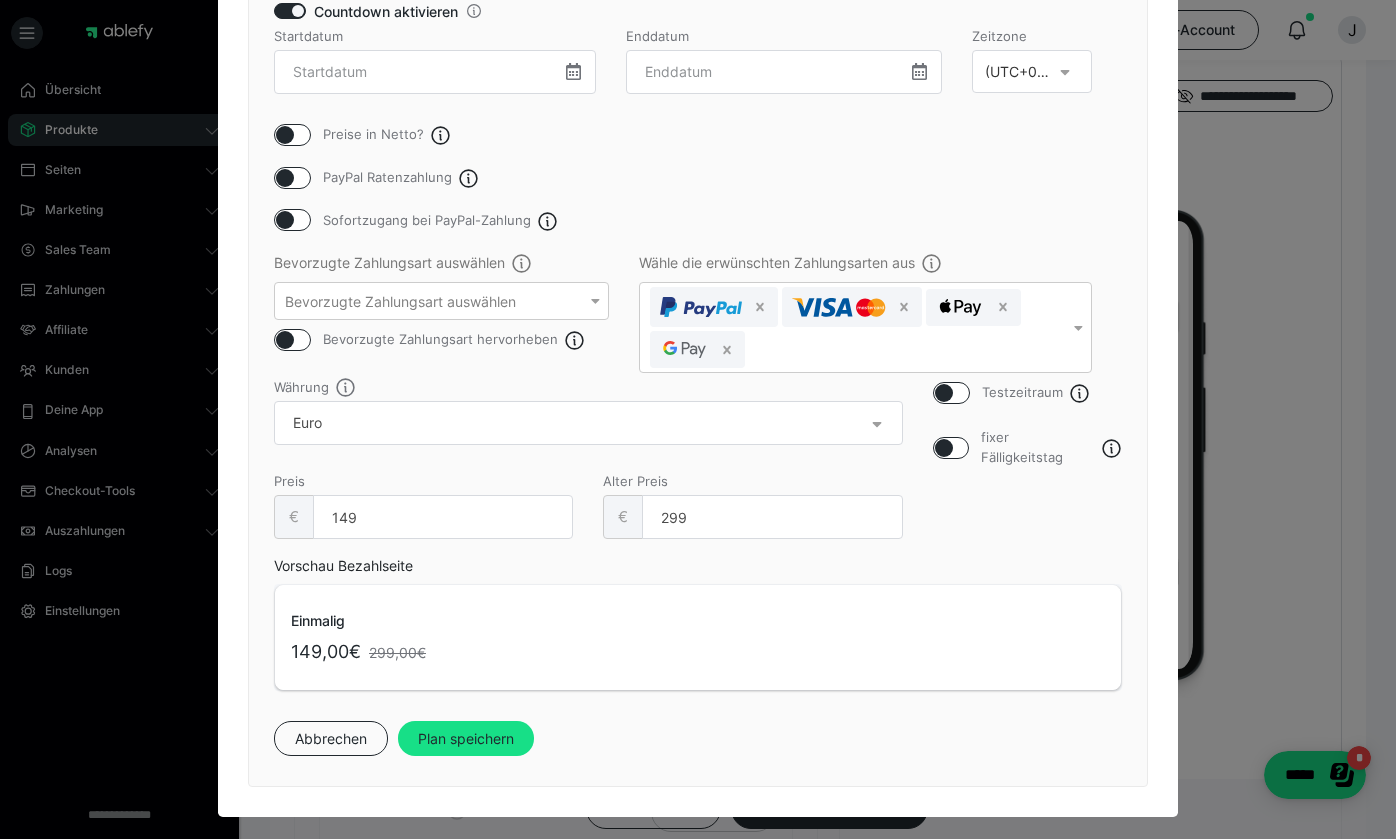 click on "Testzeitraum fixer Fälligkeitstag" at bounding box center [1028, 468] 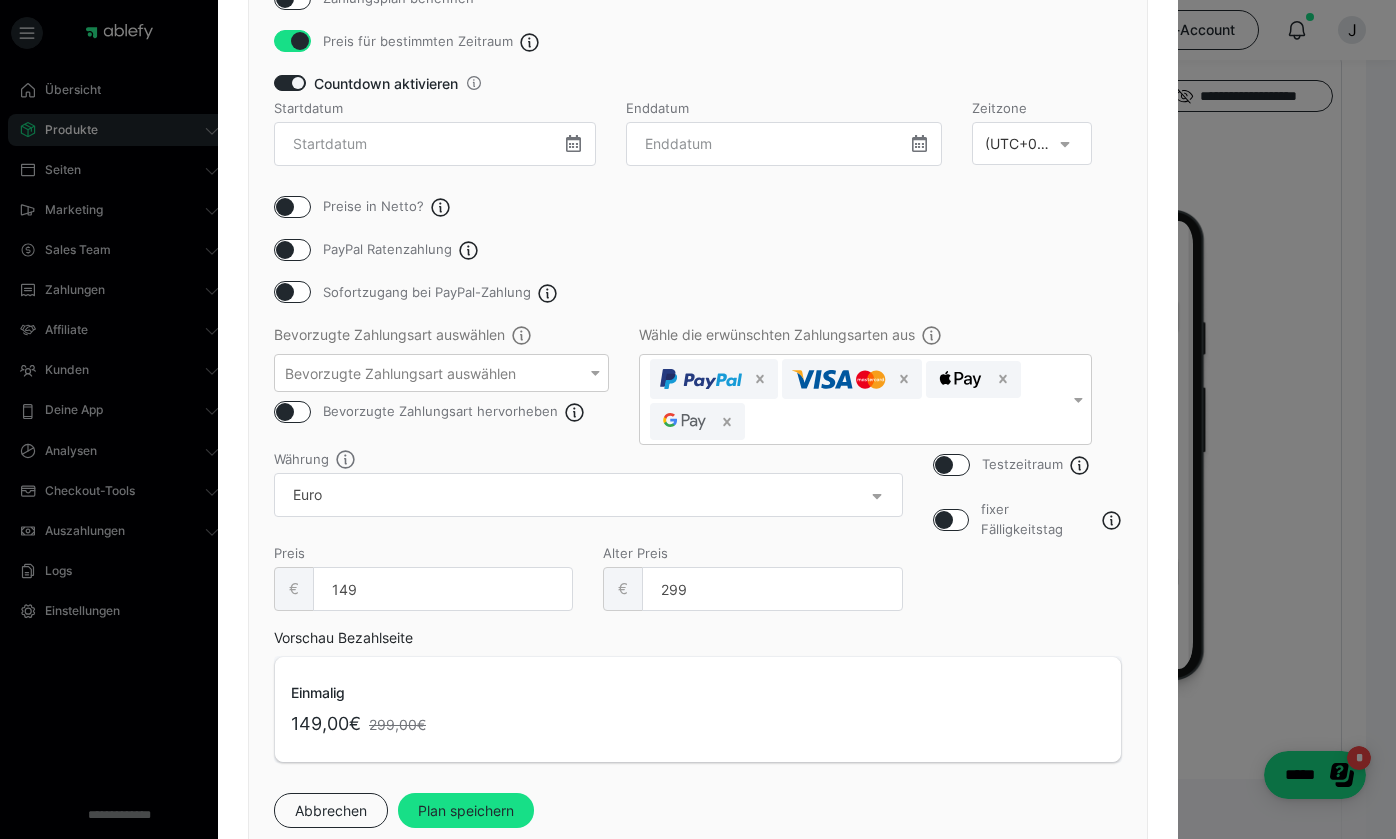 scroll, scrollTop: 279, scrollLeft: 0, axis: vertical 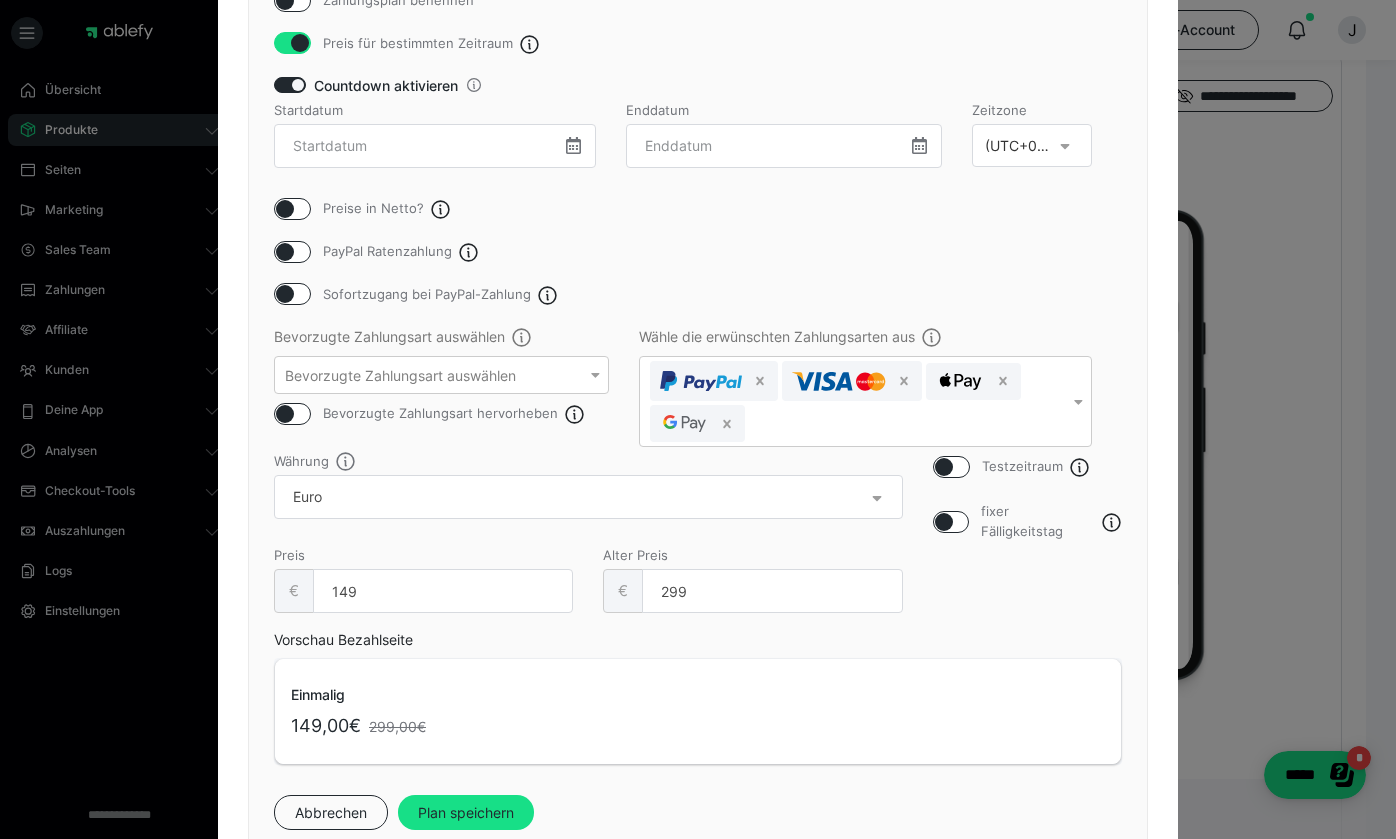 click at bounding box center (919, 145) 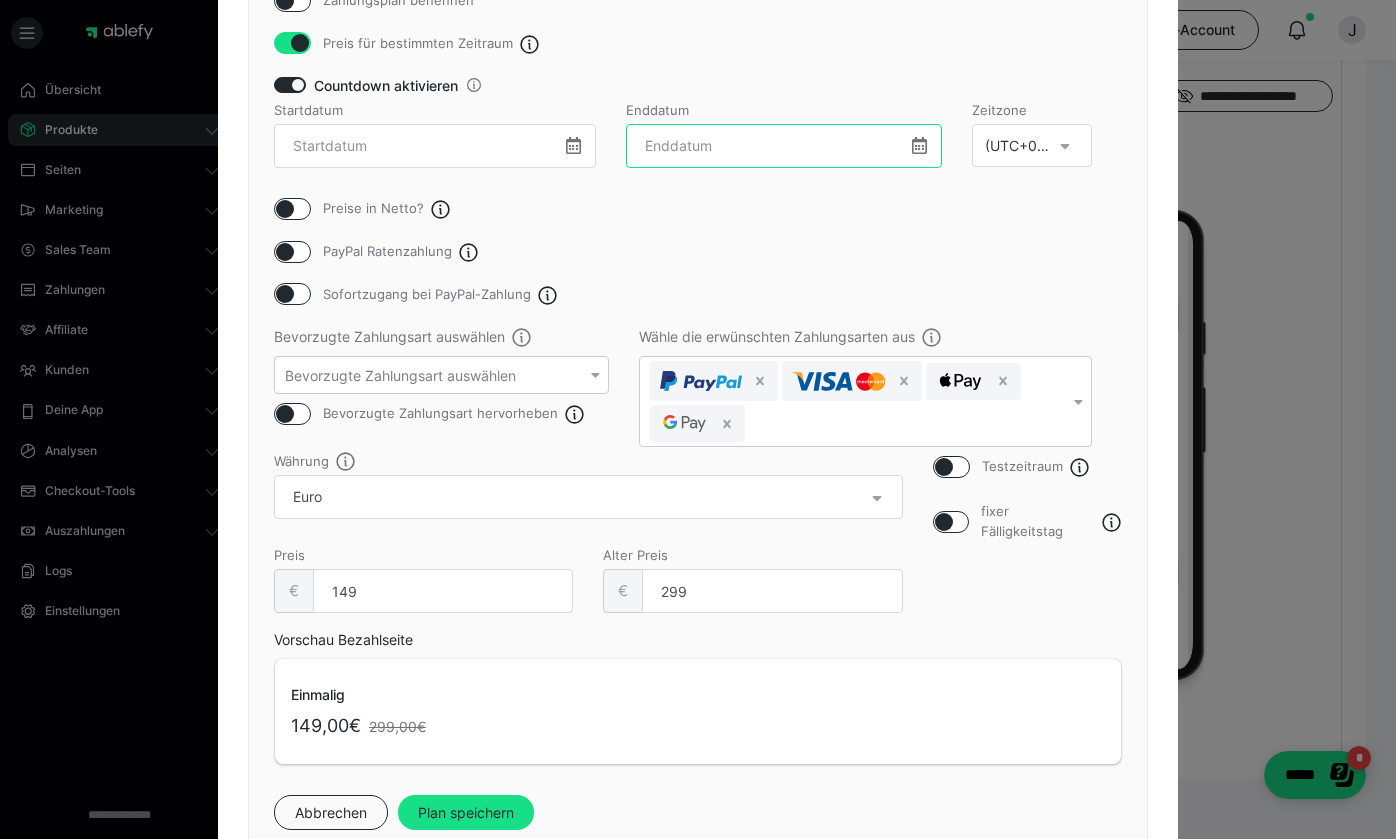click at bounding box center (784, 146) 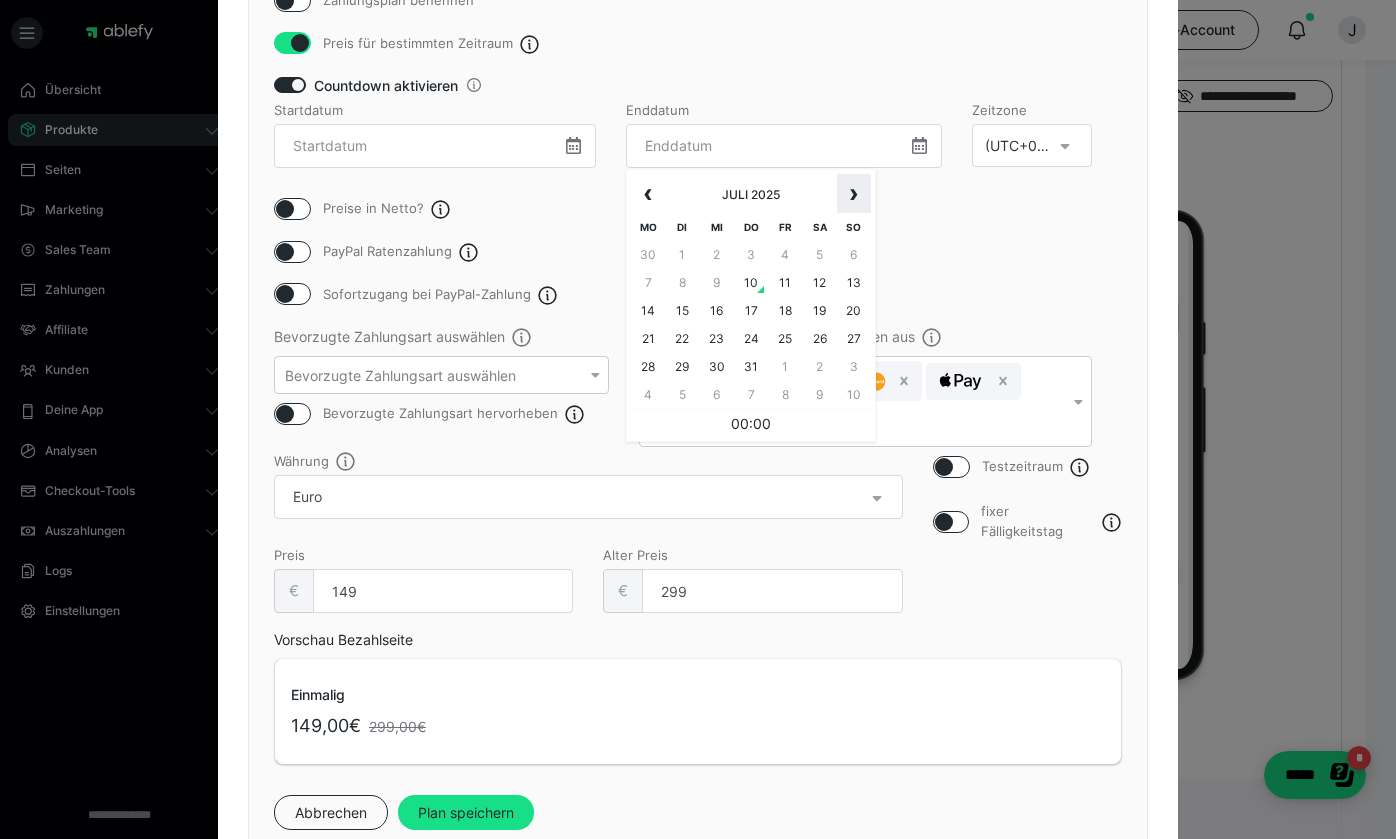 click on "›" at bounding box center (854, 194) 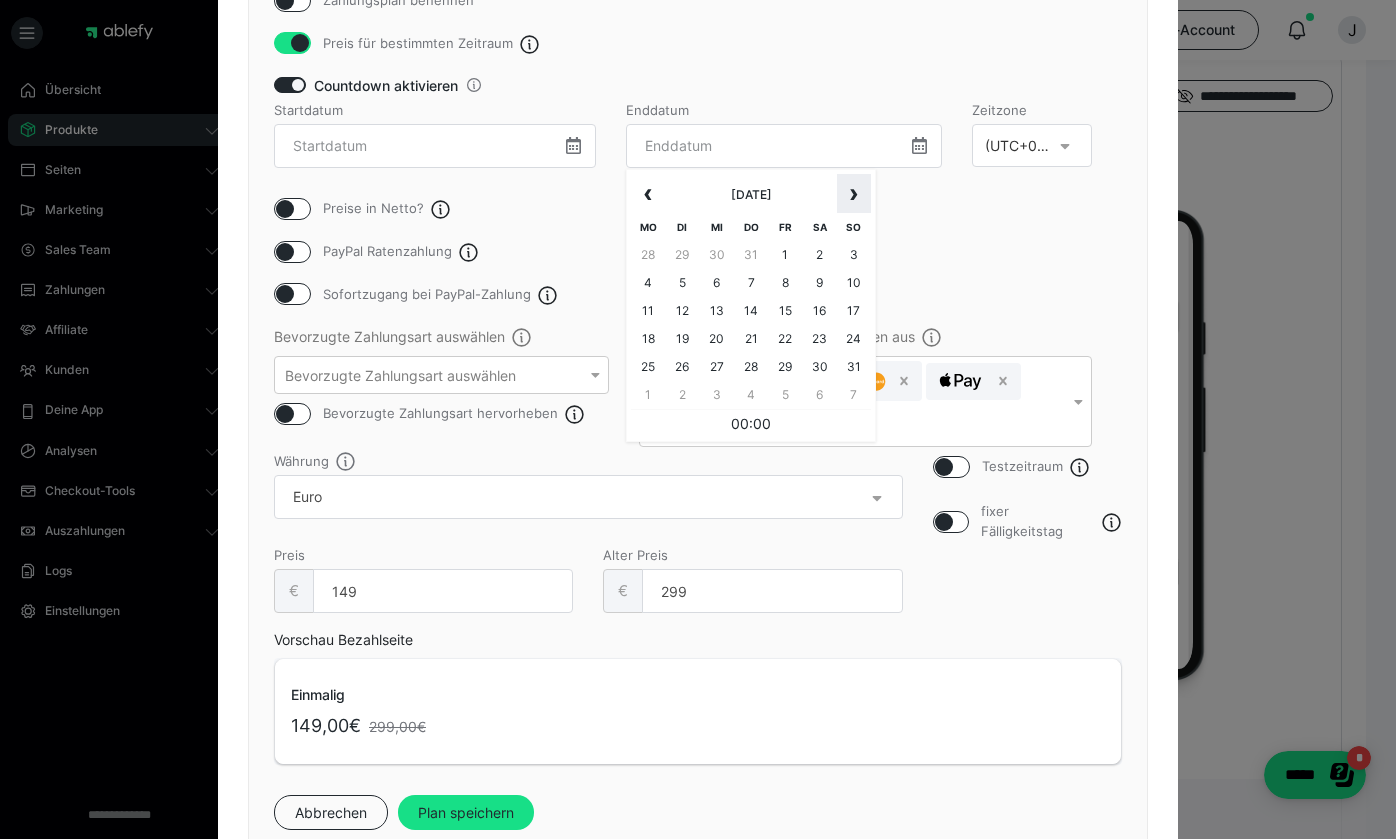 click on "›" at bounding box center [854, 194] 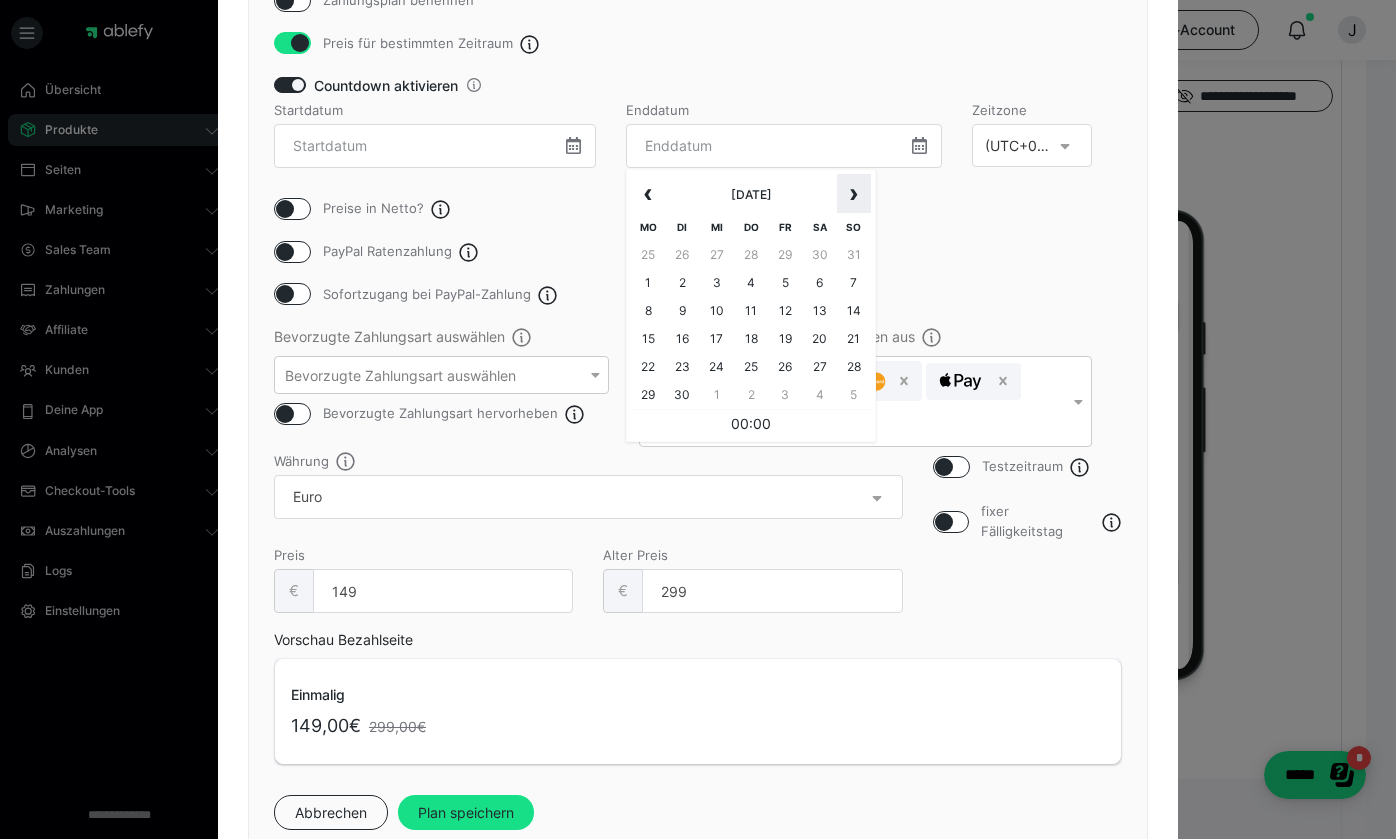 click on "›" at bounding box center (854, 194) 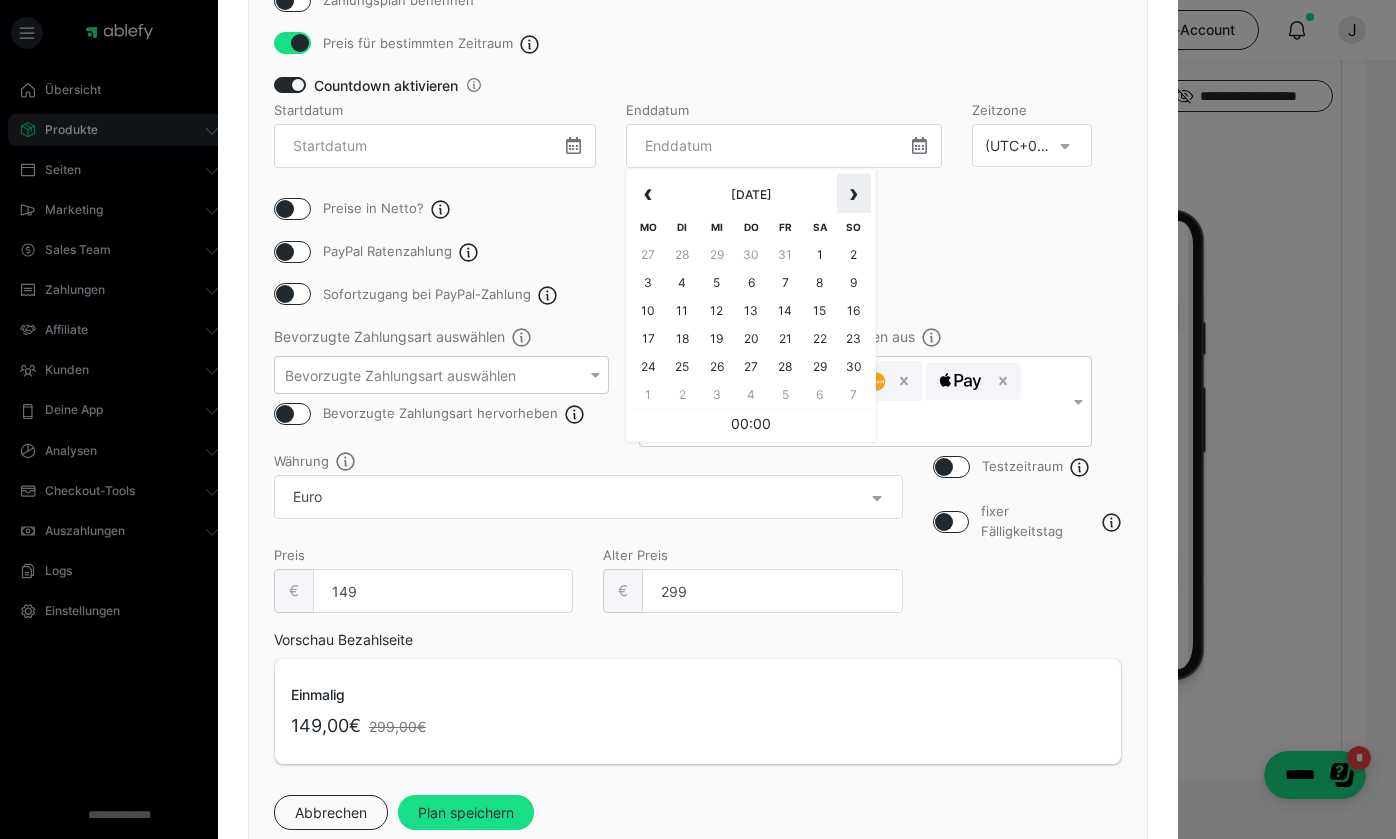 click on "›" at bounding box center (854, 194) 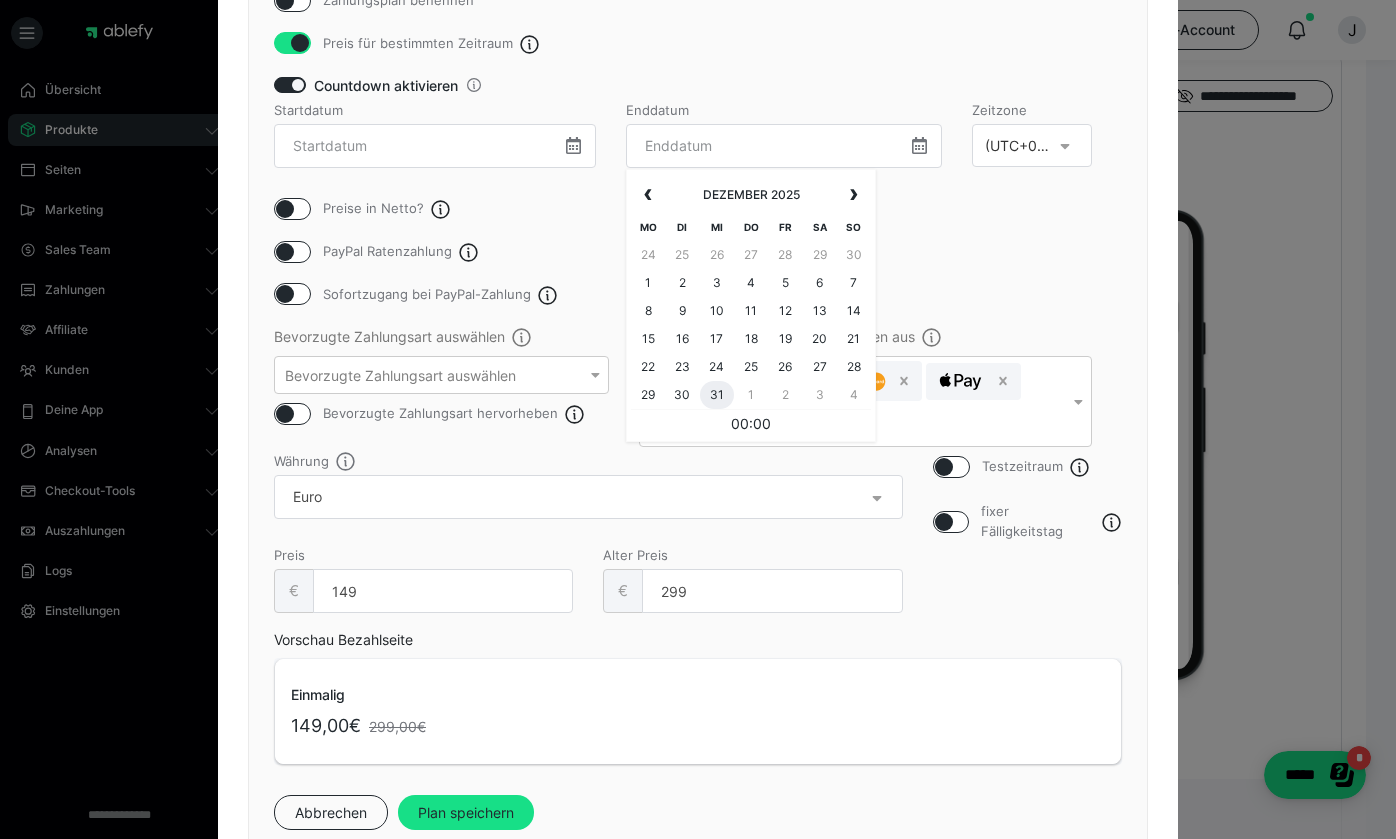 click on "31" at bounding box center [717, 395] 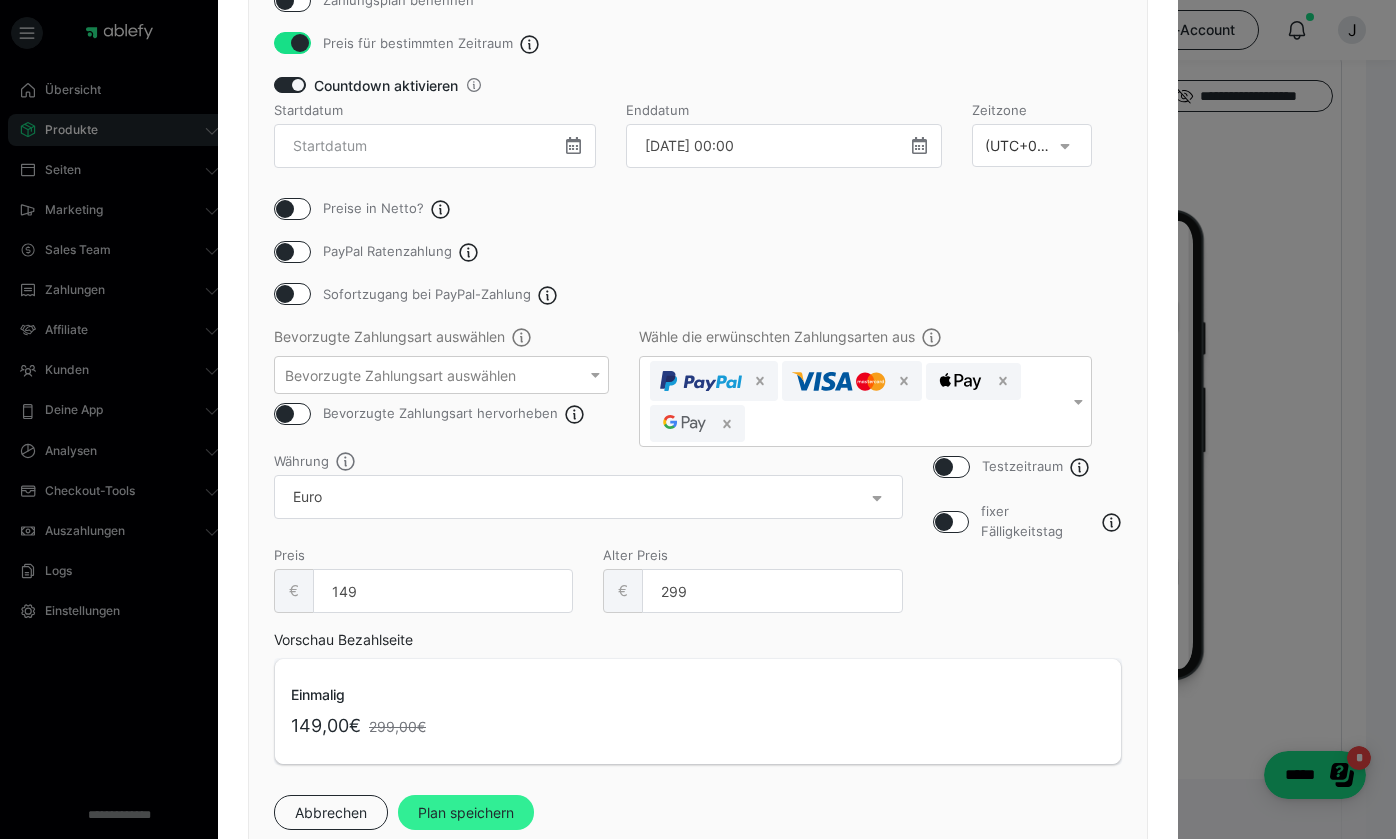 click on "Plan speichern" at bounding box center [466, 813] 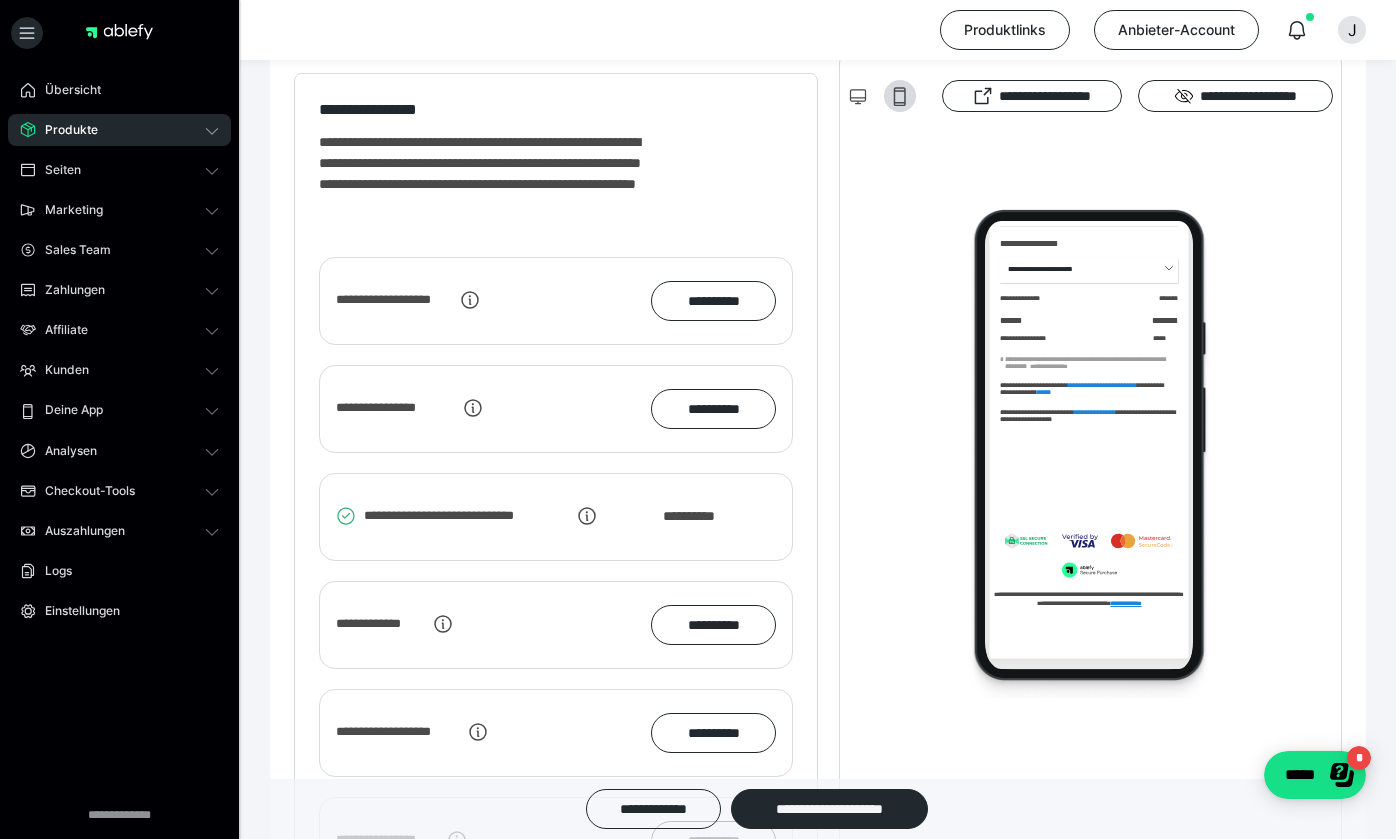 scroll, scrollTop: 1844, scrollLeft: 0, axis: vertical 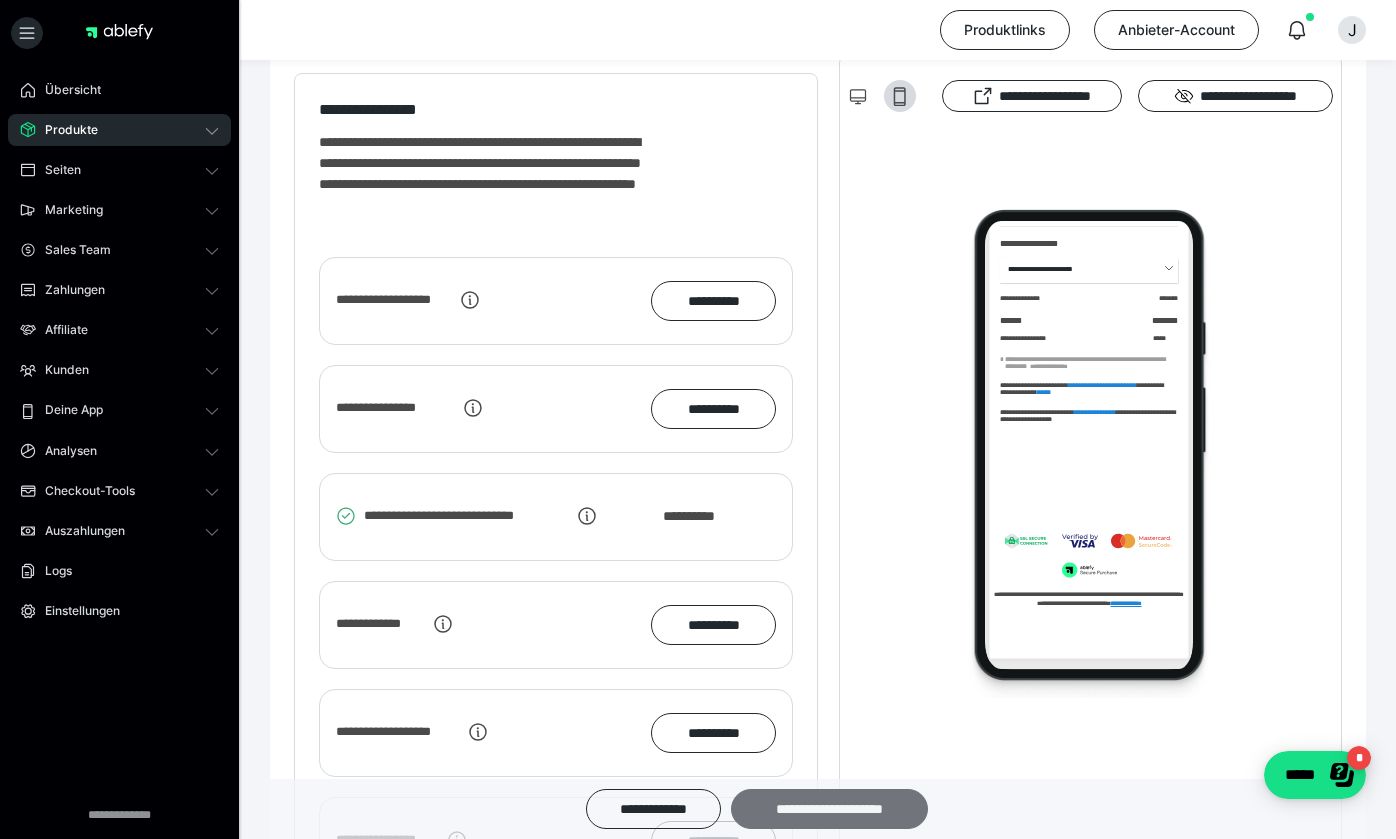 click on "**********" at bounding box center (829, 809) 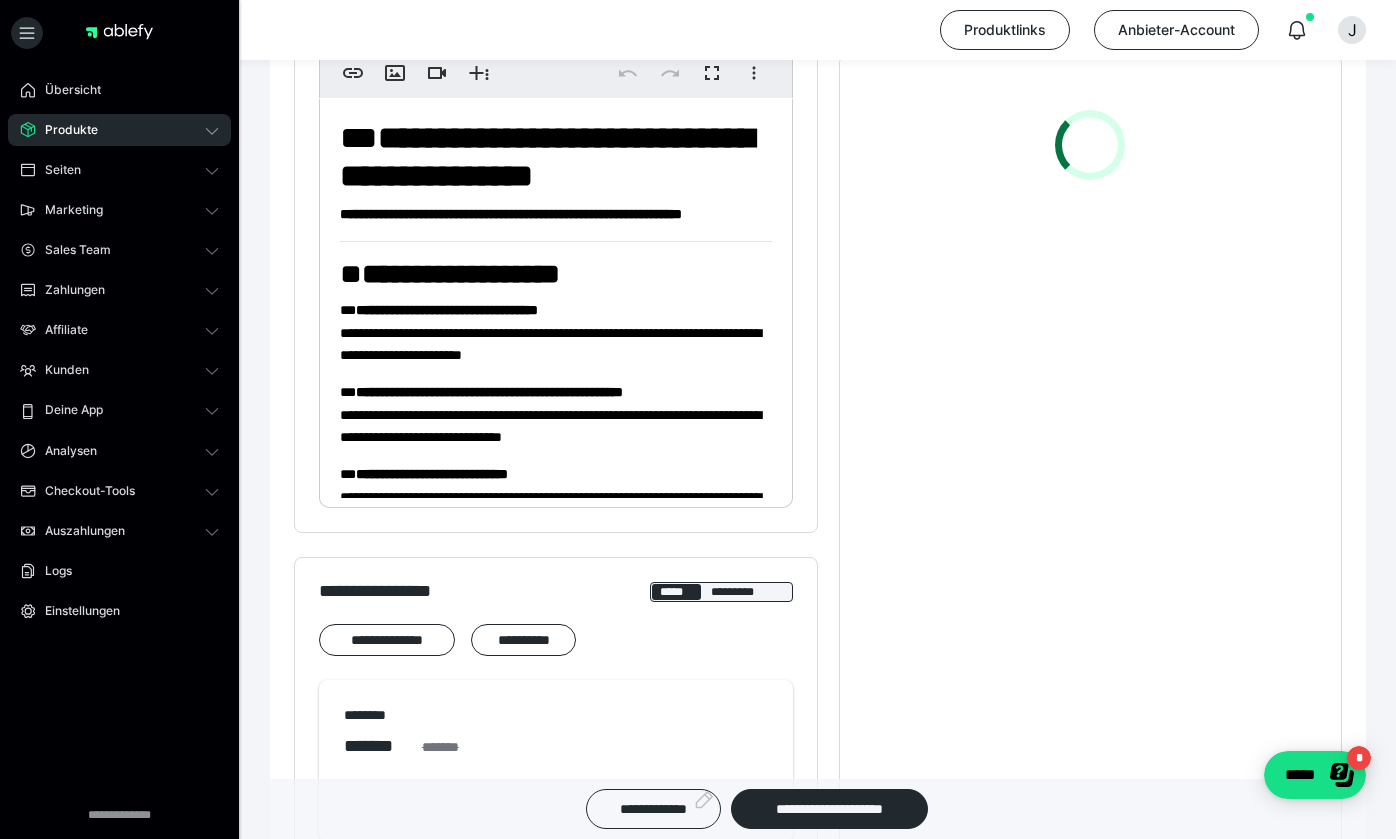 scroll, scrollTop: 681, scrollLeft: 0, axis: vertical 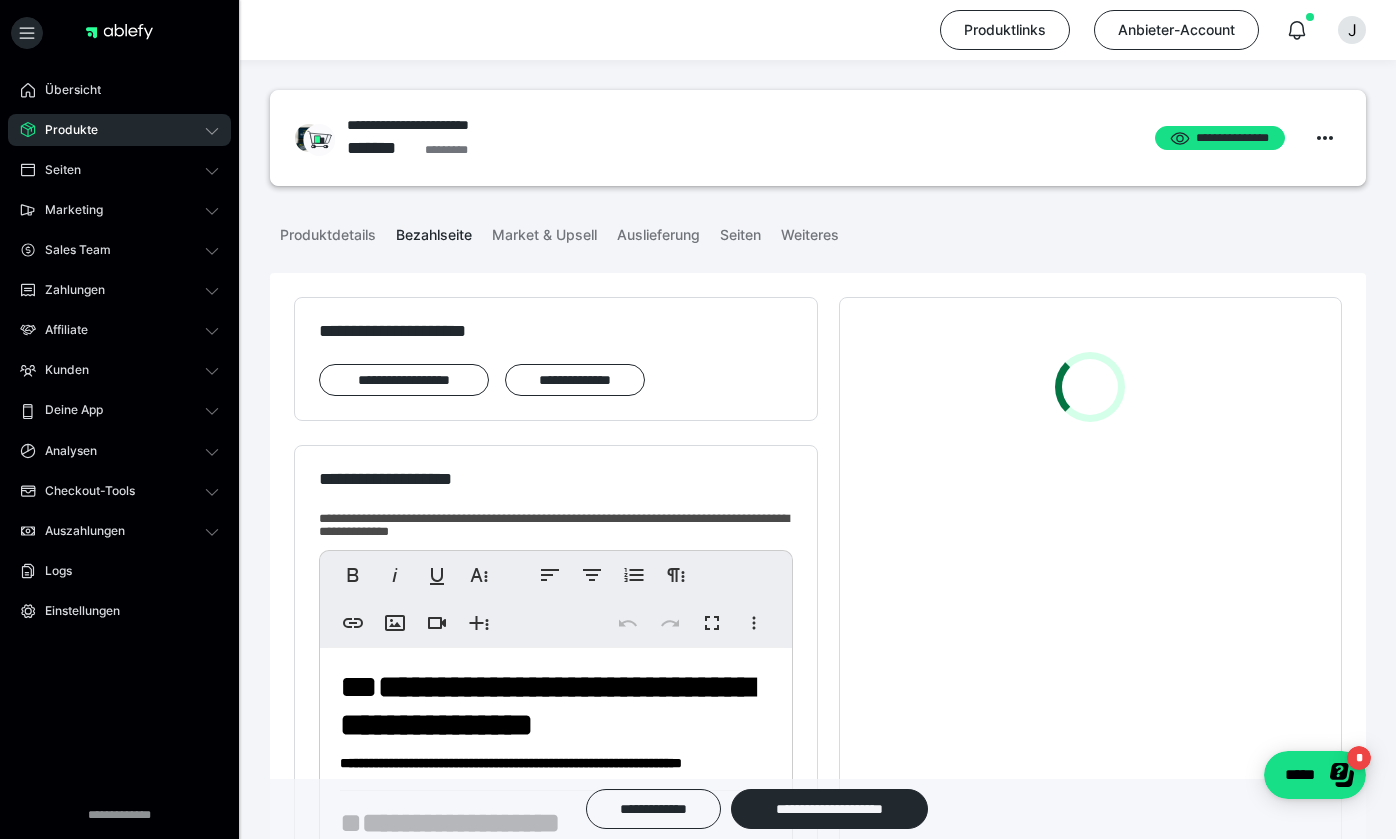 click on "Bezahlseite" at bounding box center [434, 231] 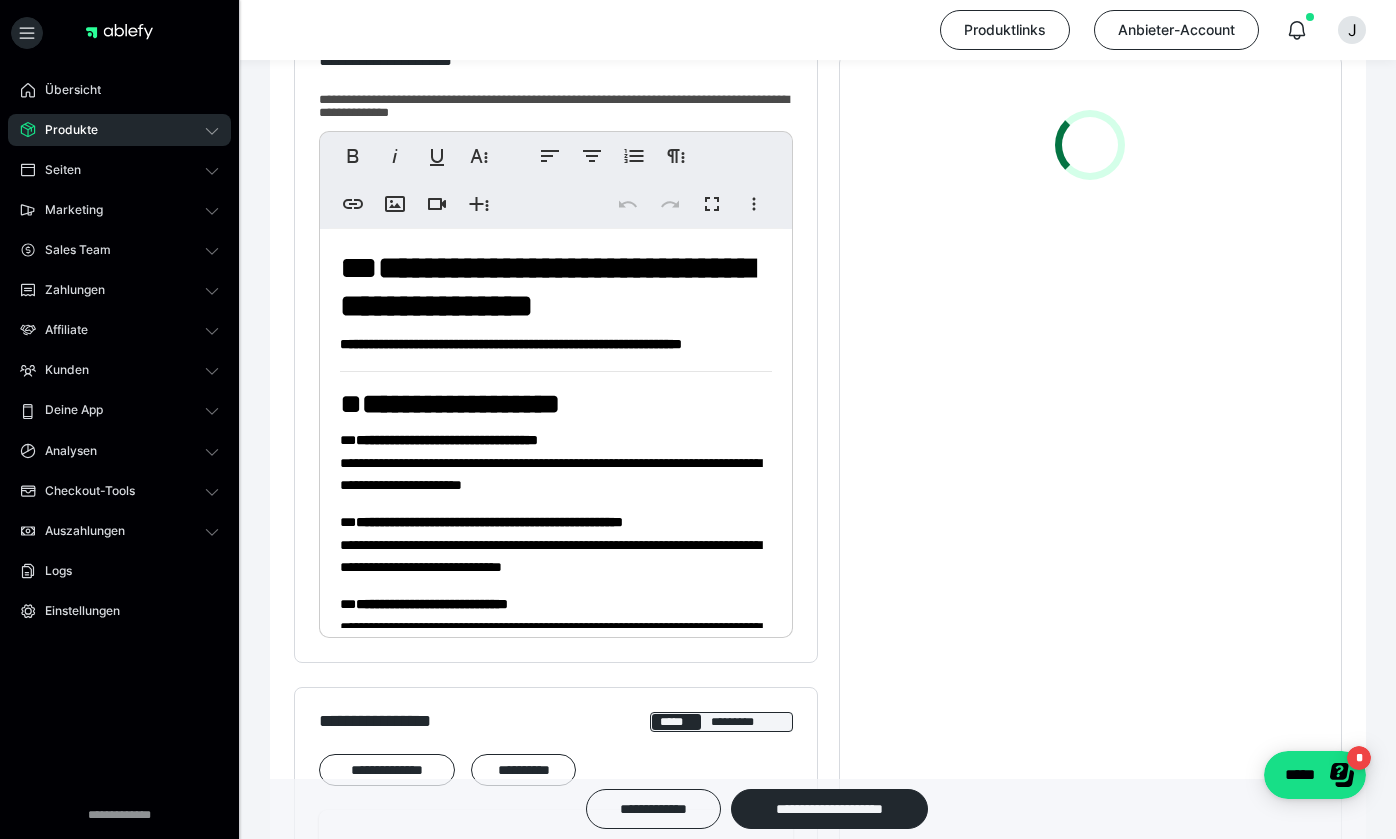 scroll, scrollTop: 484, scrollLeft: 0, axis: vertical 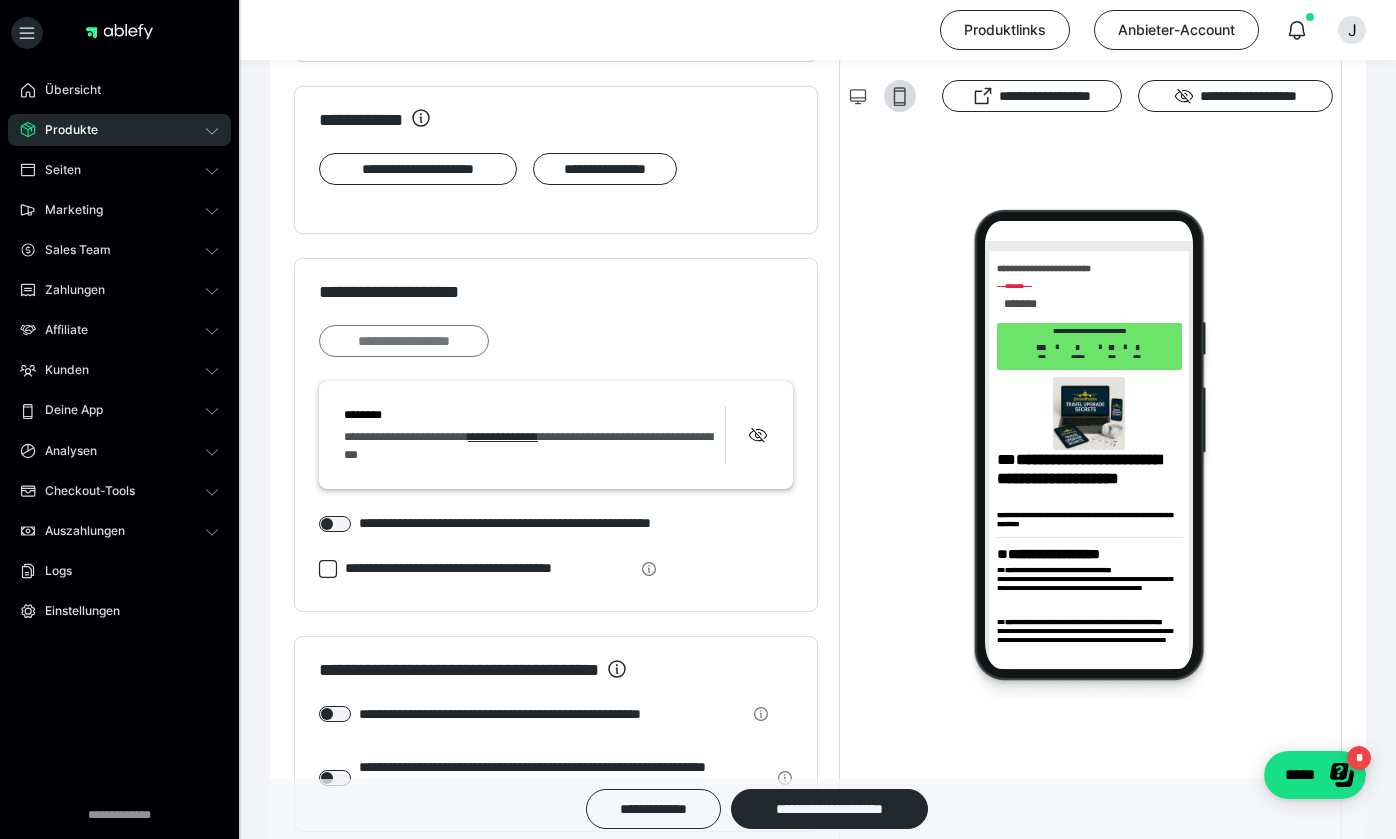 click on "**********" at bounding box center (404, 341) 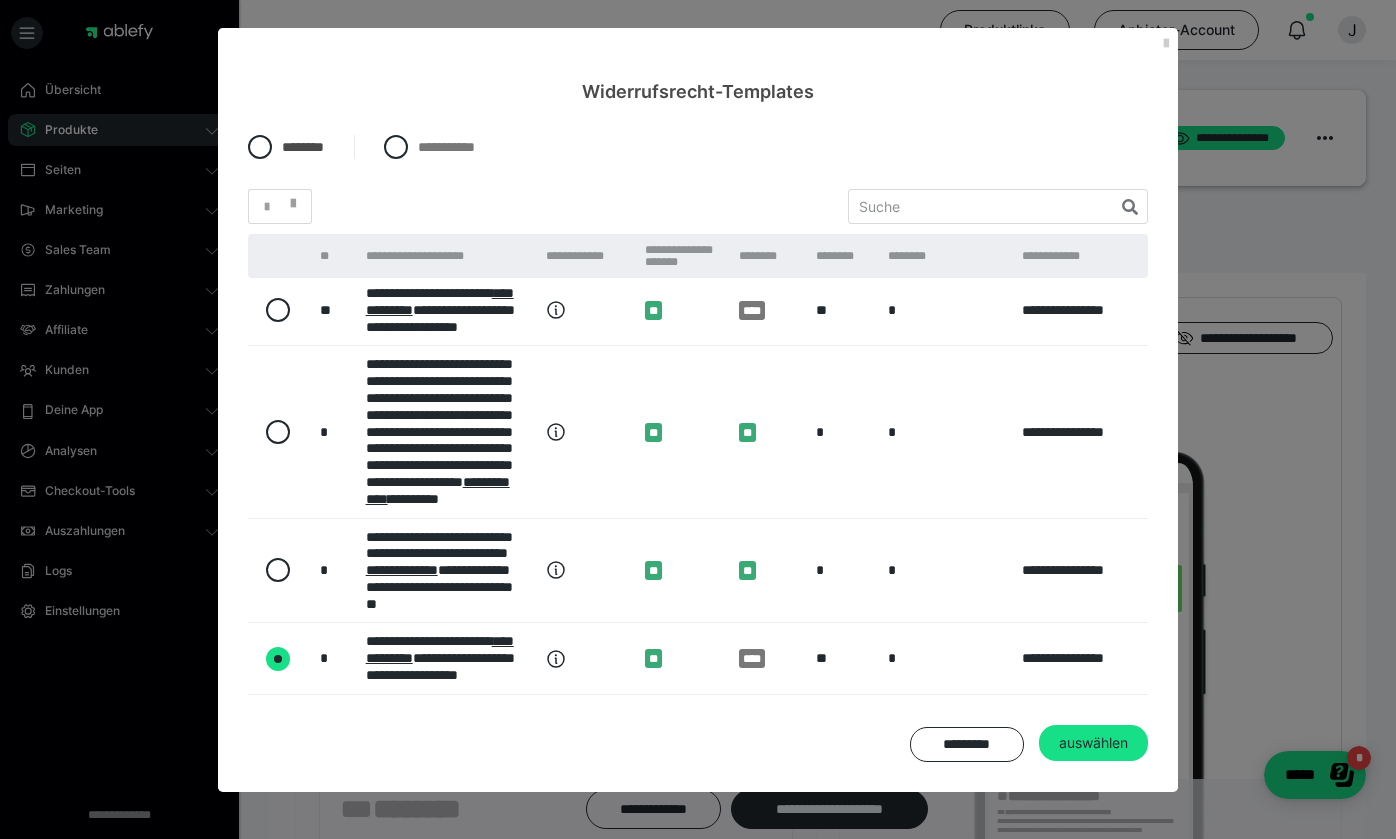 scroll, scrollTop: 865, scrollLeft: 0, axis: vertical 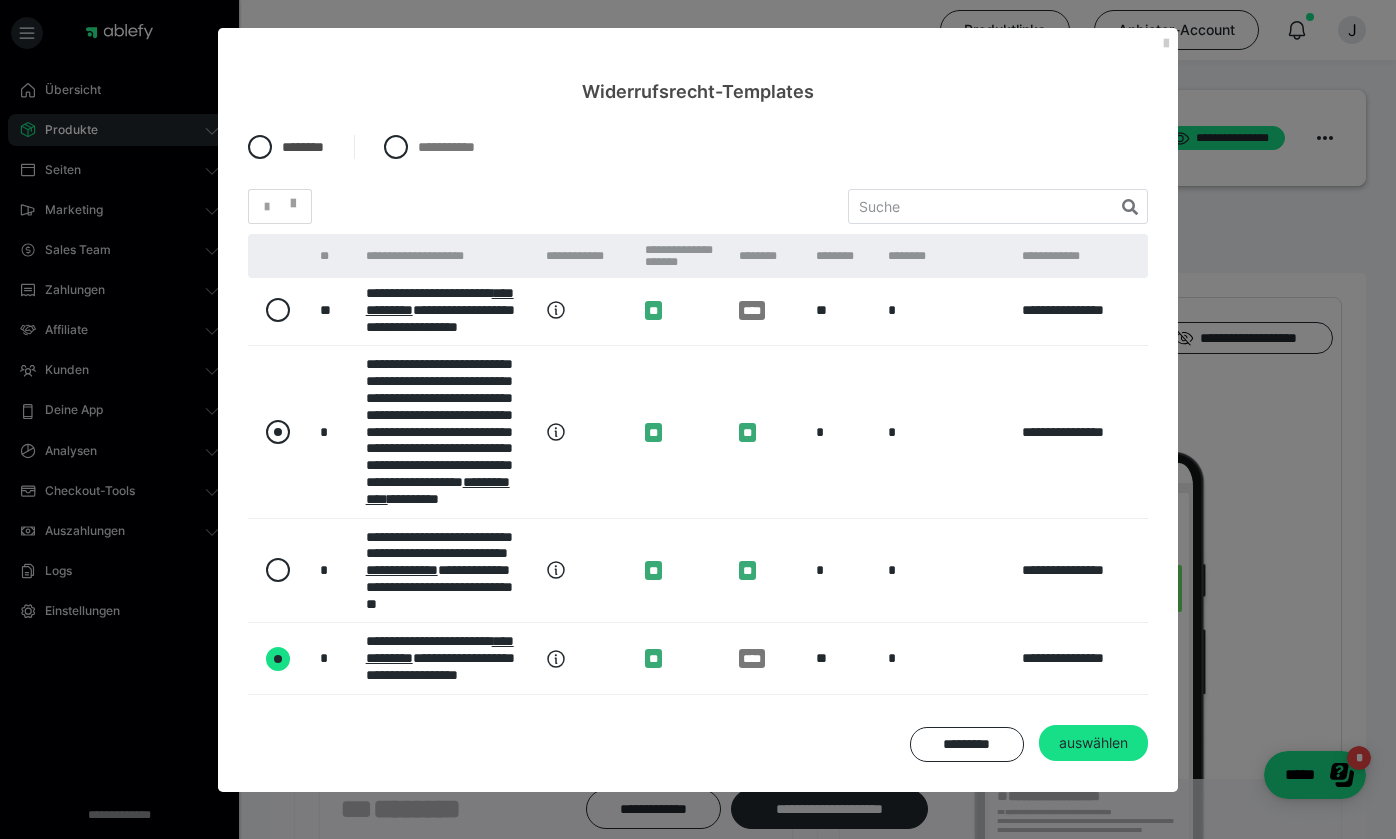 click at bounding box center [278, 432] 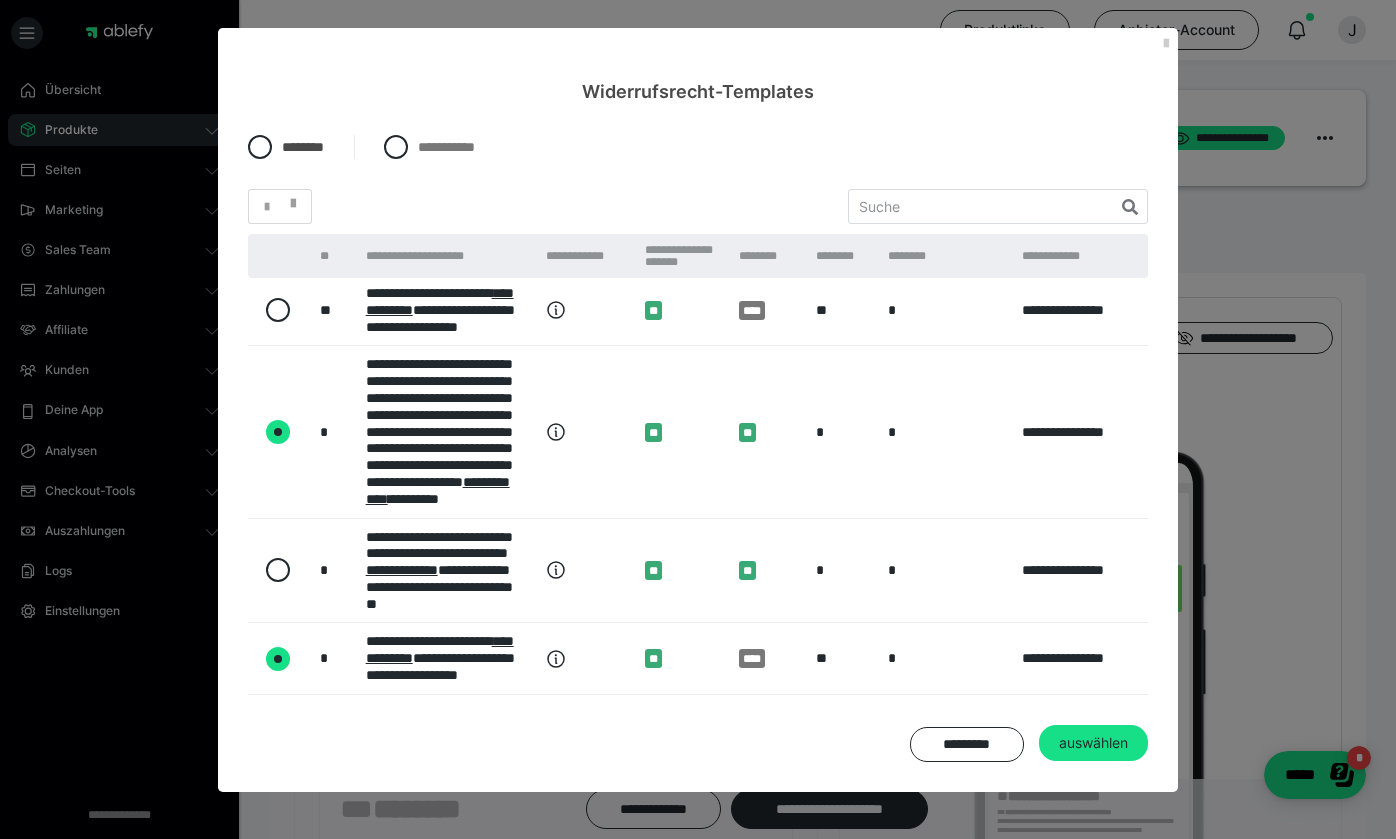 radio on "true" 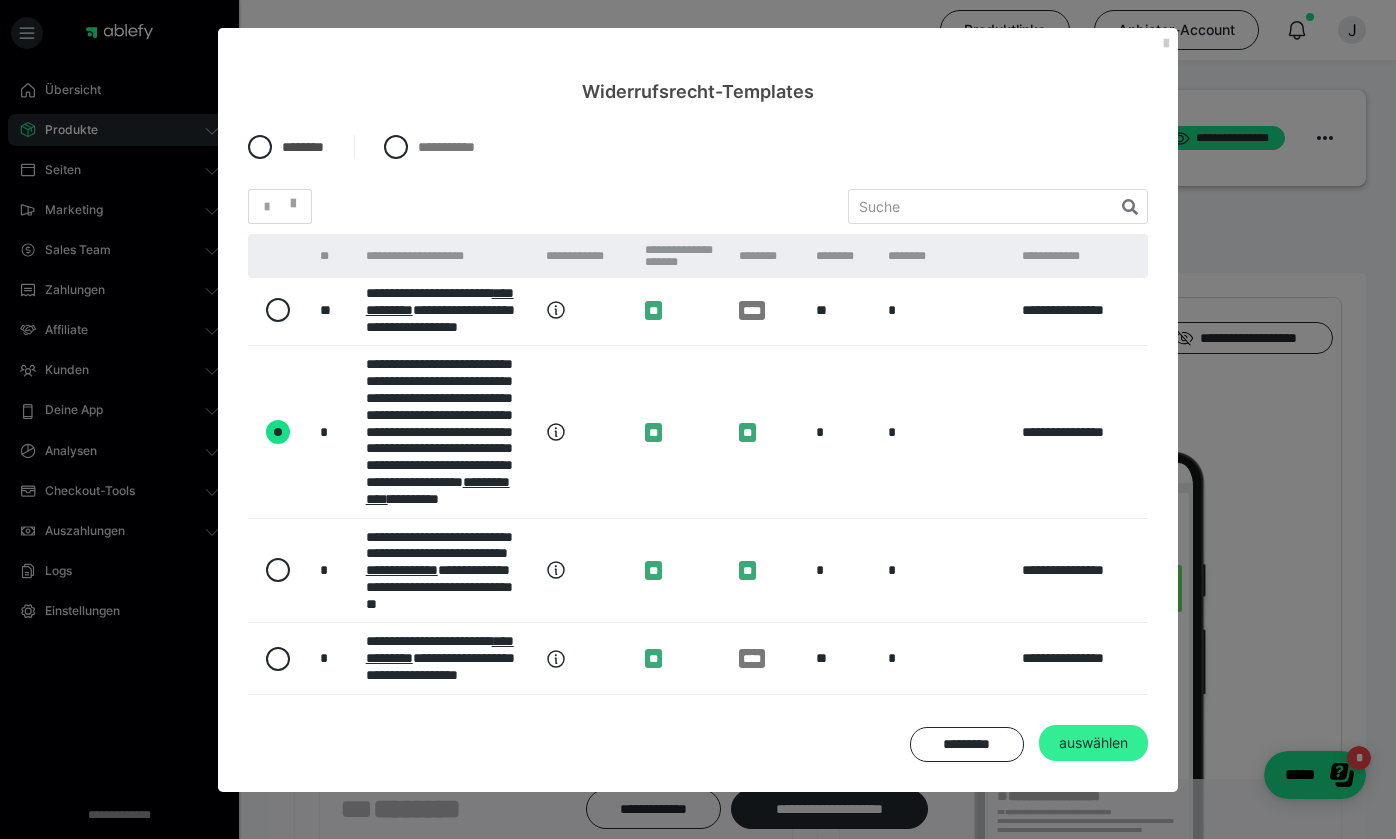 click on "auswählen" at bounding box center (1093, 743) 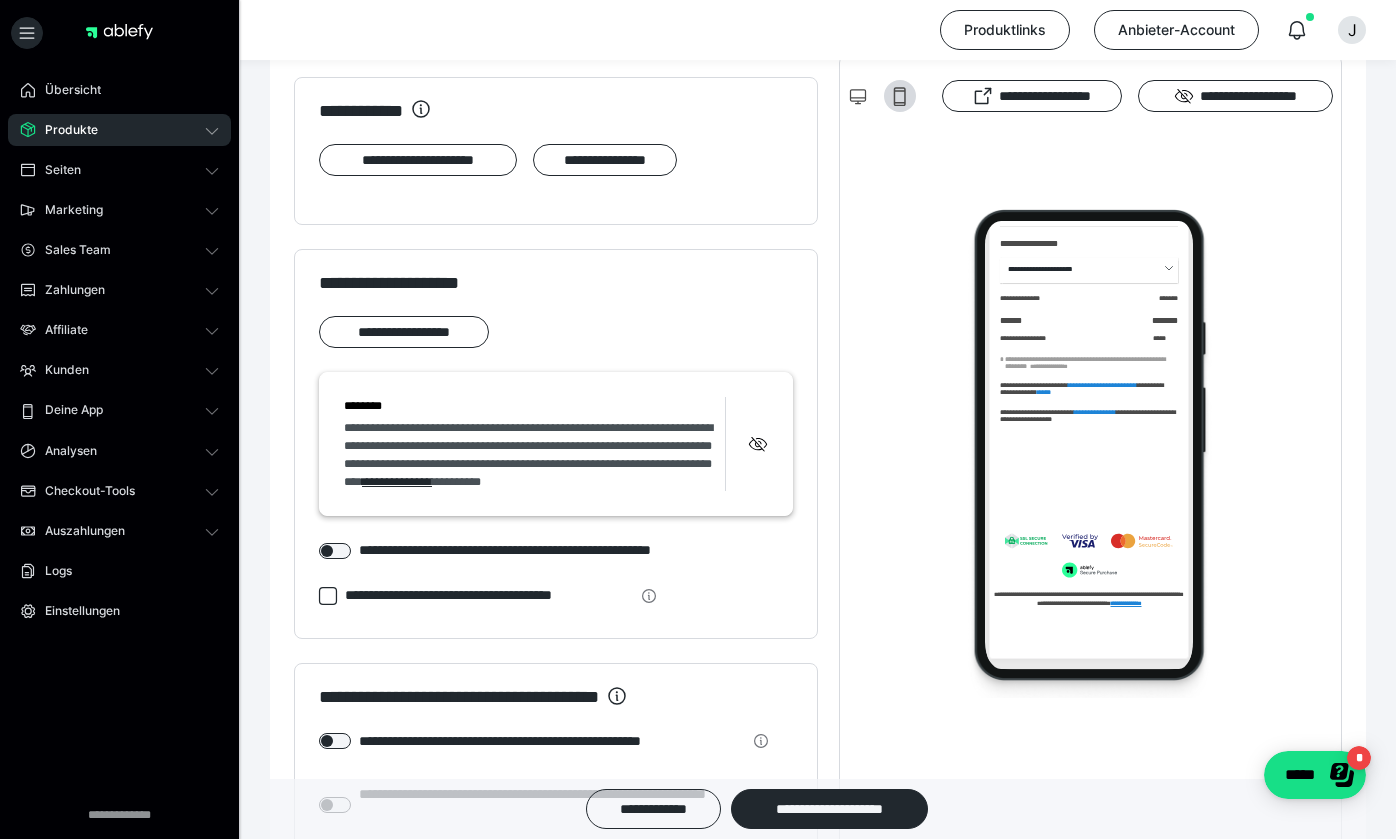 scroll, scrollTop: 1369, scrollLeft: 0, axis: vertical 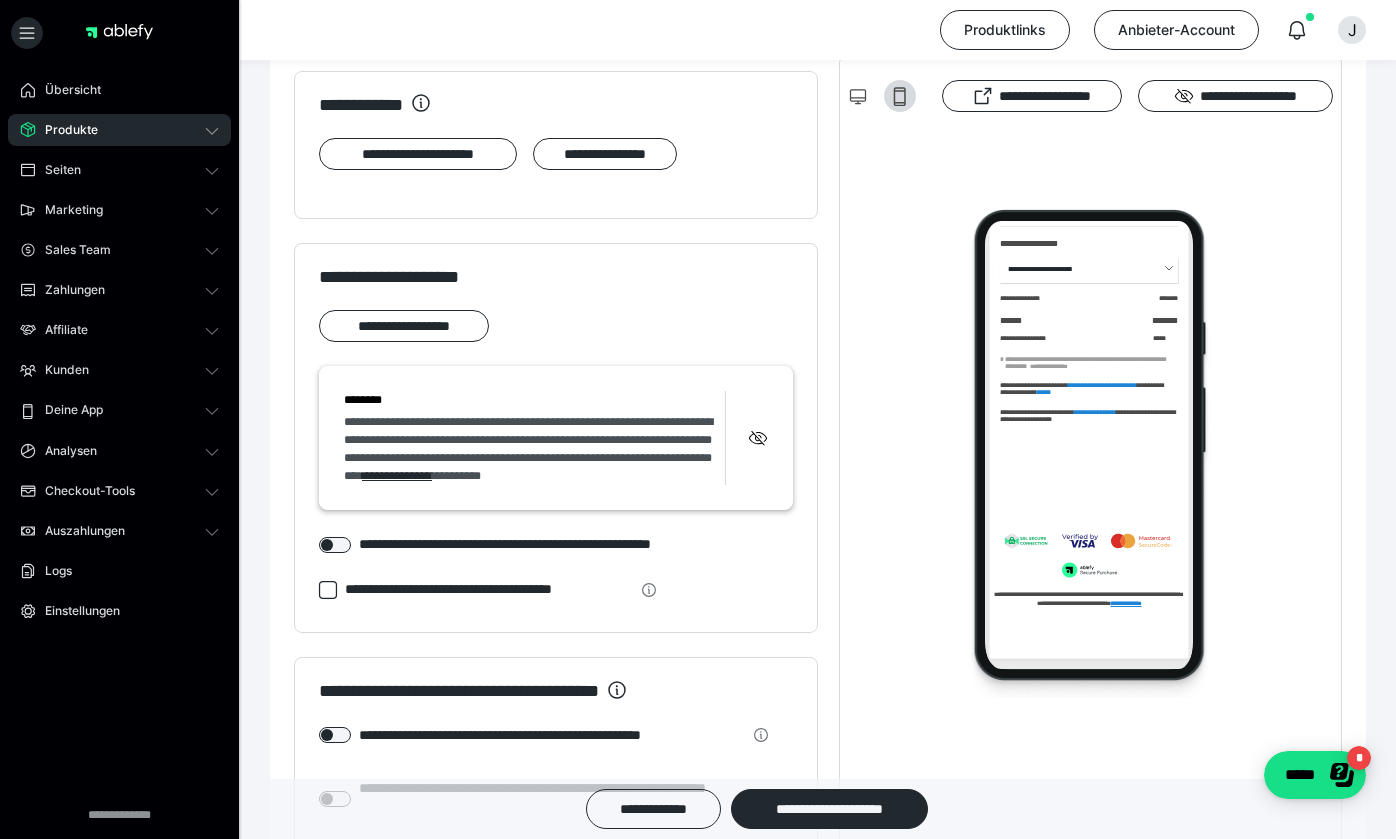 click 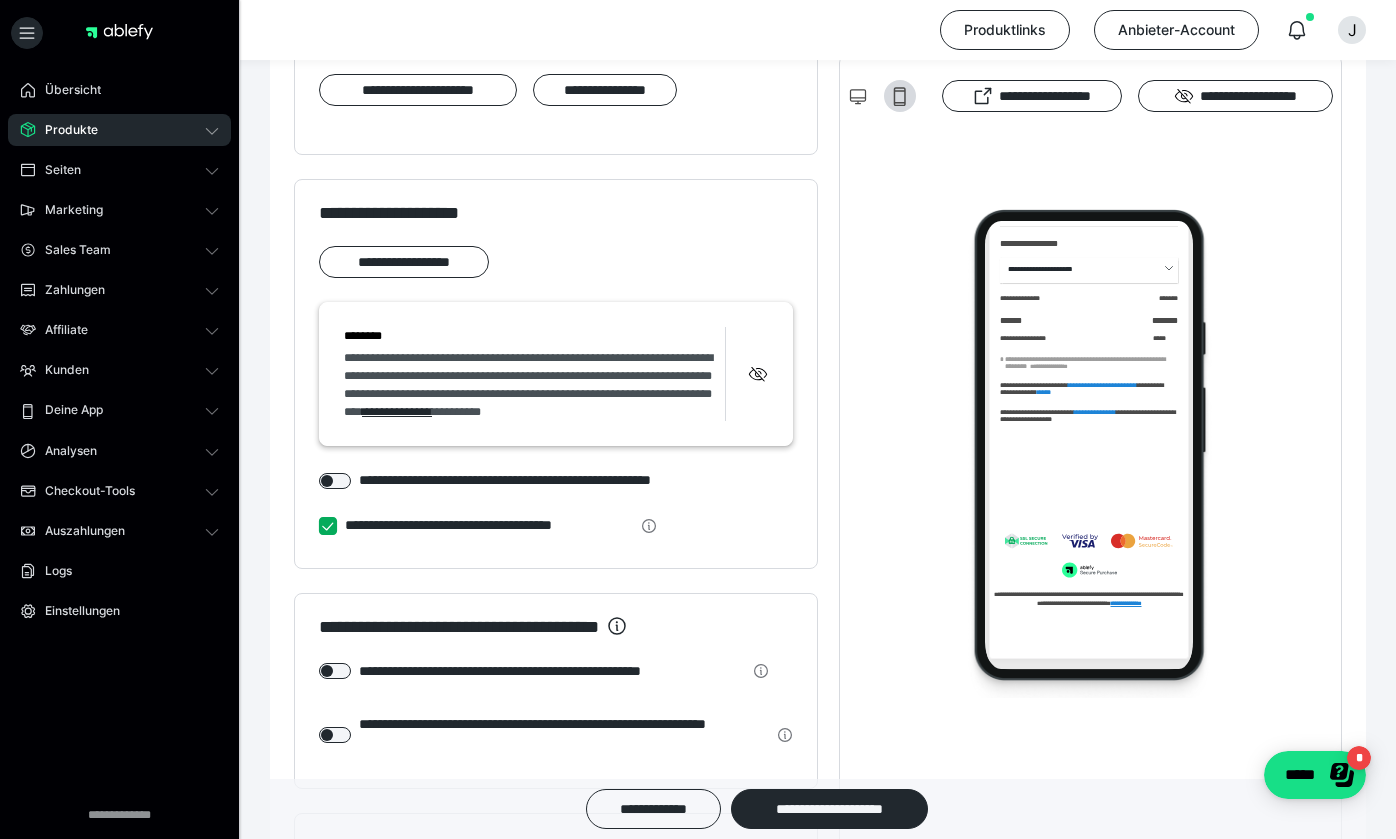 scroll, scrollTop: 1445, scrollLeft: 0, axis: vertical 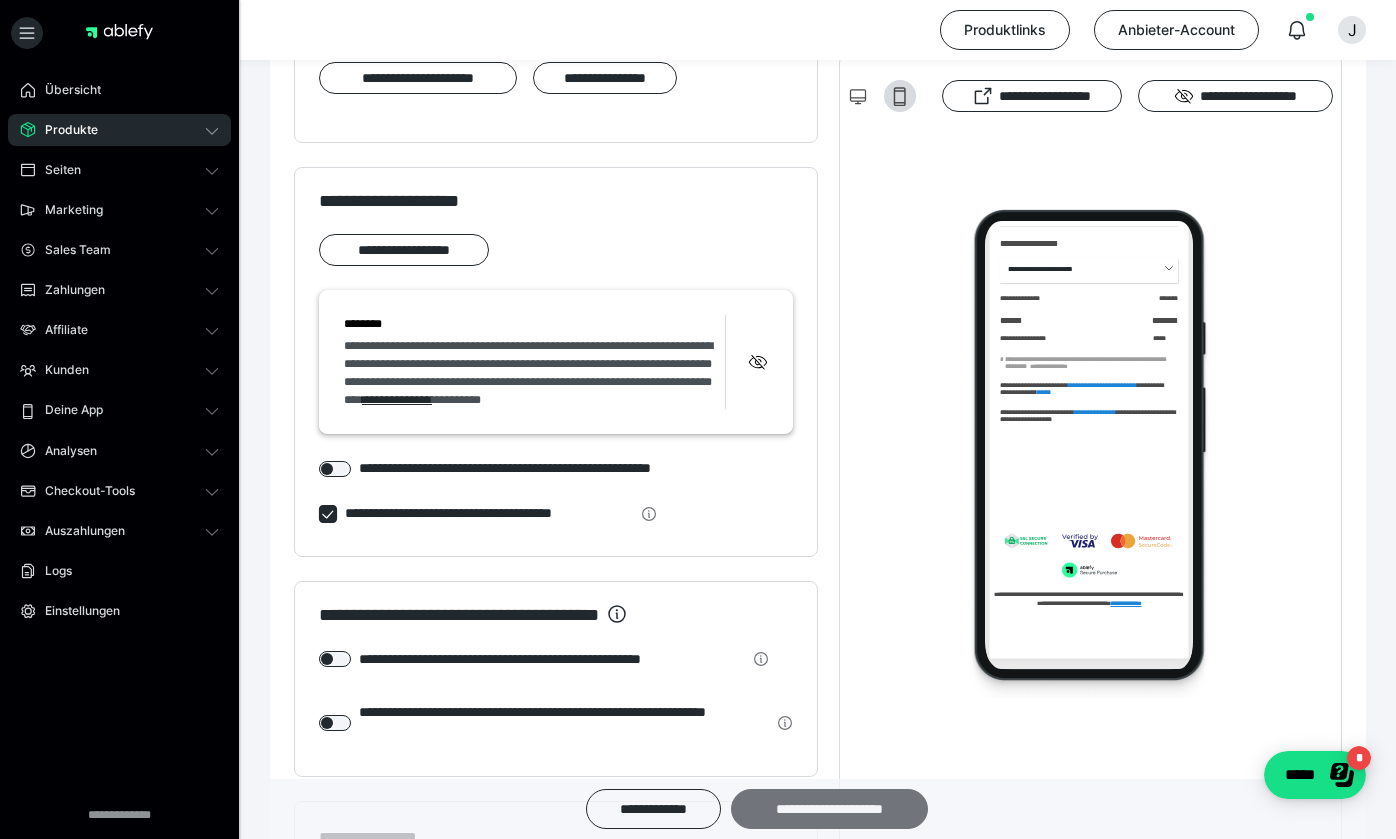 click on "**********" at bounding box center [829, 809] 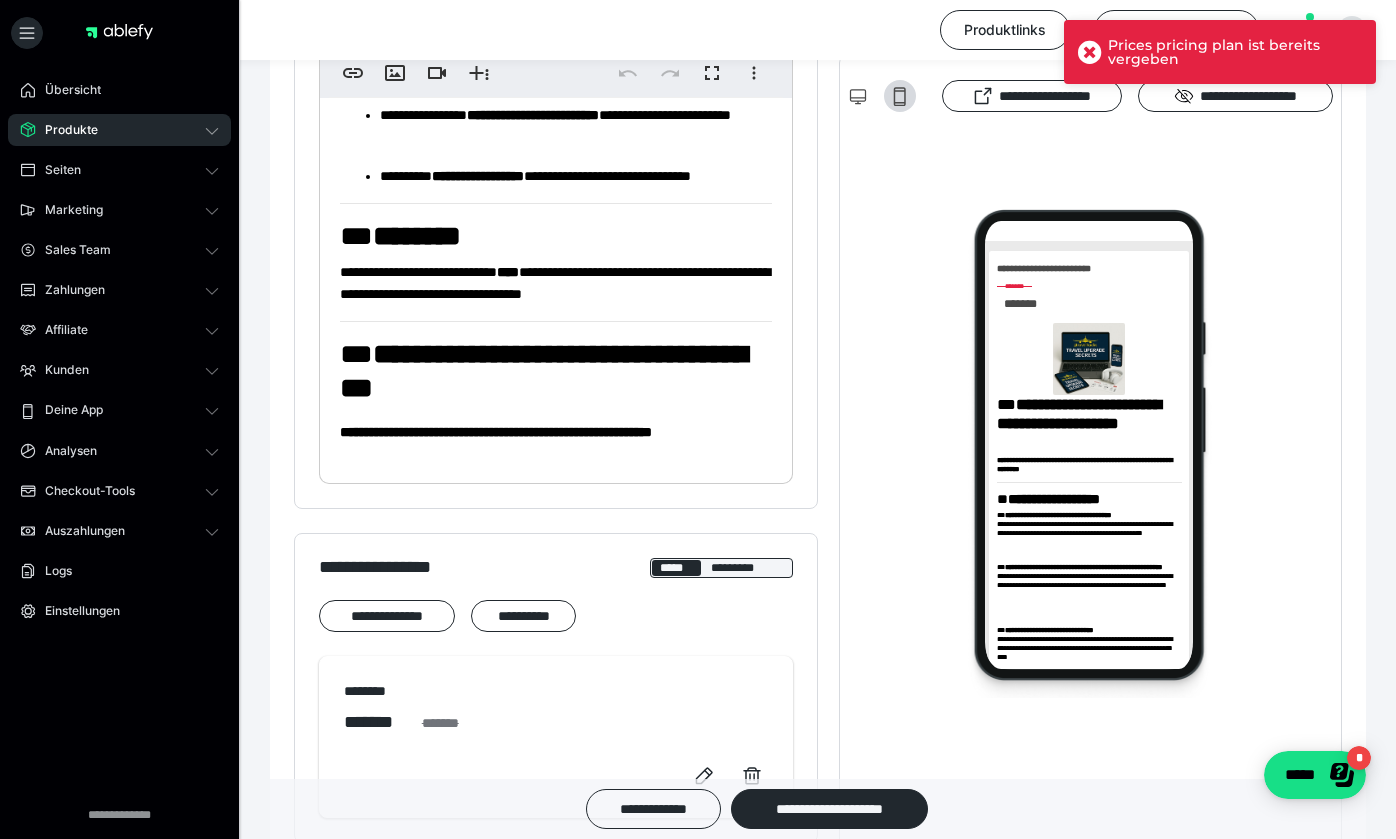 scroll, scrollTop: 0, scrollLeft: 0, axis: both 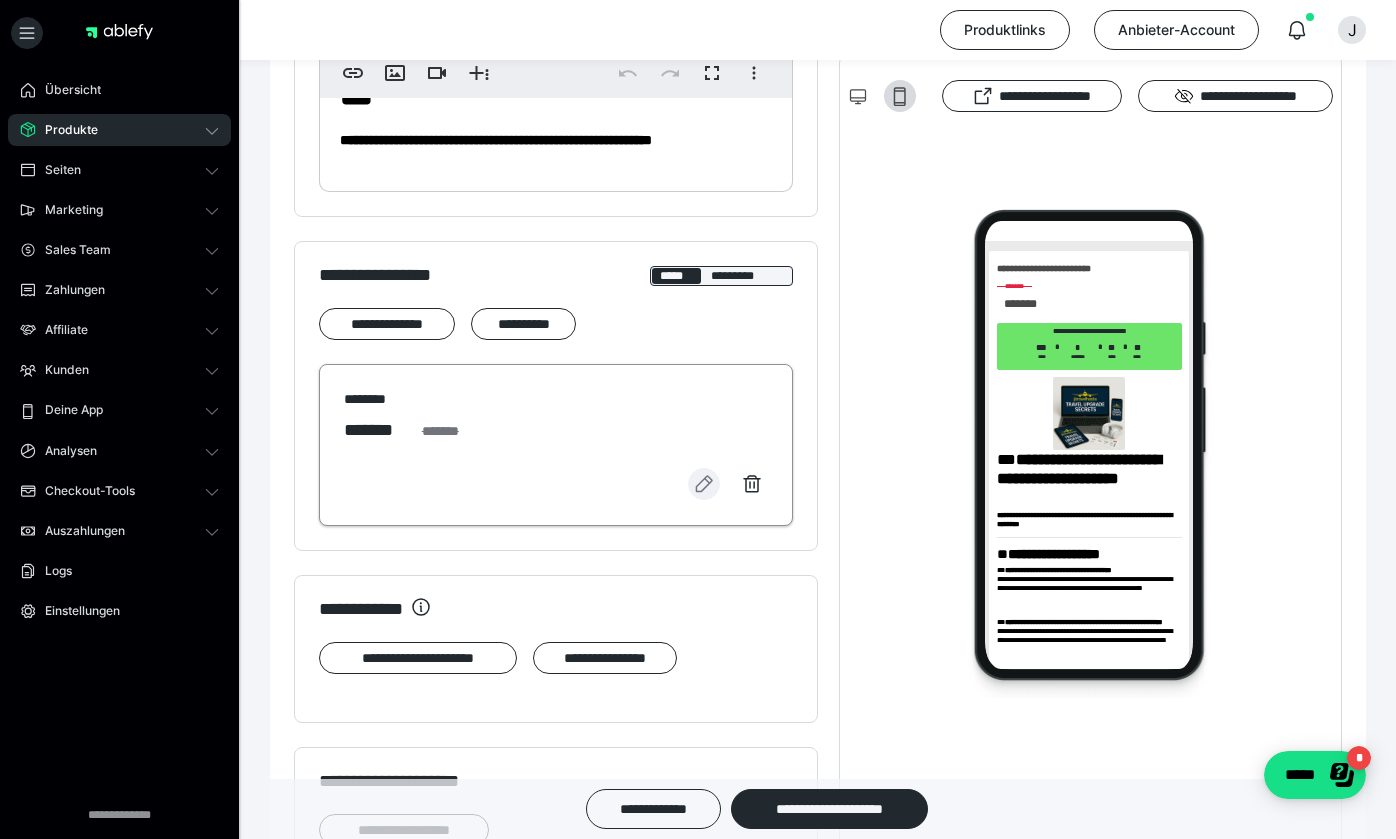 click 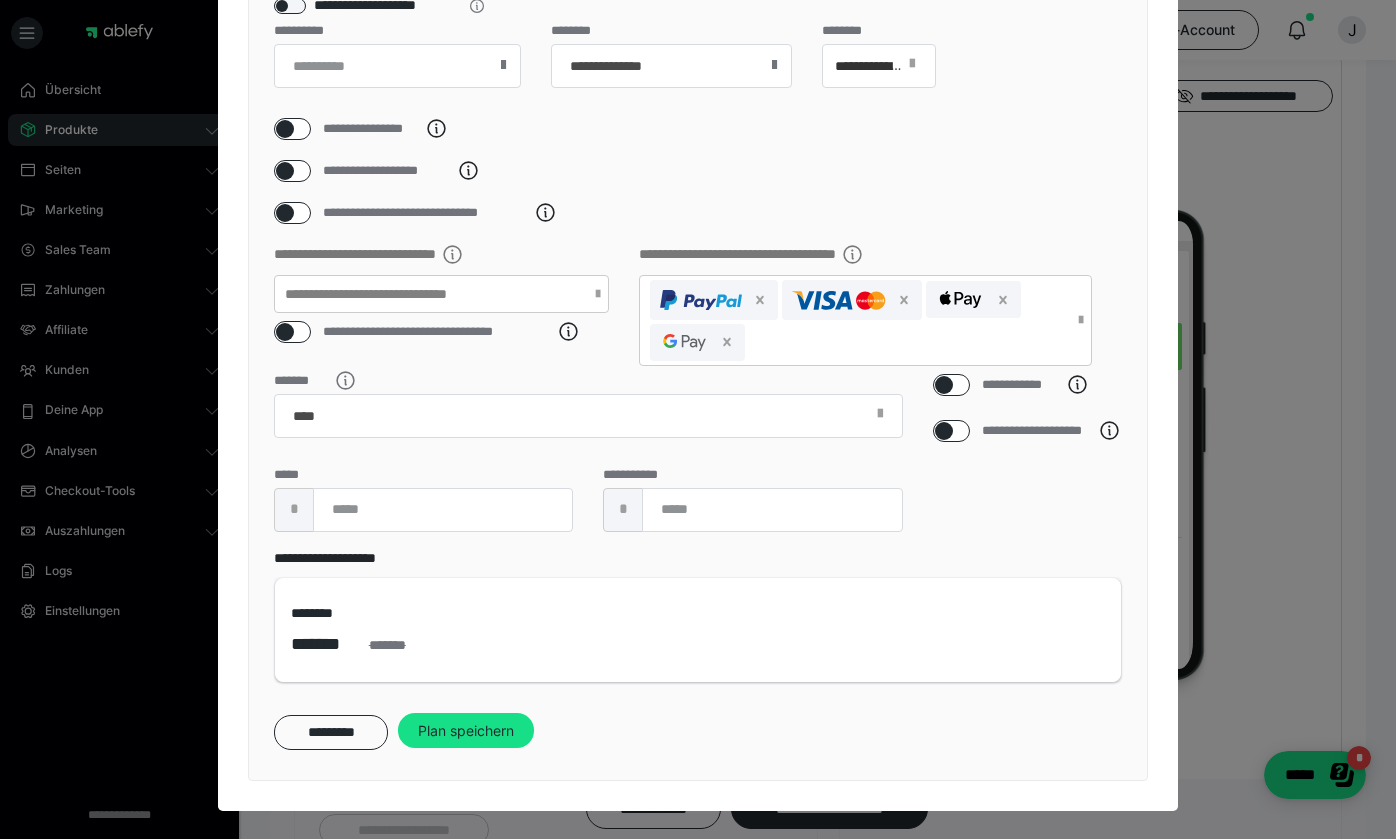 scroll, scrollTop: 360, scrollLeft: 0, axis: vertical 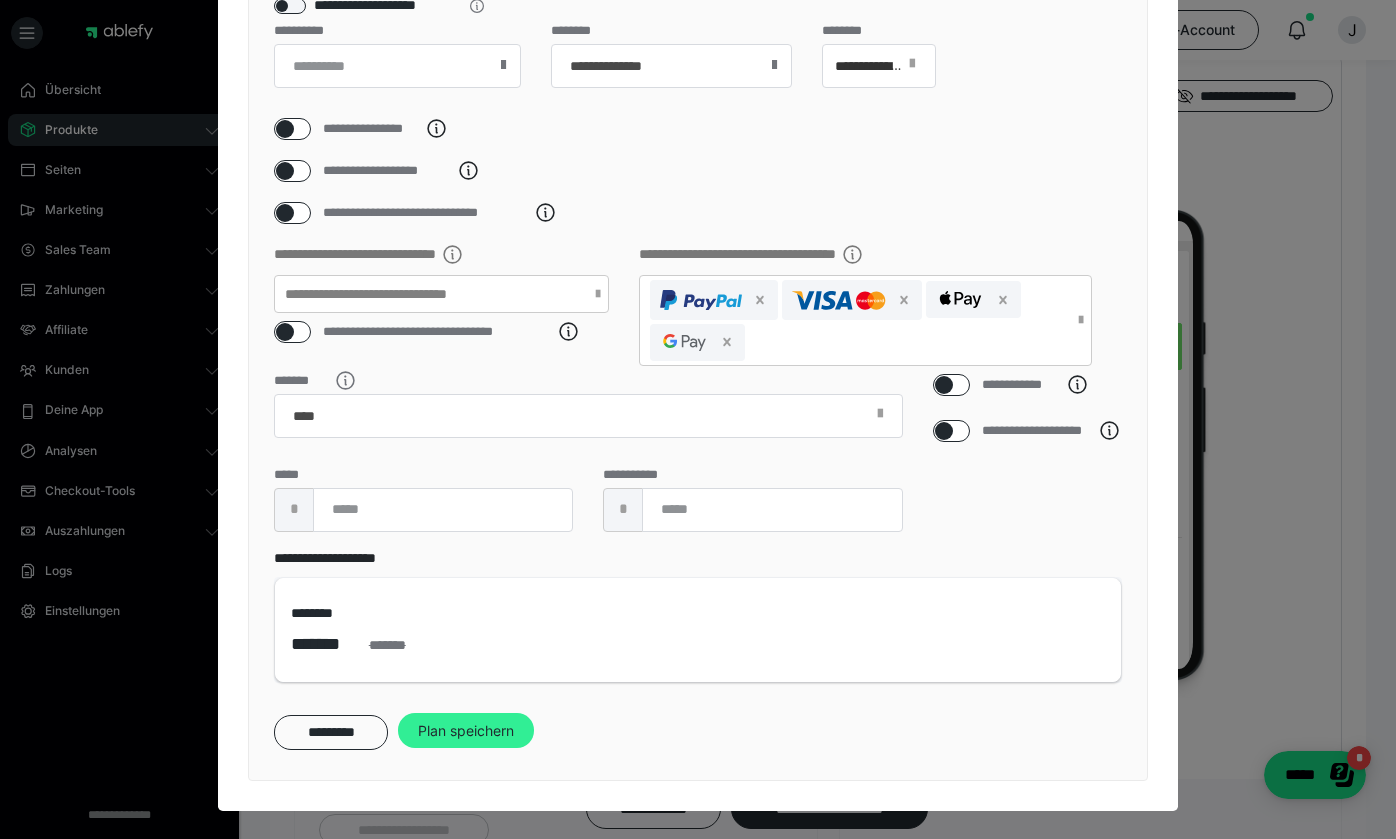 click on "Plan speichern" at bounding box center [466, 731] 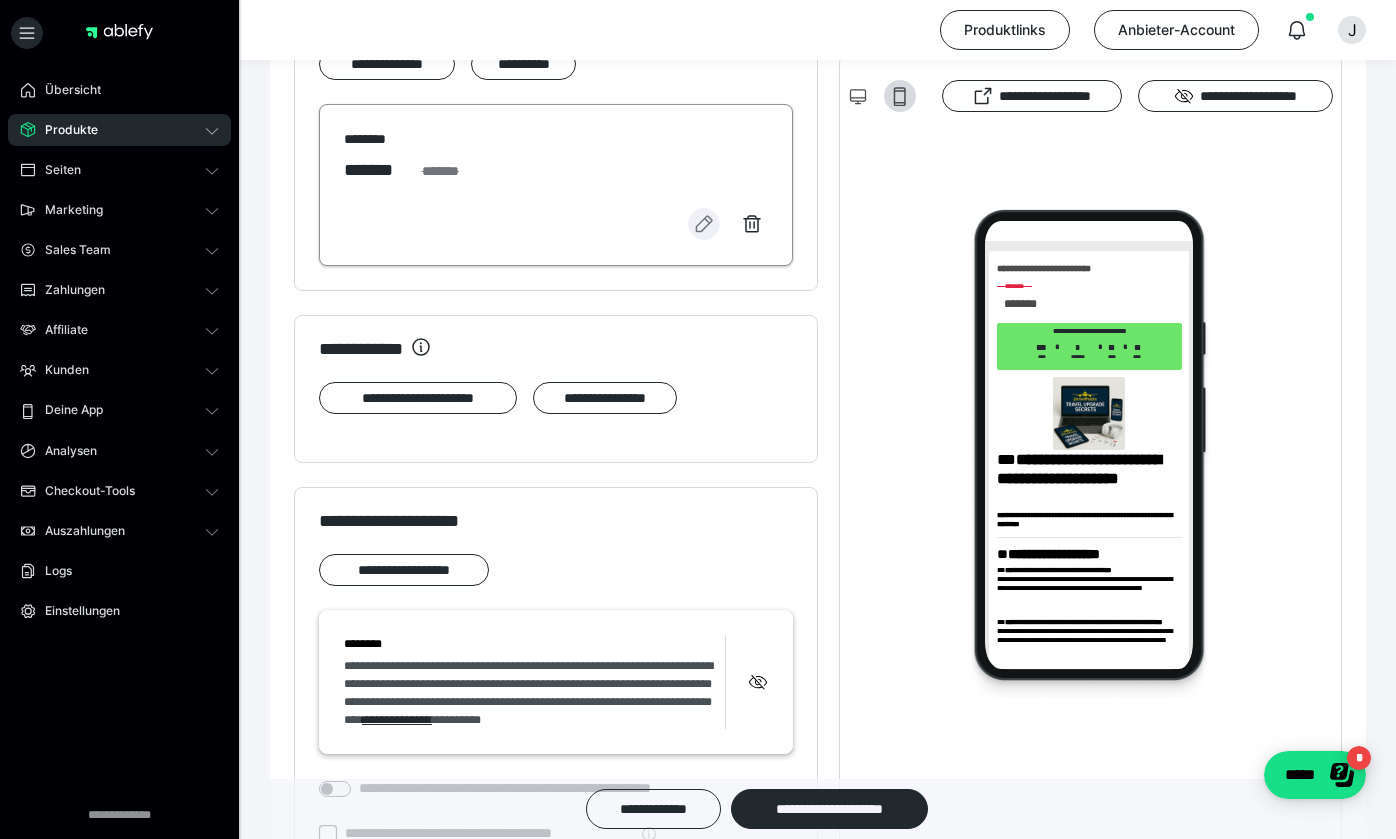 scroll, scrollTop: 1180, scrollLeft: 0, axis: vertical 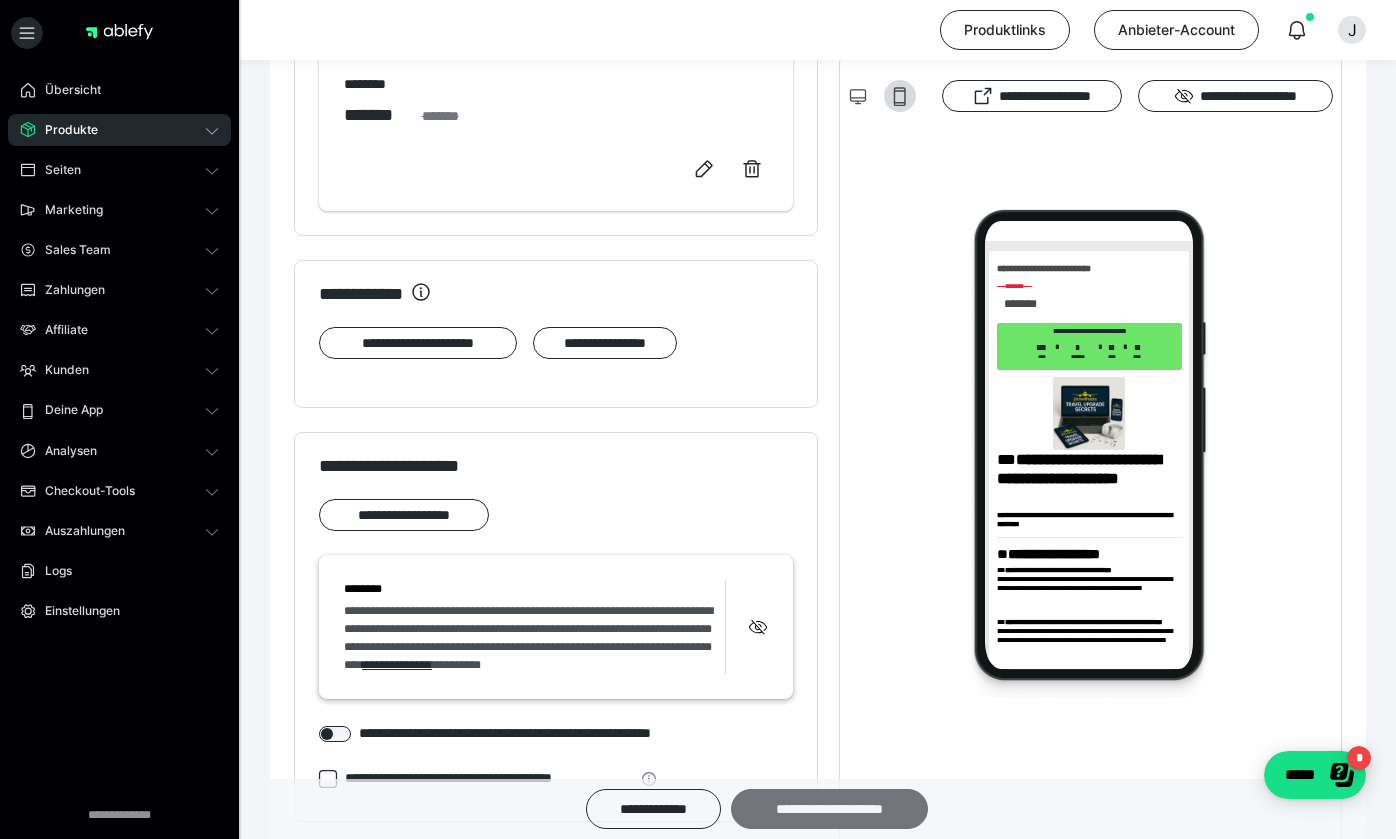 click on "**********" at bounding box center [829, 809] 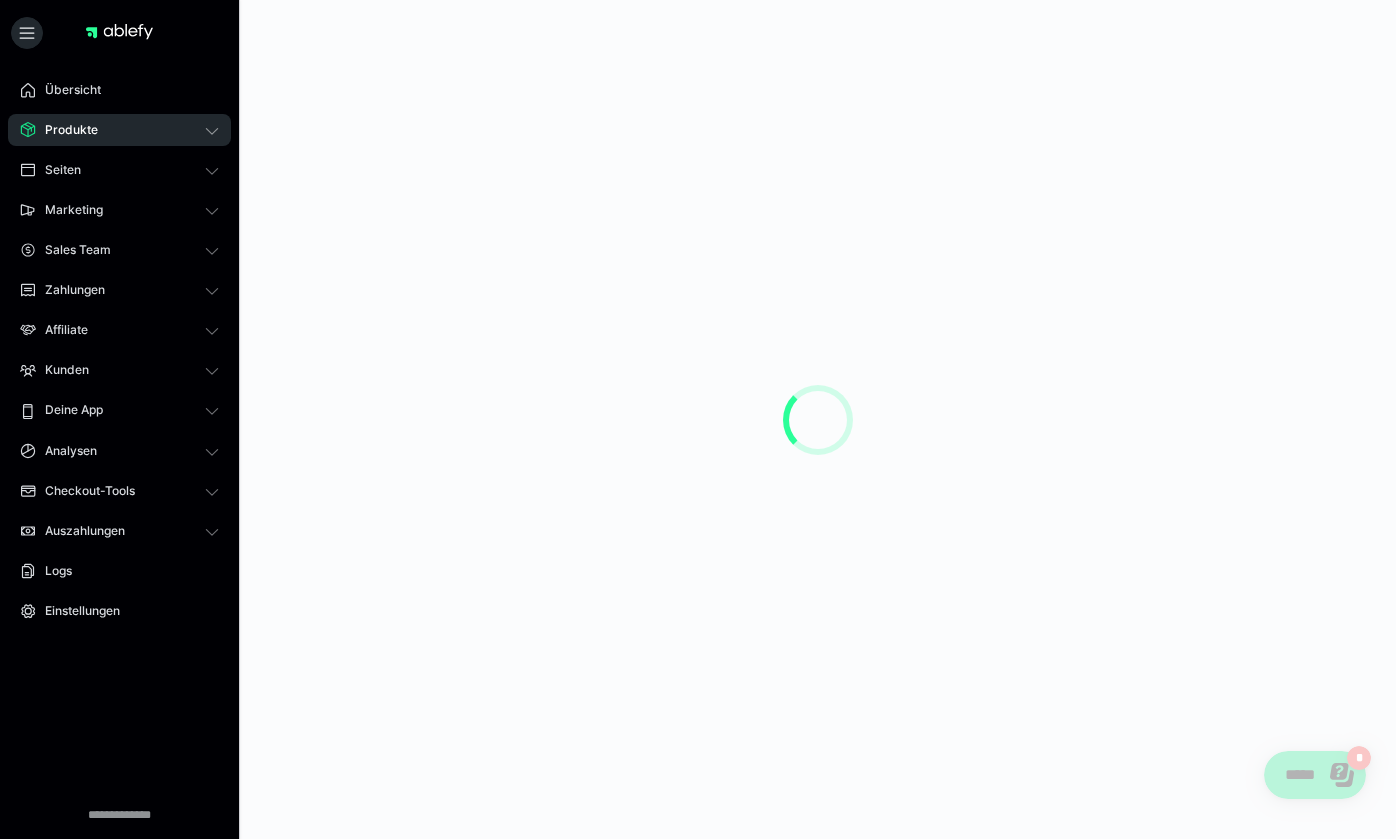 scroll, scrollTop: 0, scrollLeft: 0, axis: both 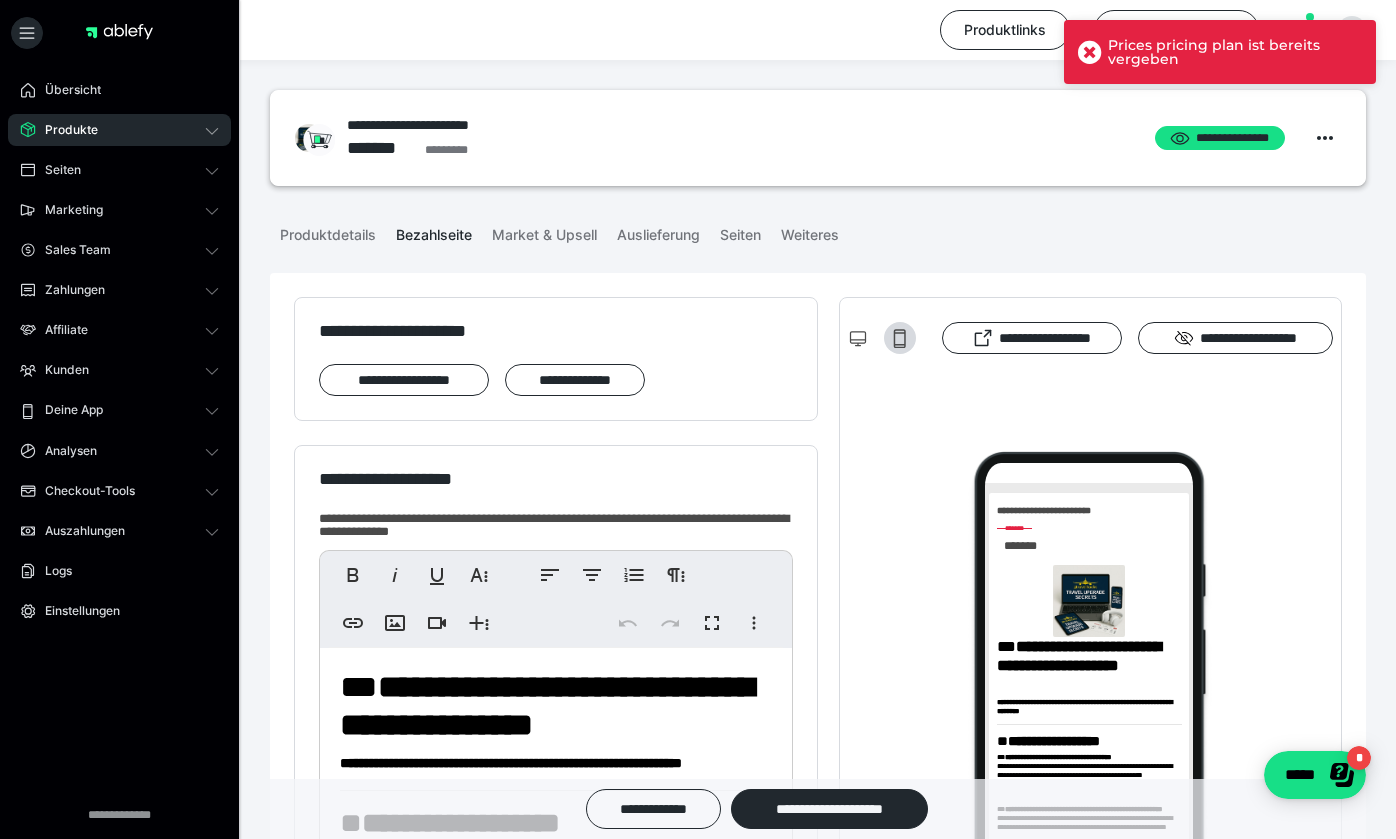 click on "Prices pricing plan ist bereits vergeben" at bounding box center (1235, 52) 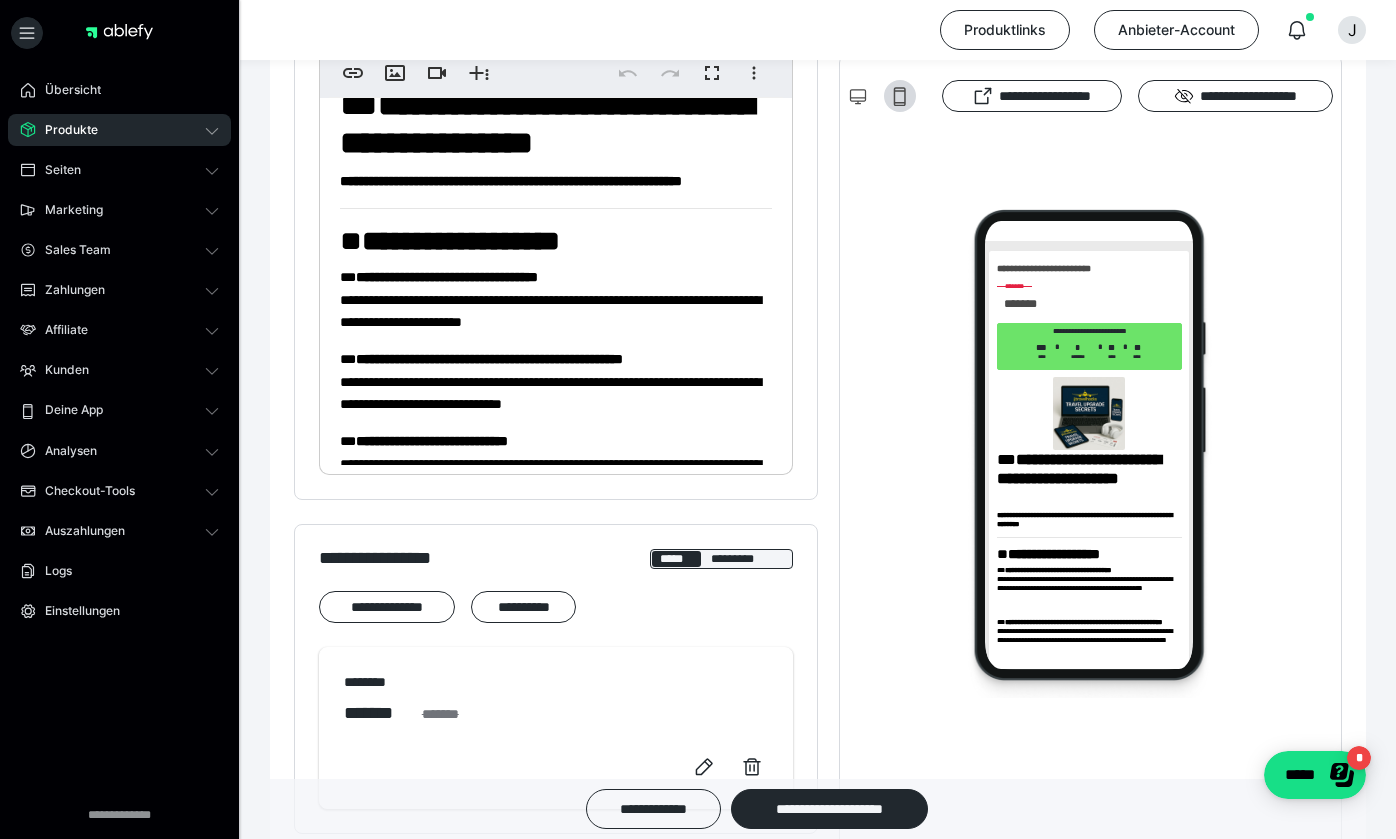 scroll, scrollTop: 633, scrollLeft: 0, axis: vertical 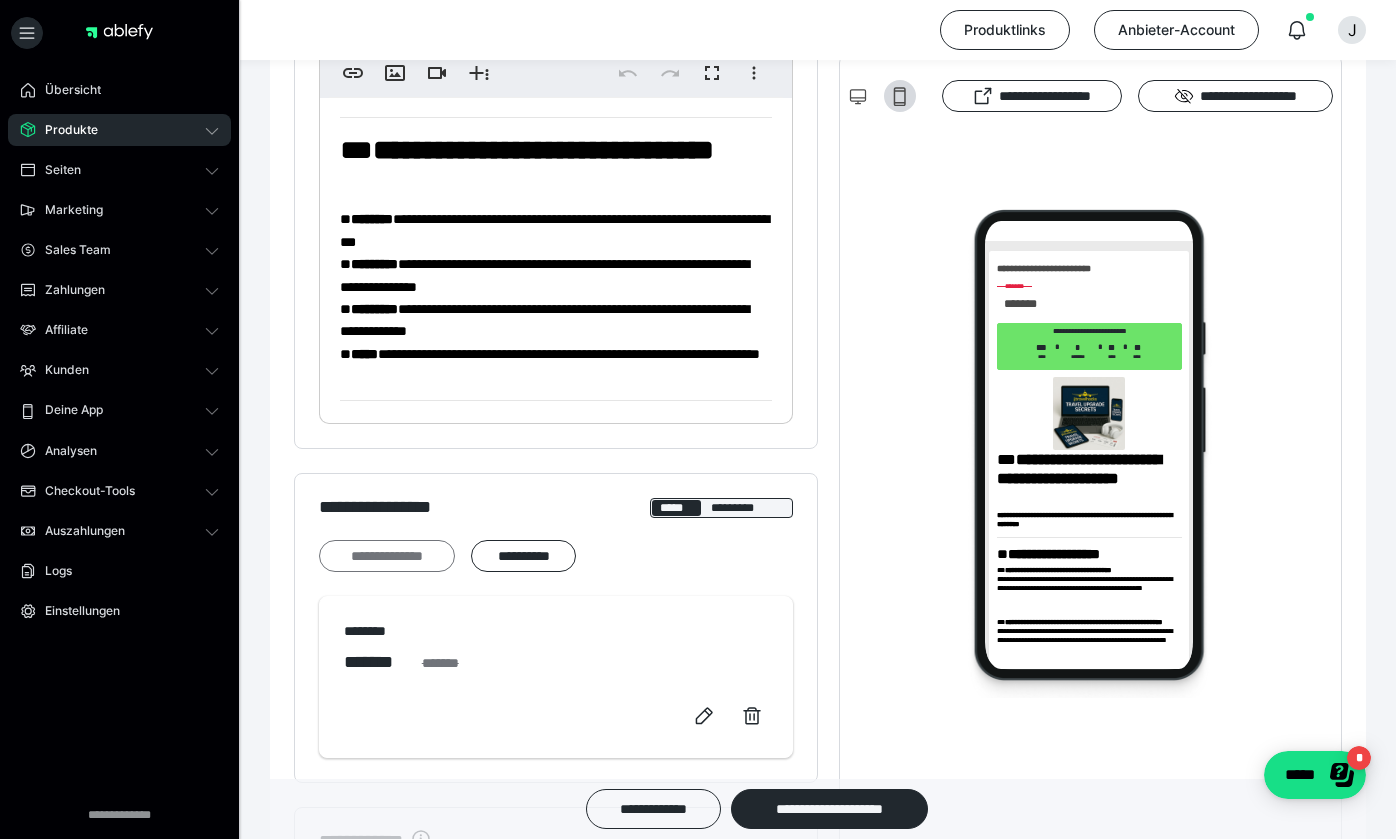 click on "**********" at bounding box center [387, 556] 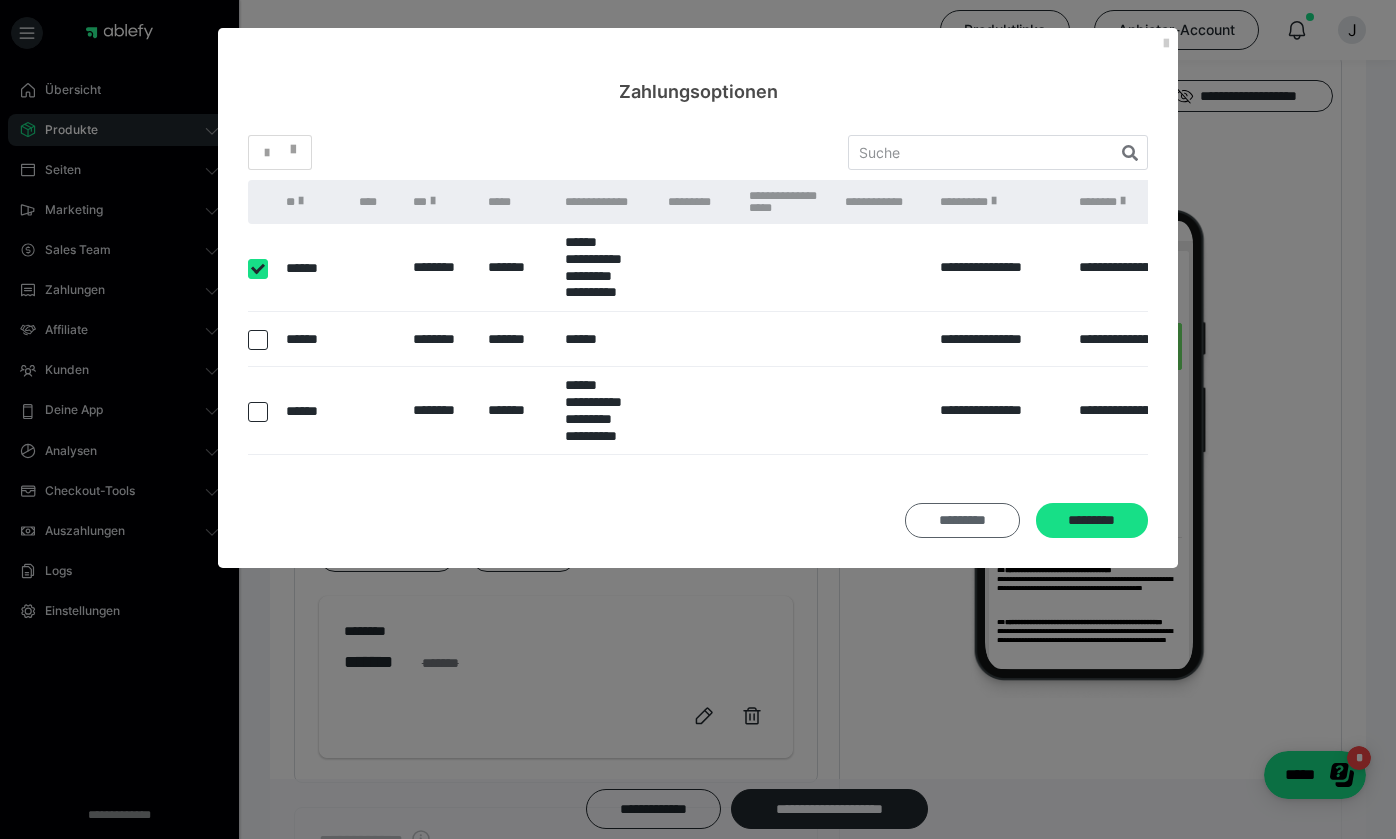 click on "*********" at bounding box center [962, 520] 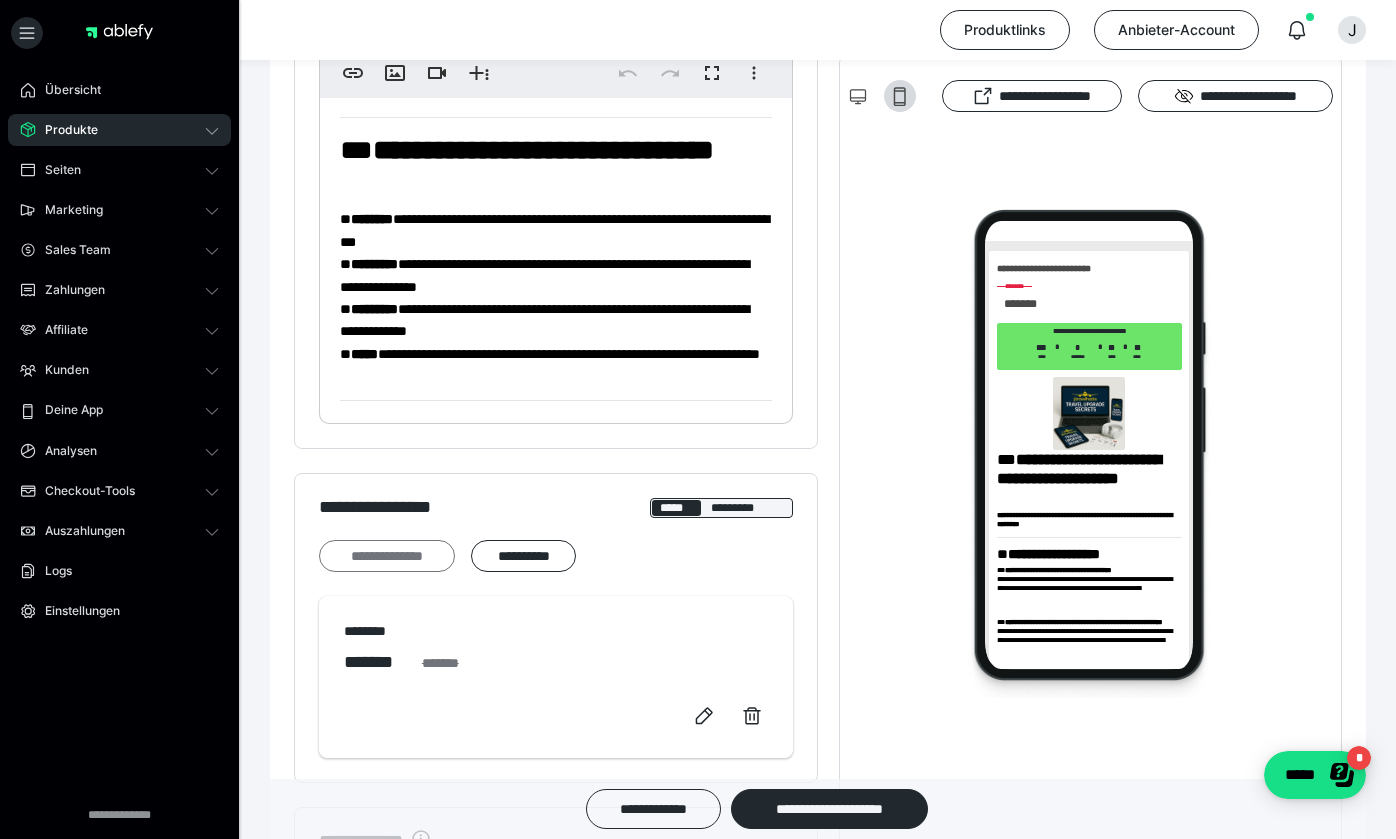 click on "**********" at bounding box center (387, 556) 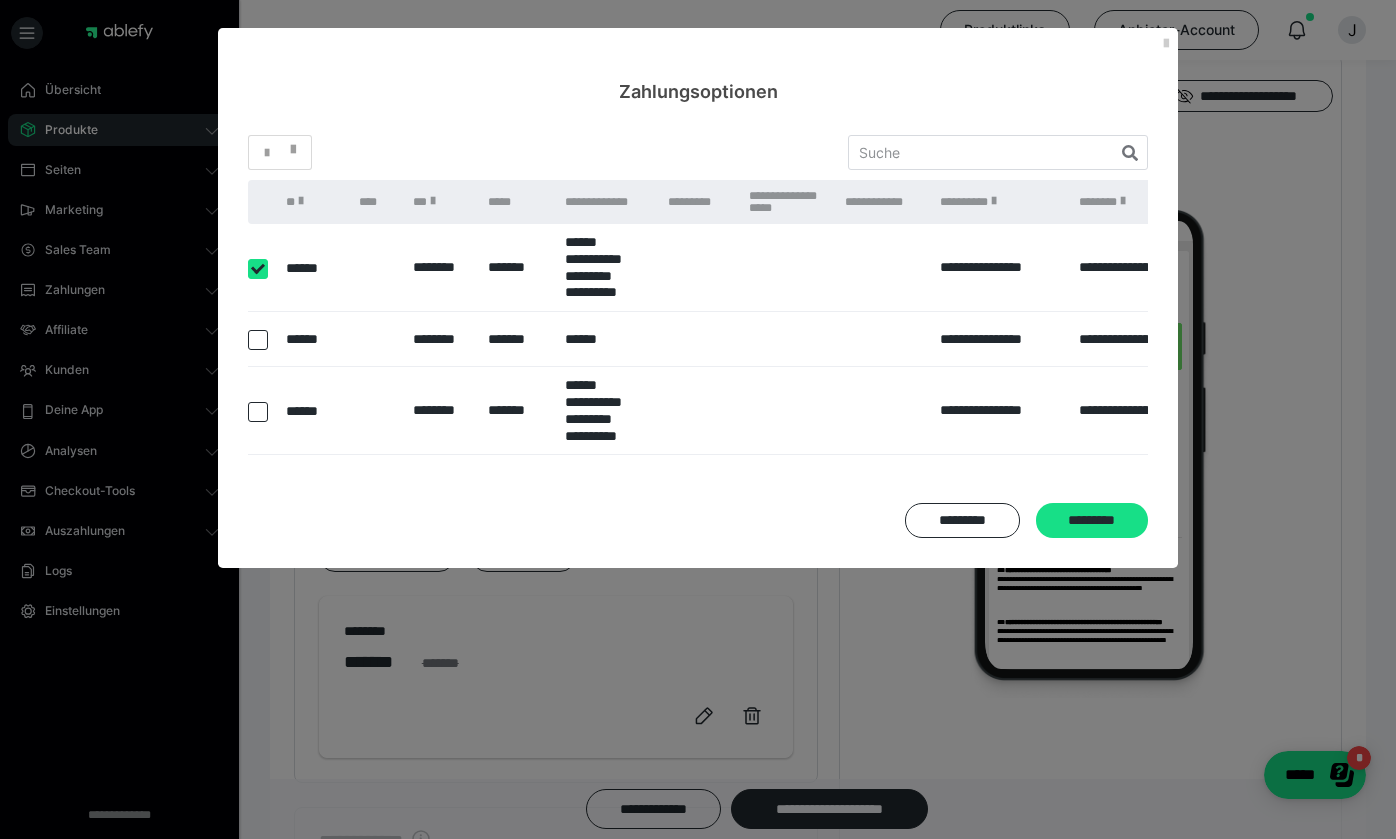 click on "**********" at bounding box center [698, 419] 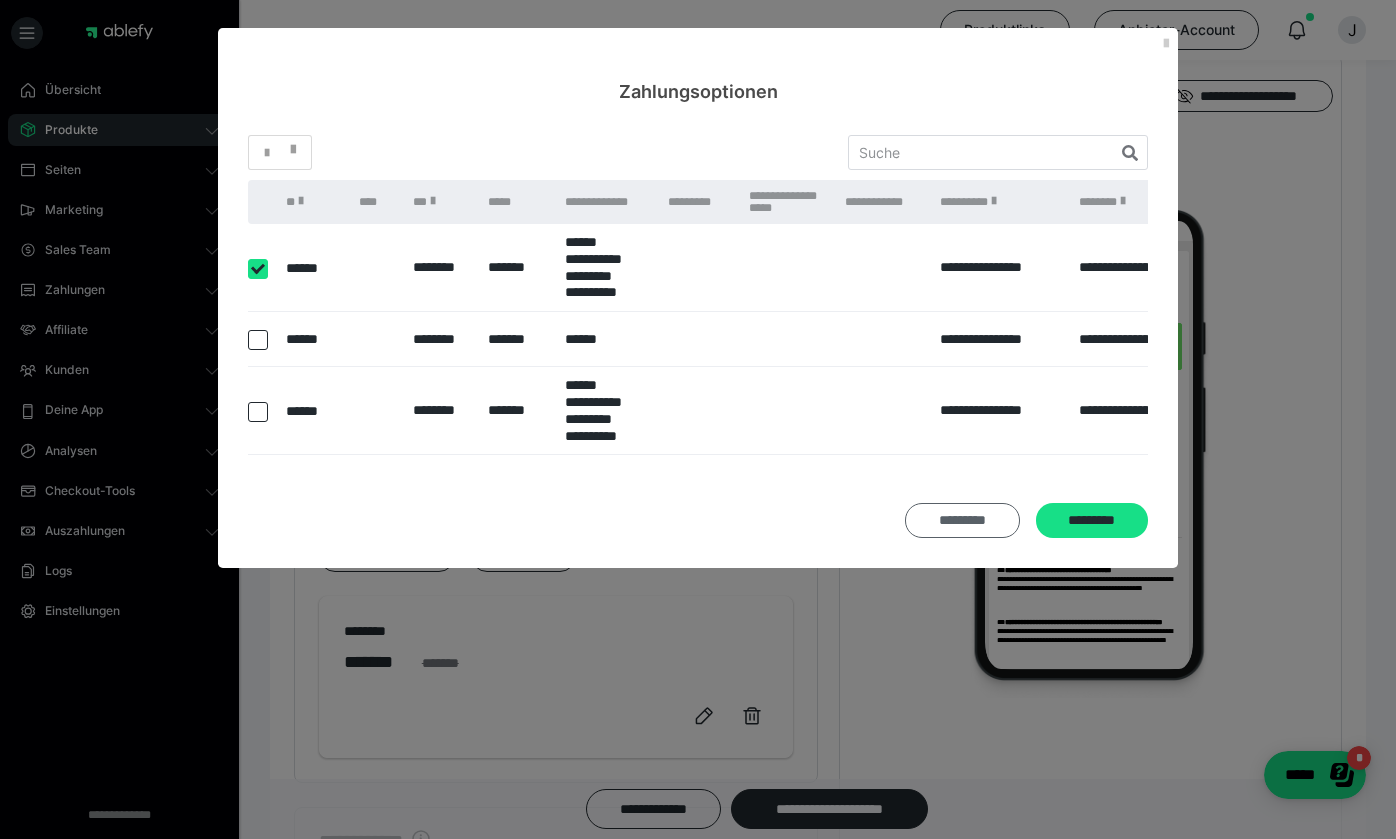 click on "*********" at bounding box center (962, 520) 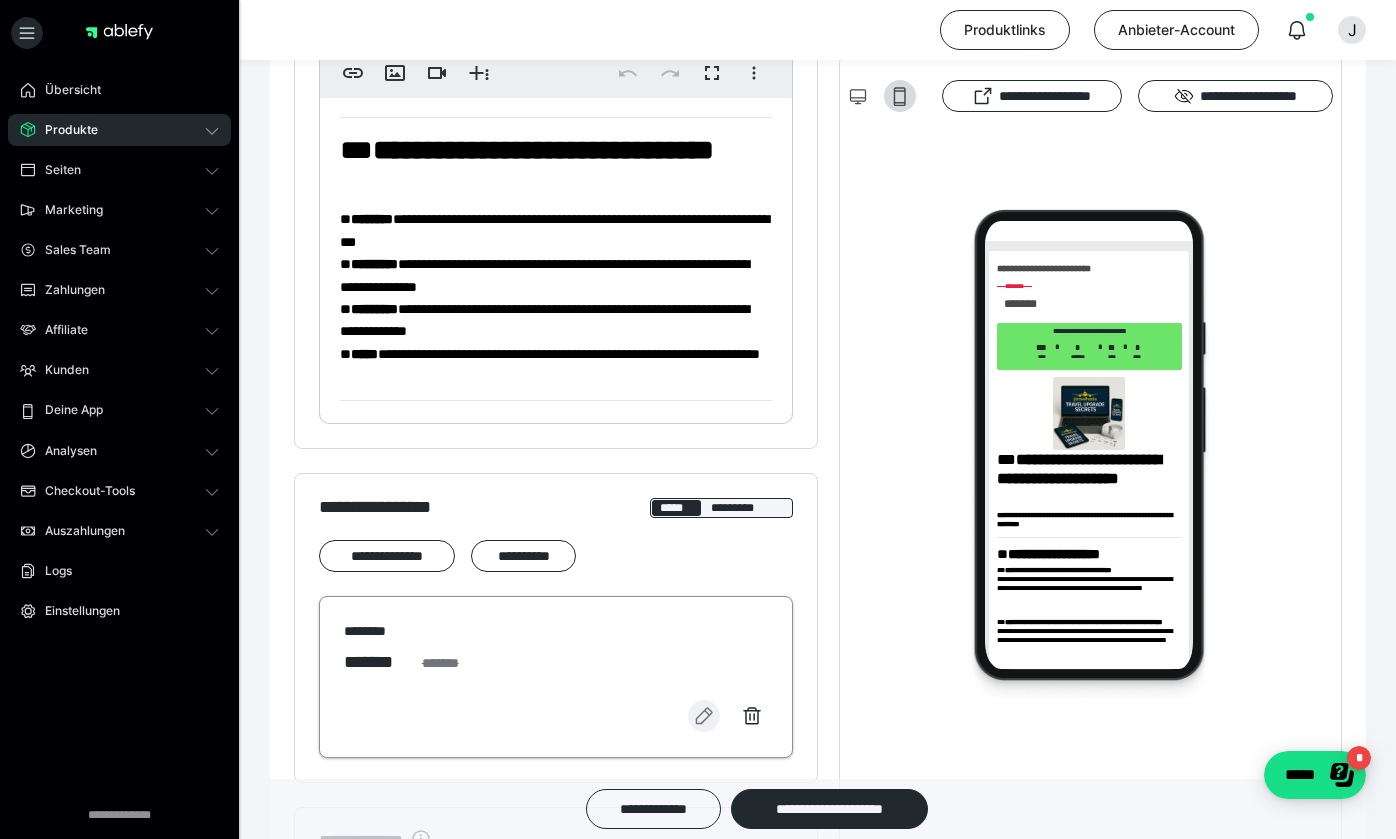 click 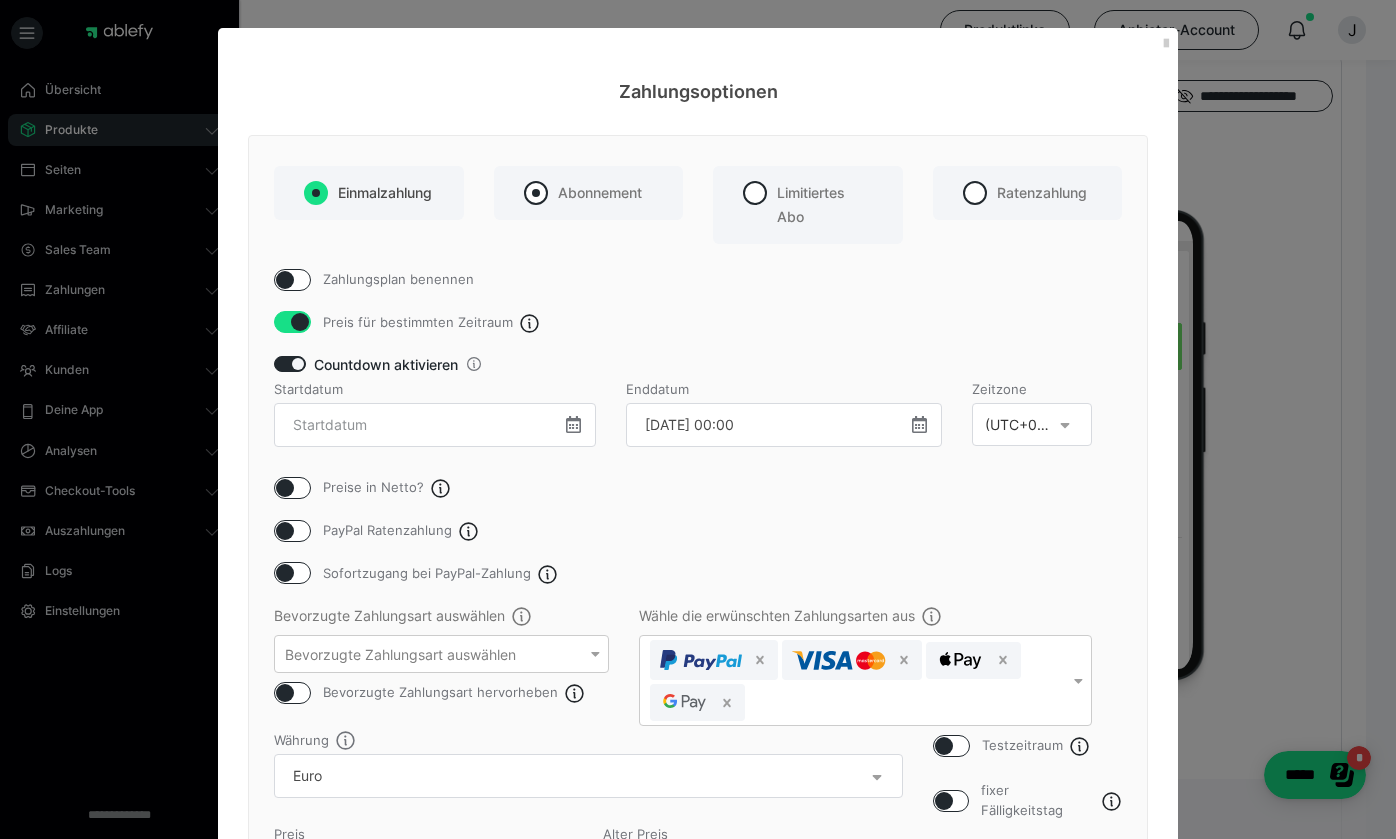 scroll, scrollTop: 42, scrollLeft: 0, axis: vertical 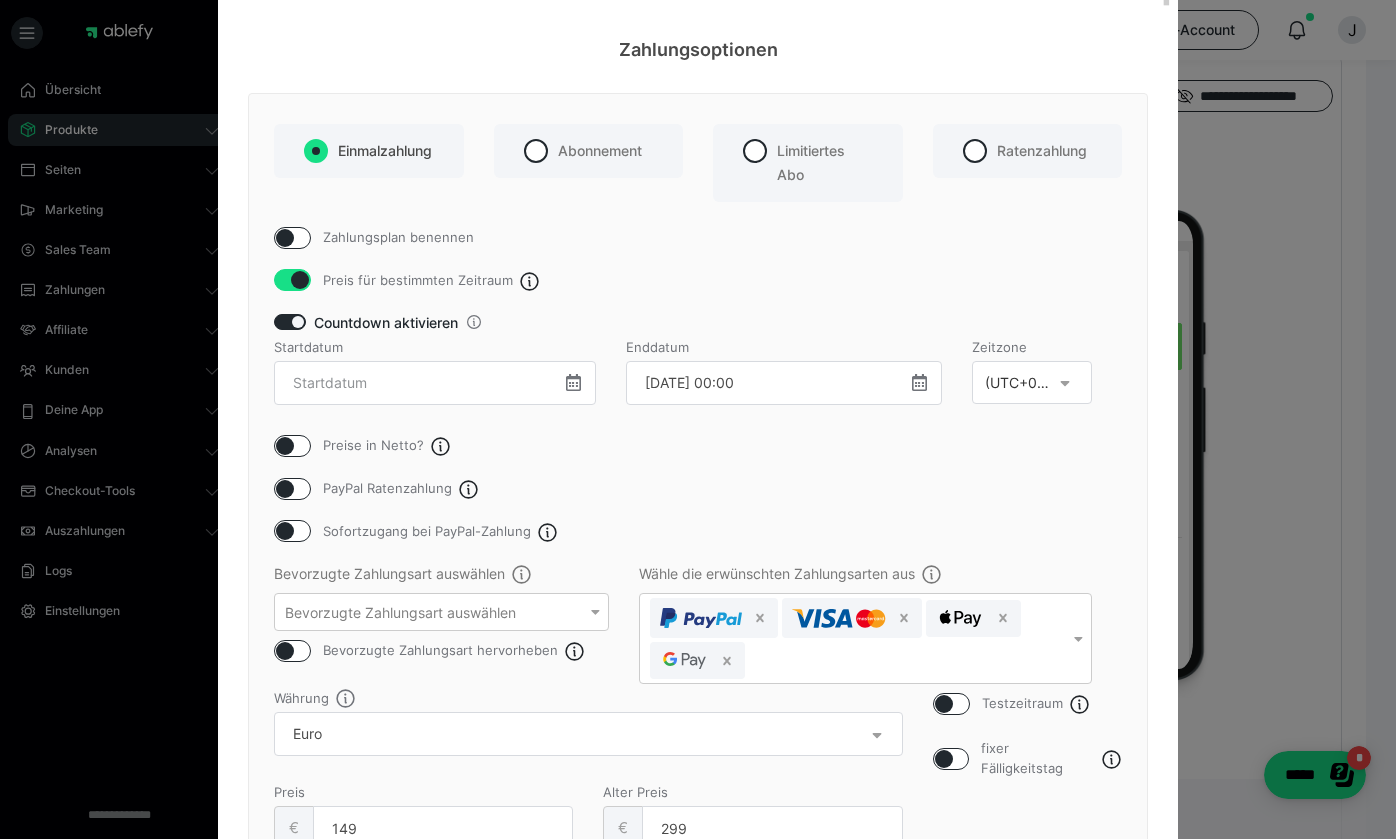 click at bounding box center (300, 280) 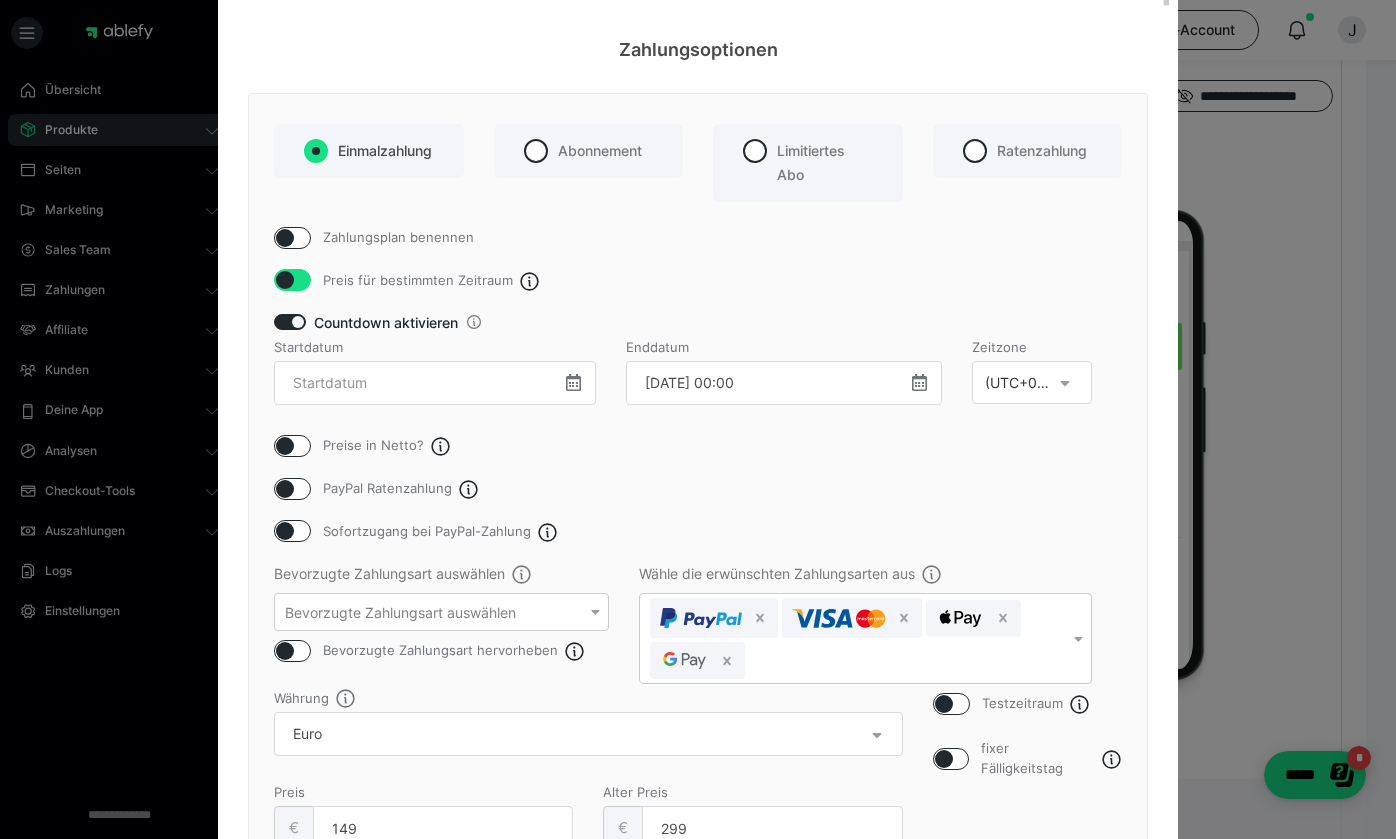 checkbox on "false" 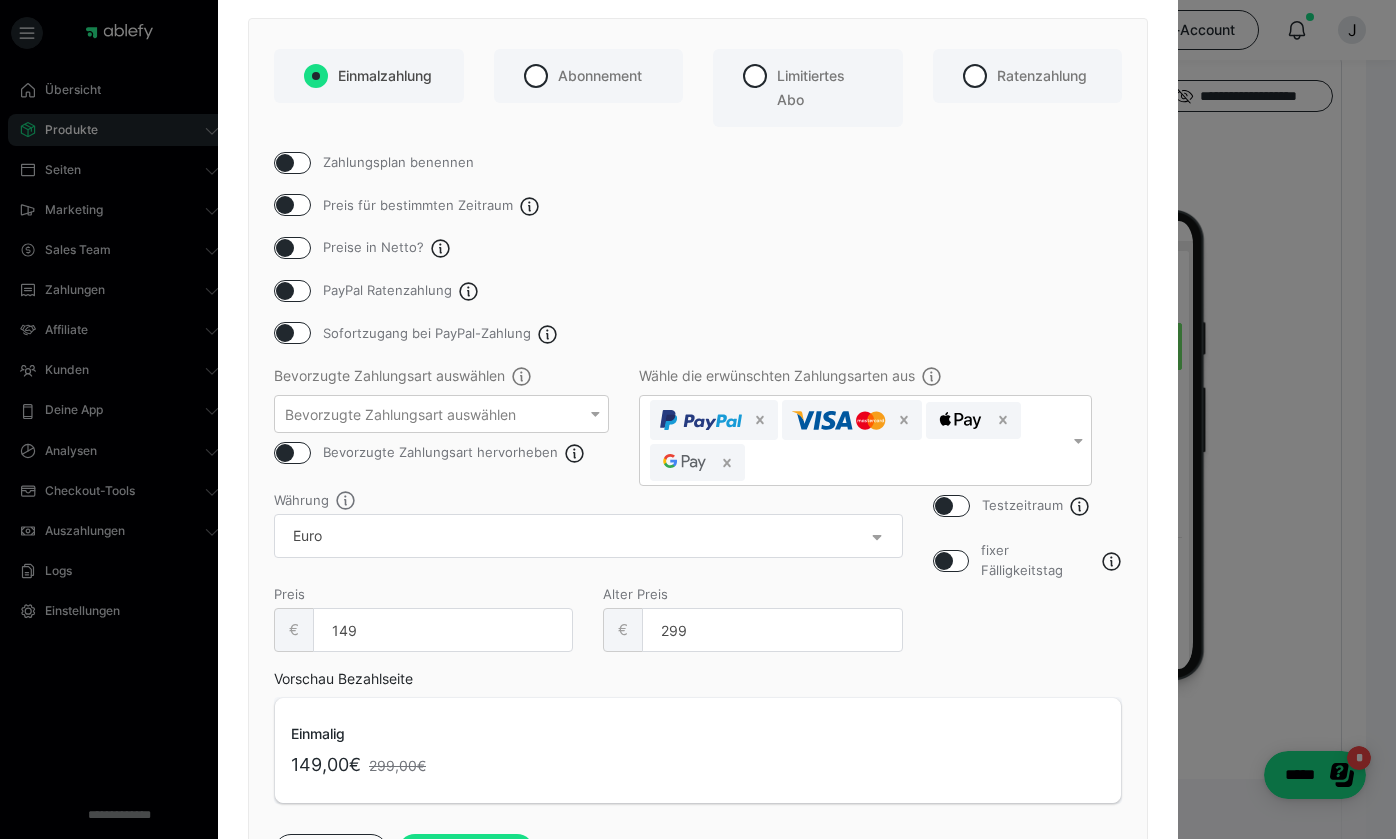 scroll, scrollTop: 118, scrollLeft: 0, axis: vertical 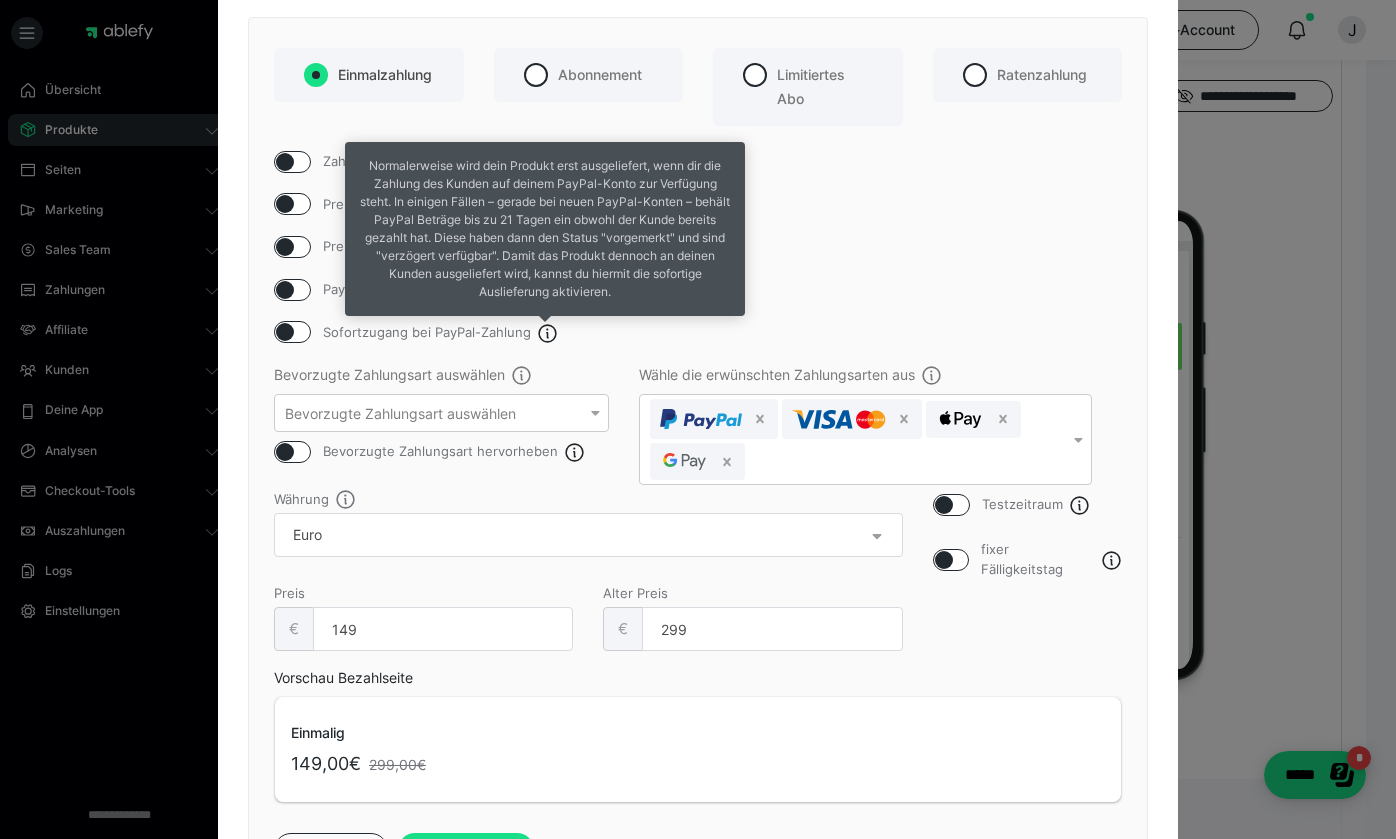 click 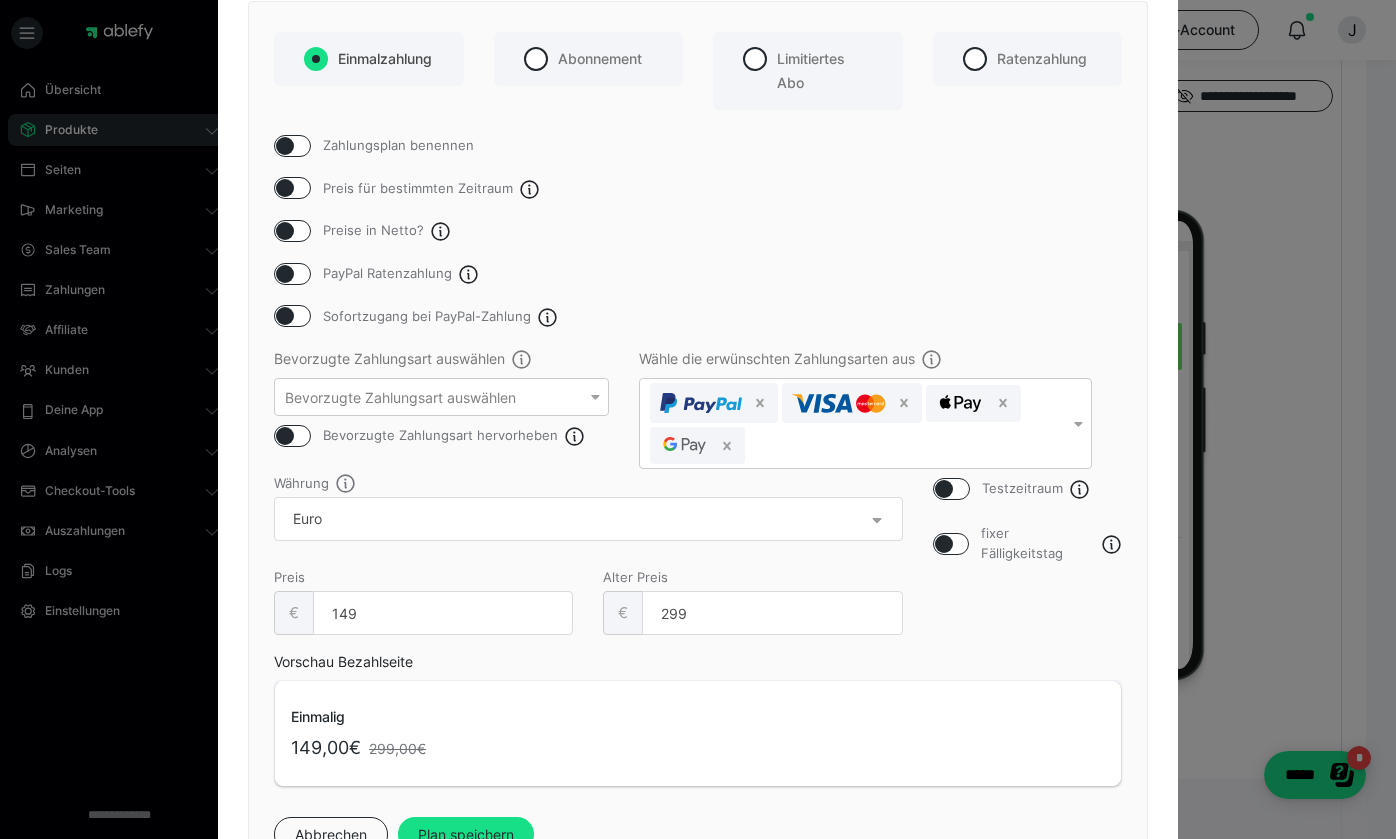 scroll, scrollTop: 146, scrollLeft: 0, axis: vertical 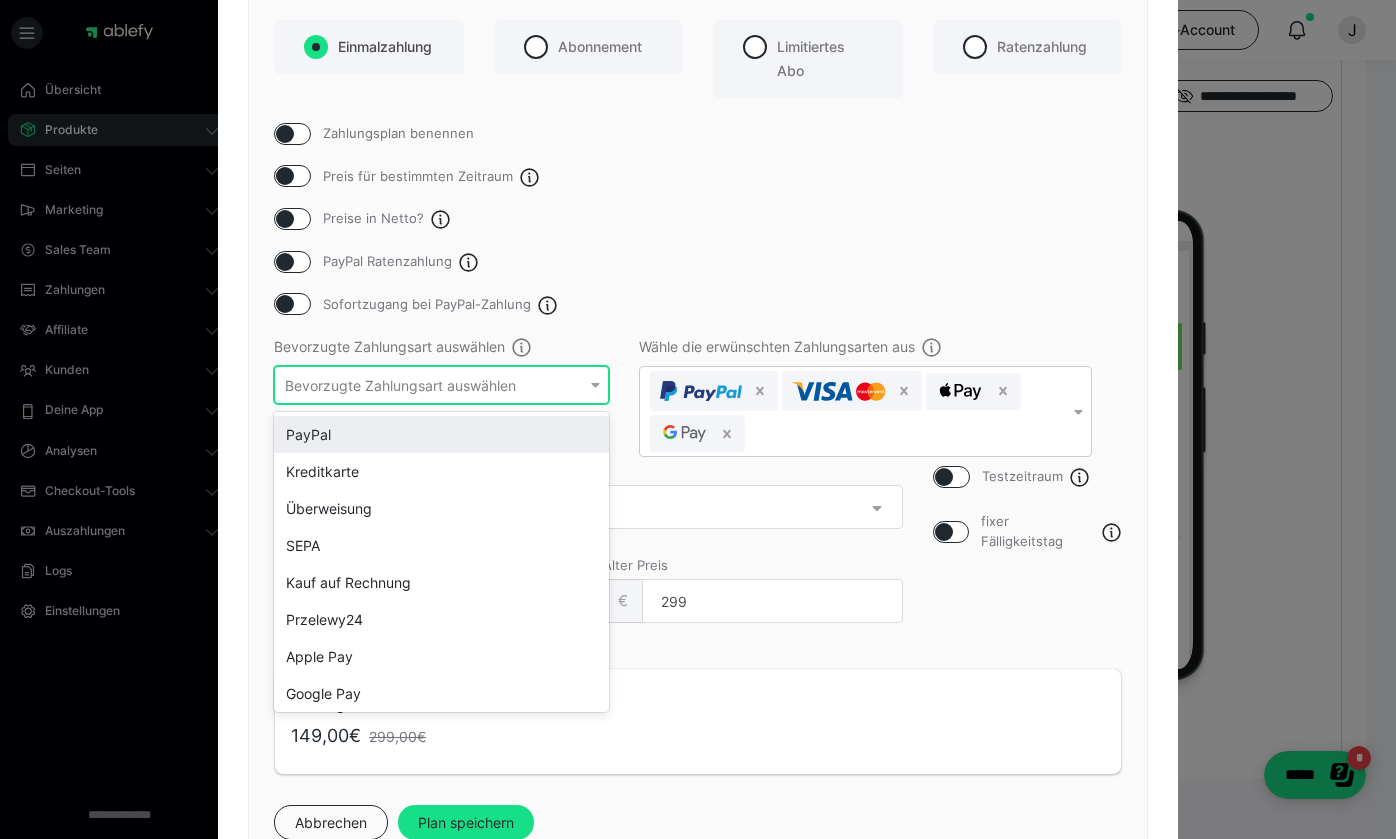 click at bounding box center (595, 385) 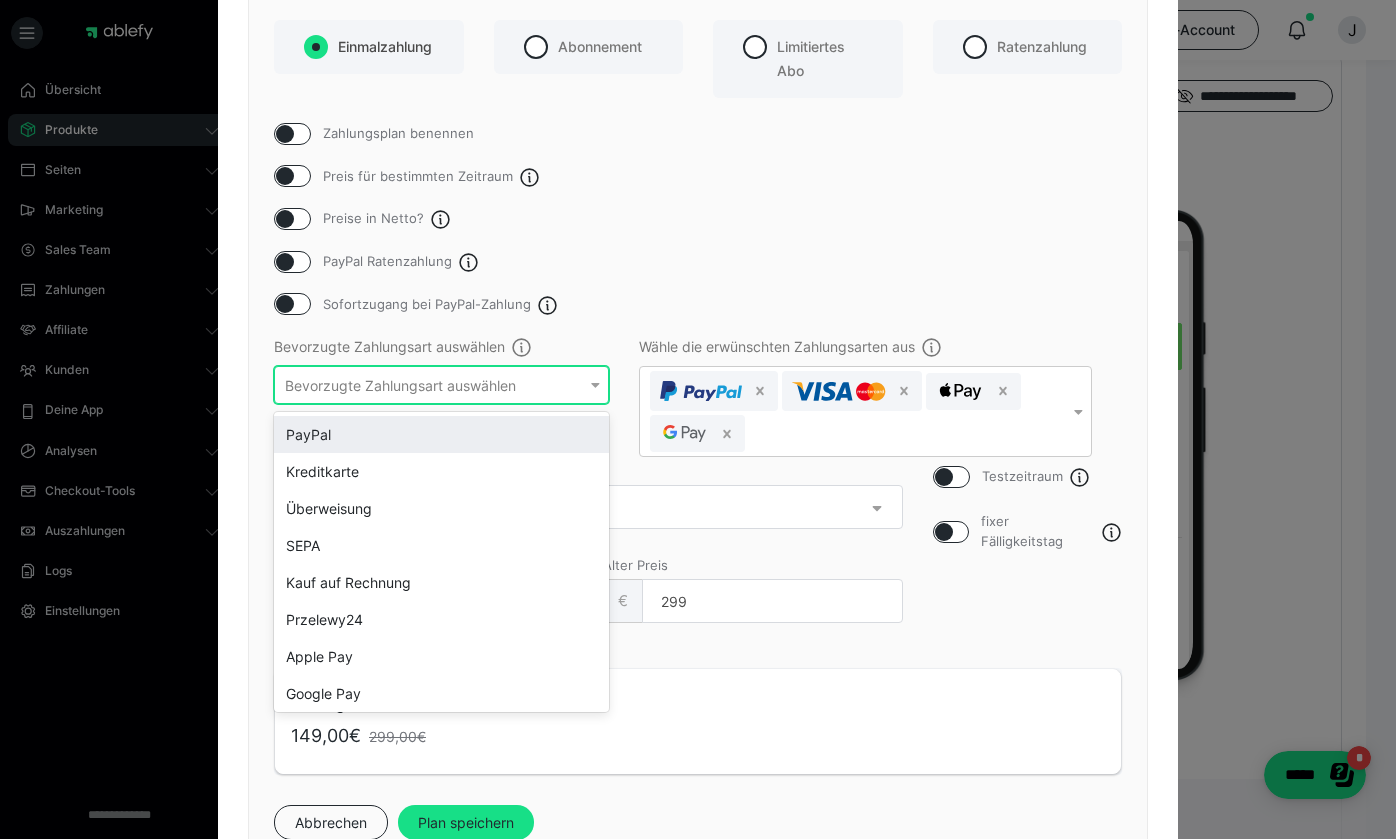 click on "PayPal" at bounding box center (441, 434) 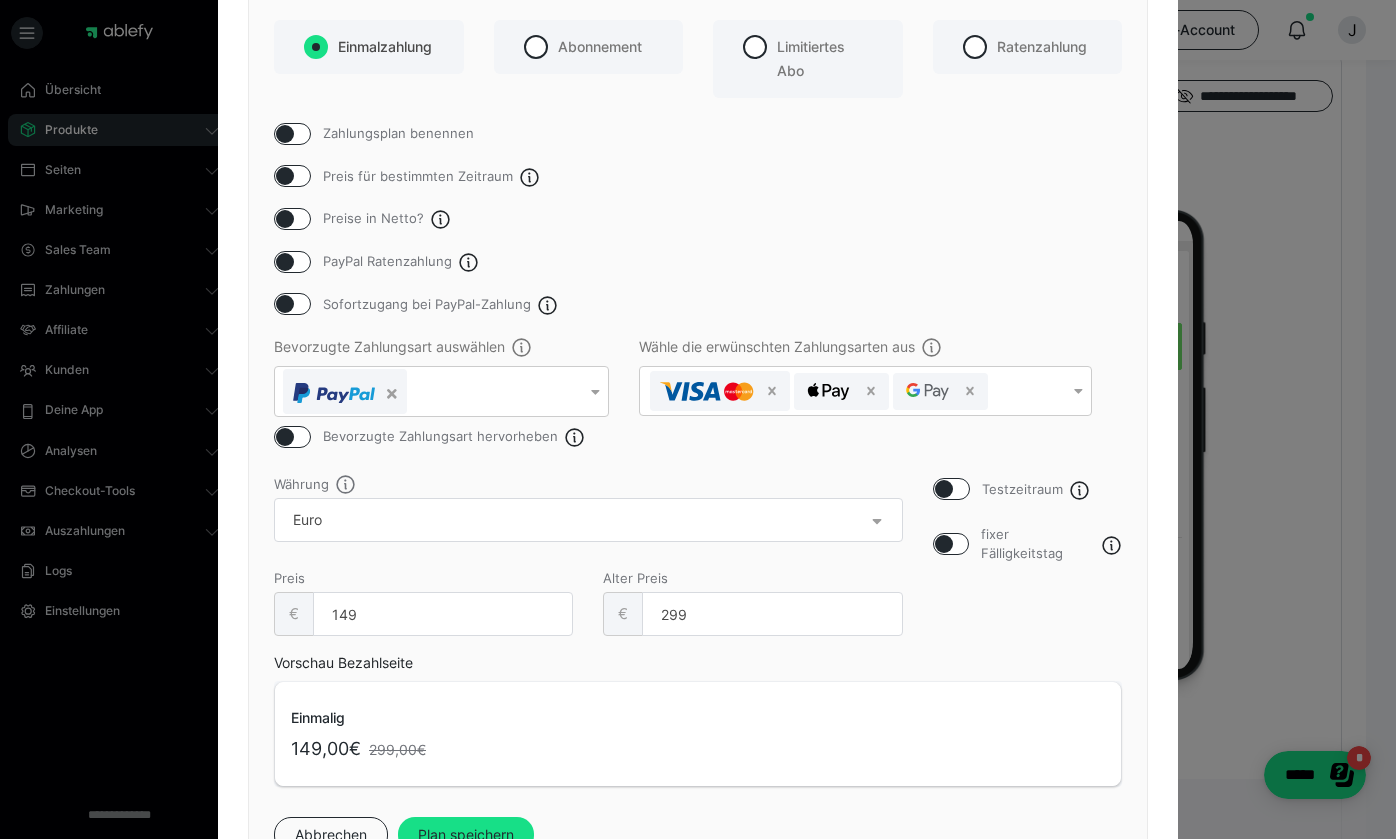 click on "Zahlungsplan benennen Preis für bestimmten Zeitraum Preise in Netto? PayPal Ratenzahlung Sofortzugang bei PayPal-Zahlung Bevorzugte Zahlungsart auswählen Bevorzugte Zahlungsart hervorheben [PERSON_NAME] die erwünschten Zahlungsarten aus Testzeitraum fixer Fälligkeitstag Währung Preis € 149 Alter Preis € 299 Vorschau Bezahlseite Einmalig 149,00€ 299,00€" at bounding box center (698, 455) 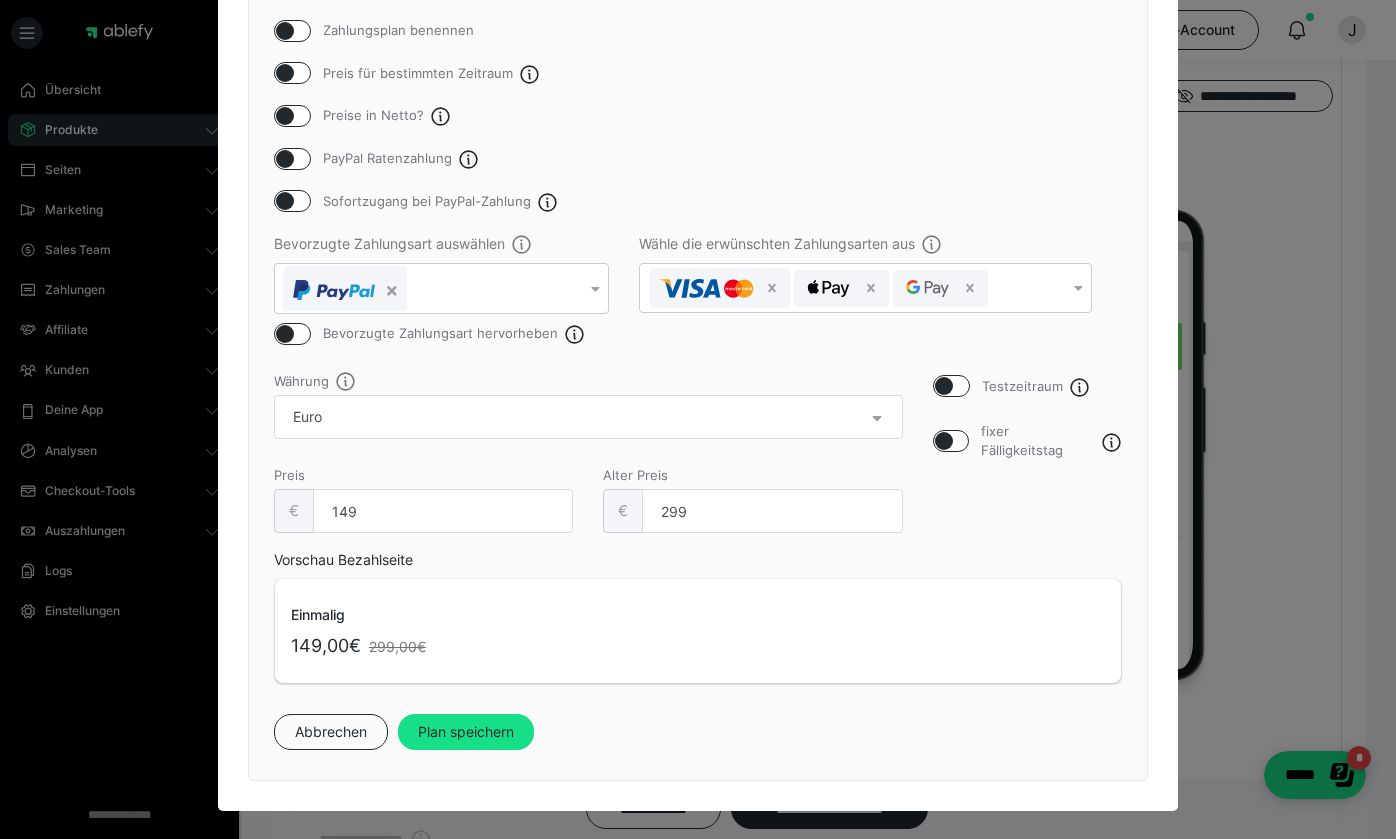 scroll, scrollTop: 249, scrollLeft: 0, axis: vertical 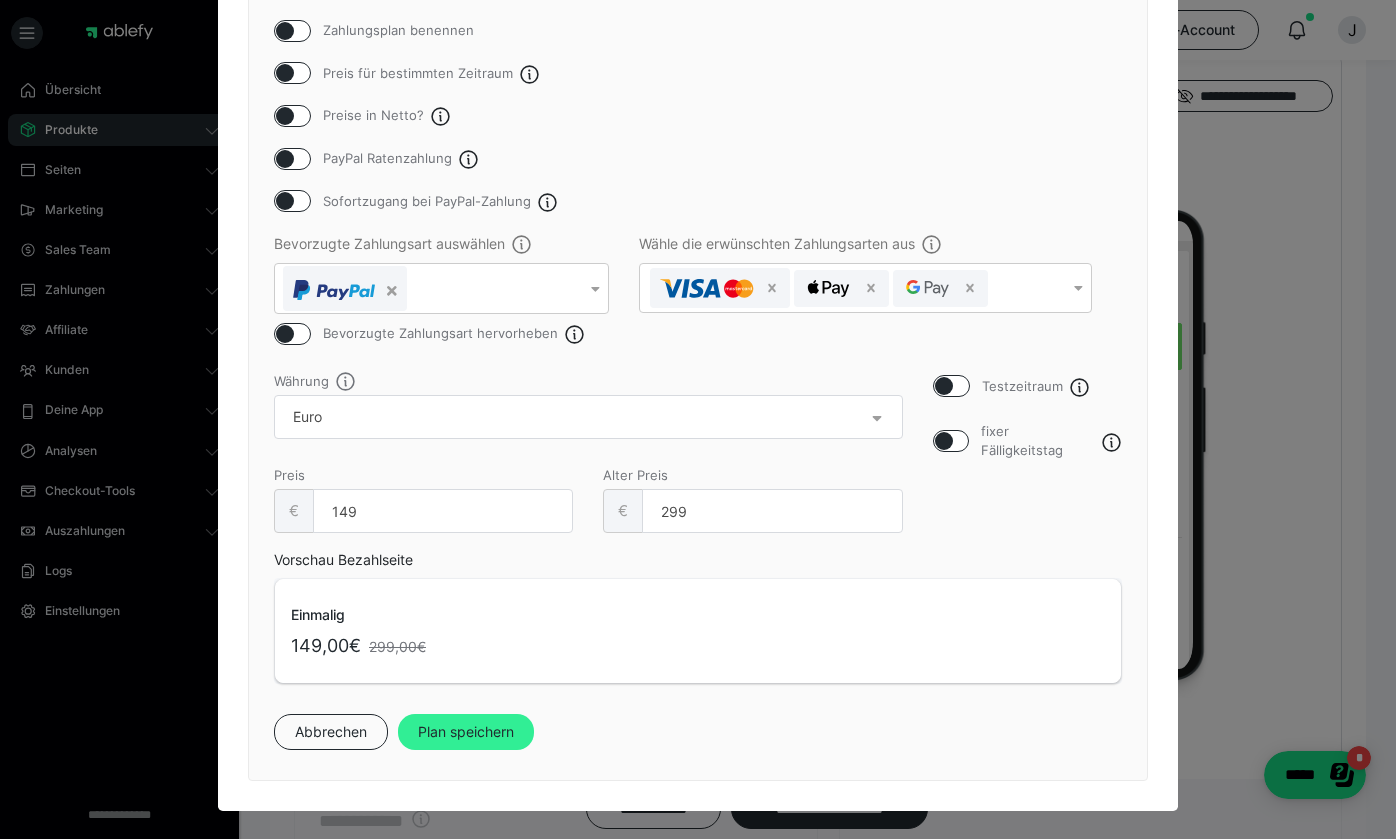 click on "Plan speichern" at bounding box center [466, 732] 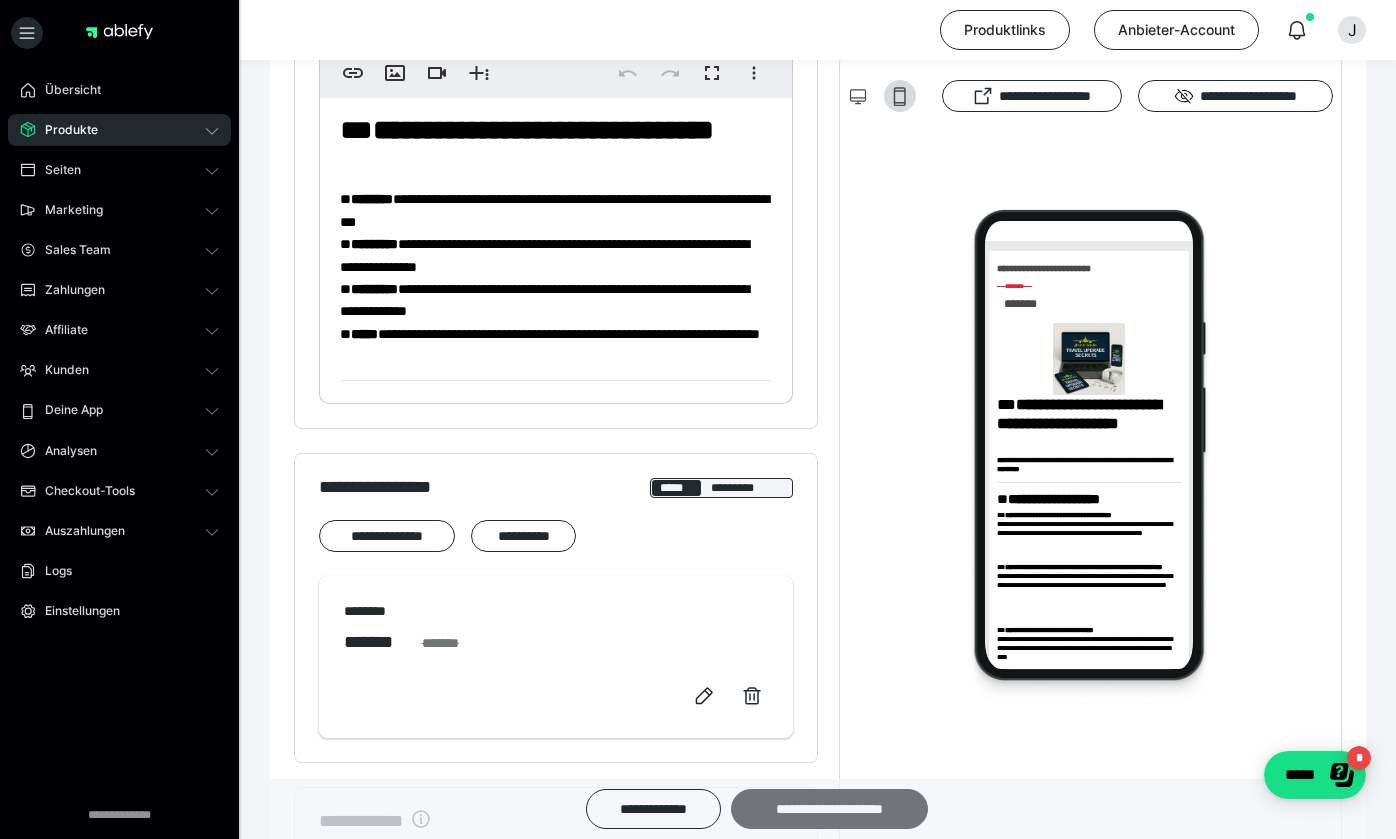 click on "**********" at bounding box center [829, 809] 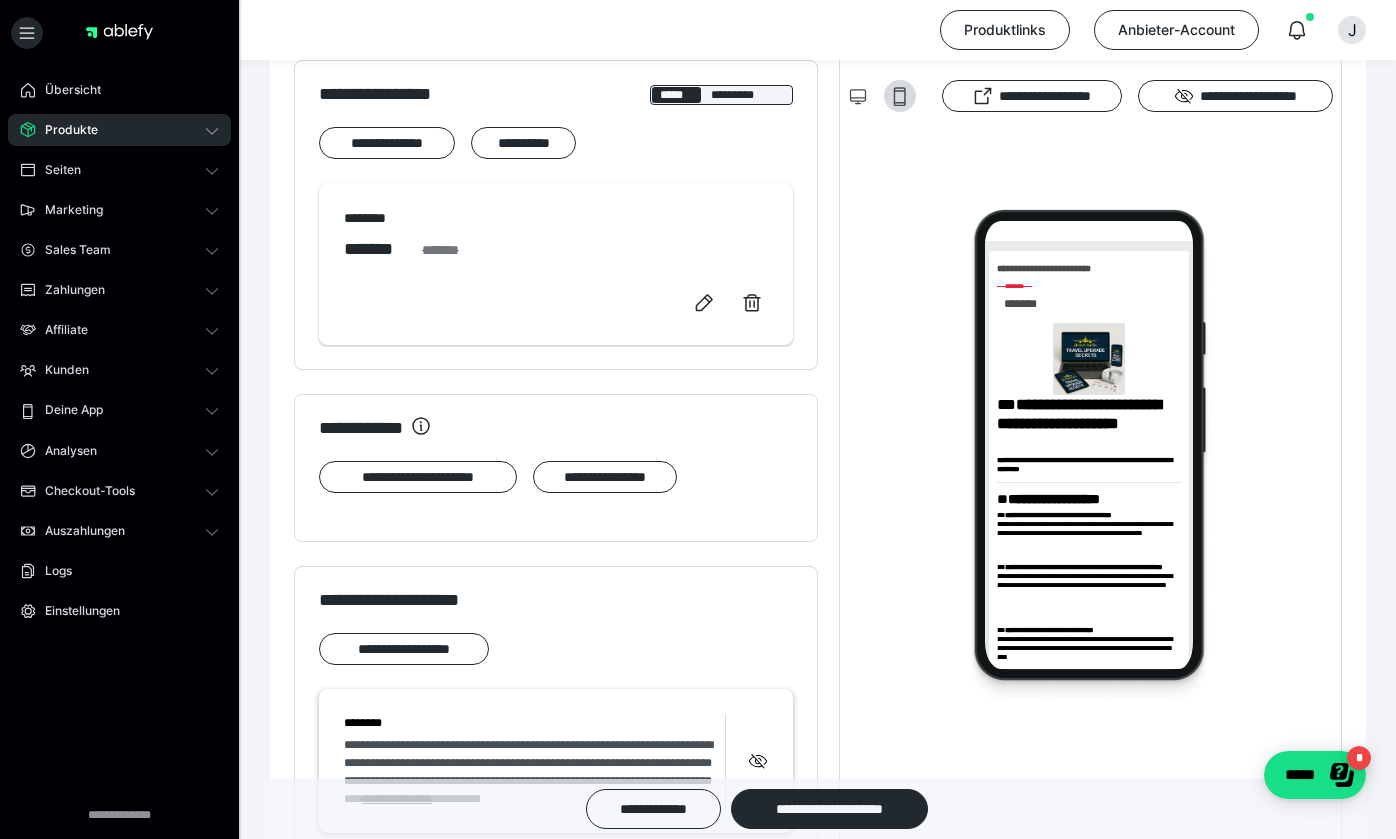 scroll, scrollTop: 1242, scrollLeft: 0, axis: vertical 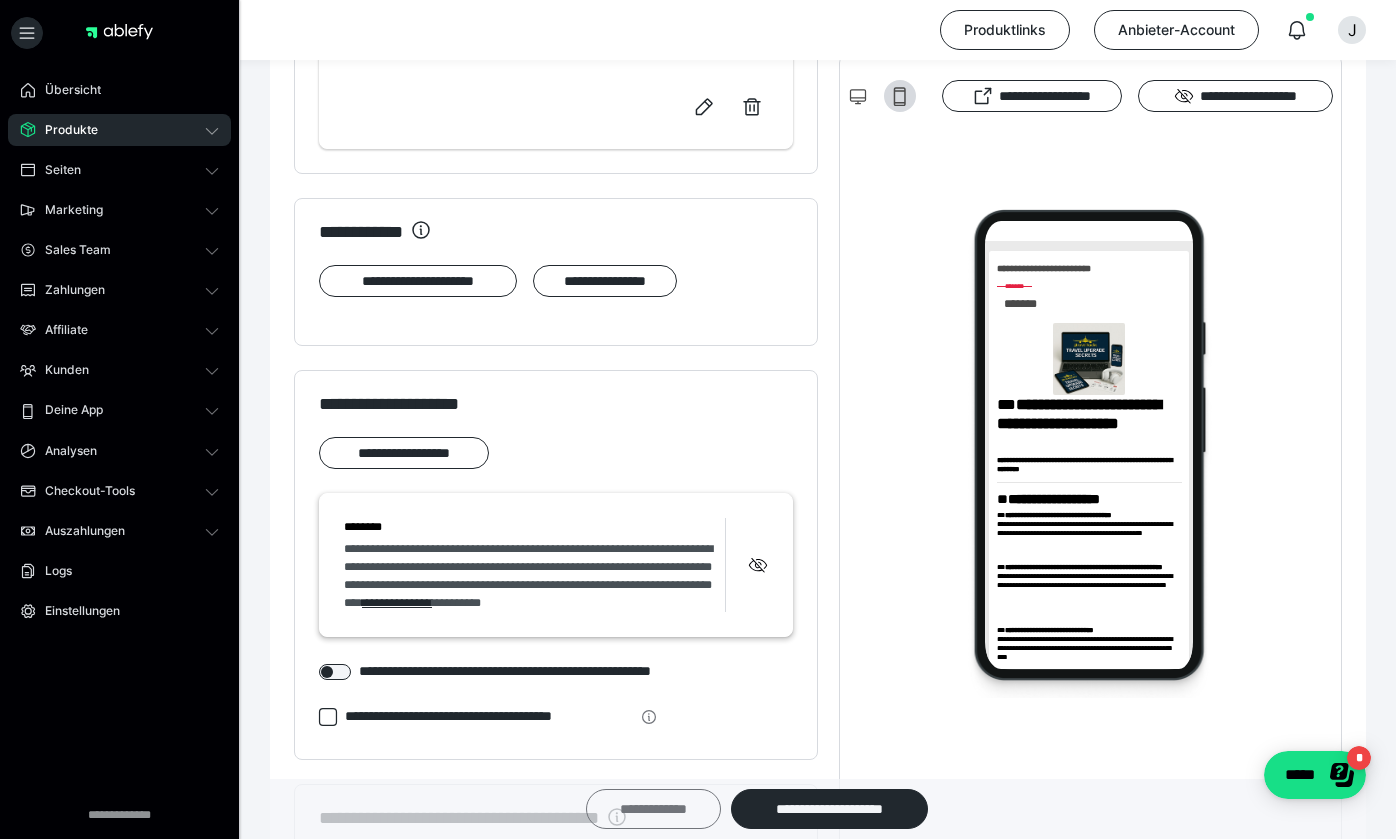 click on "**********" at bounding box center [653, 809] 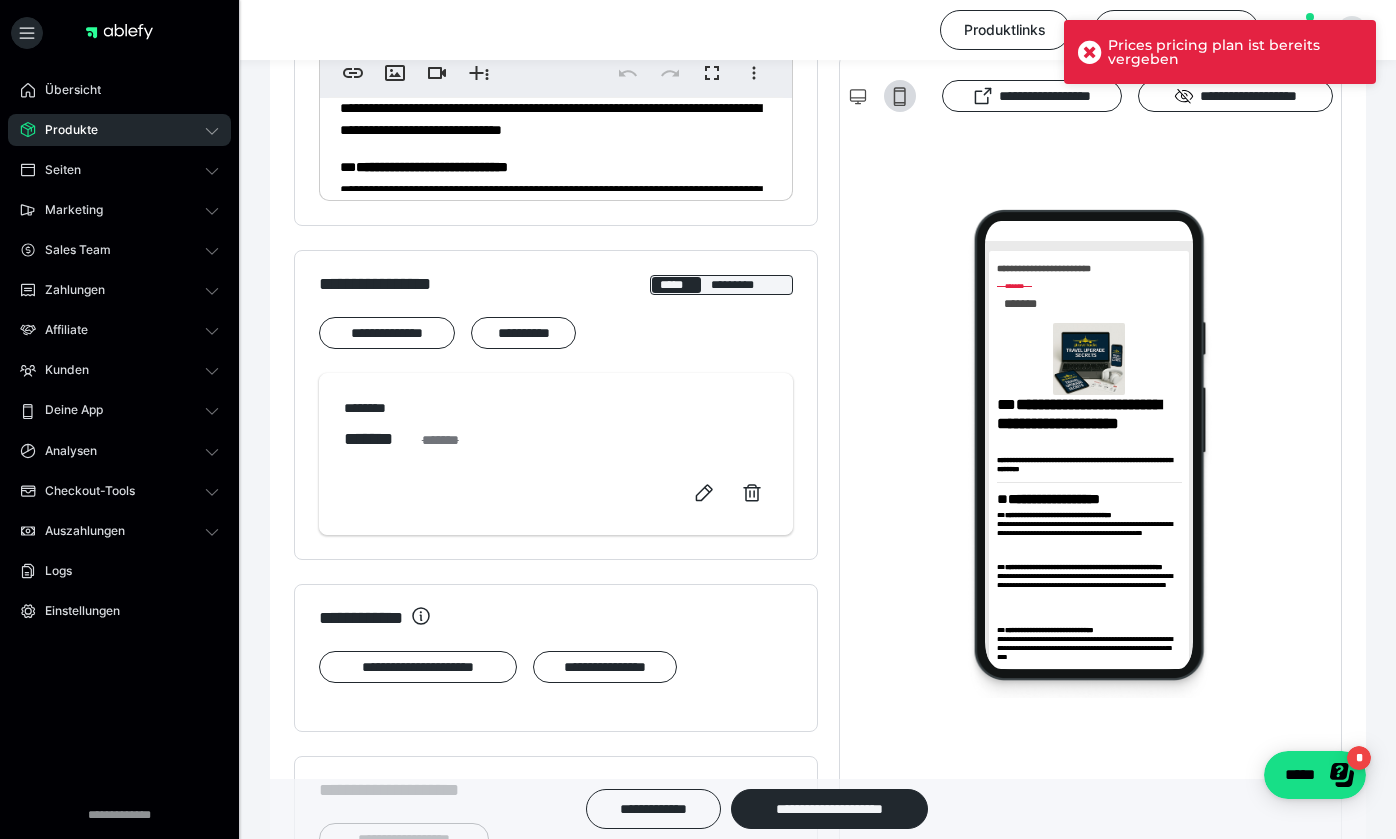 scroll, scrollTop: 934, scrollLeft: 0, axis: vertical 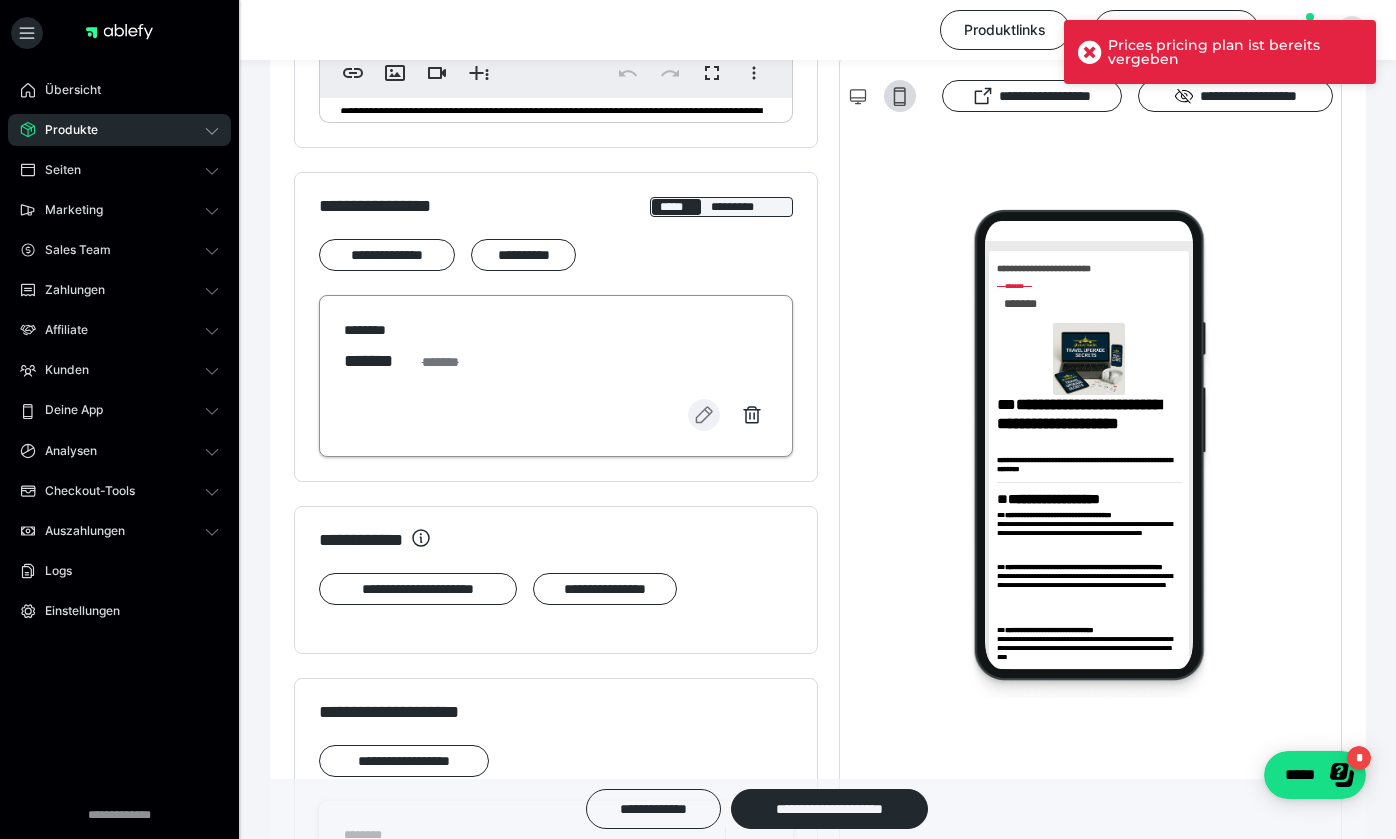 click 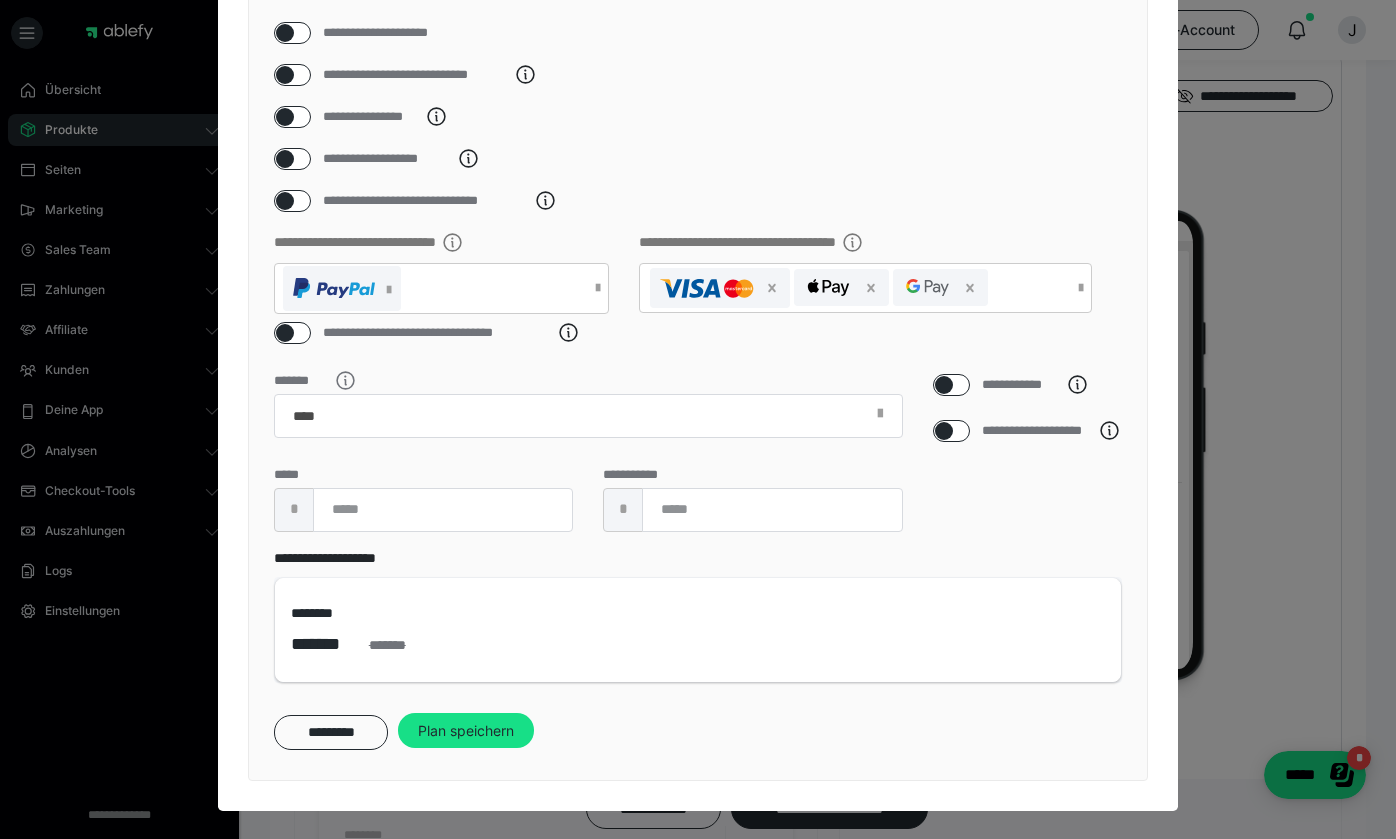 scroll, scrollTop: 249, scrollLeft: 0, axis: vertical 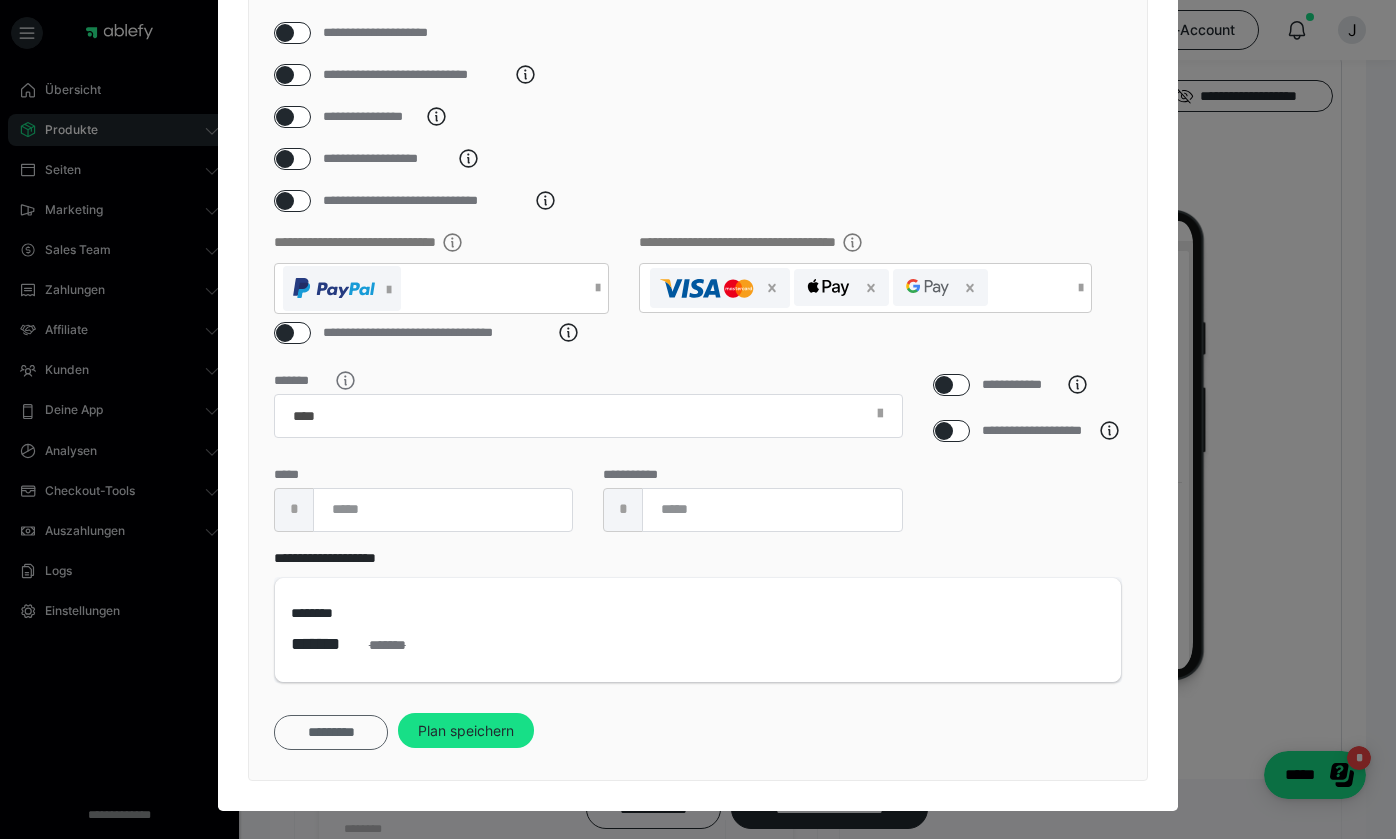 click on "*********" at bounding box center [331, 732] 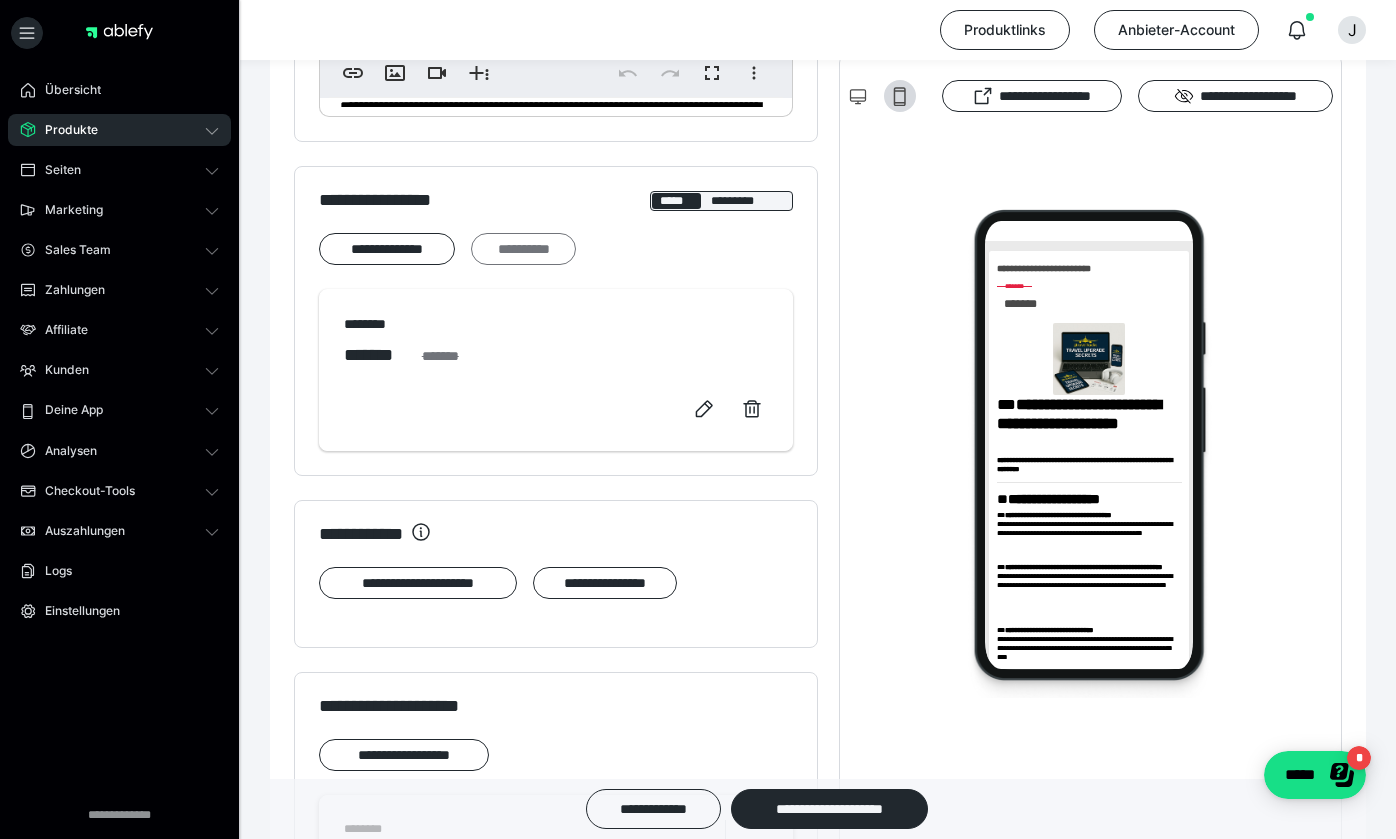 click on "**********" at bounding box center [523, 249] 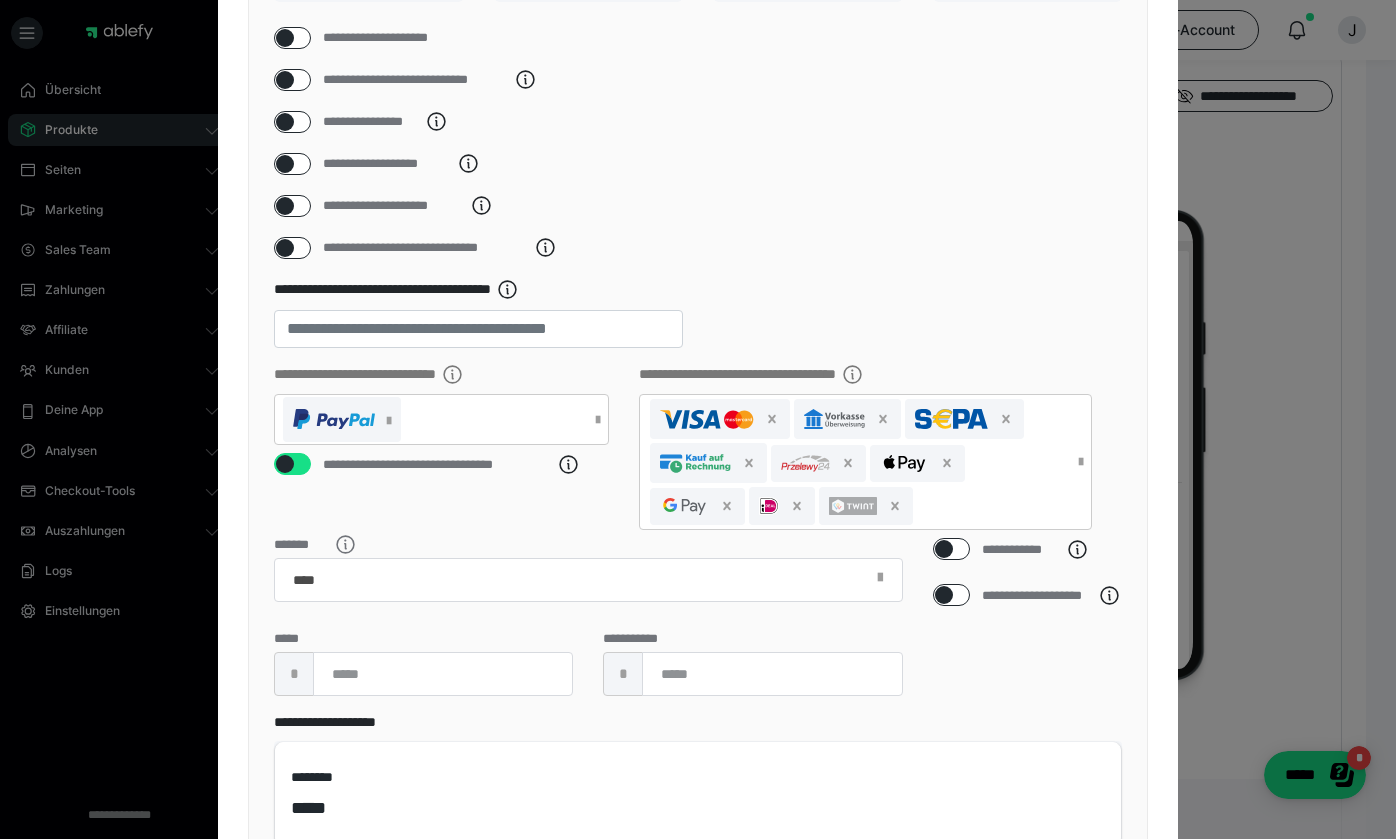 scroll, scrollTop: 222, scrollLeft: 0, axis: vertical 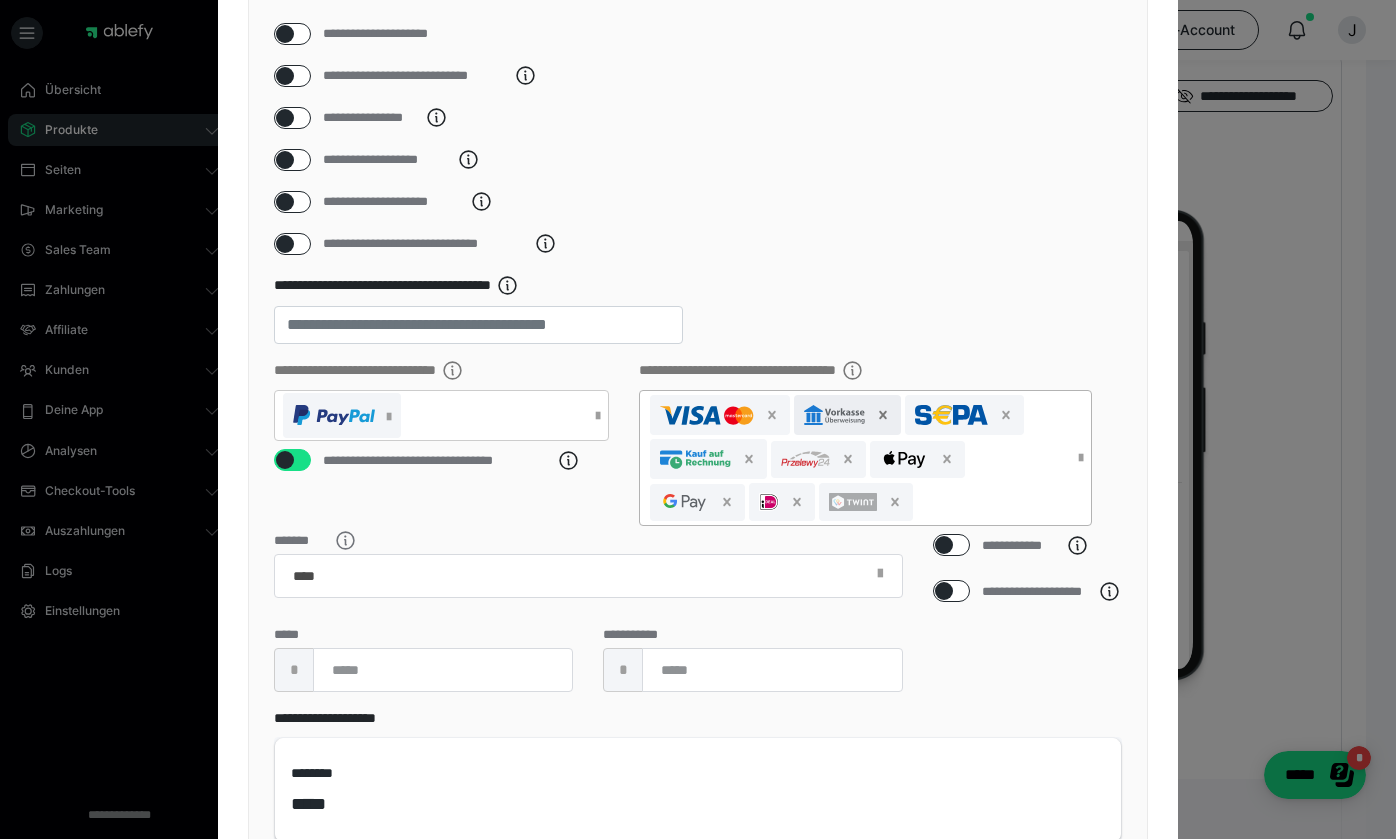 click 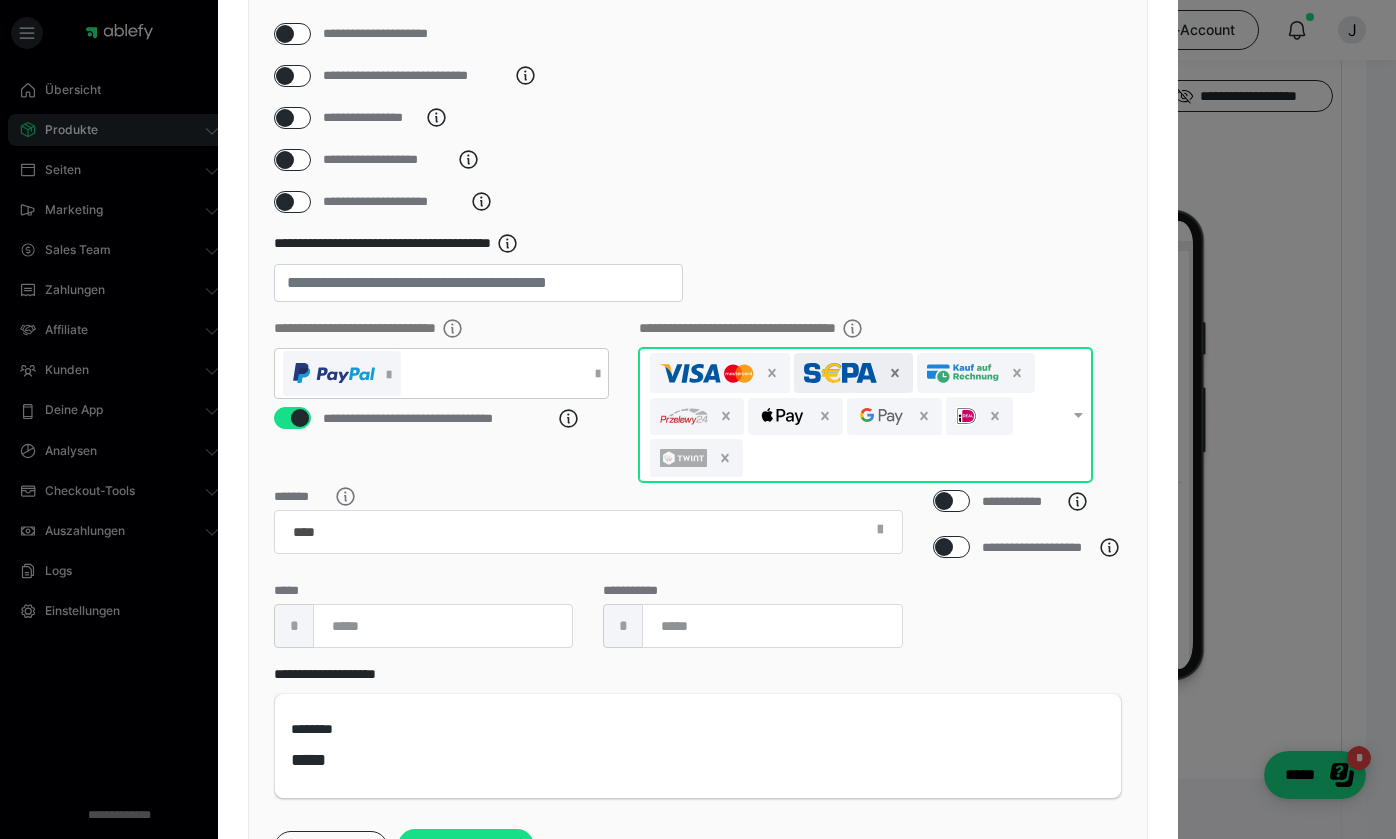 click 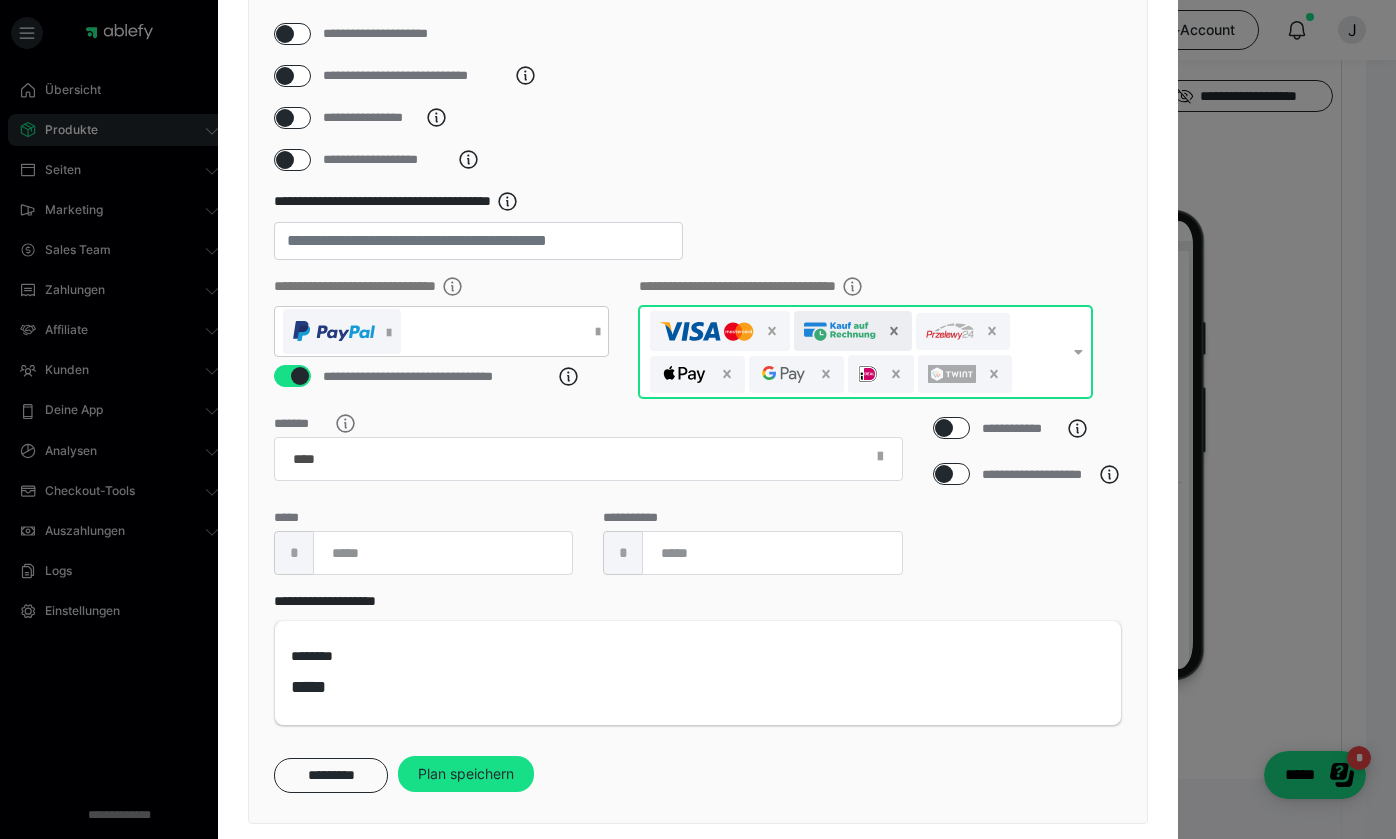 click 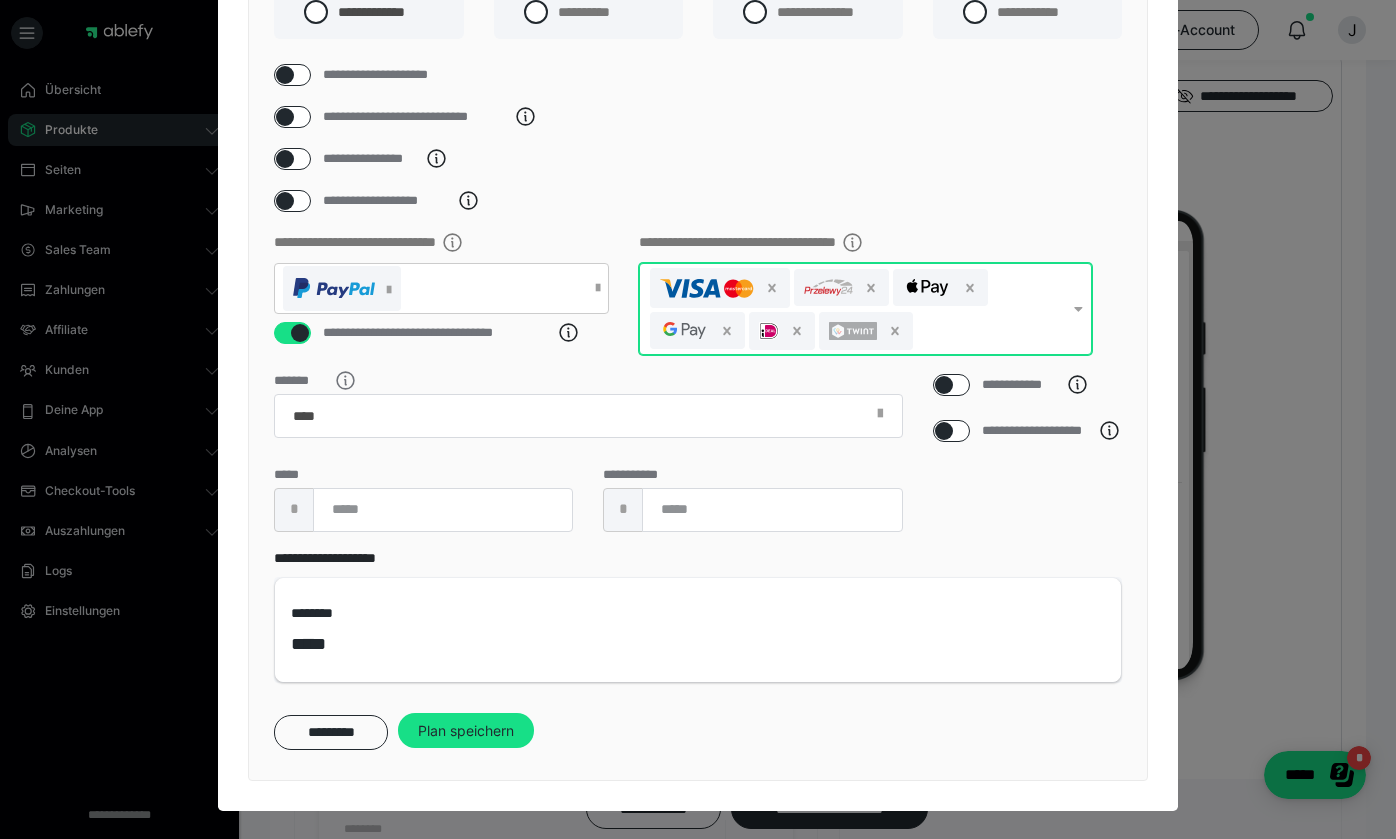 scroll, scrollTop: 206, scrollLeft: 0, axis: vertical 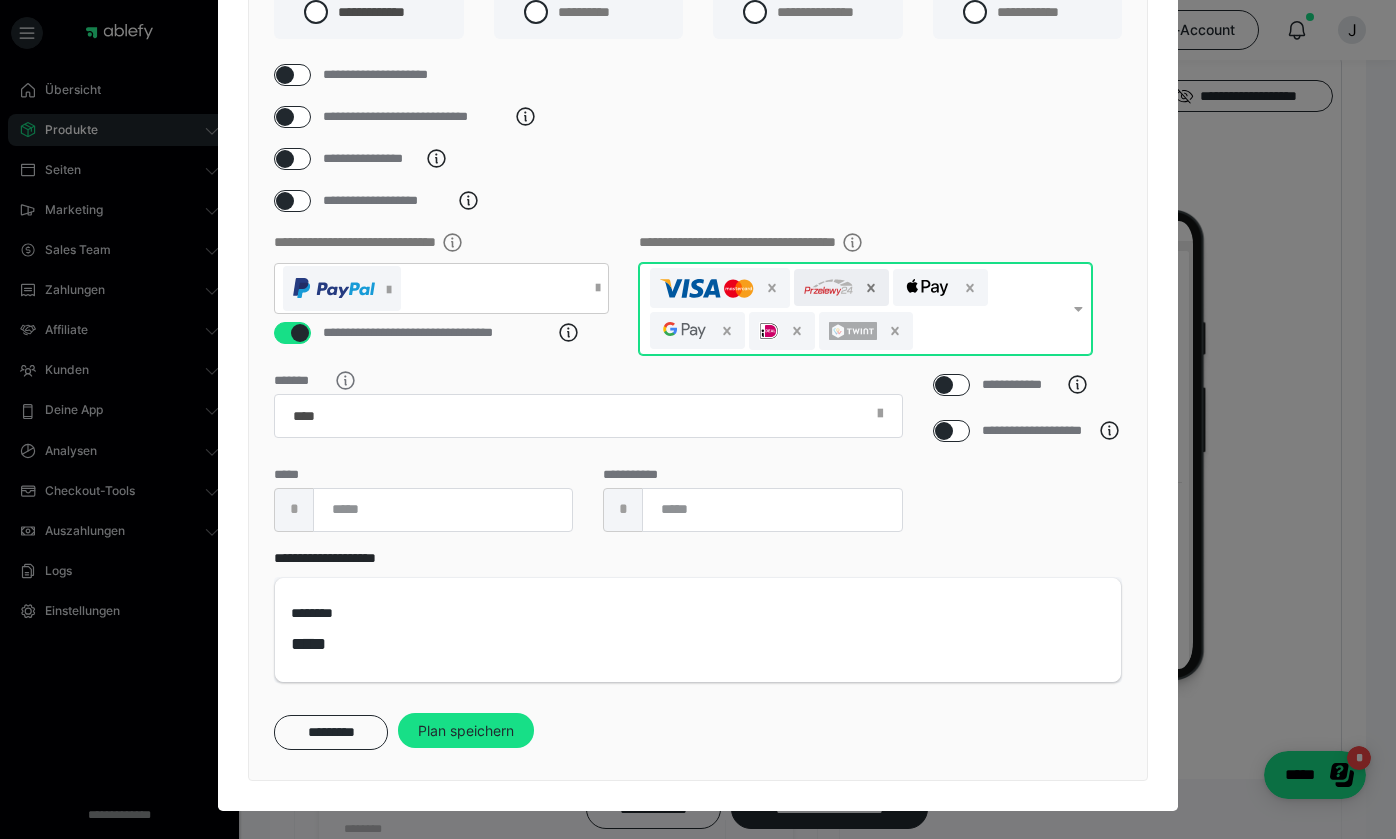 click 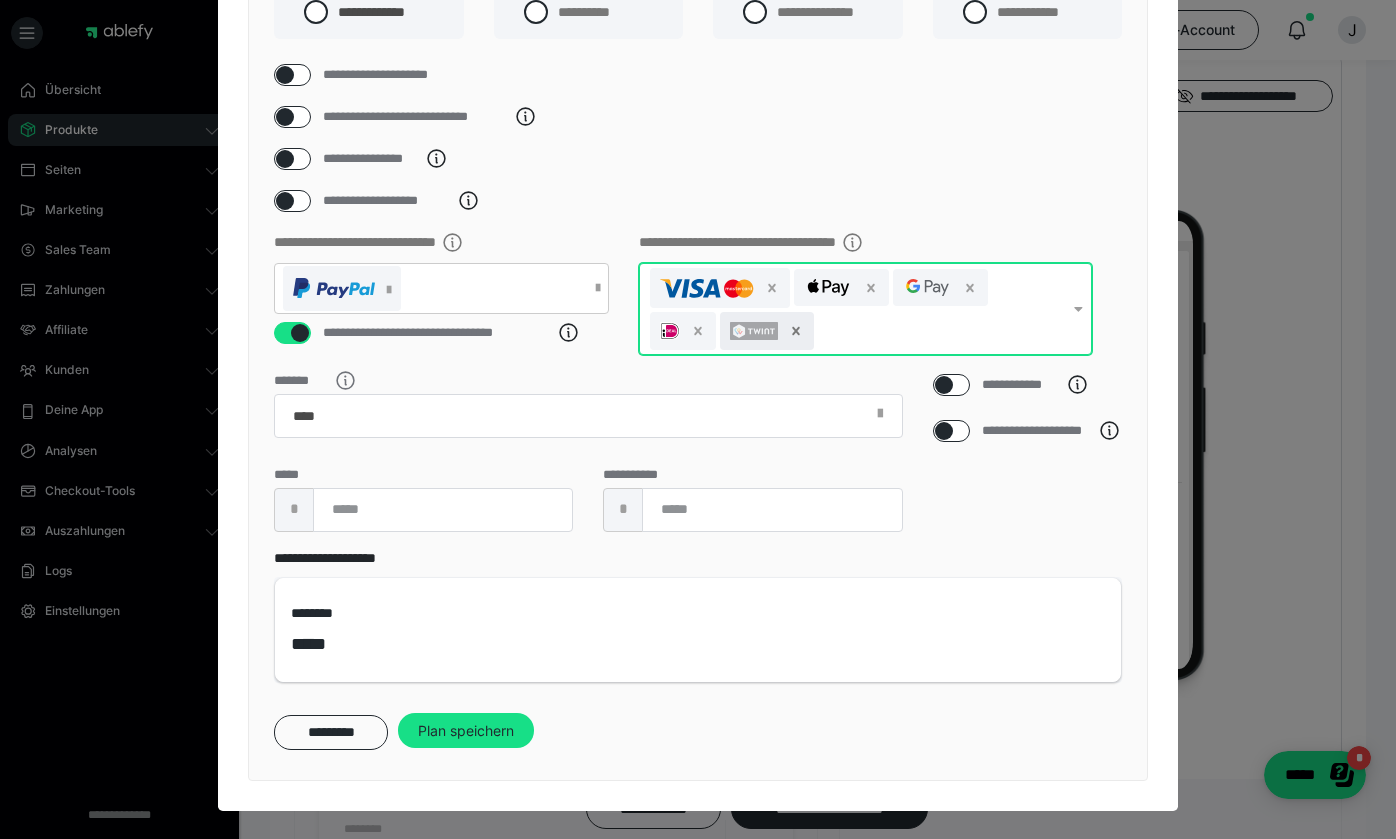 click 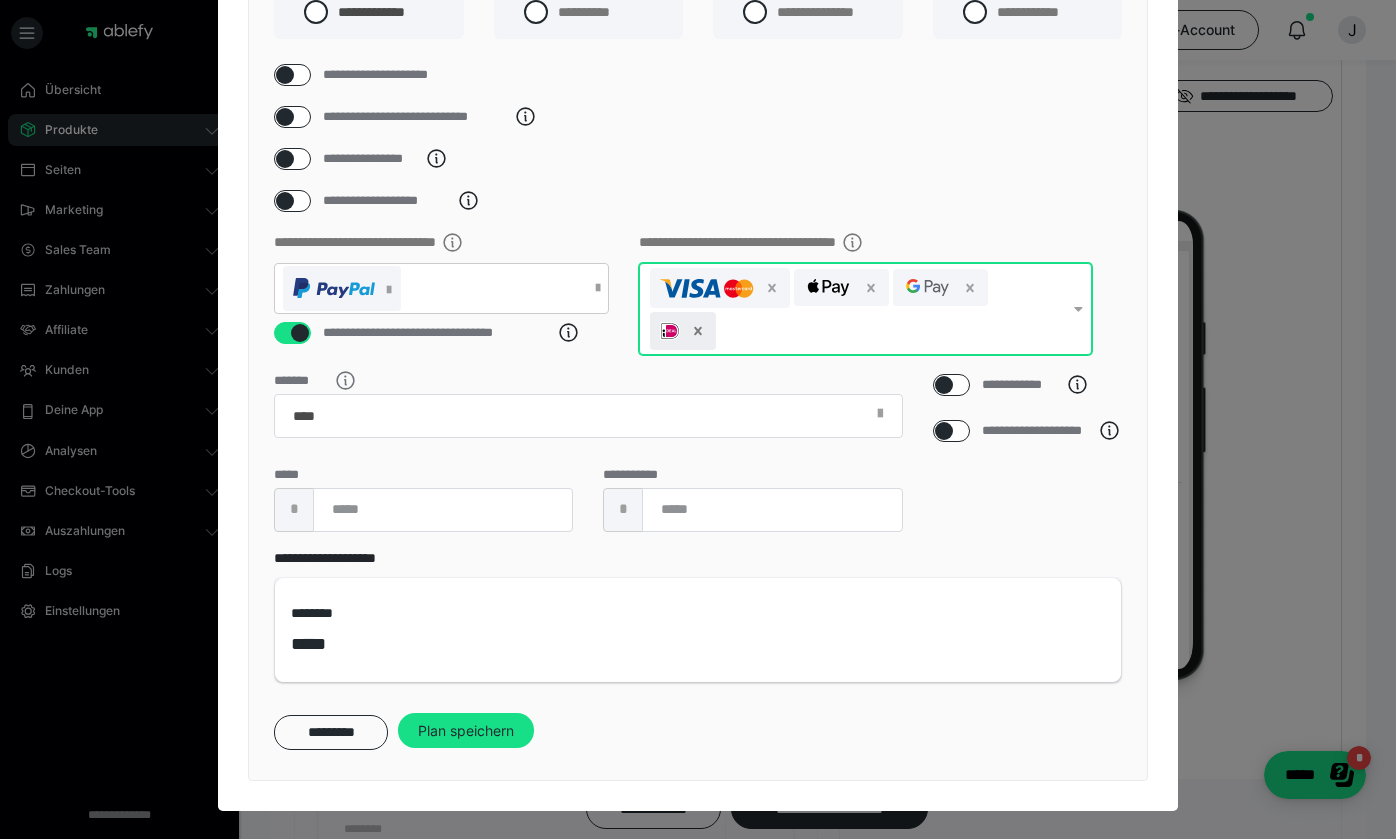 click 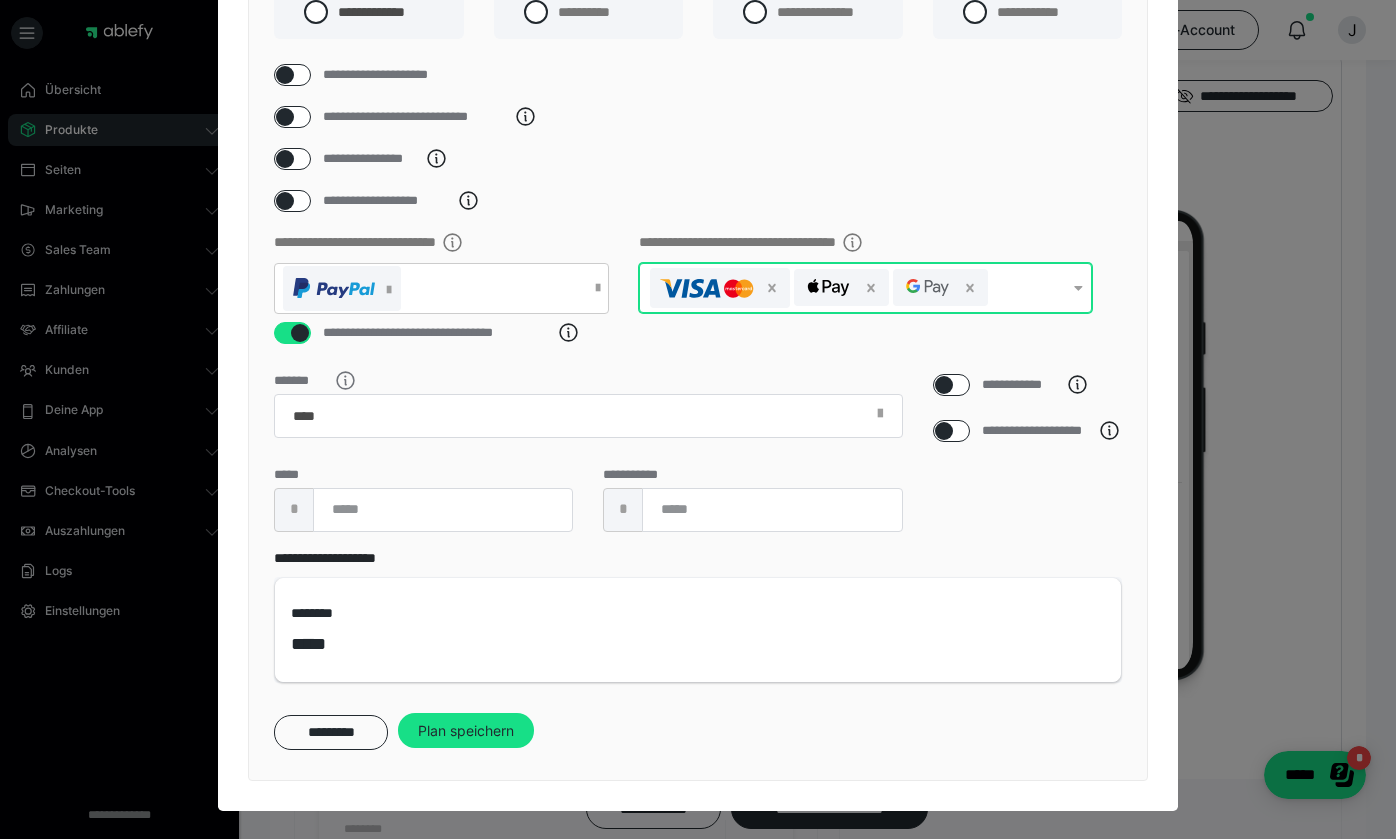 click at bounding box center [1078, 288] 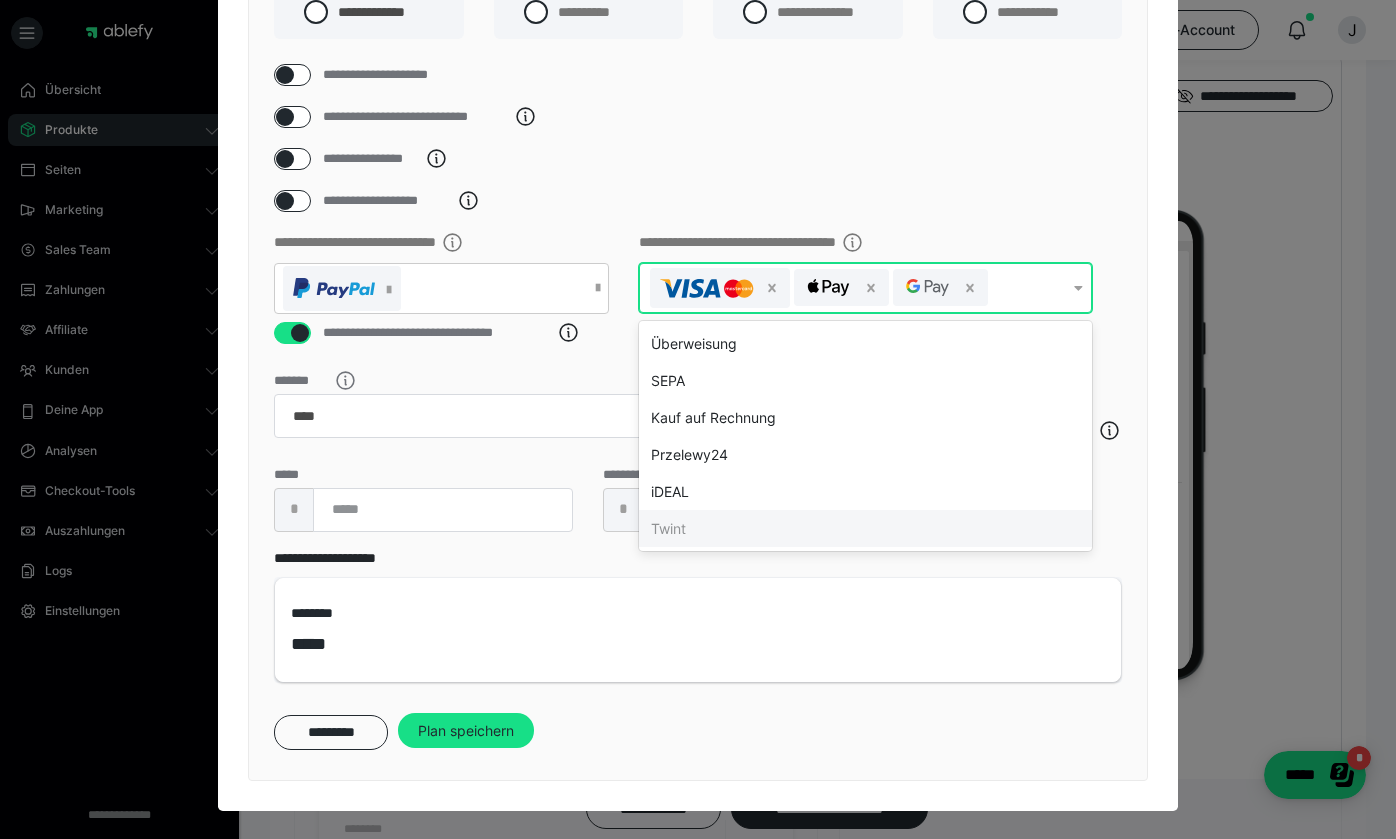 click on "**********" at bounding box center (698, 367) 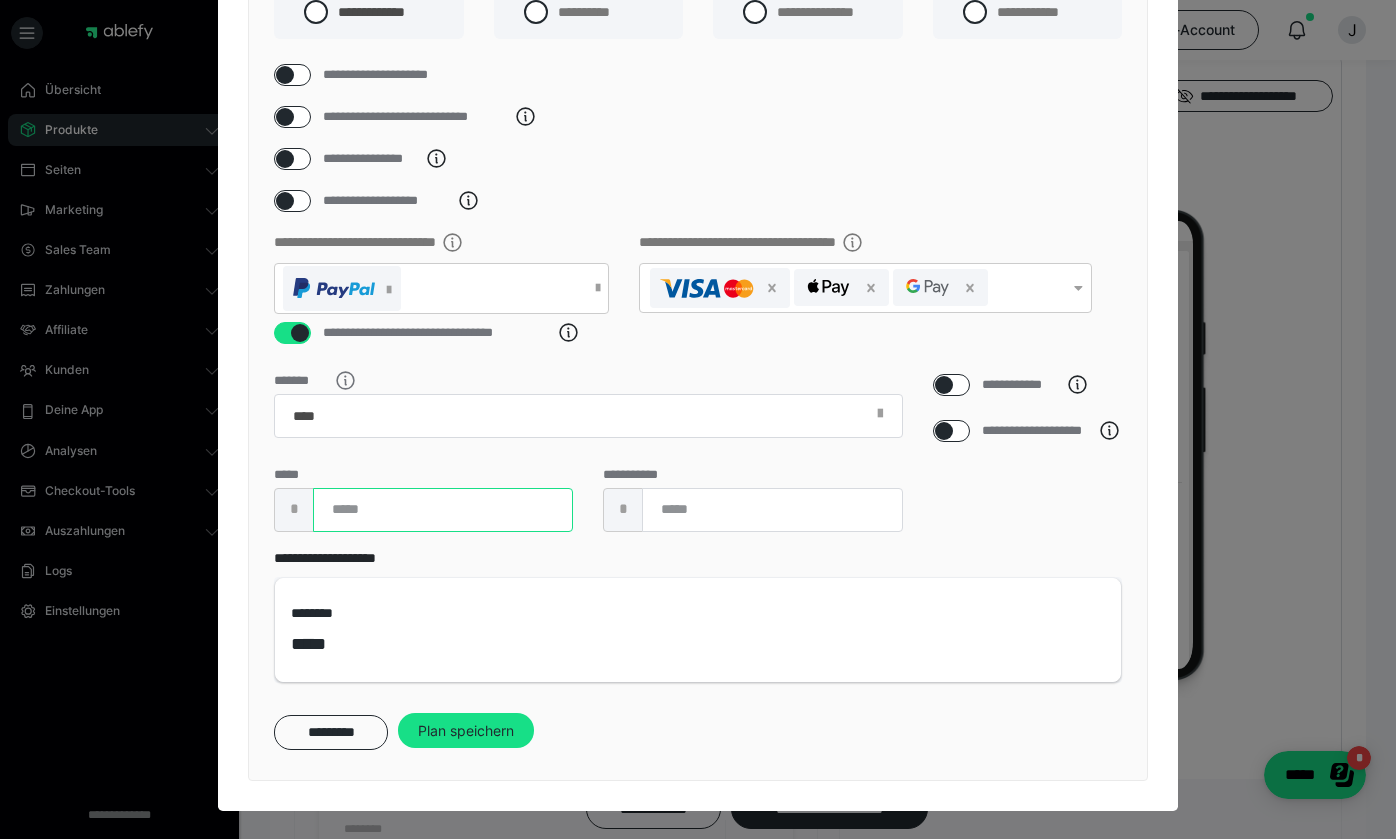 click at bounding box center (443, 510) 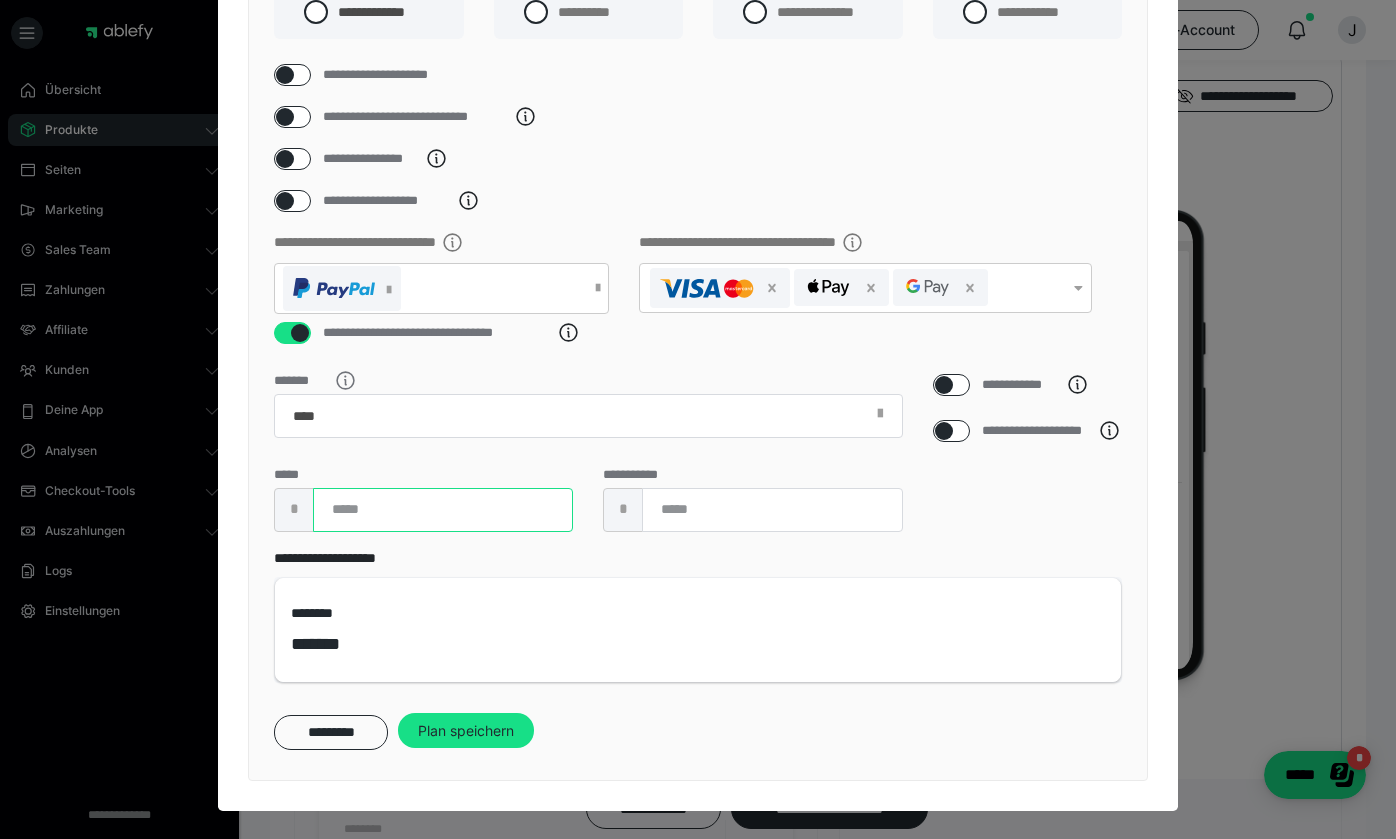 type on "***" 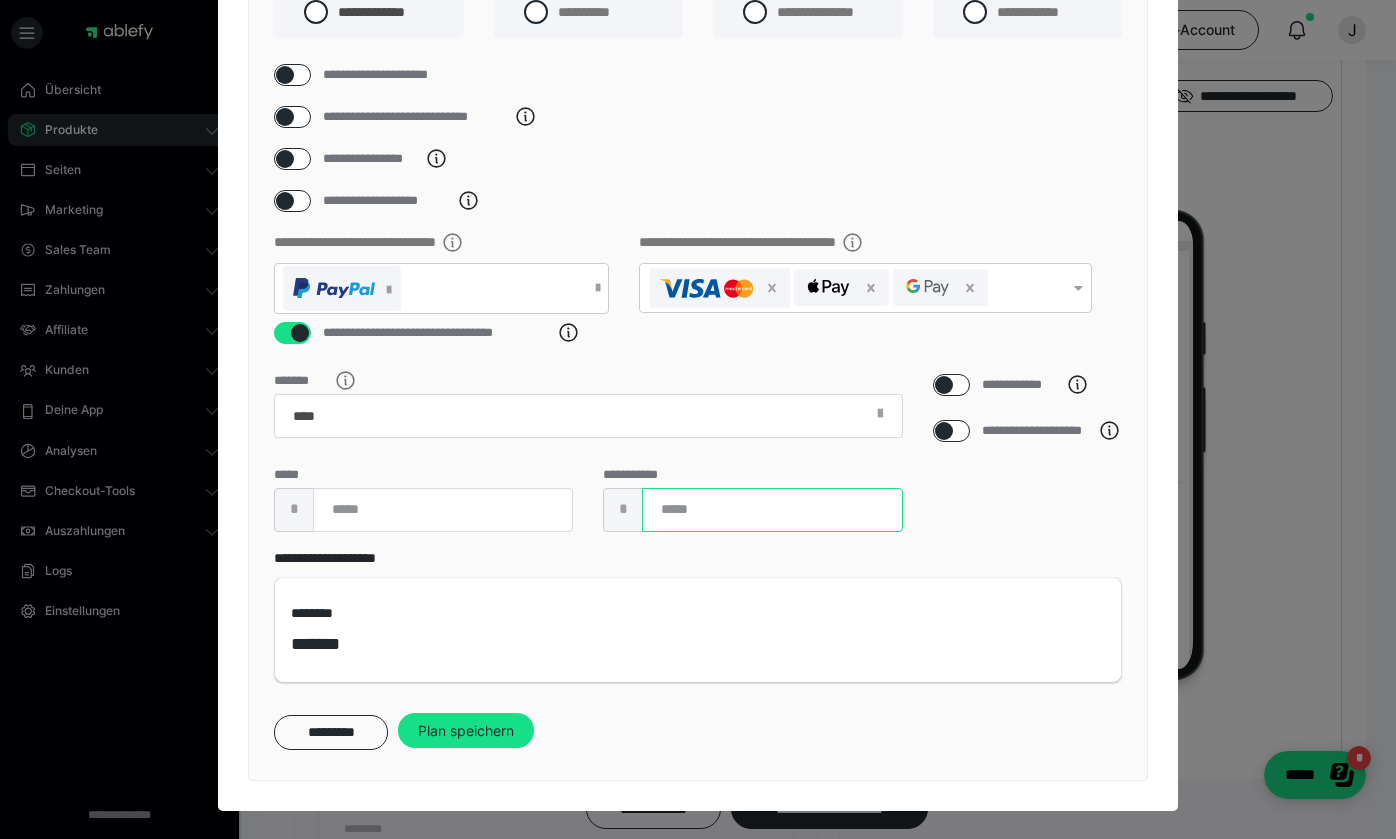 click at bounding box center (772, 510) 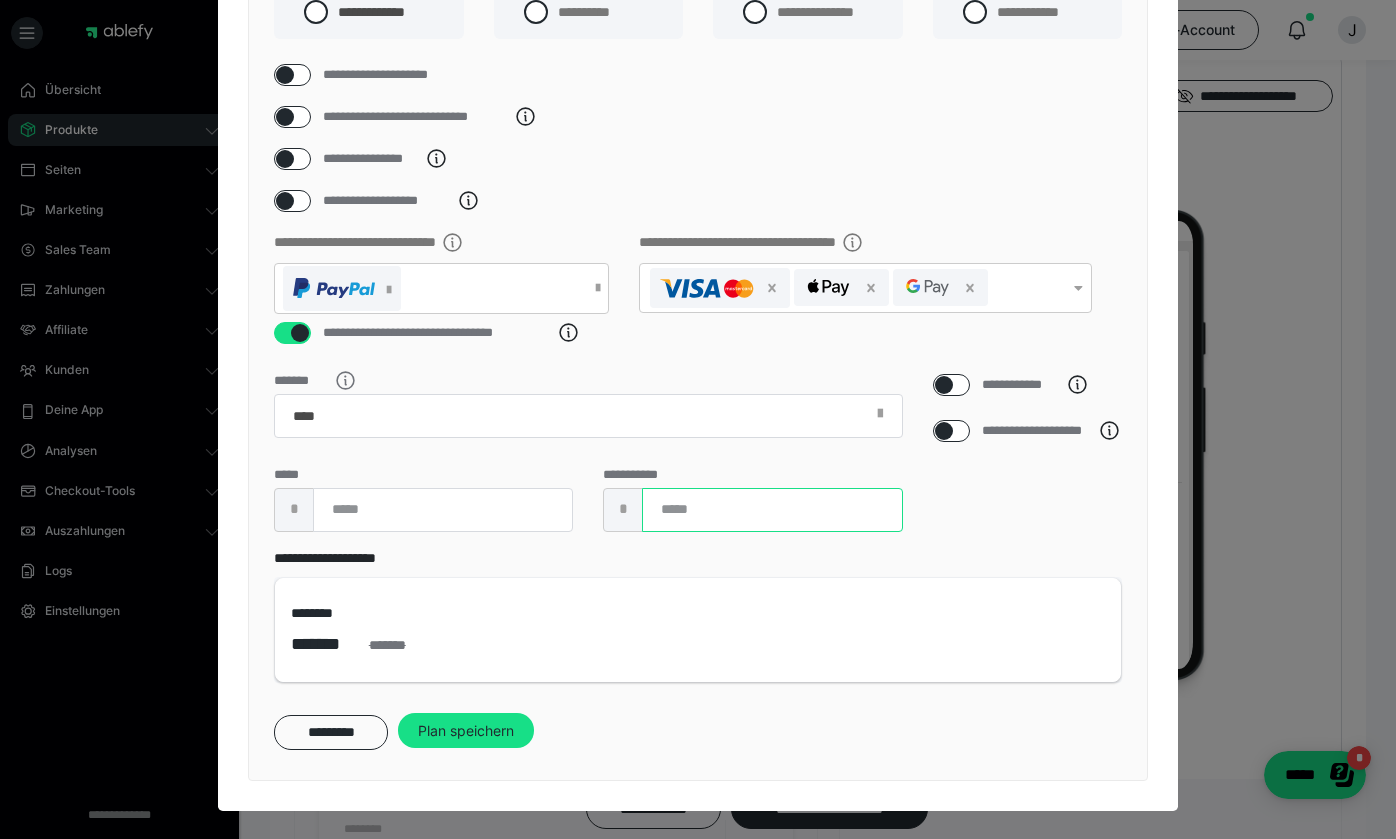 scroll, scrollTop: 949, scrollLeft: 0, axis: vertical 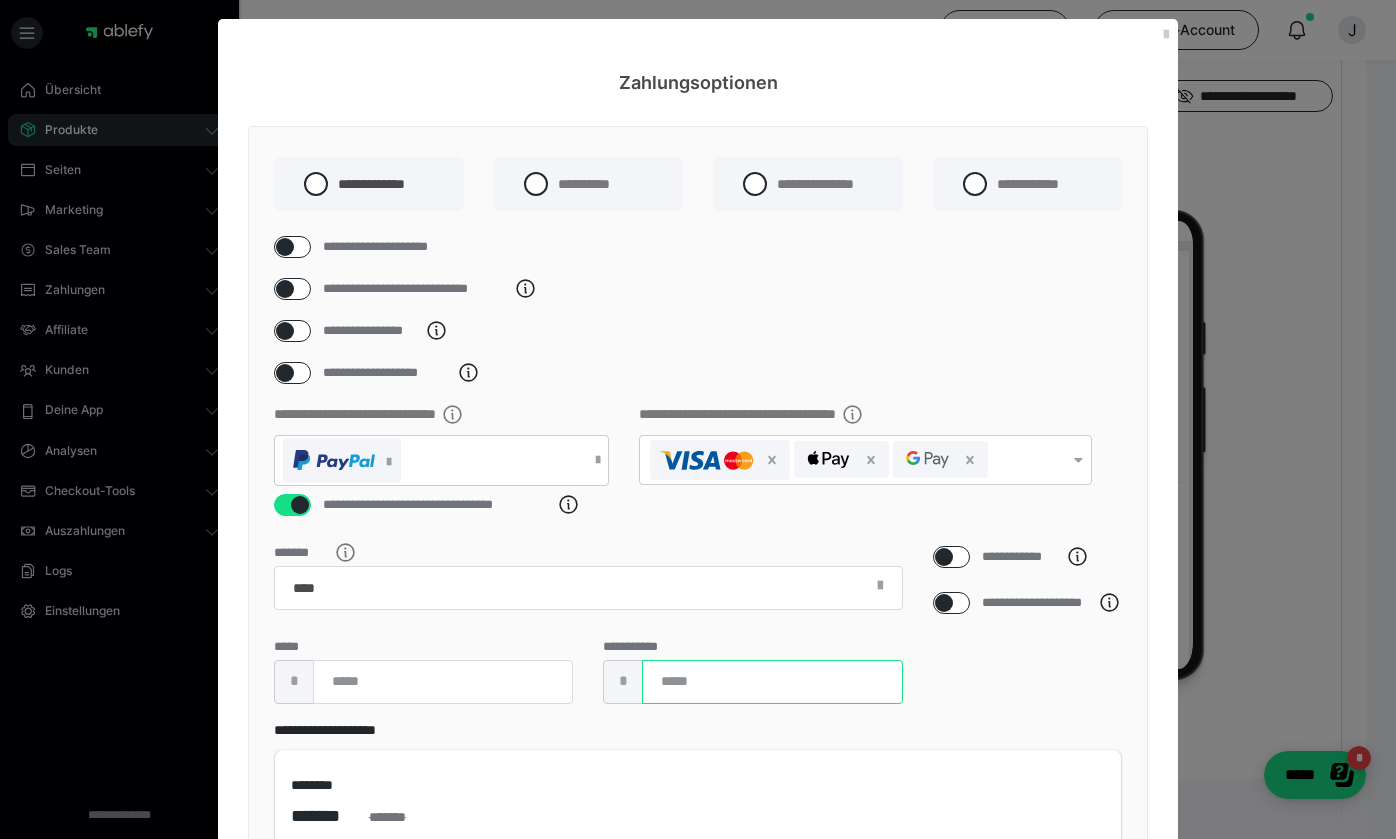 type on "***" 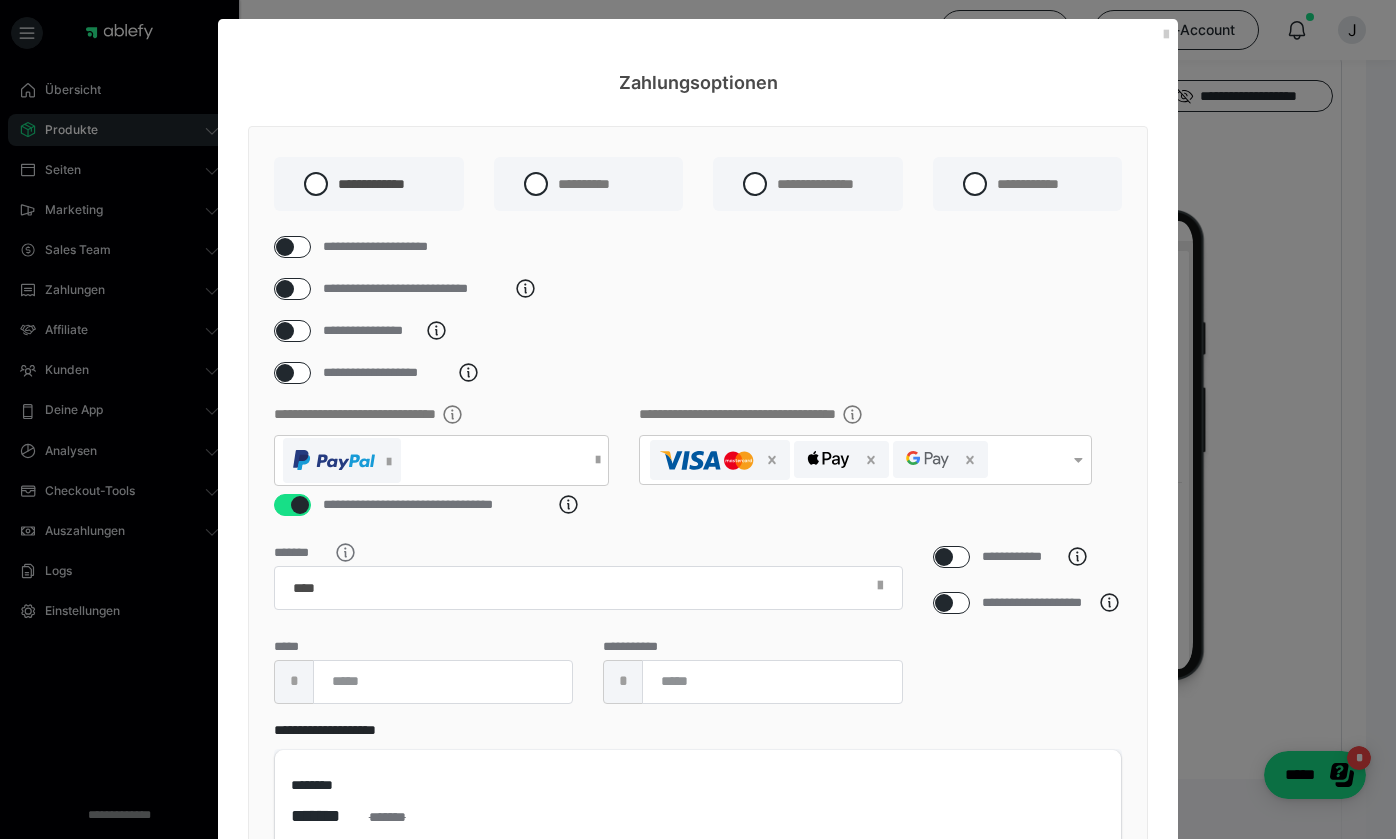 click at bounding box center [285, 247] 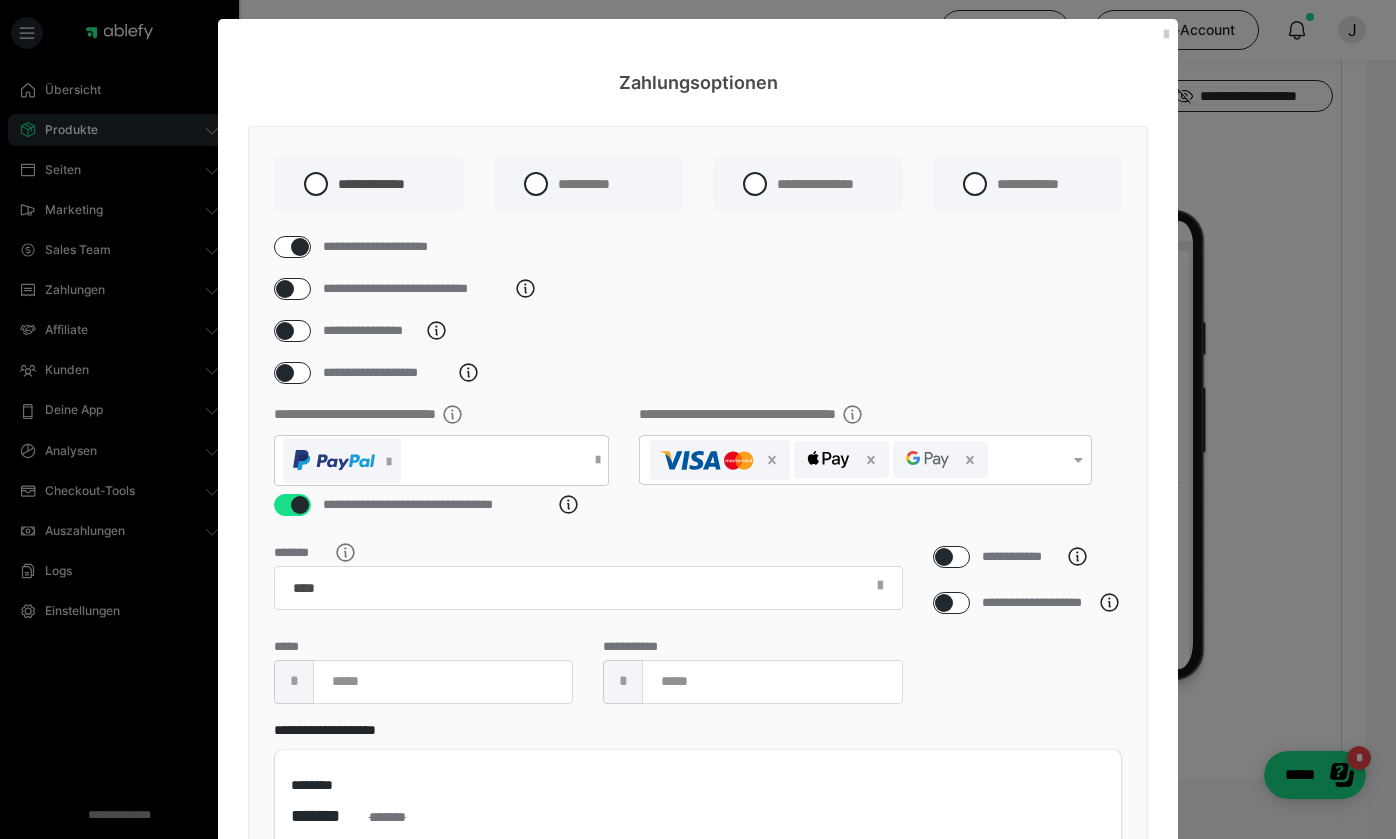 checkbox on "****" 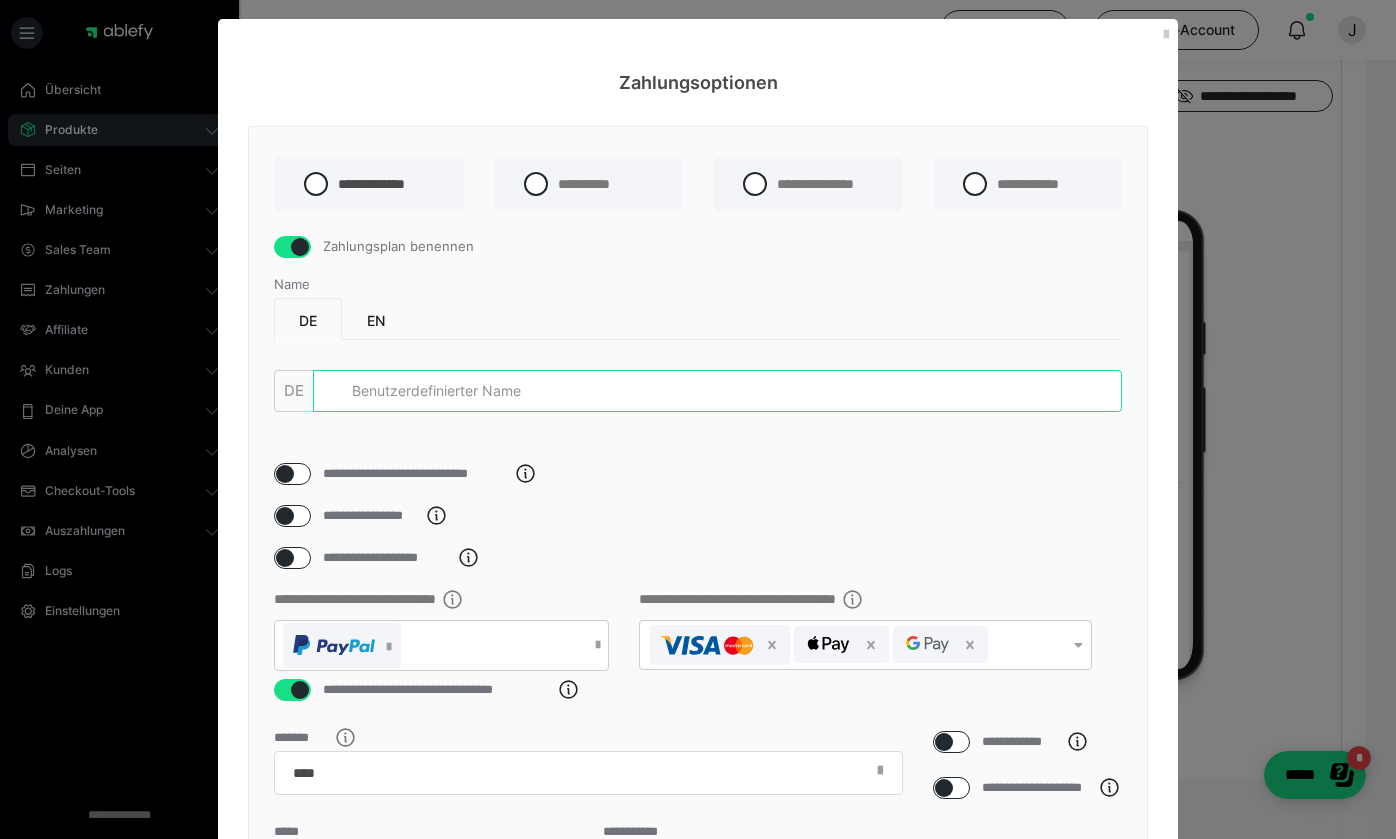 click at bounding box center [717, 391] 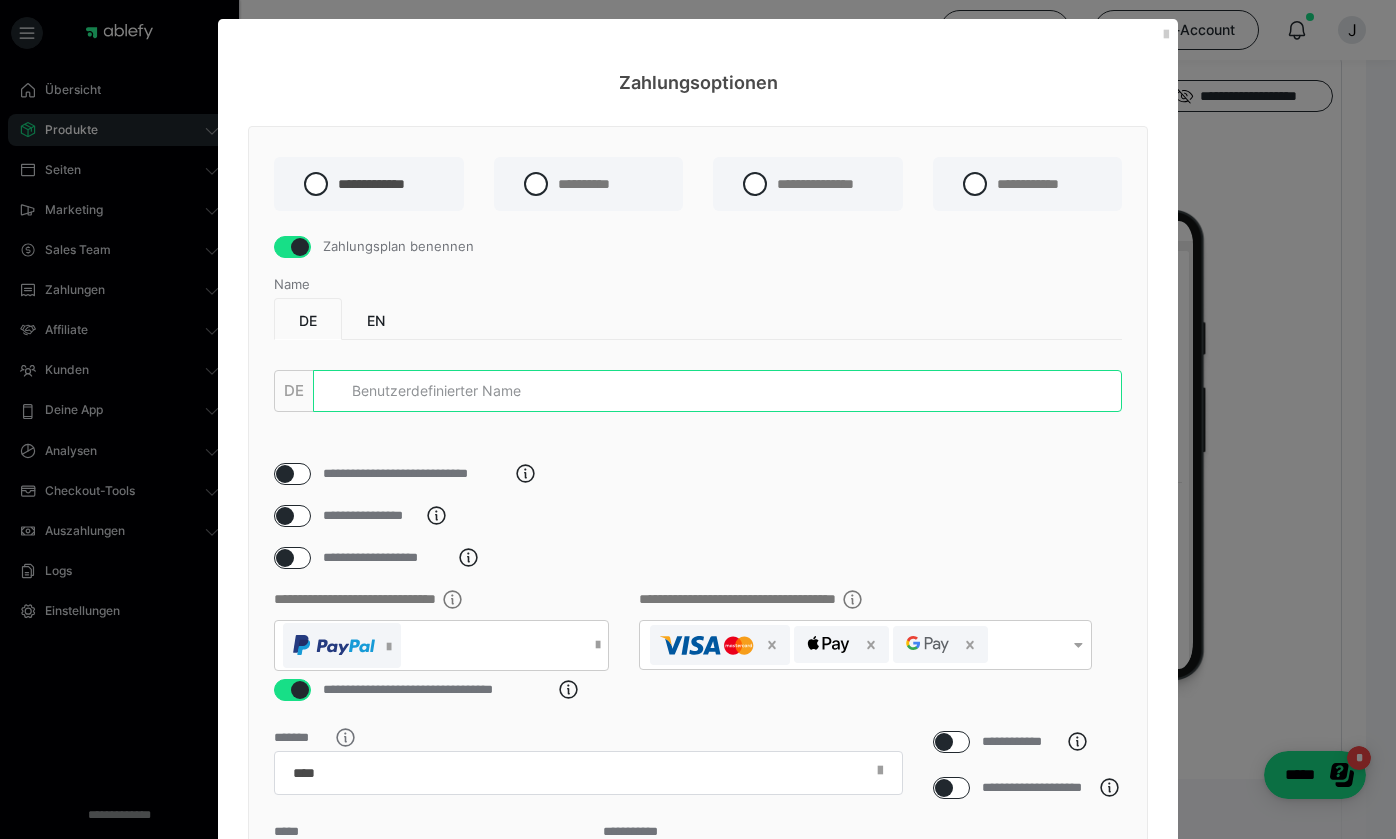 type on "T" 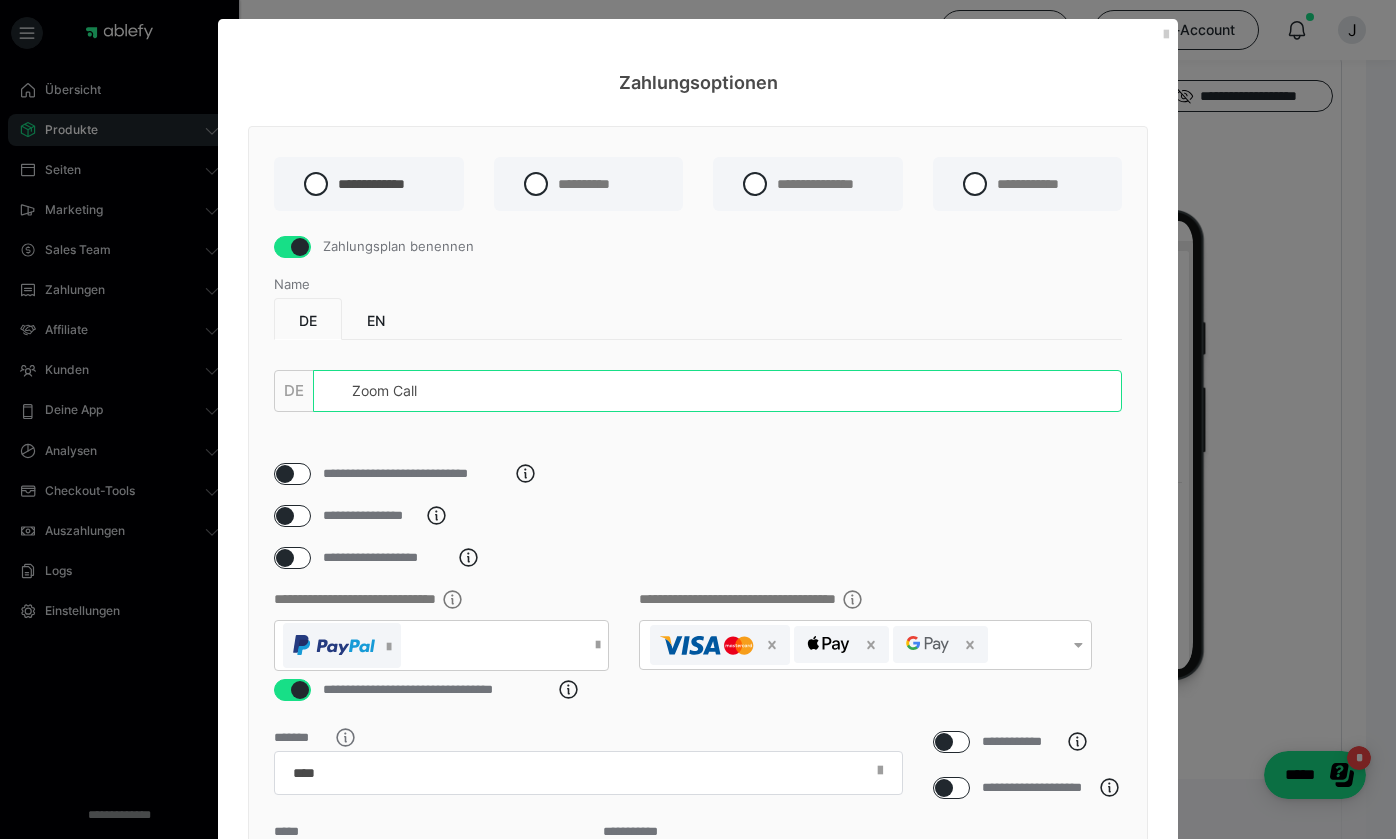 type on "Zoom Call" 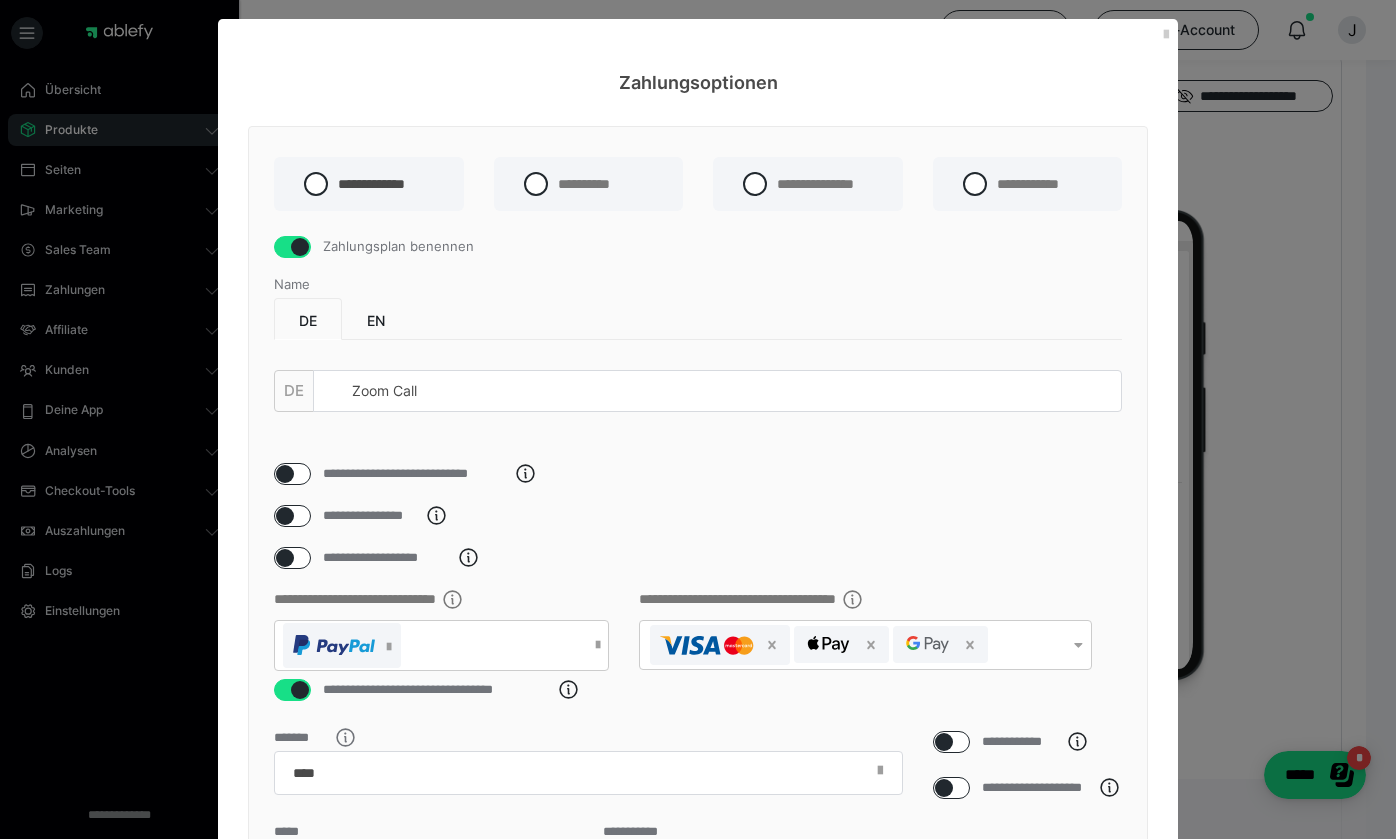 click on "**********" at bounding box center [698, 632] 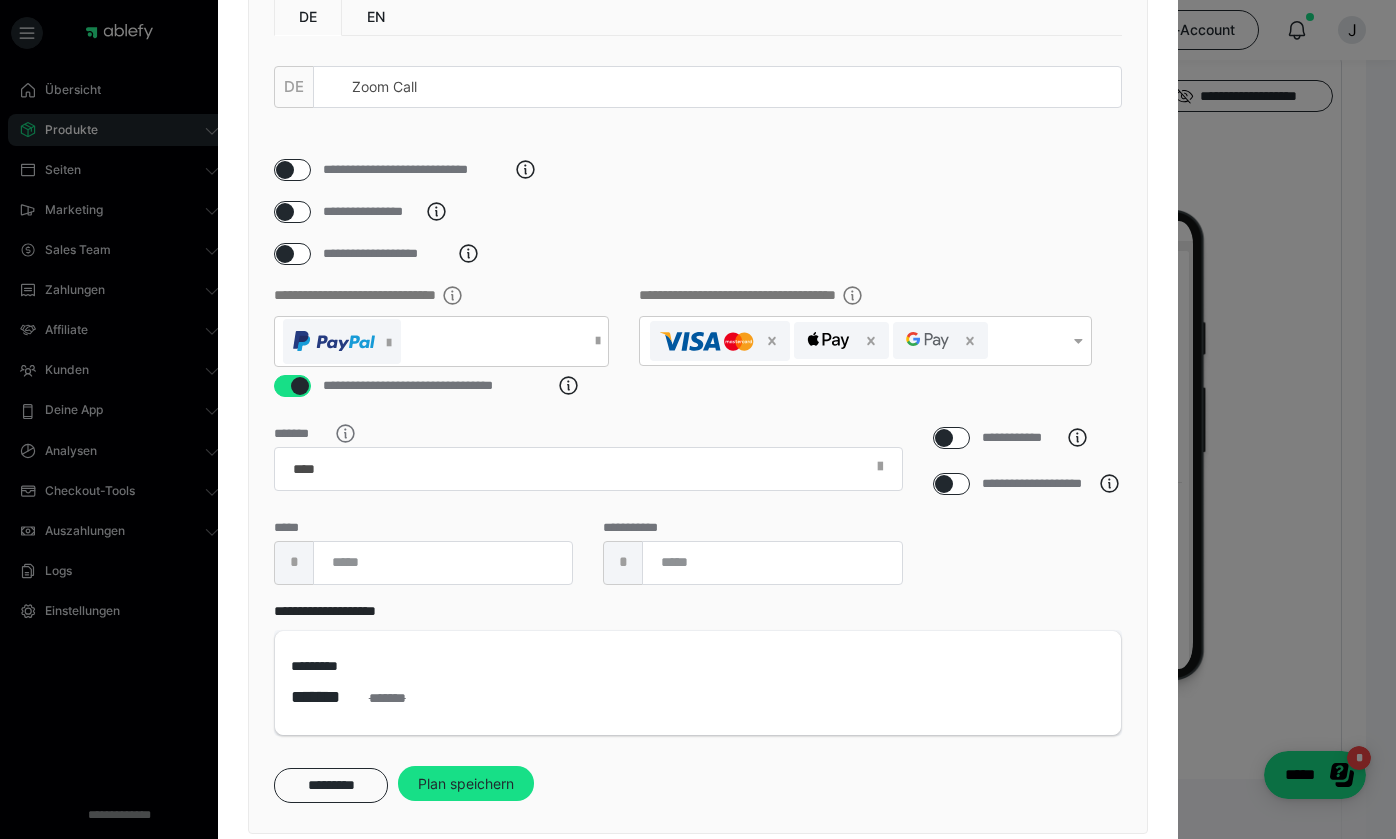 scroll, scrollTop: 402, scrollLeft: 0, axis: vertical 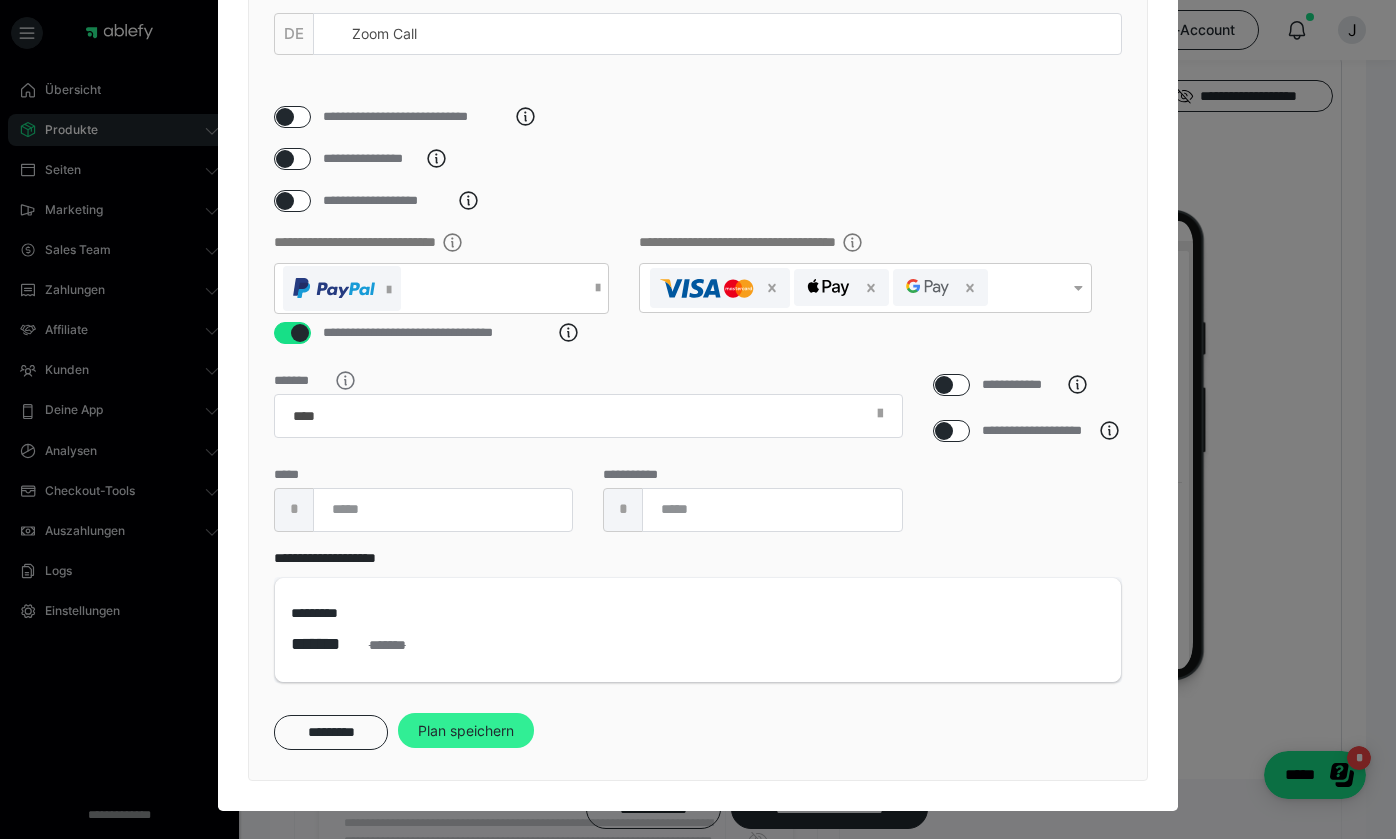 click on "Plan speichern" at bounding box center [466, 731] 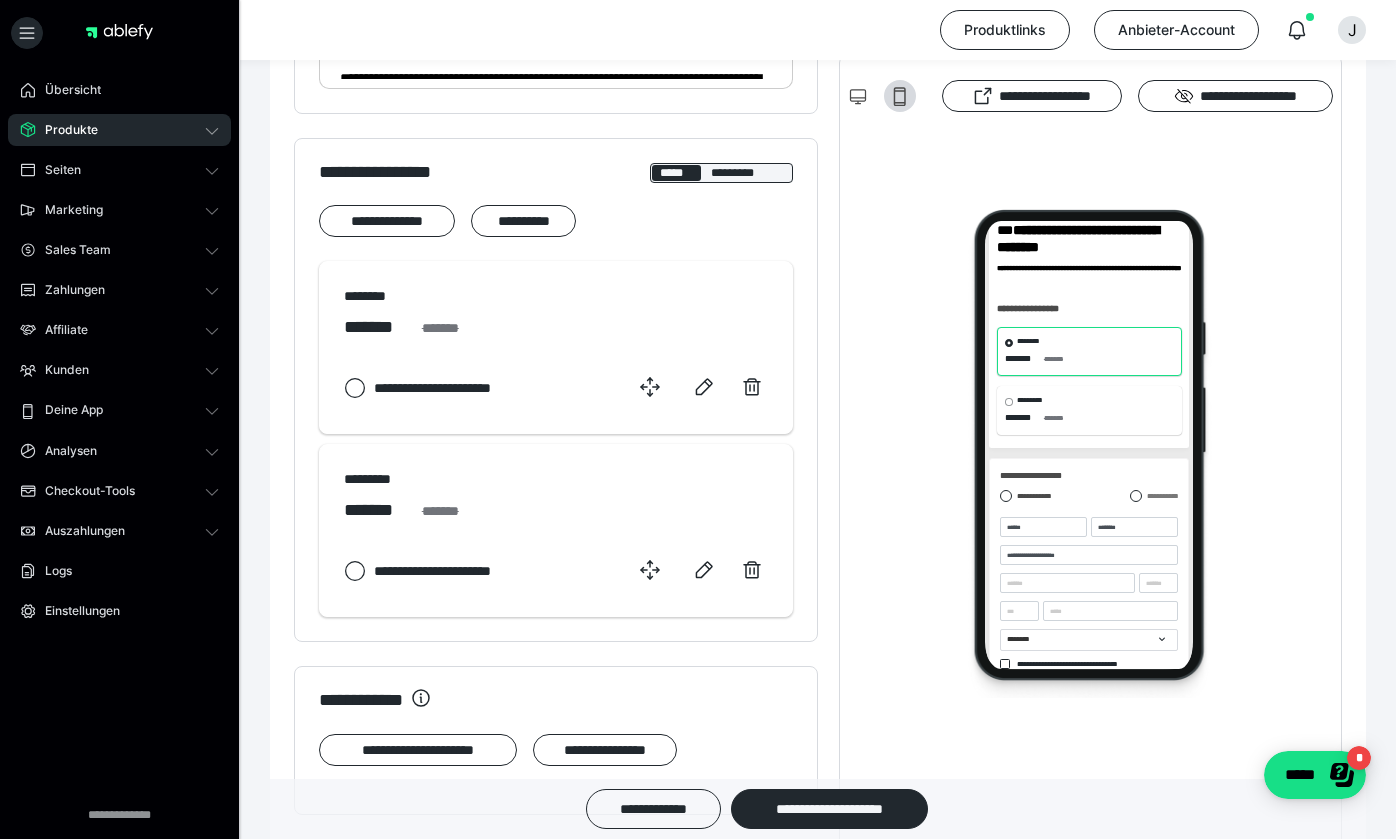 scroll, scrollTop: 942, scrollLeft: 0, axis: vertical 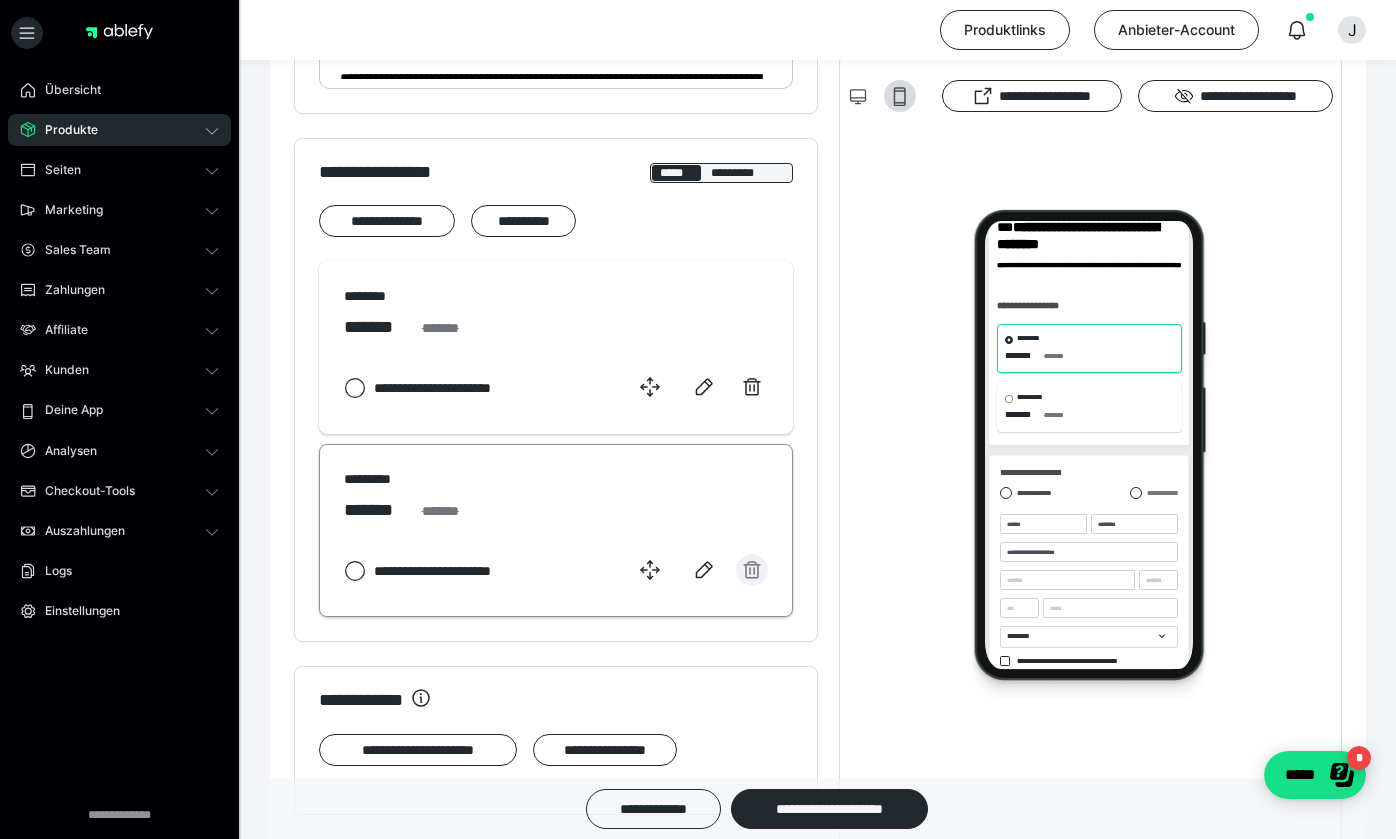 click 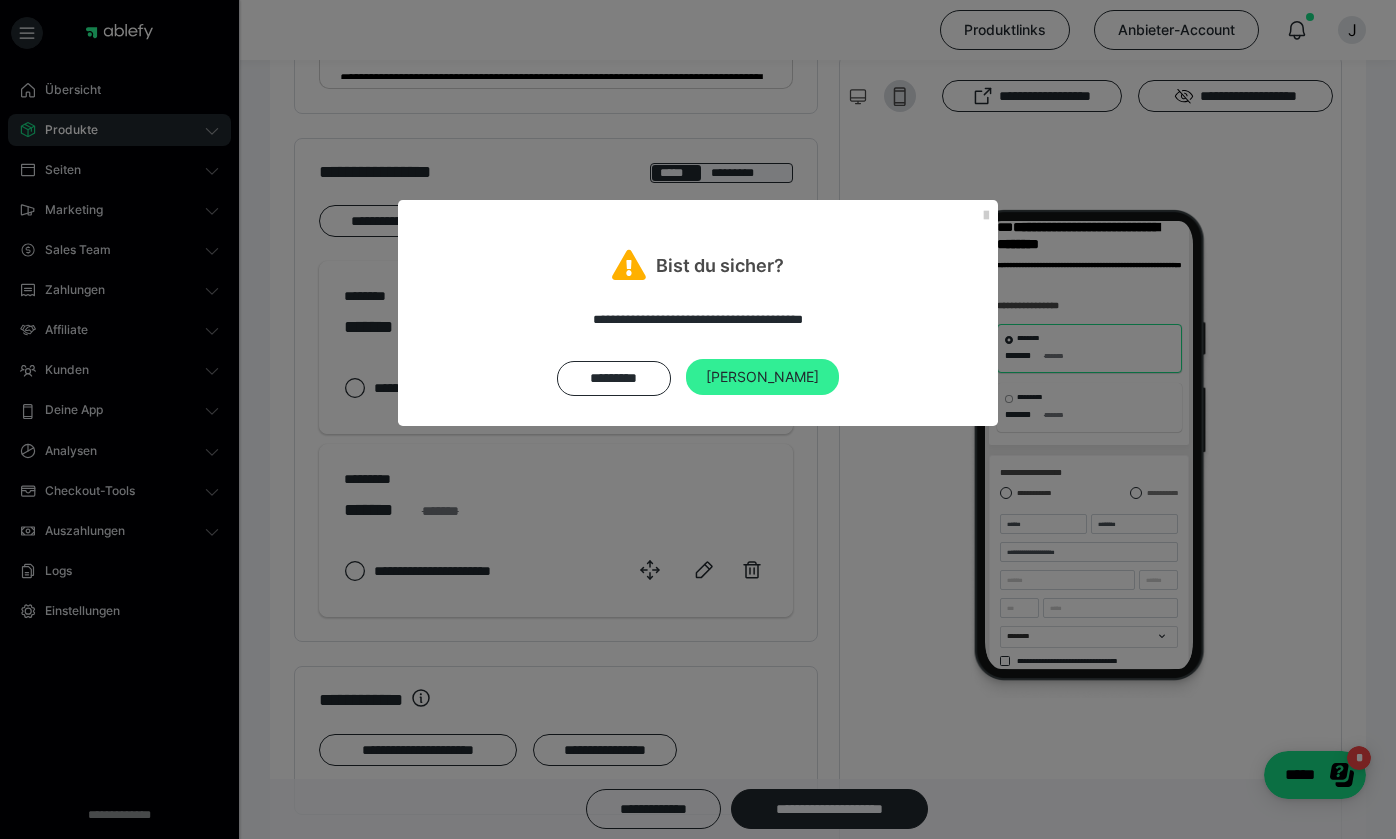 click on "[PERSON_NAME]" at bounding box center [762, 377] 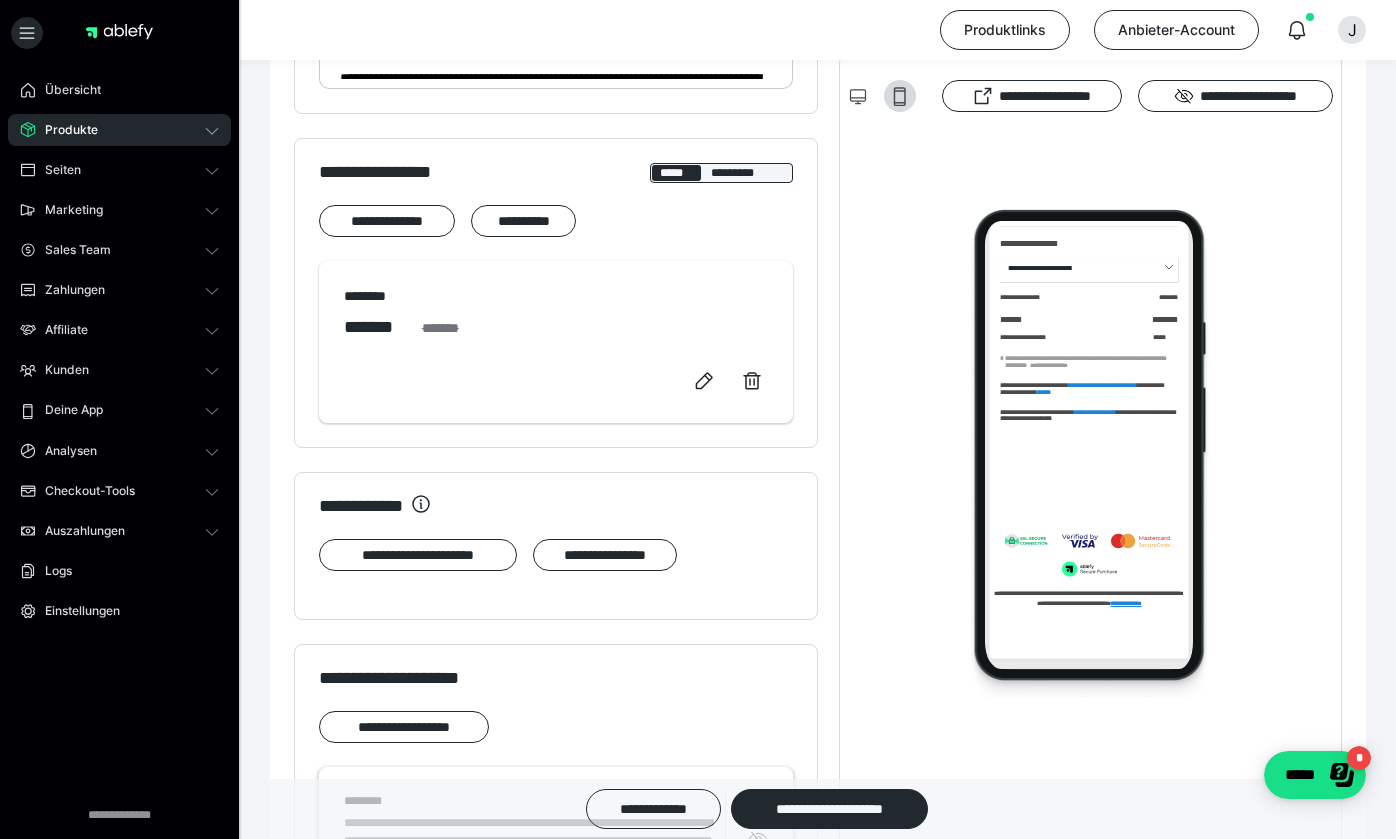 scroll, scrollTop: 1641, scrollLeft: 0, axis: vertical 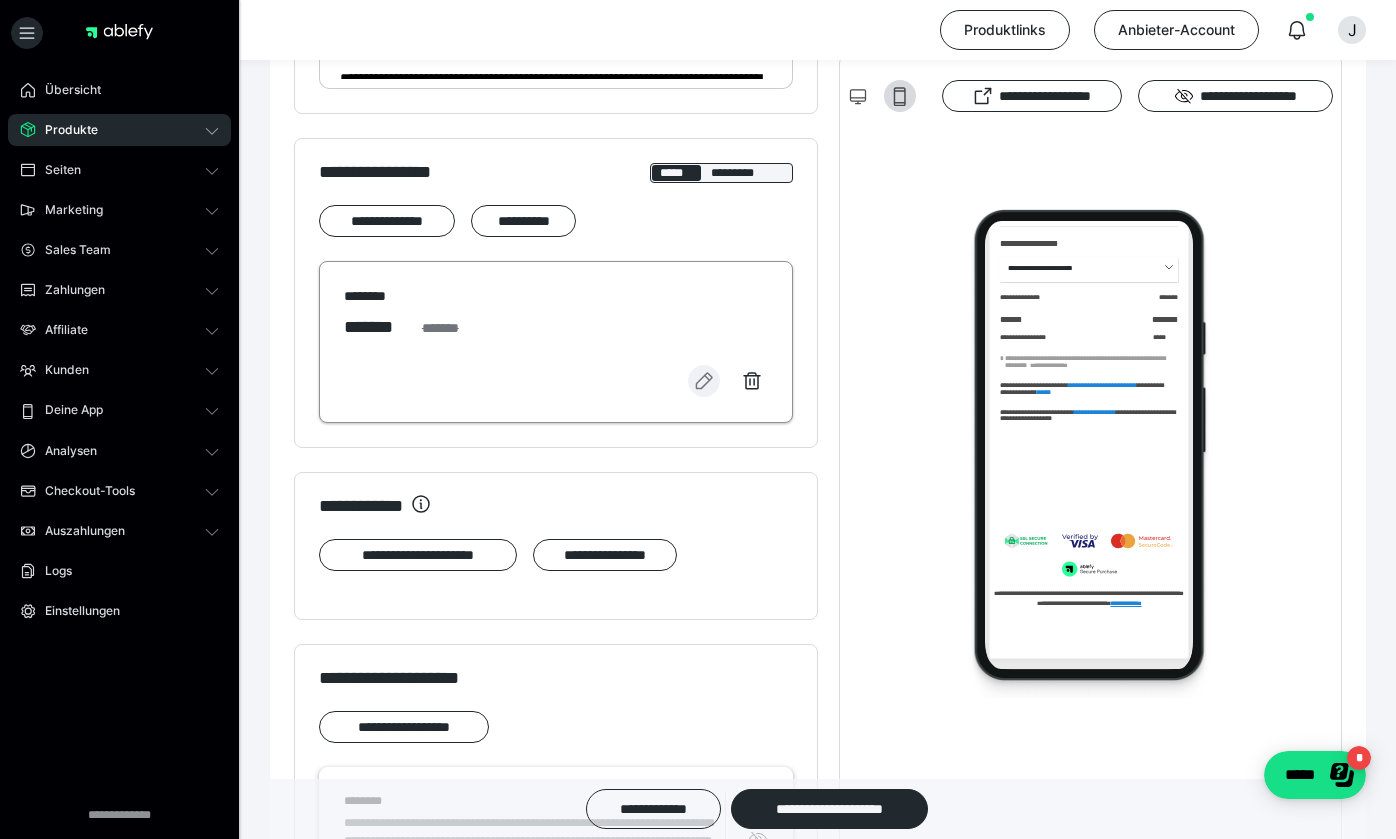 click 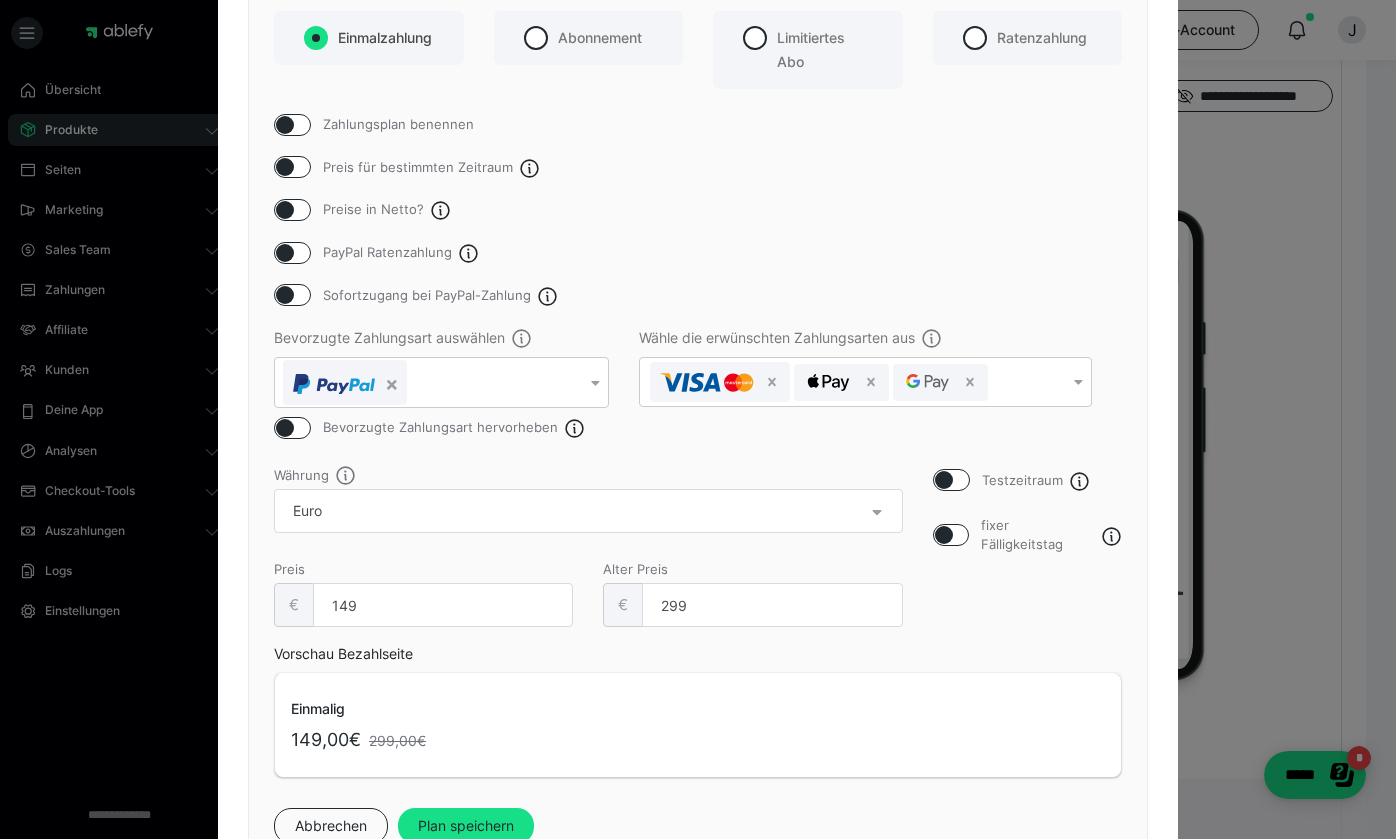 scroll, scrollTop: 158, scrollLeft: 0, axis: vertical 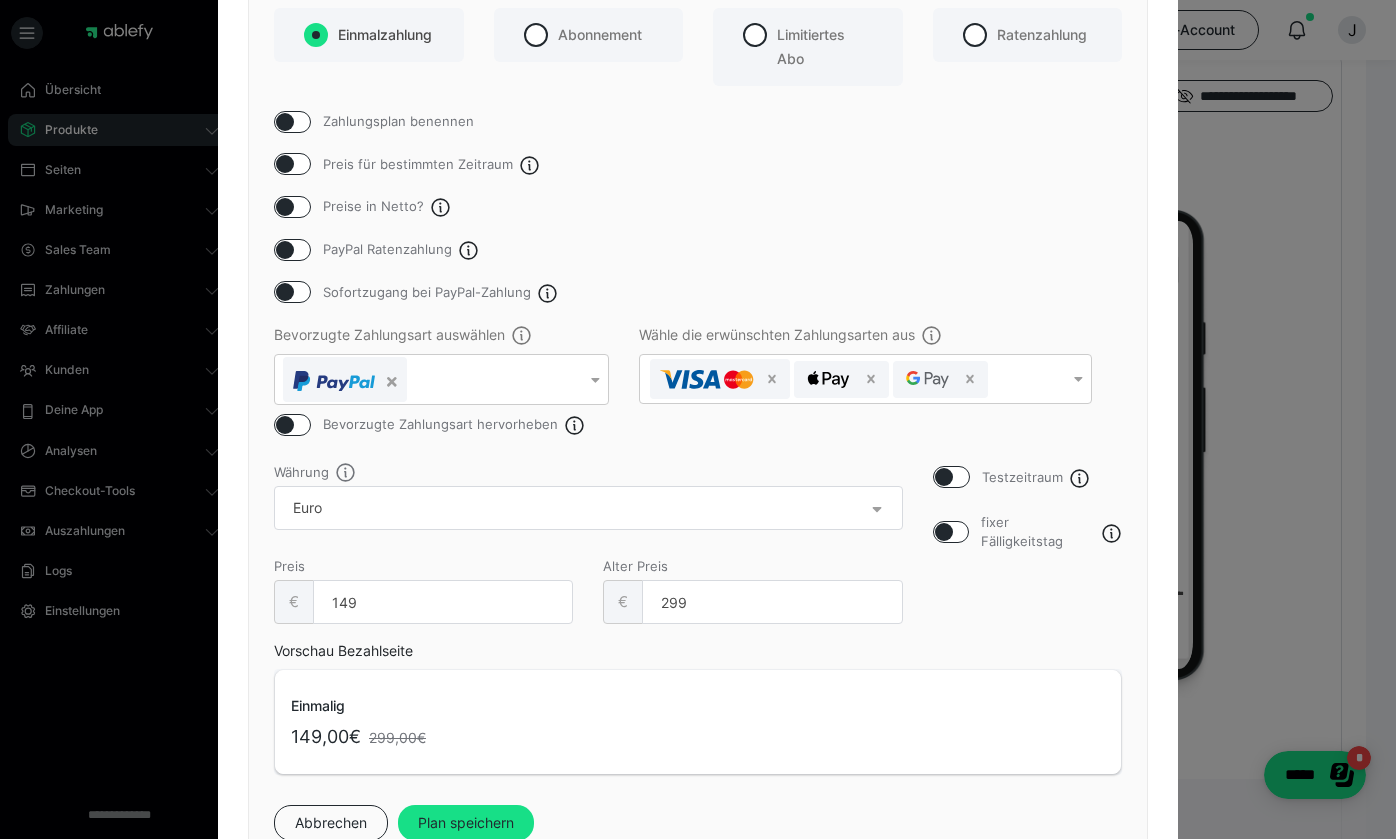 click at bounding box center (285, 425) 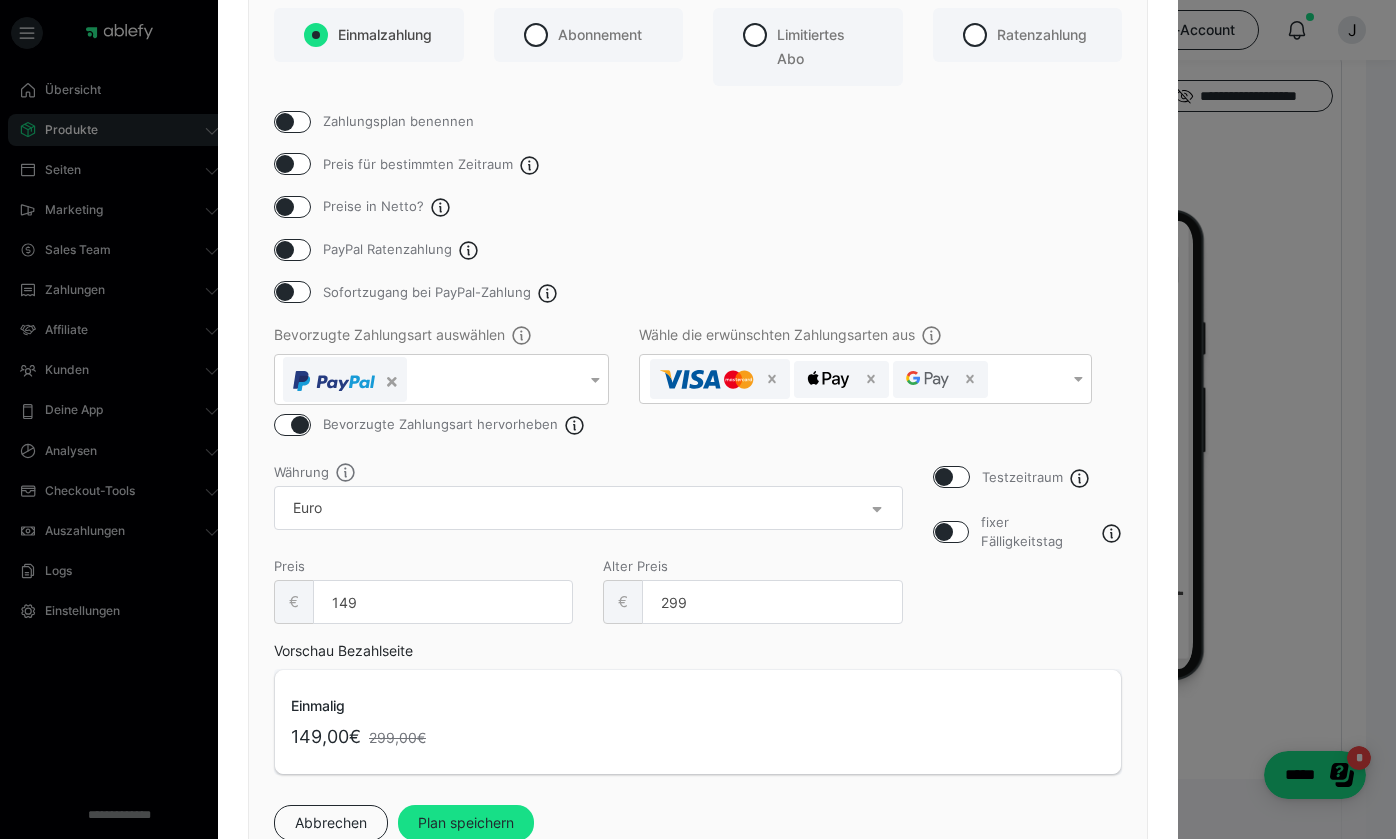 checkbox on "true" 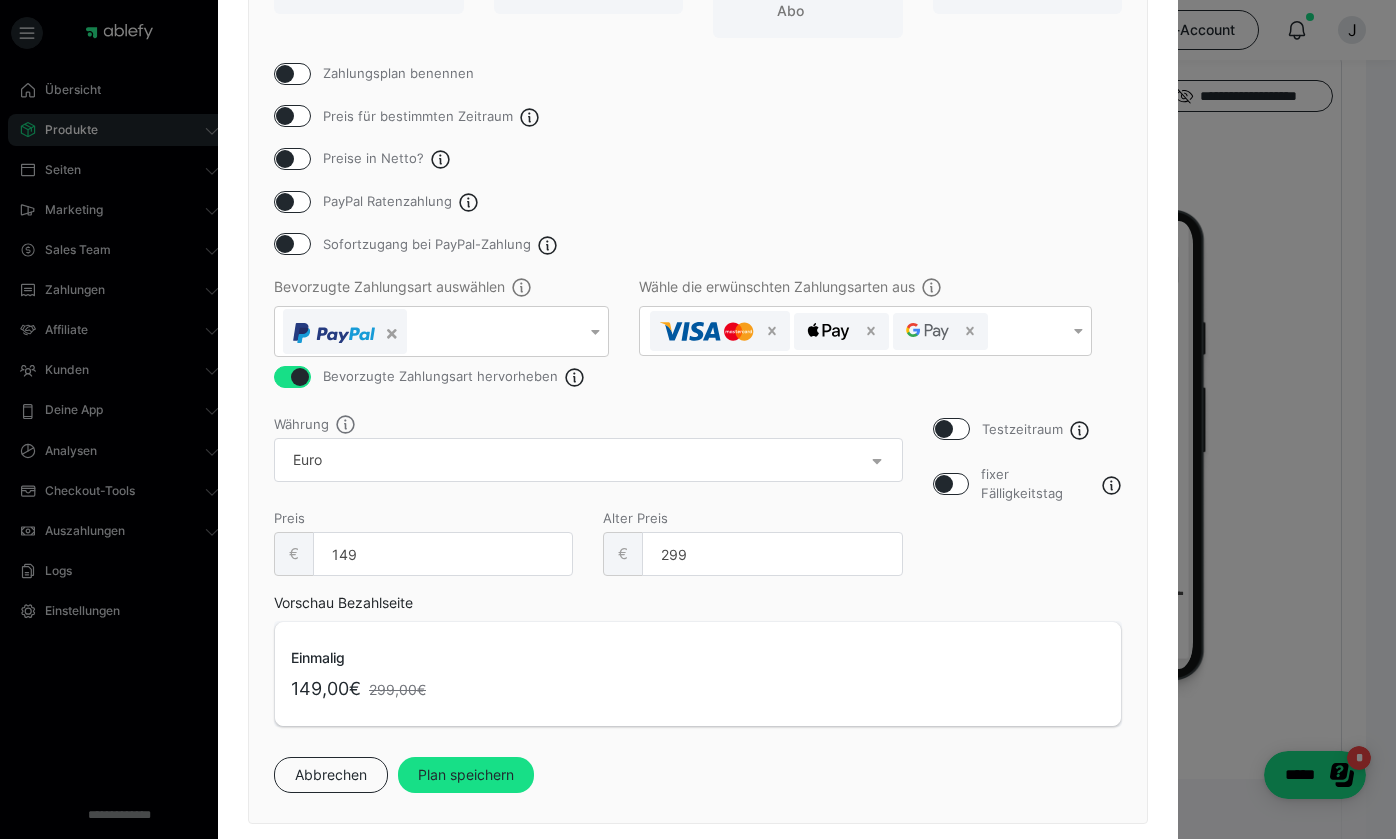 scroll, scrollTop: 209, scrollLeft: 0, axis: vertical 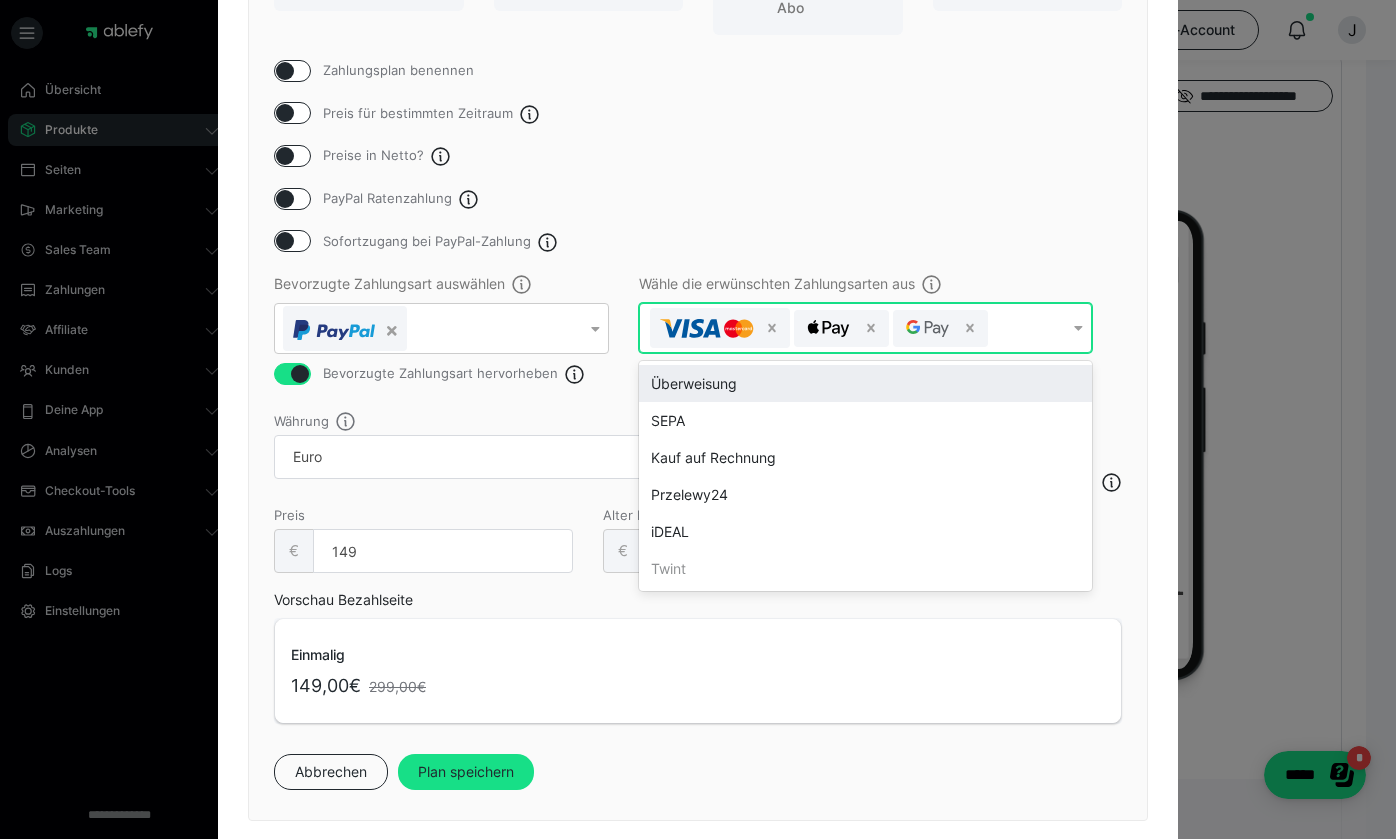 click at bounding box center [1078, 328] 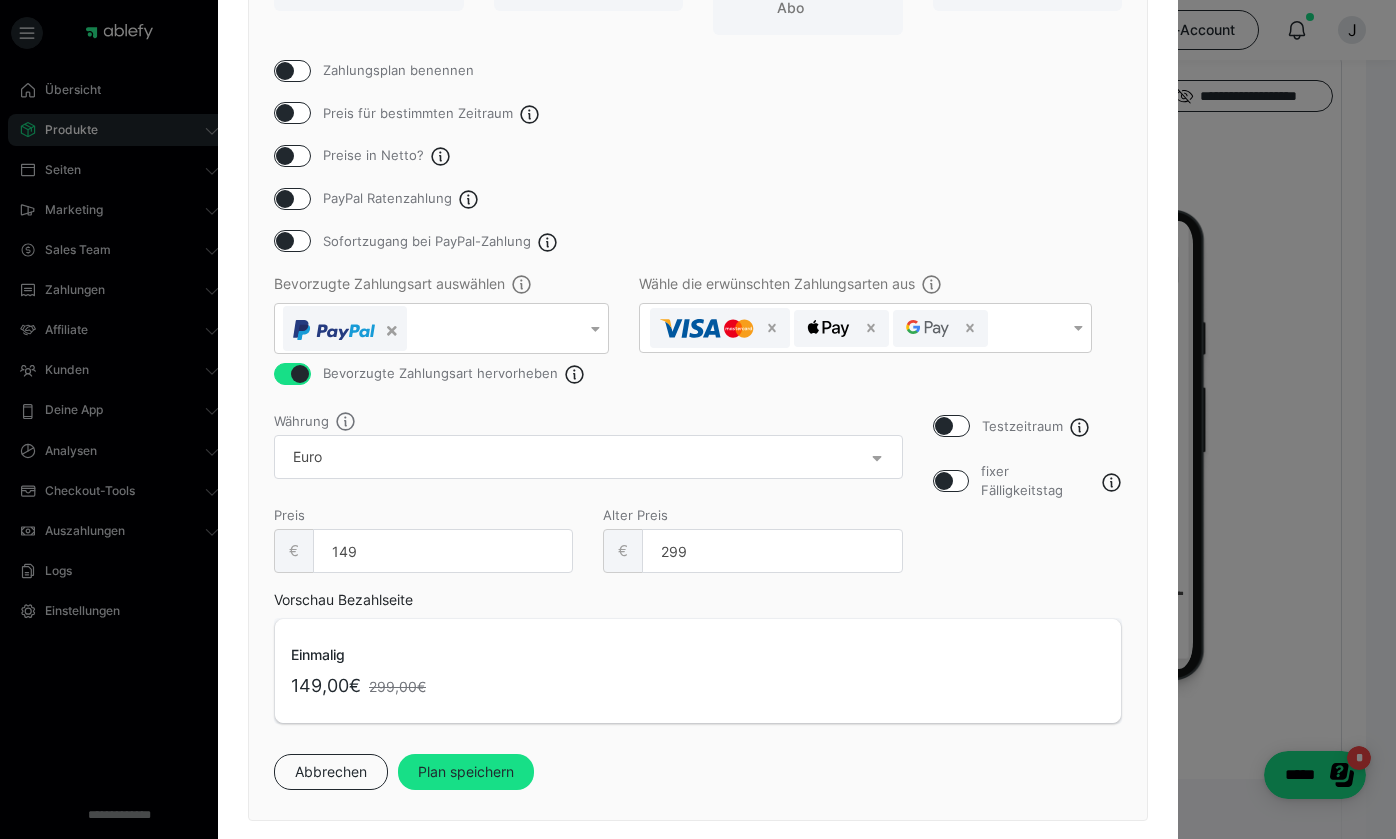 click on "Einmalzahlung Abonnement Limitiertes Abo Ratenzahlung Zahlungsplan benennen Preis für bestimmten Zeitraum Preise in Netto? PayPal Ratenzahlung Sofortzugang bei PayPal-Zahlung Bevorzugte Zahlungsart auswählen Bevorzugte Zahlungsart hervorheben [PERSON_NAME] die erwünschten Zahlungsarten aus Testzeitraum fixer Fälligkeitstag Währung Preis € 149 Alter Preis € 299 Vorschau Bezahlseite Einmalig 149,00€ 299,00€ Abbrechen Plan speichern" at bounding box center [698, 373] 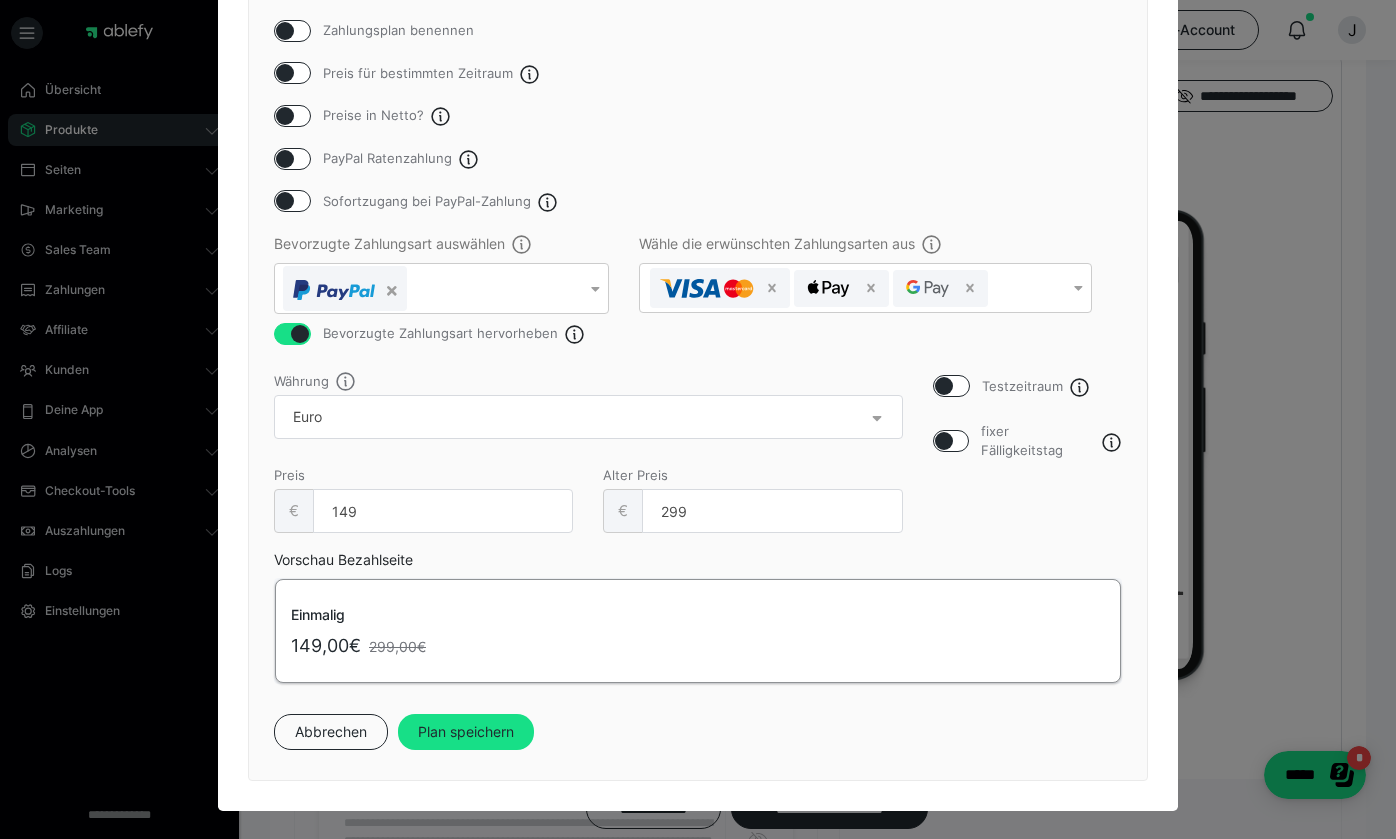 scroll, scrollTop: 249, scrollLeft: 0, axis: vertical 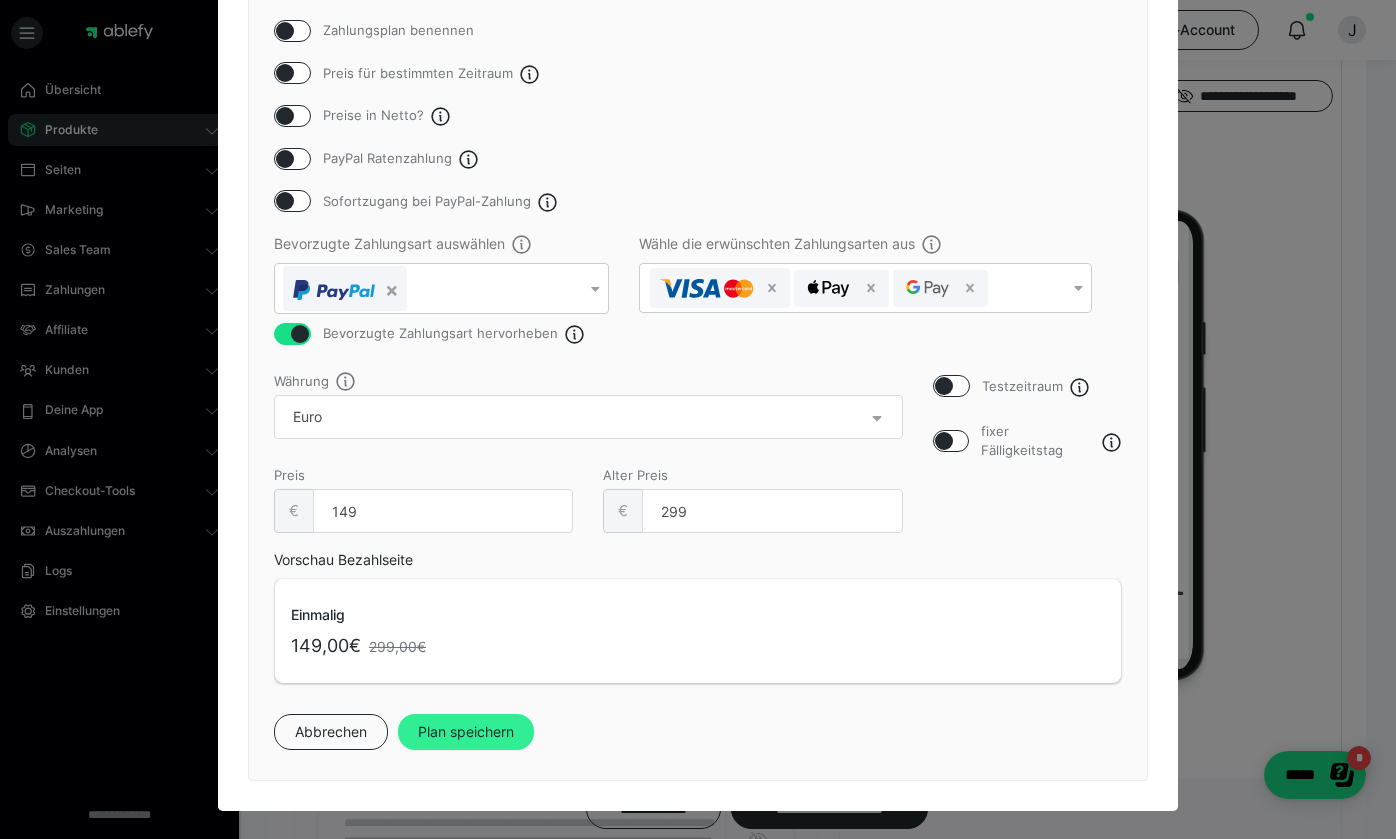 click on "Plan speichern" at bounding box center [466, 732] 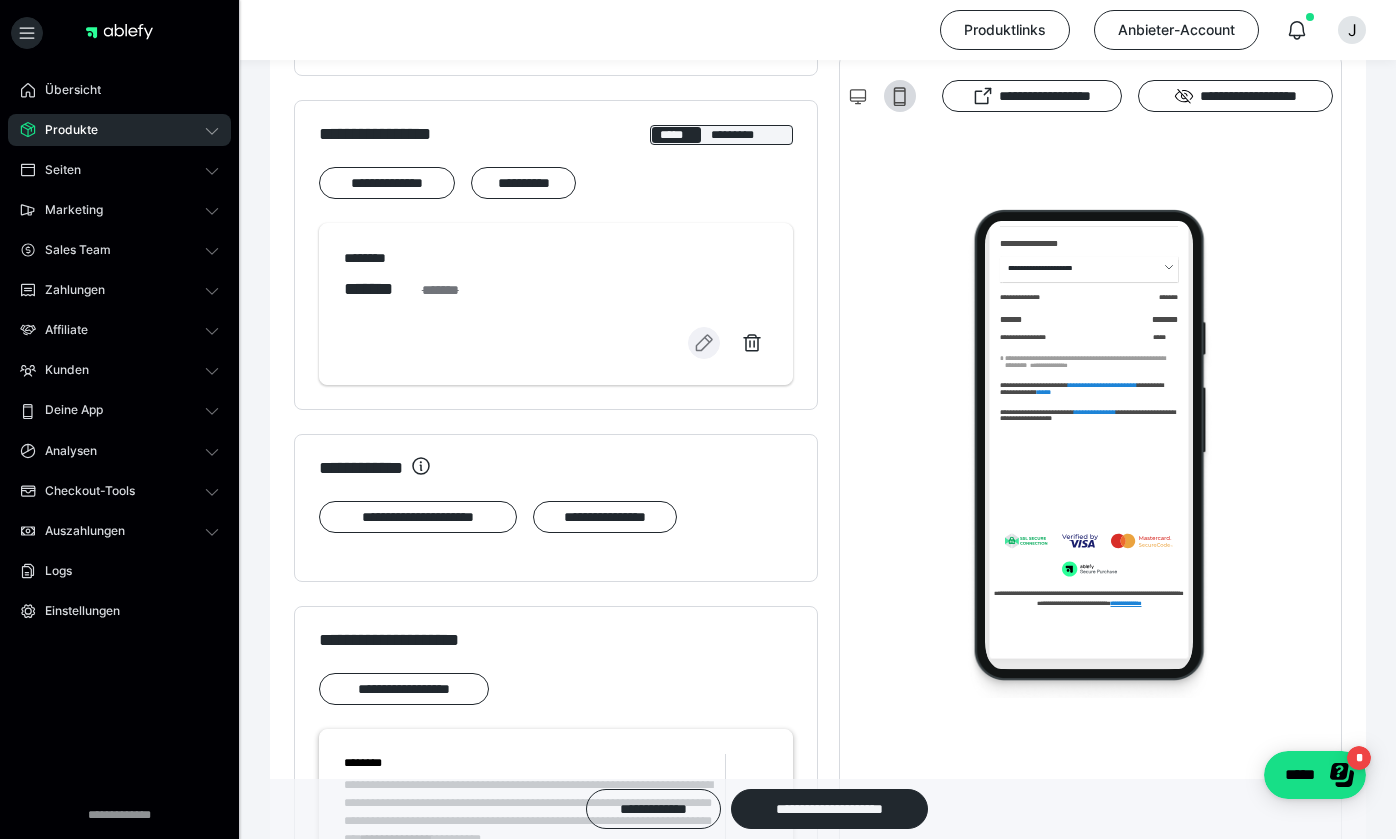 scroll, scrollTop: 1010, scrollLeft: 0, axis: vertical 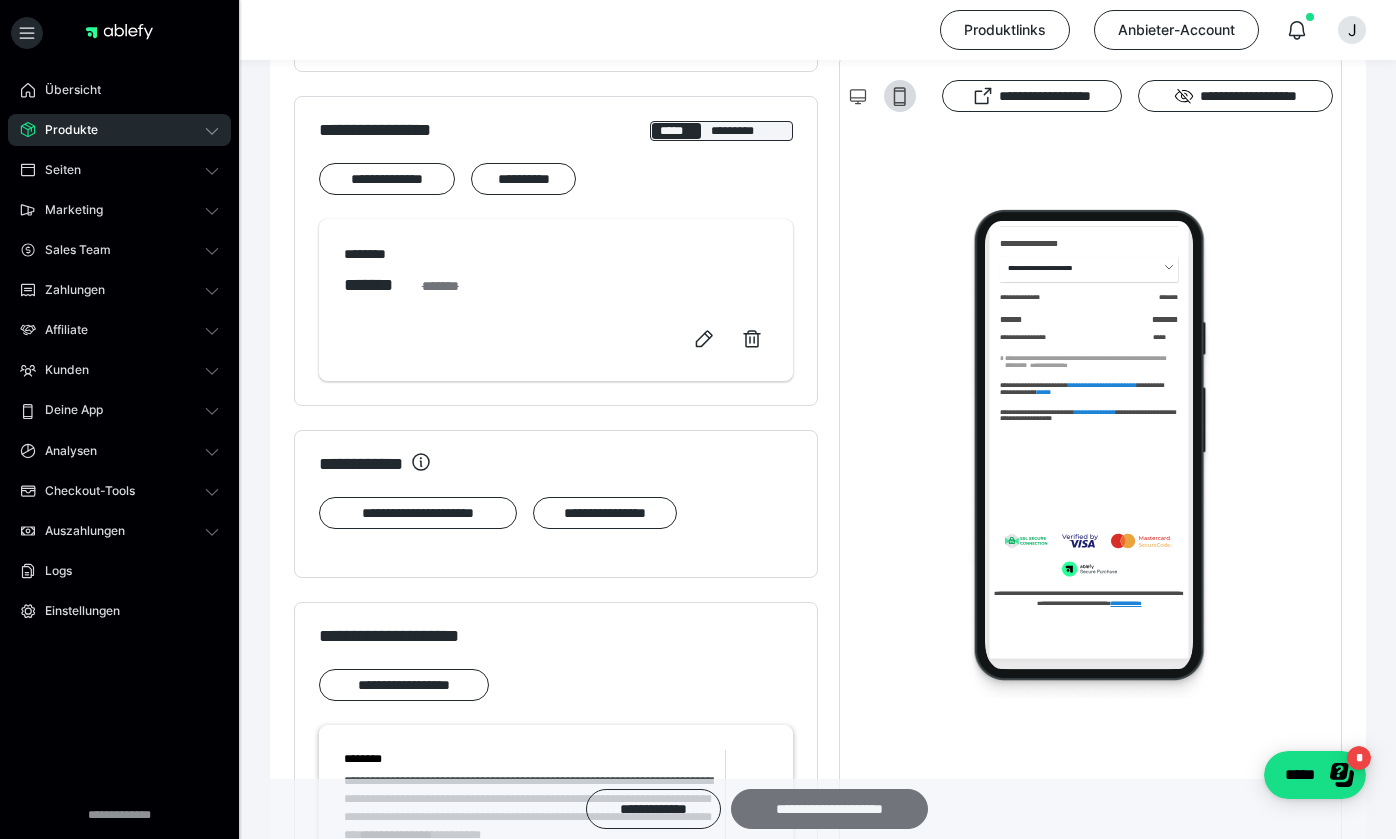 click on "**********" at bounding box center (829, 809) 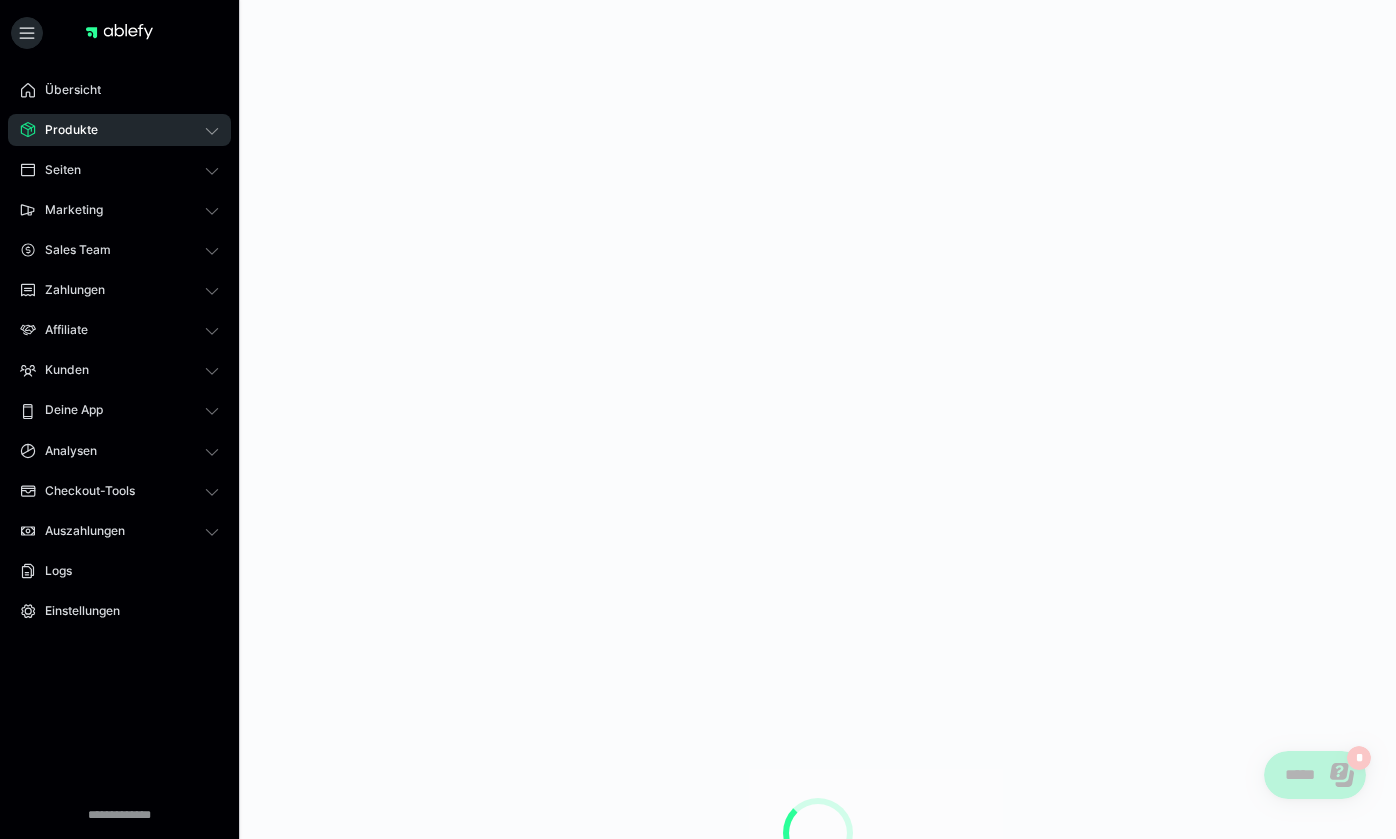 scroll, scrollTop: 0, scrollLeft: 0, axis: both 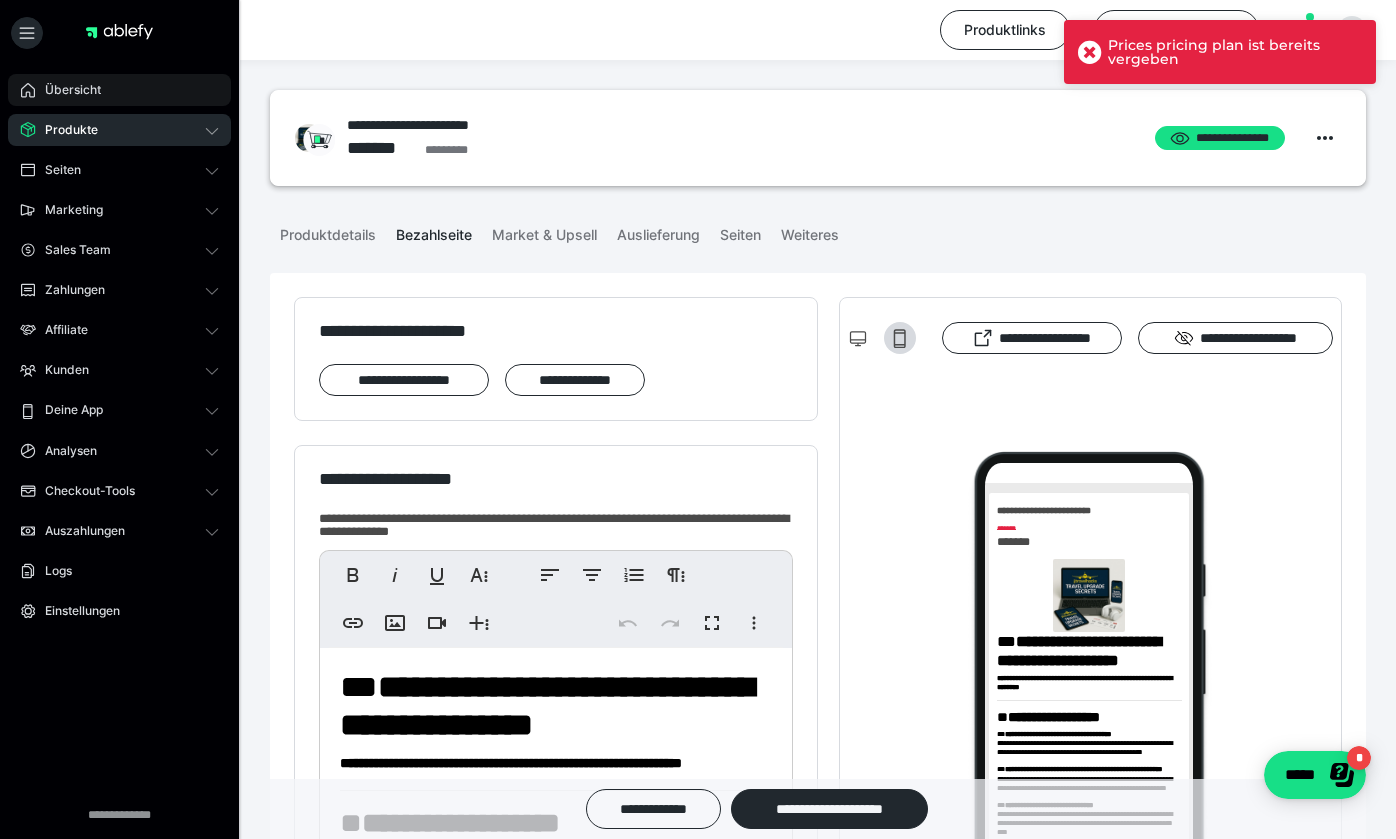click on "Übersicht" at bounding box center (66, 90) 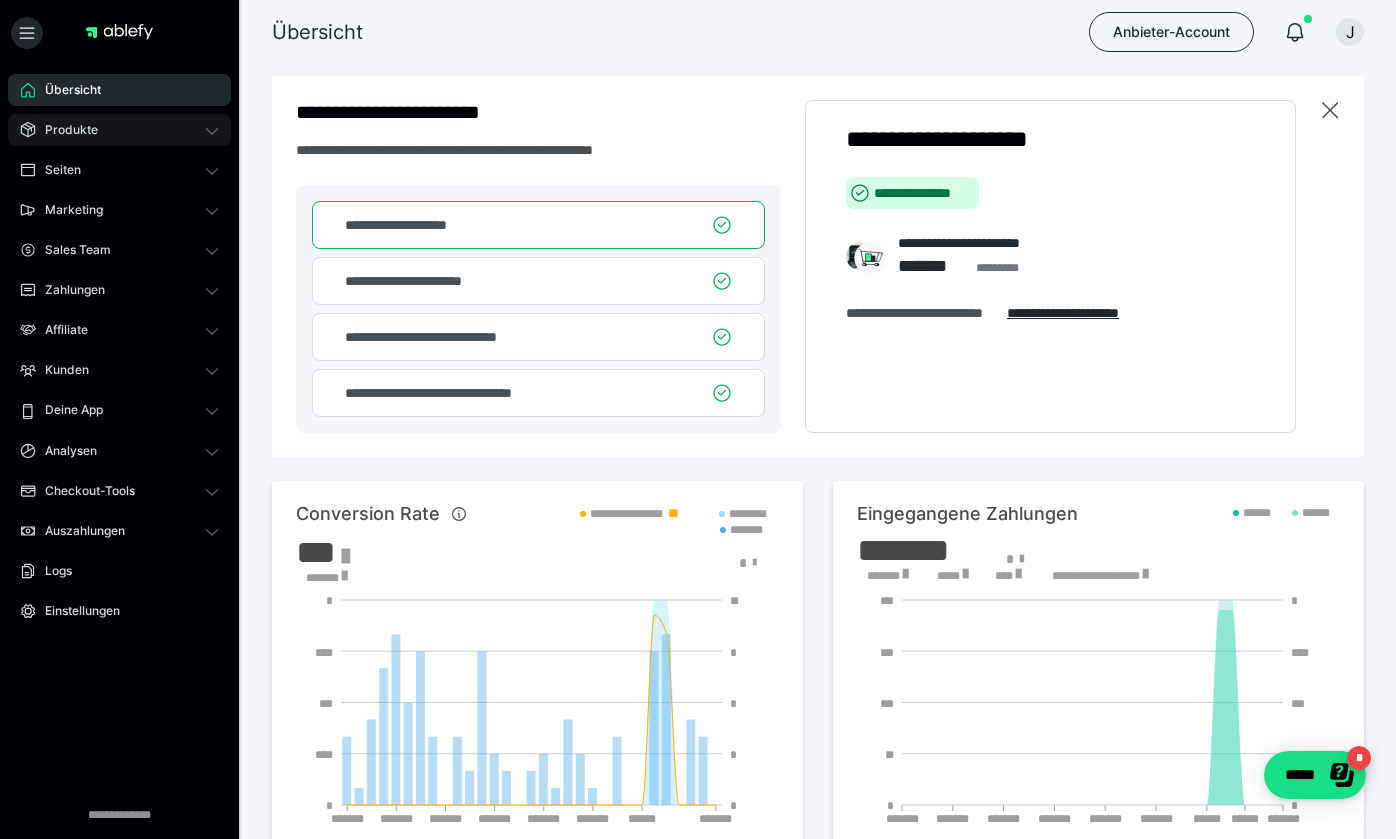 click on "Produkte" at bounding box center [64, 130] 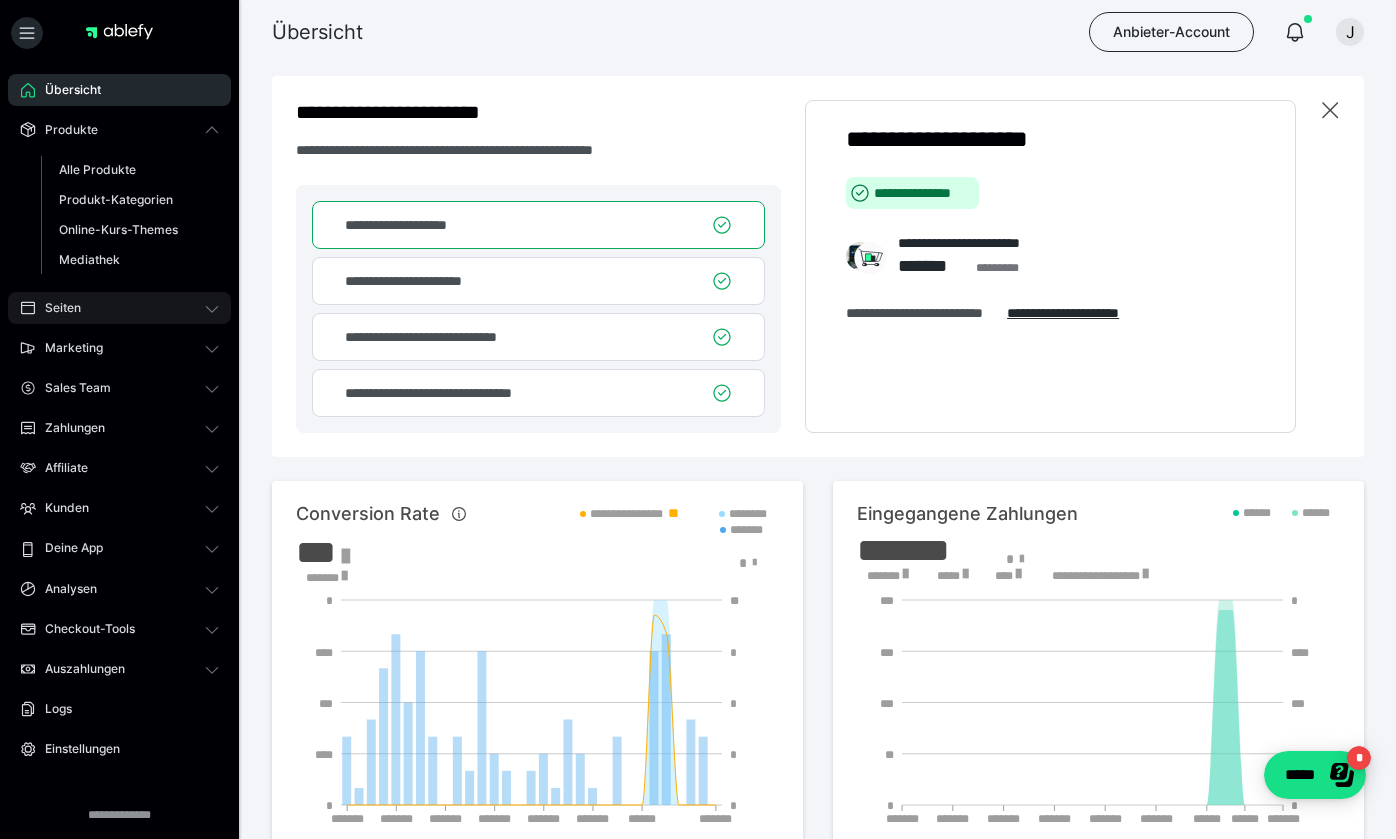 click on "Seiten" at bounding box center [119, 308] 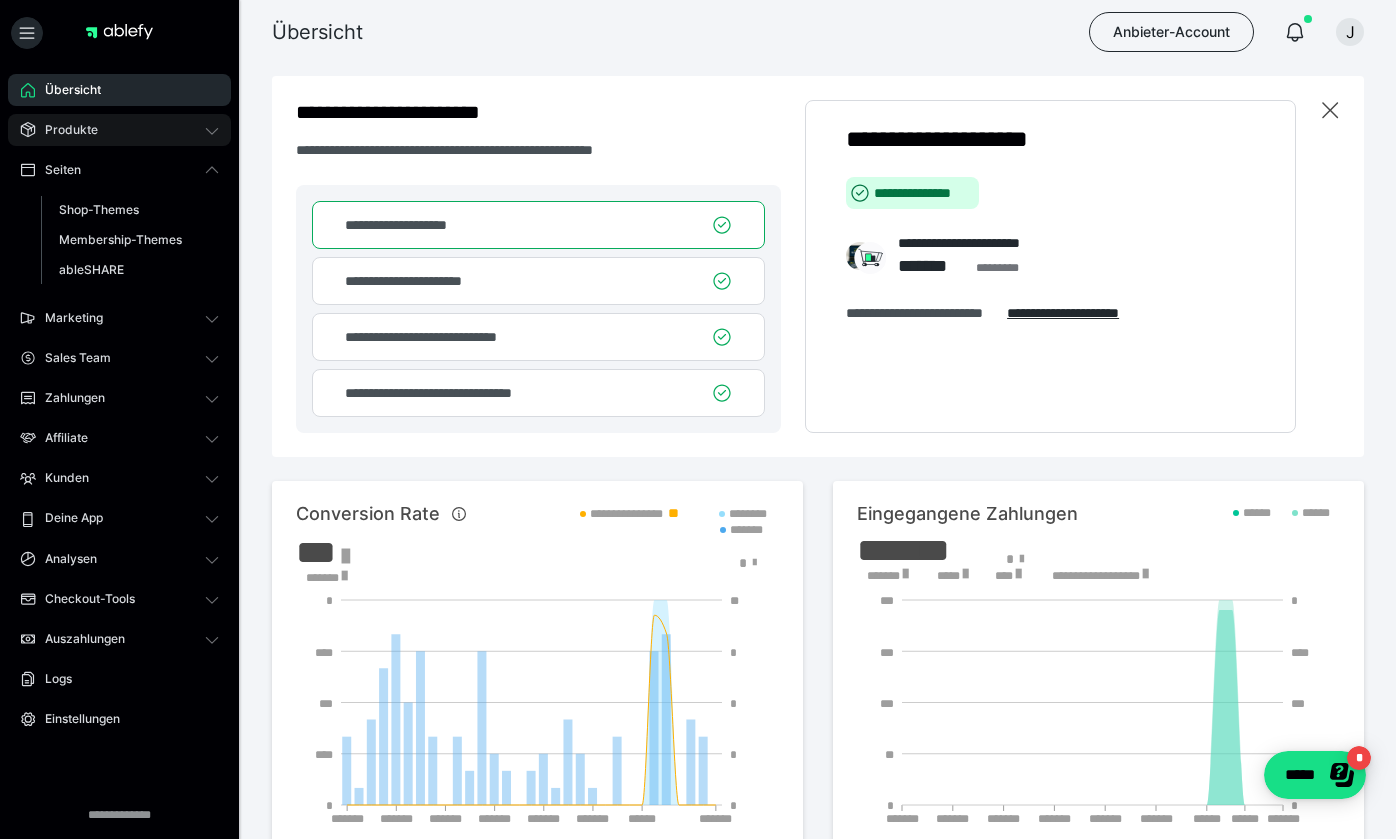 click on "Produkte" at bounding box center (64, 130) 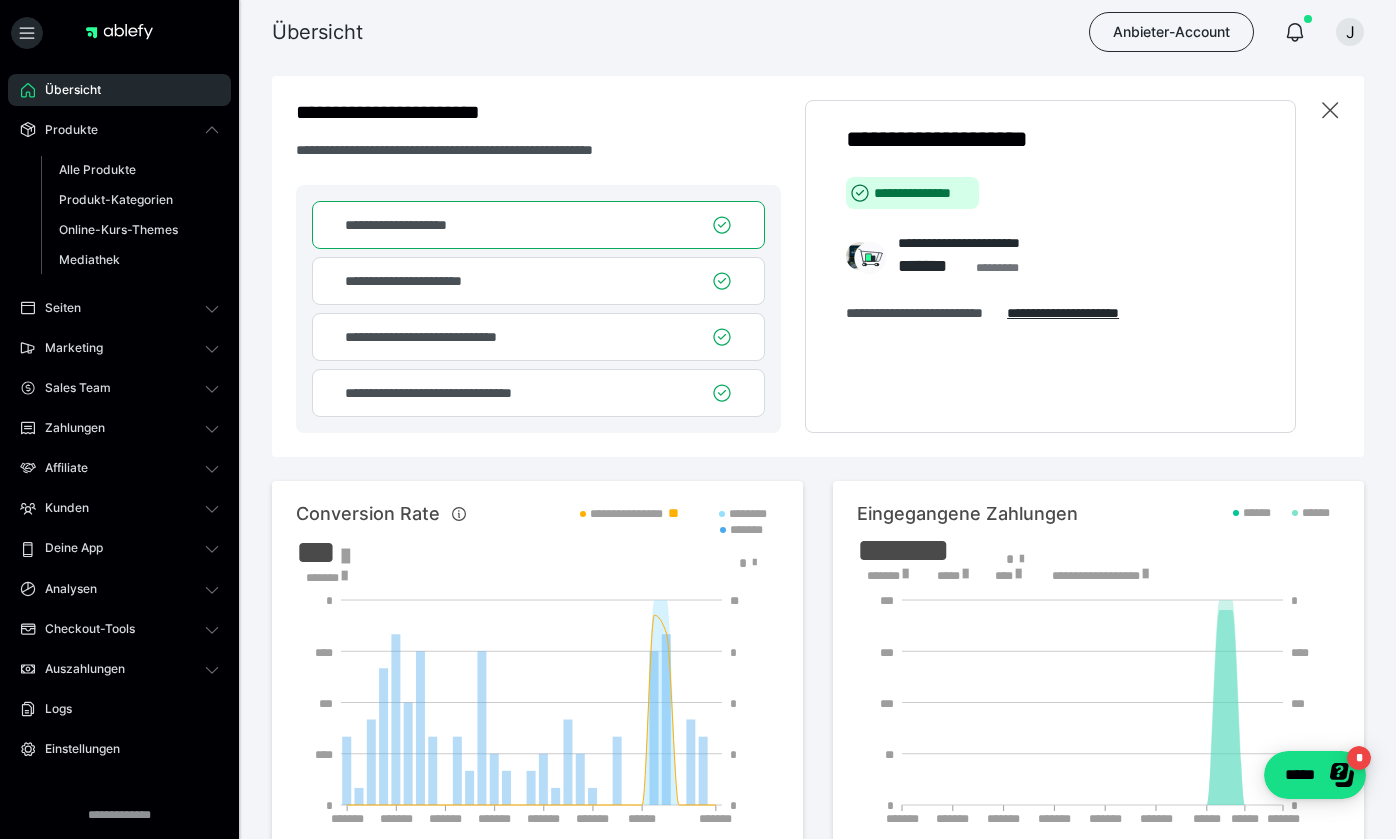 click on "**********" at bounding box center (538, 266) 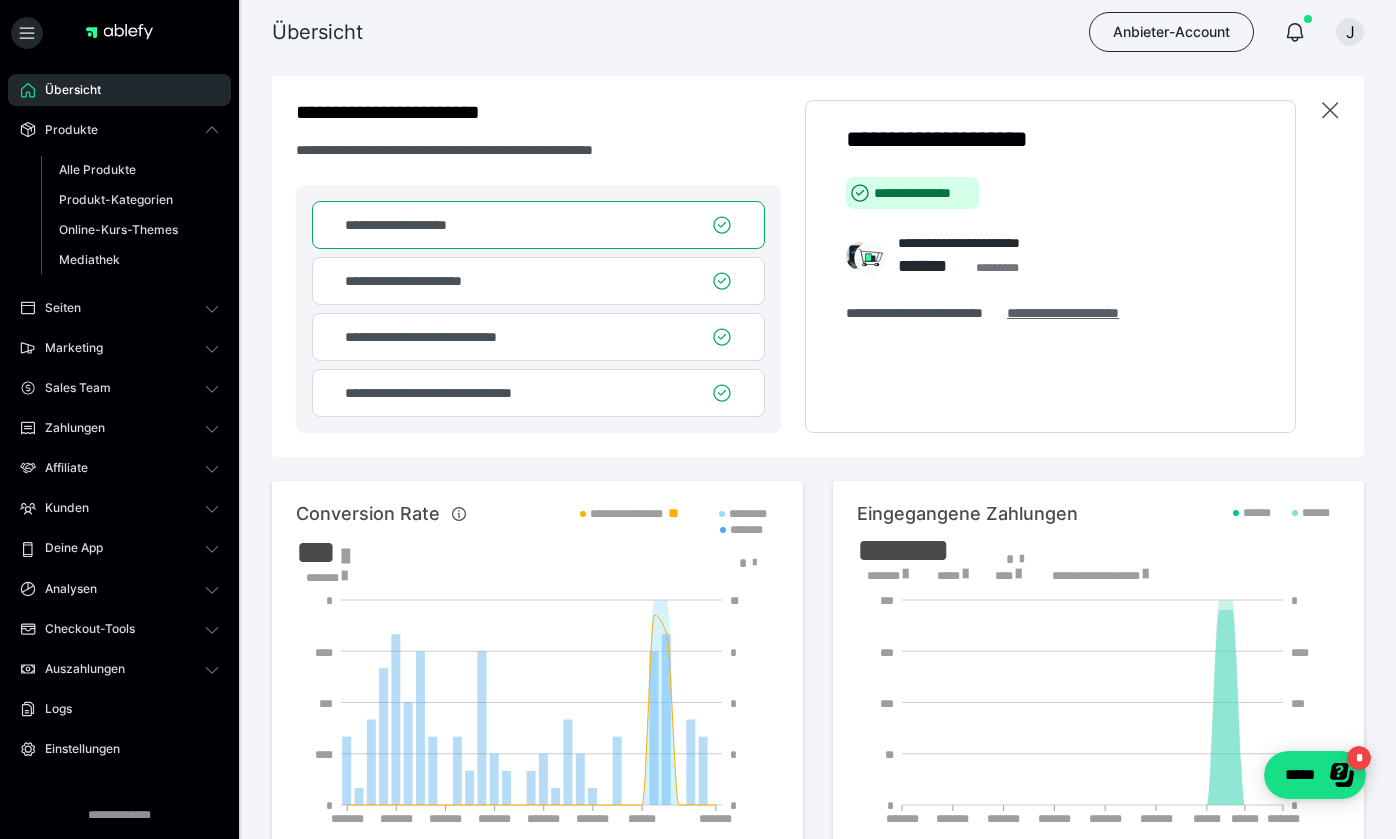 click on "**********" at bounding box center [1083, 313] 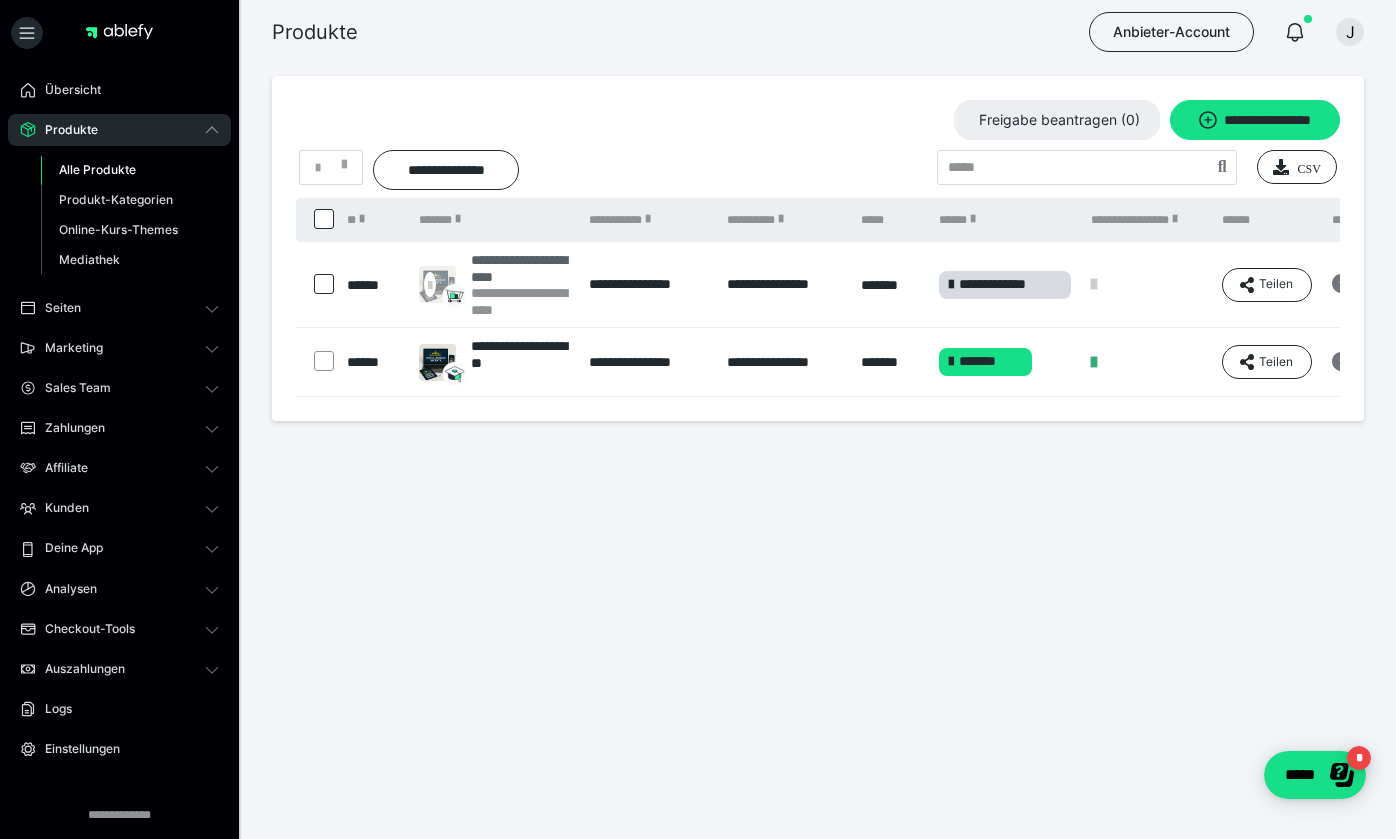 click on "**********" at bounding box center [520, 268] 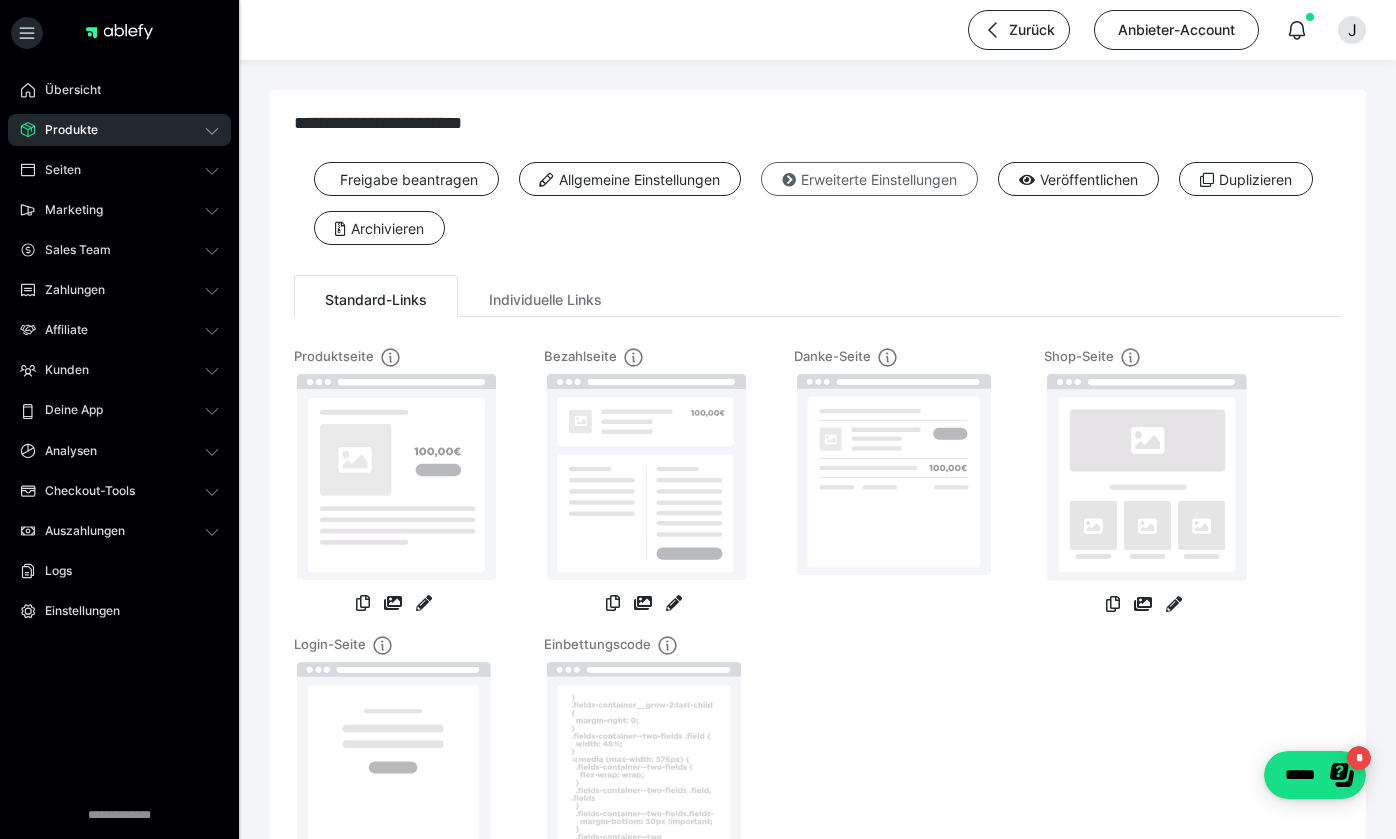 click on "Erweiterte Einstellungen" at bounding box center [869, 179] 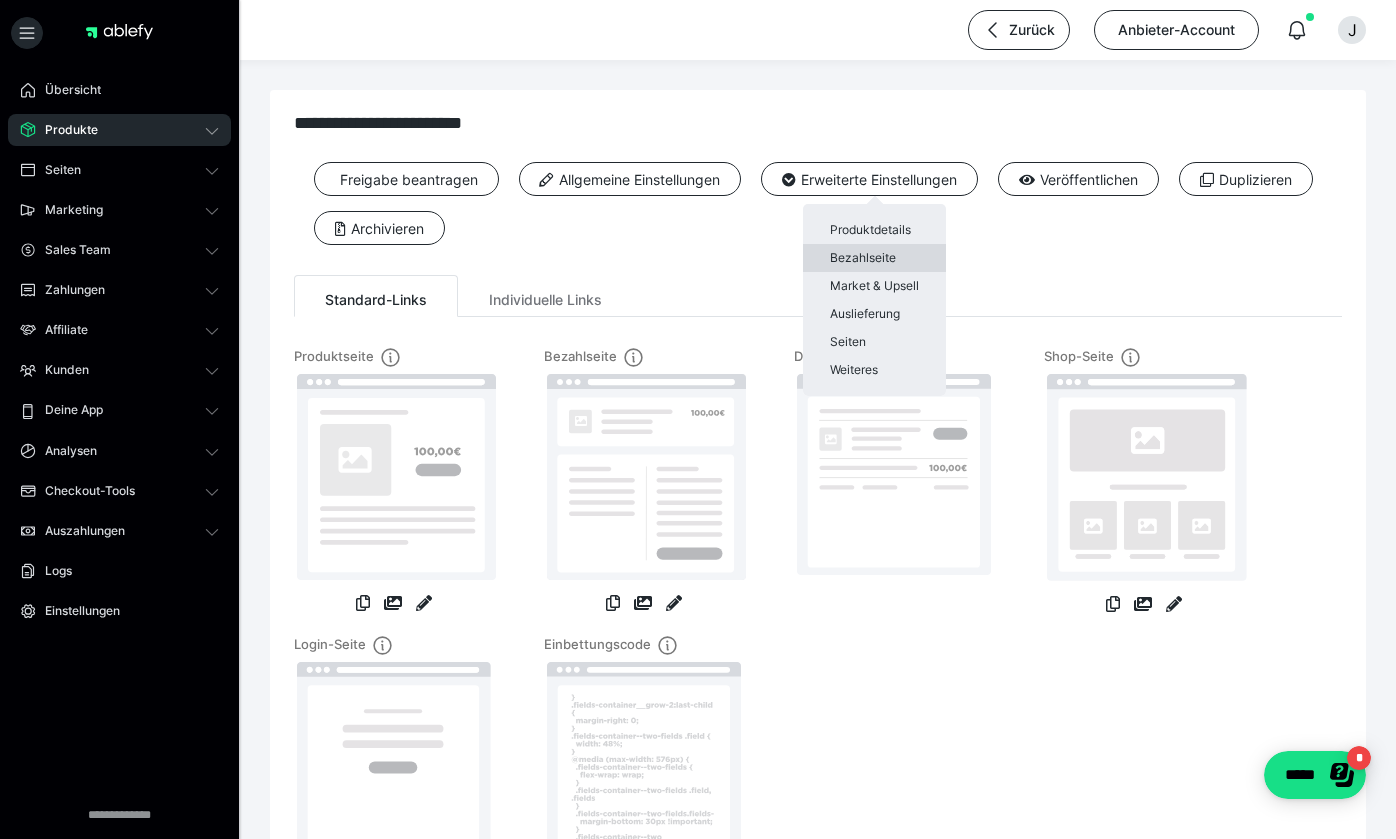 click on "Bezahlseite" at bounding box center (874, 258) 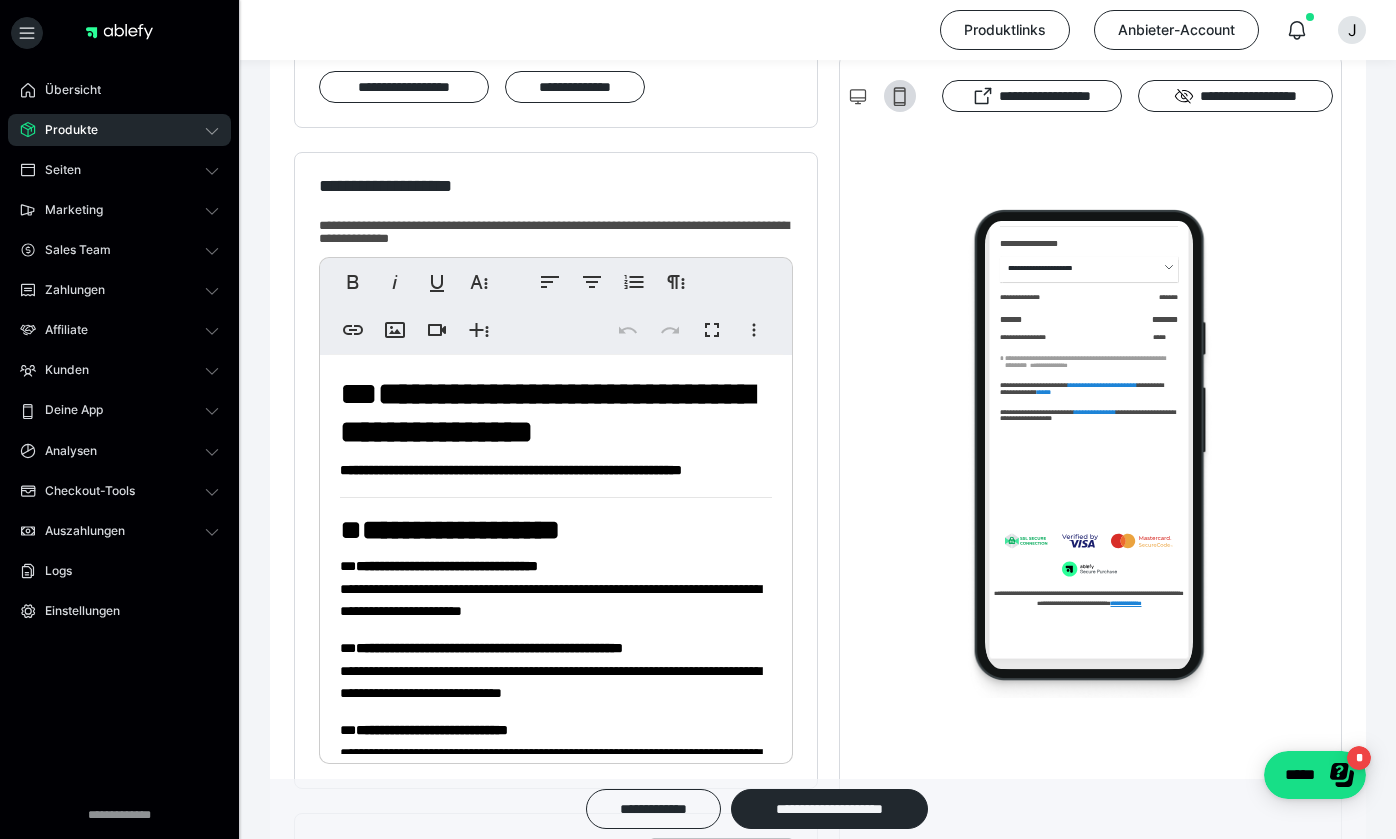 scroll, scrollTop: 1539, scrollLeft: 0, axis: vertical 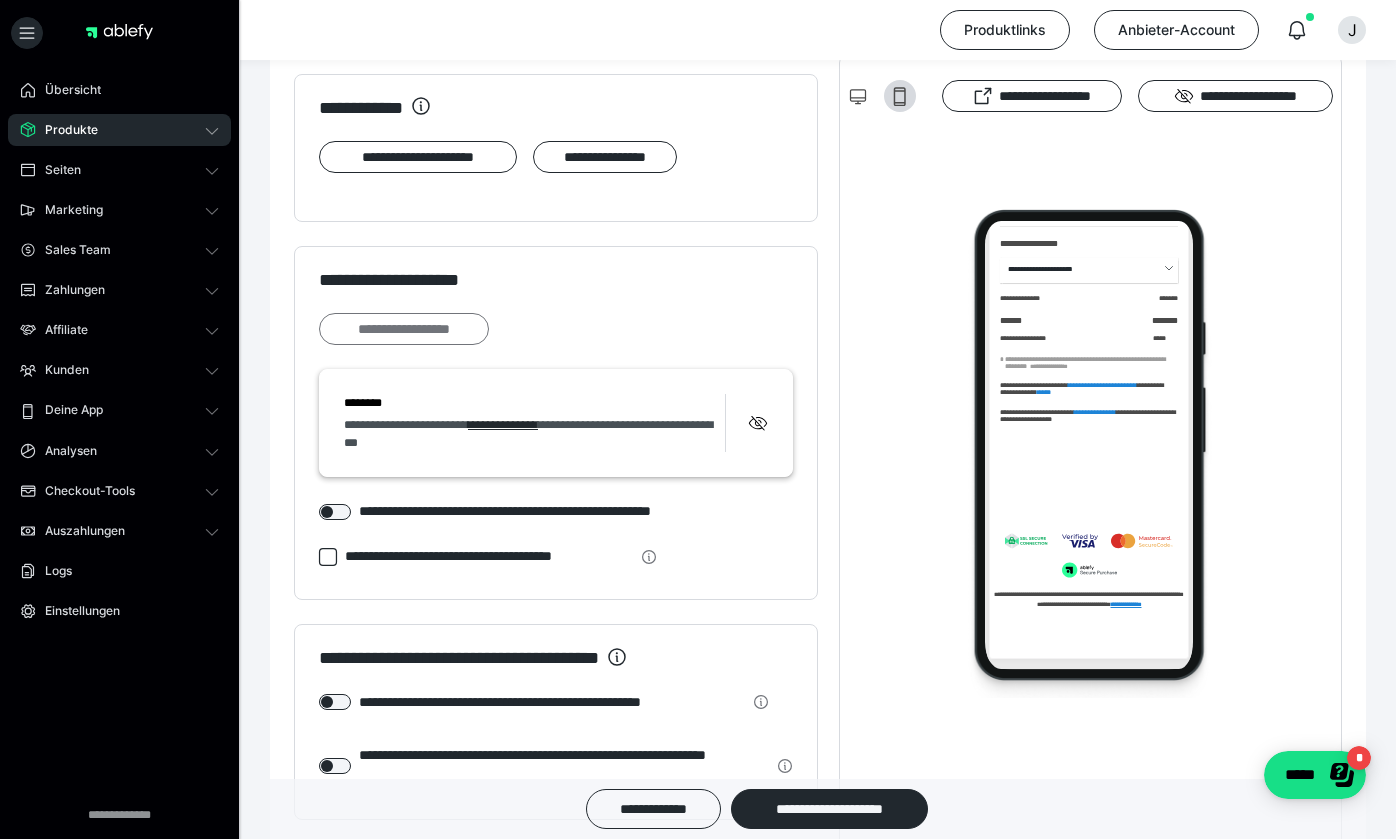 click on "**********" at bounding box center [404, 329] 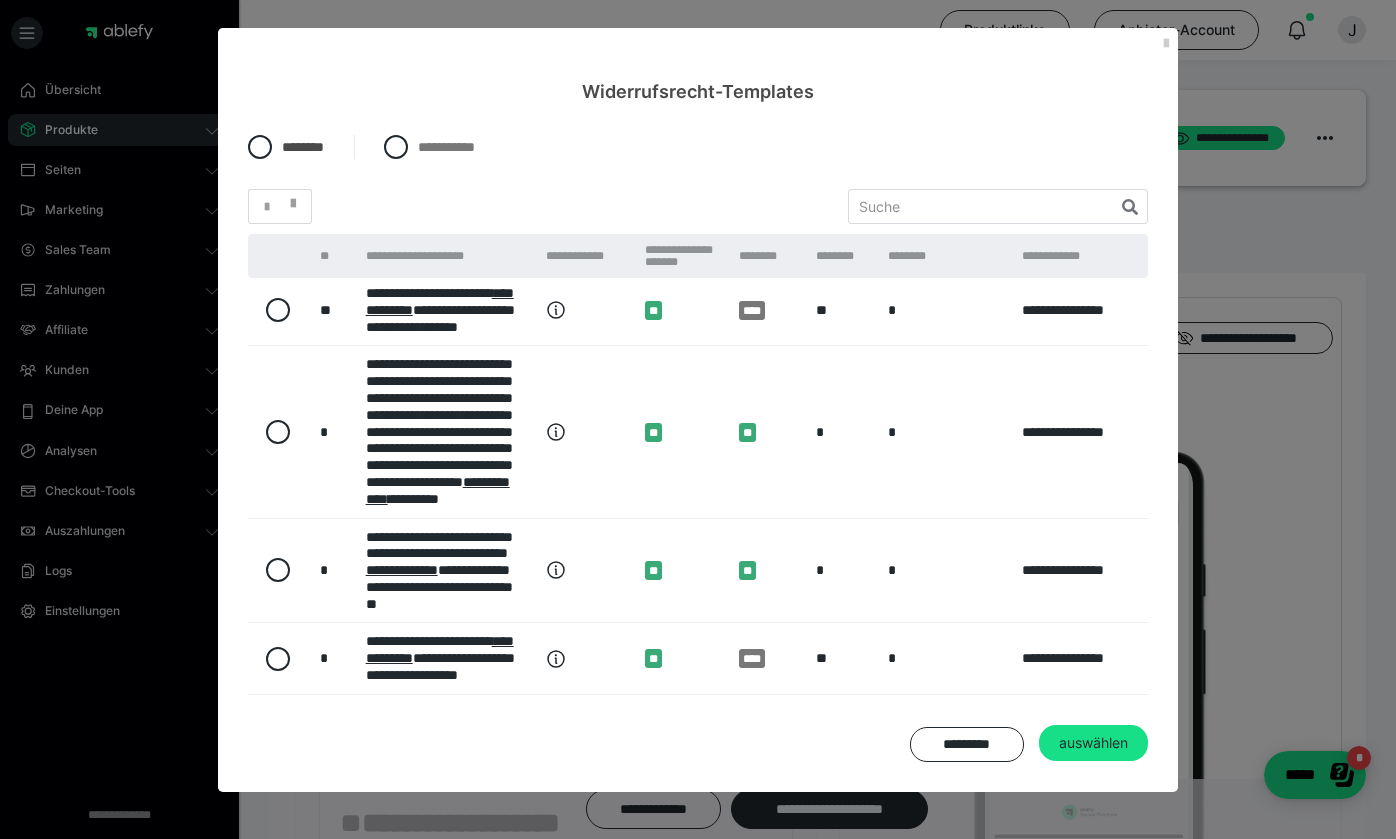 scroll, scrollTop: 865, scrollLeft: 0, axis: vertical 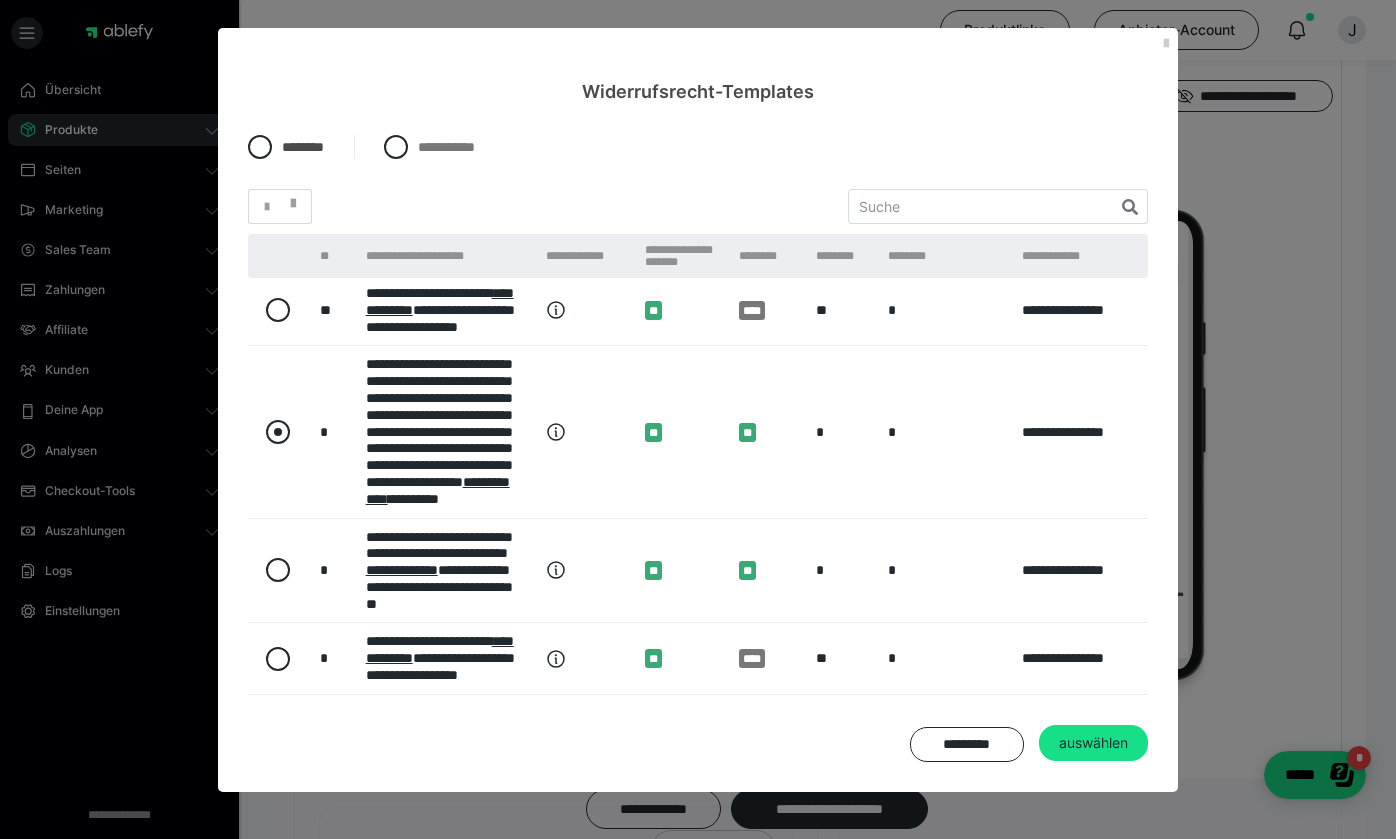 click at bounding box center [278, 432] 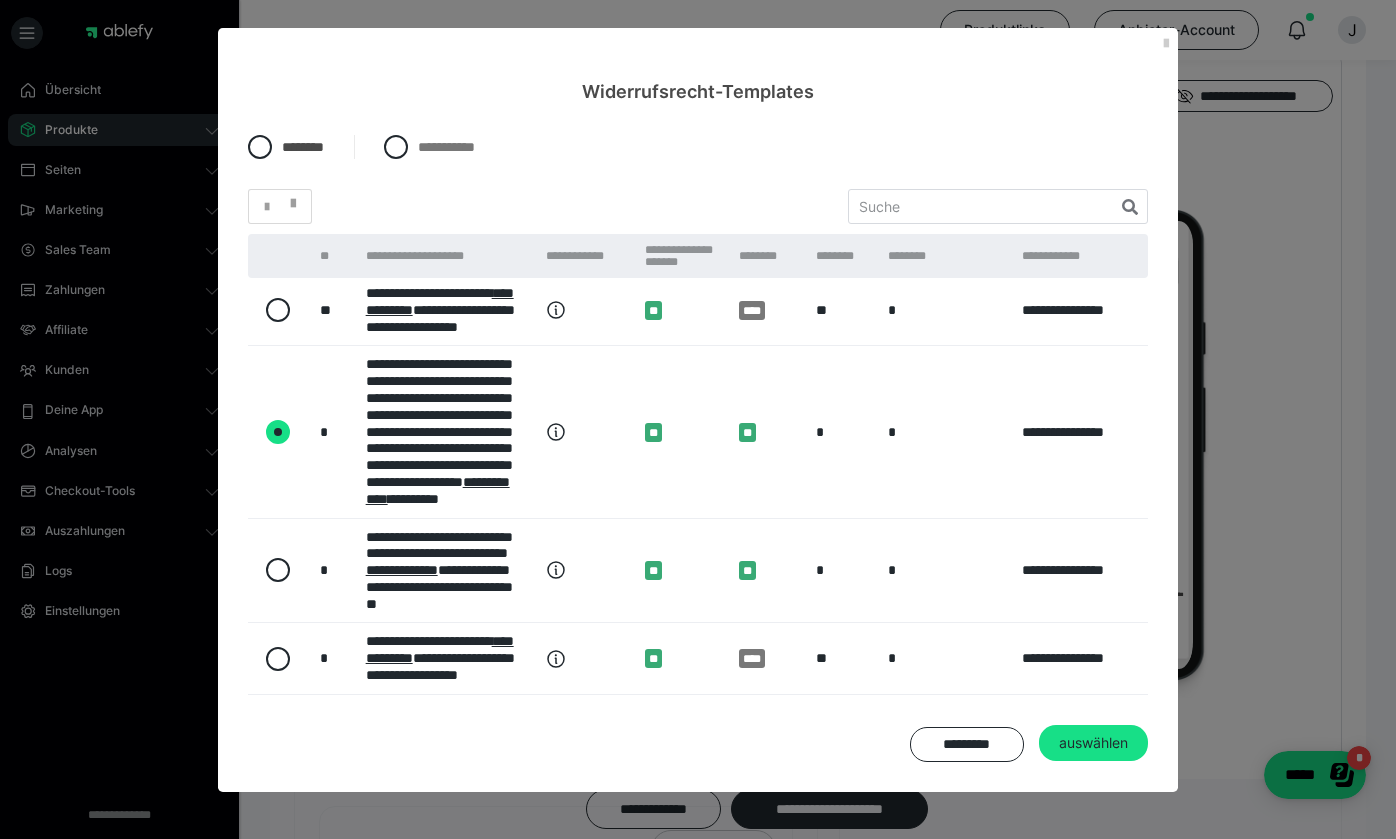 radio on "****" 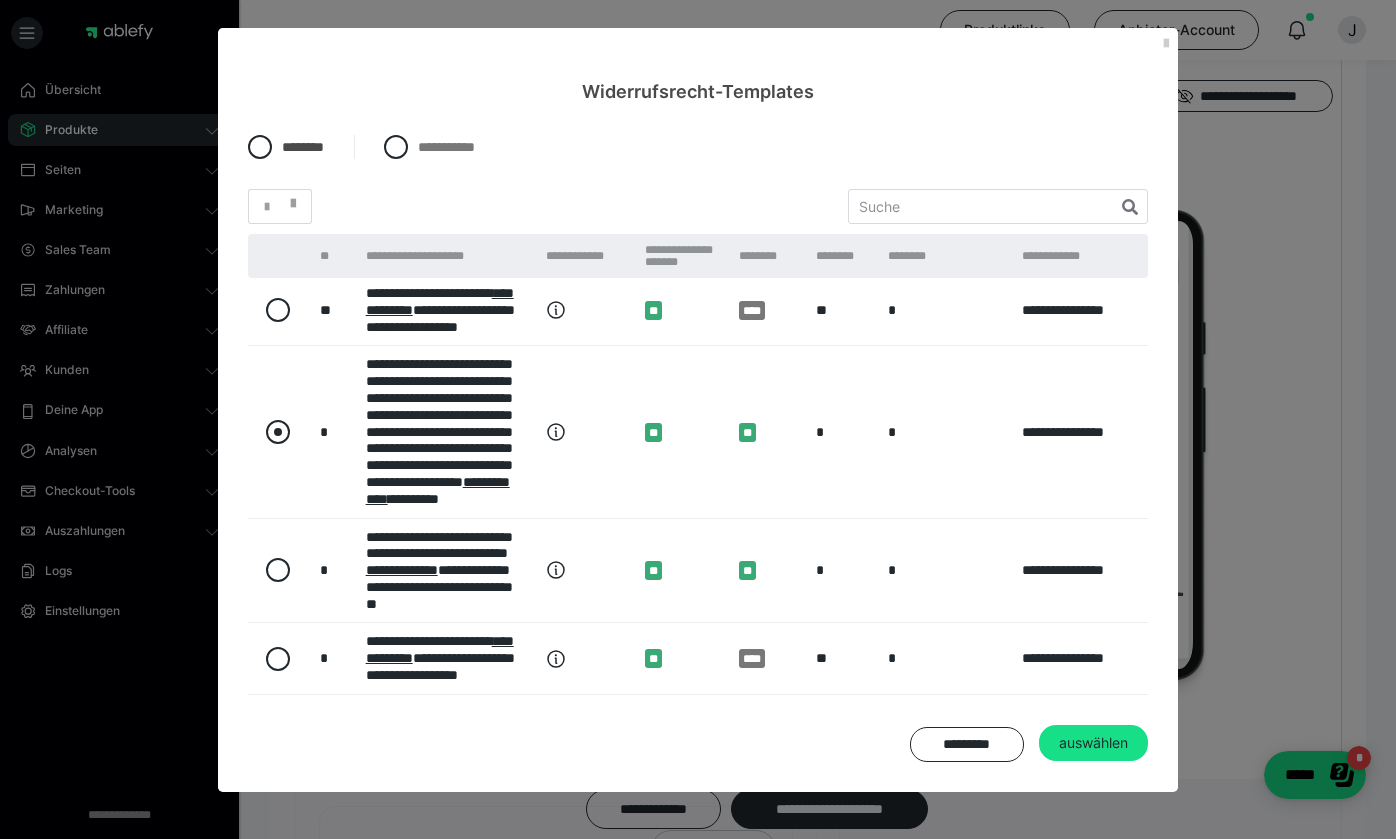 radio on "*****" 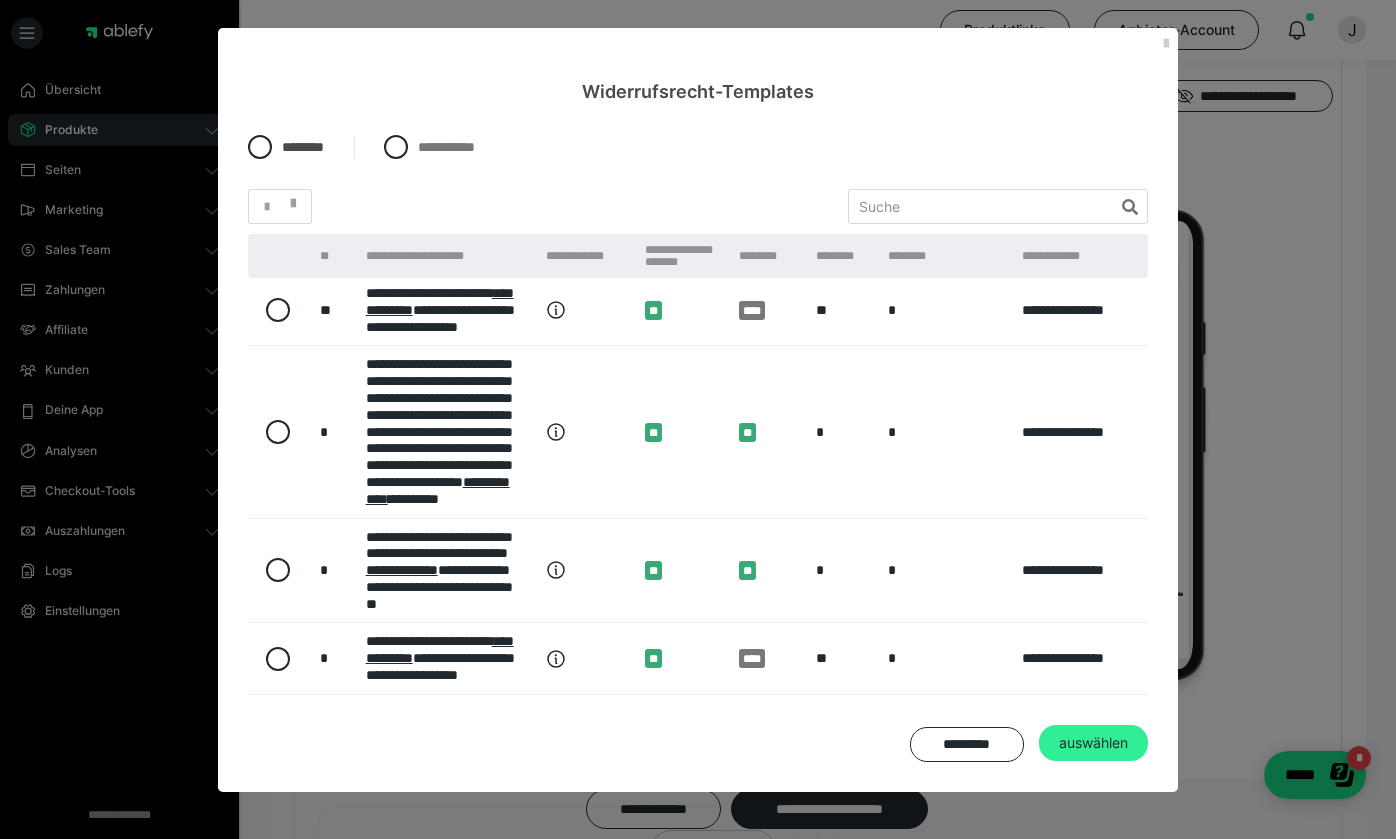 click on "auswählen" at bounding box center [1093, 743] 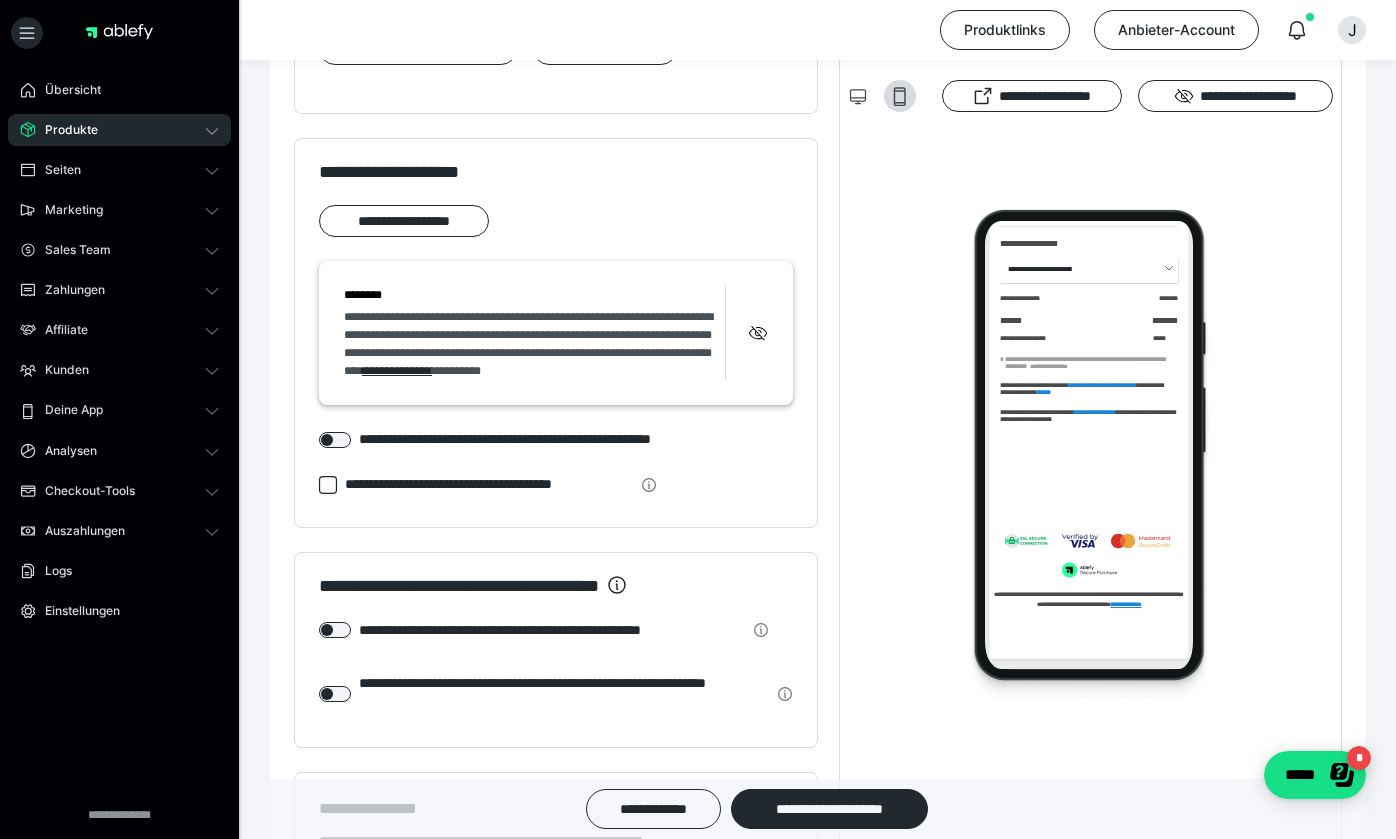 scroll, scrollTop: 1479, scrollLeft: 0, axis: vertical 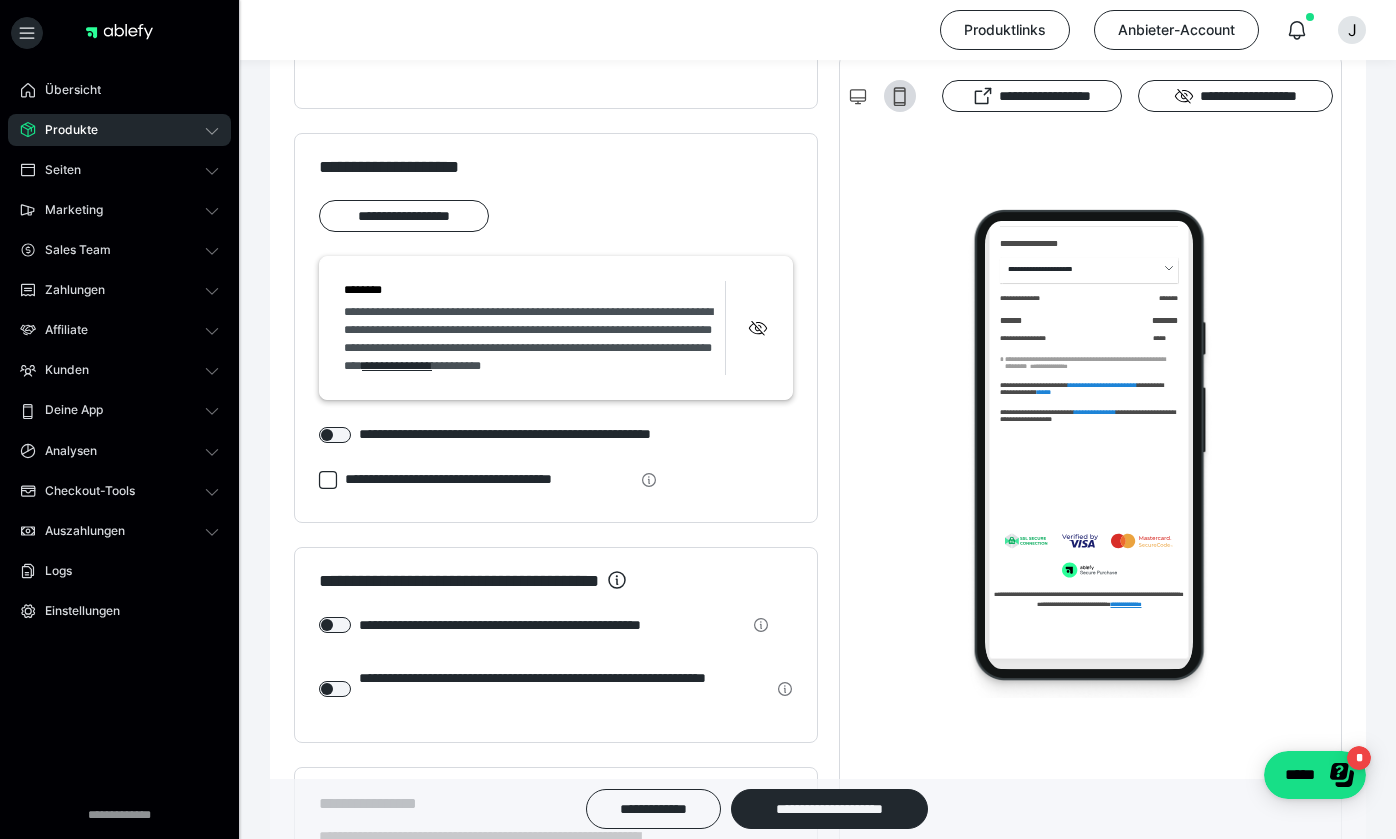 click 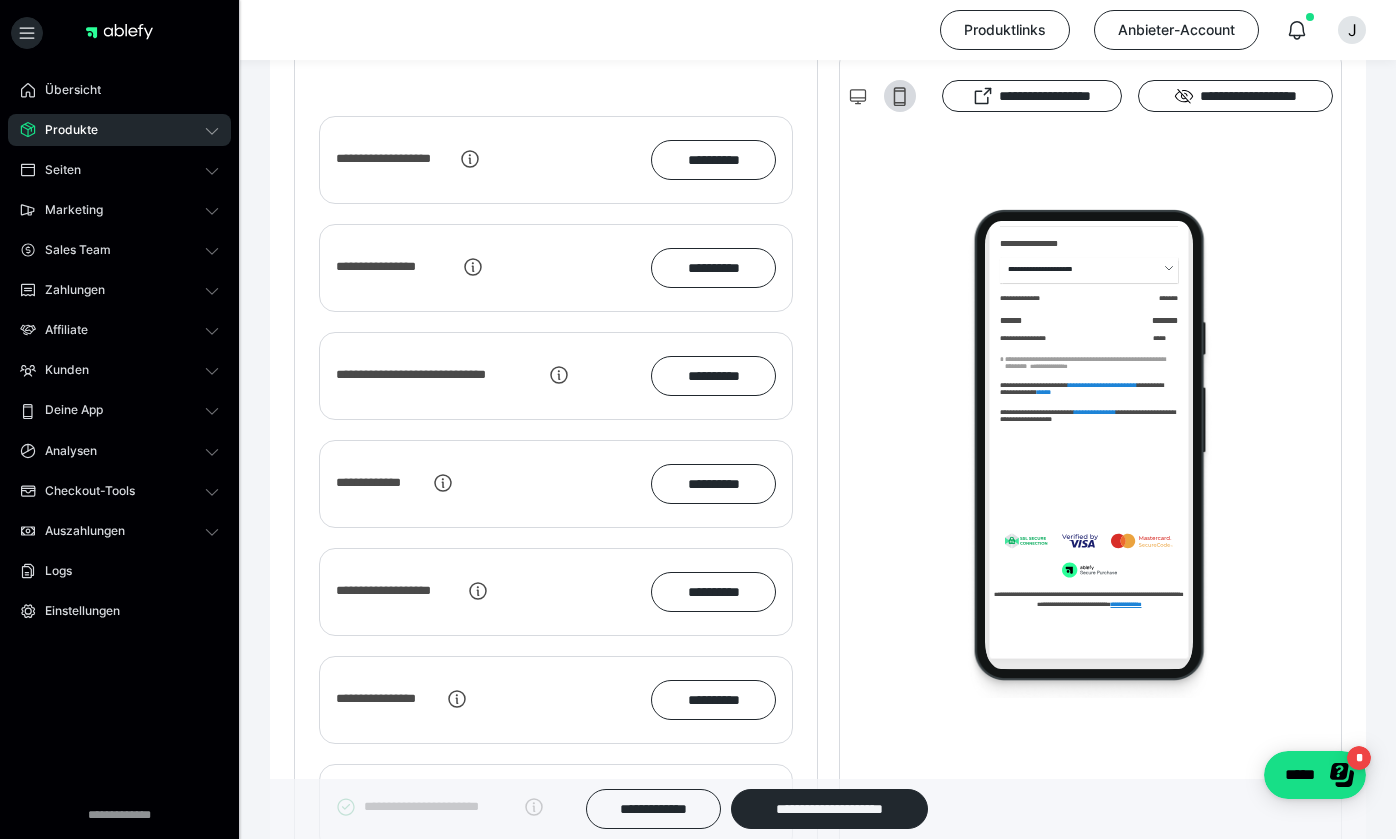 scroll, scrollTop: 2316, scrollLeft: 0, axis: vertical 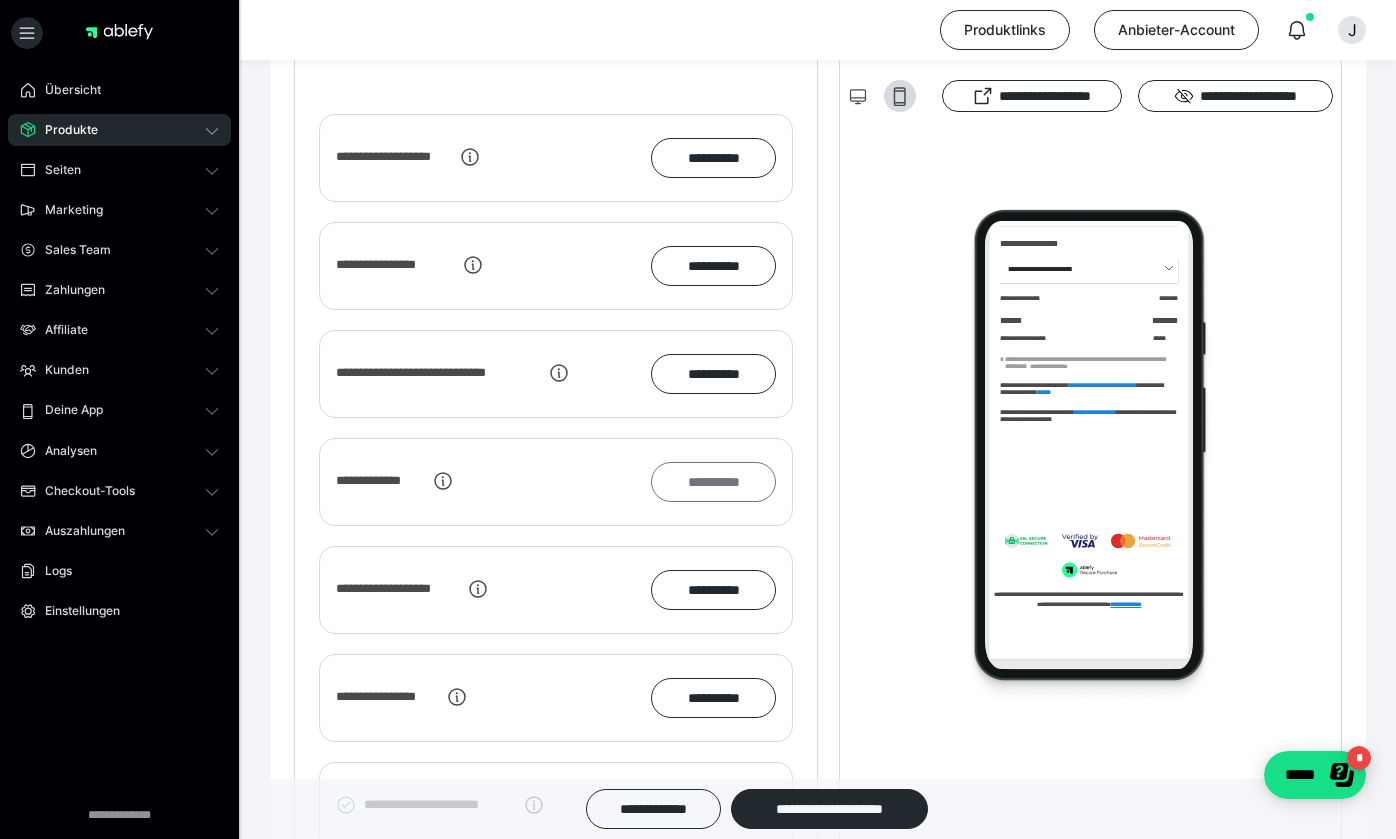 click on "**********" at bounding box center (713, 482) 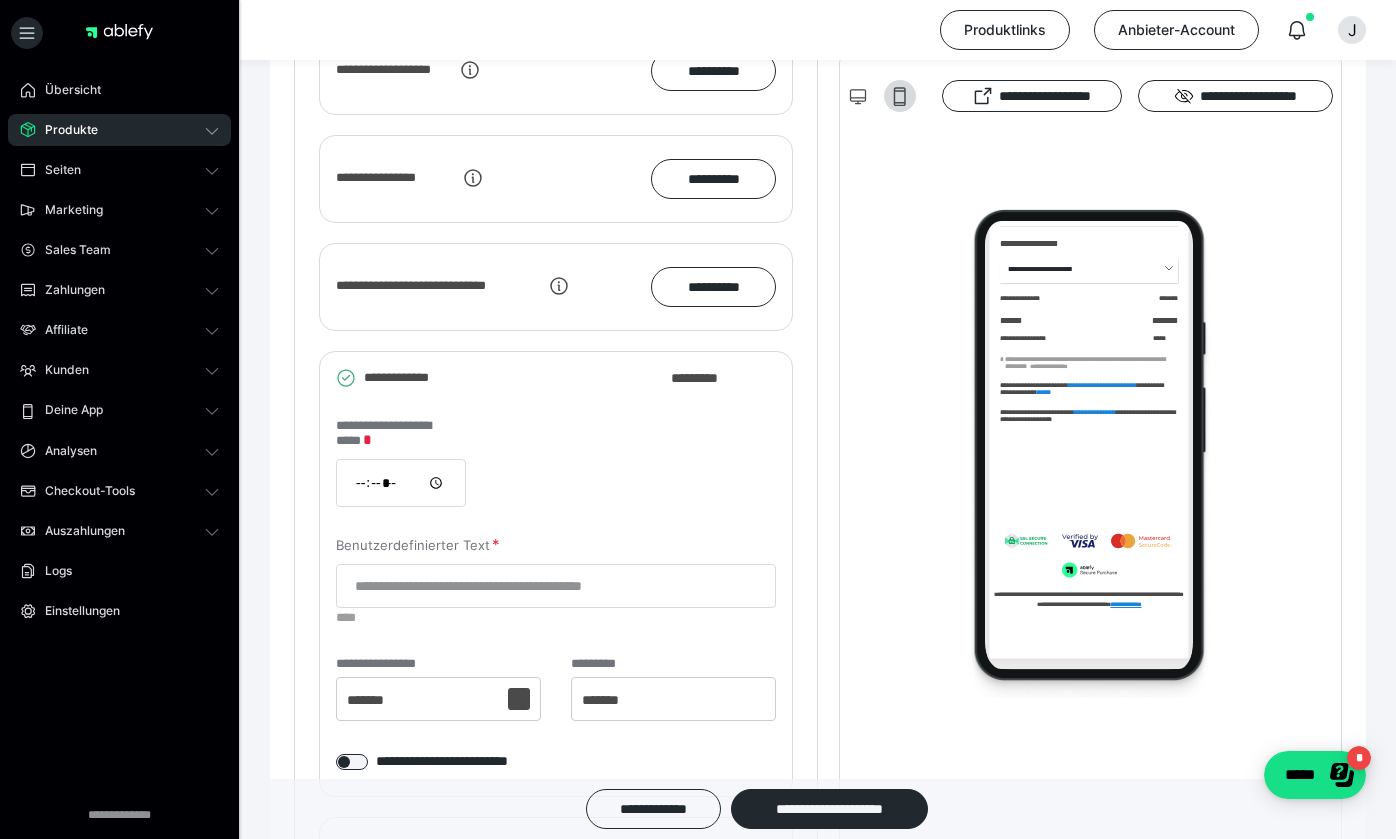 scroll, scrollTop: 2398, scrollLeft: 0, axis: vertical 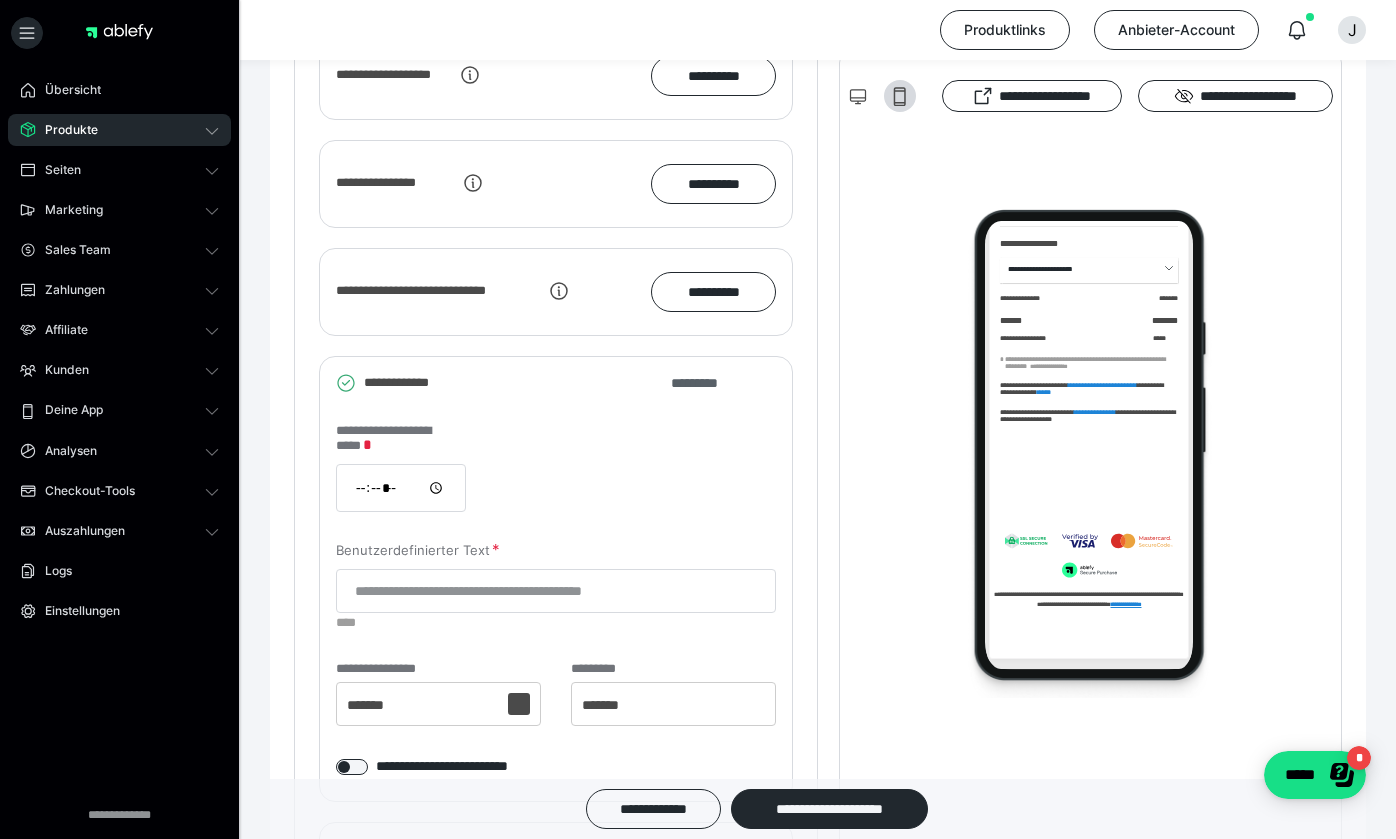 click on "*********" at bounding box center [703, 383] 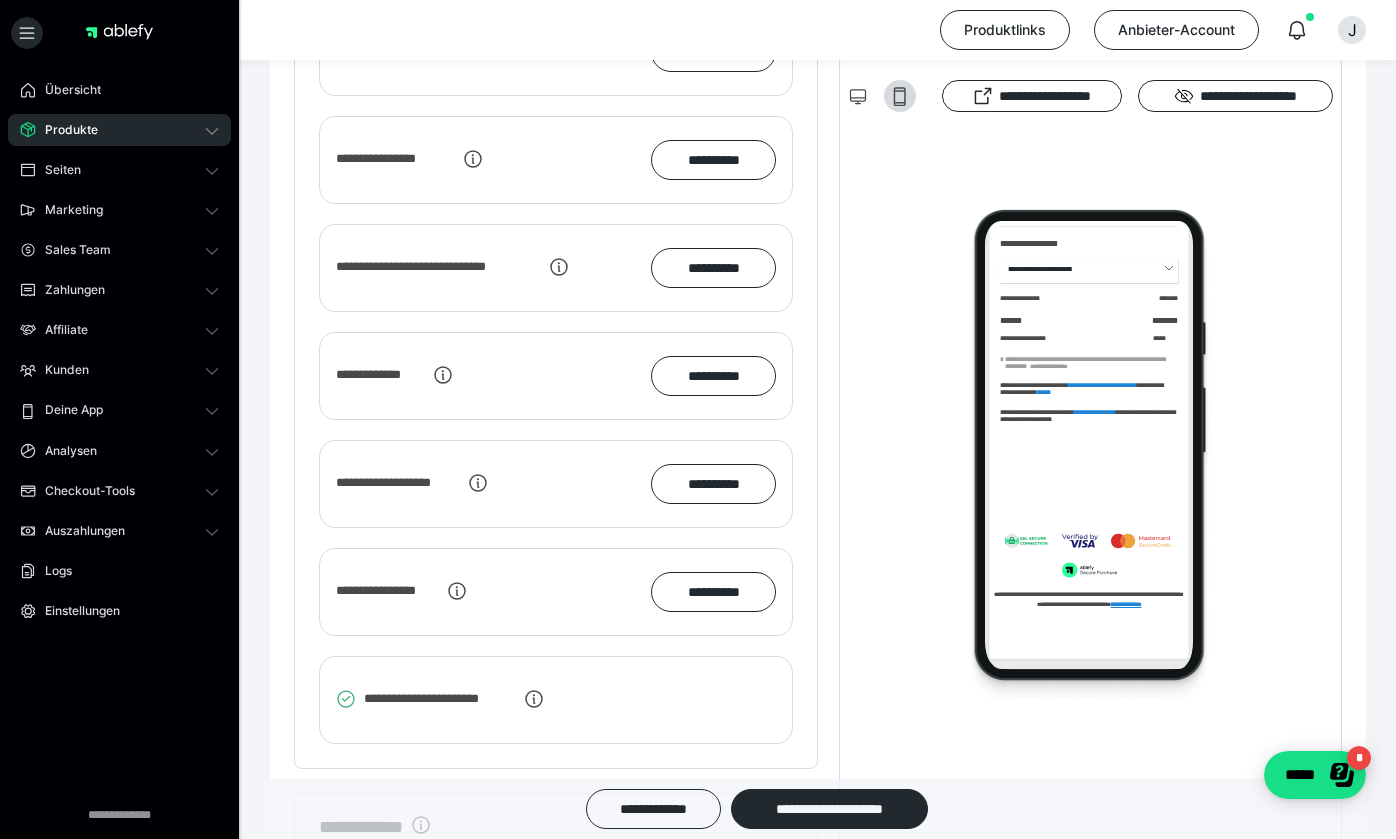 scroll, scrollTop: 2434, scrollLeft: 0, axis: vertical 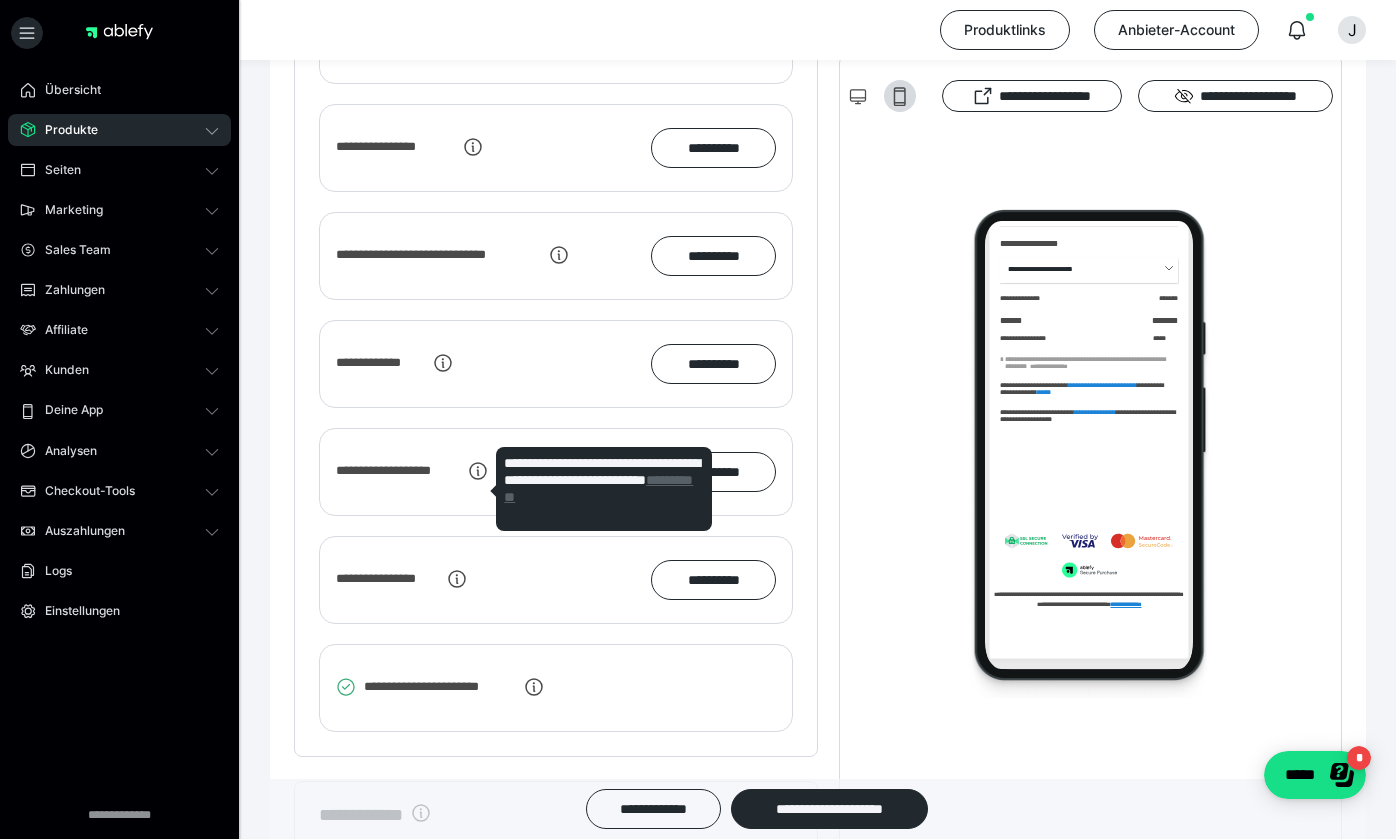 click on "**********" at bounding box center (598, 488) 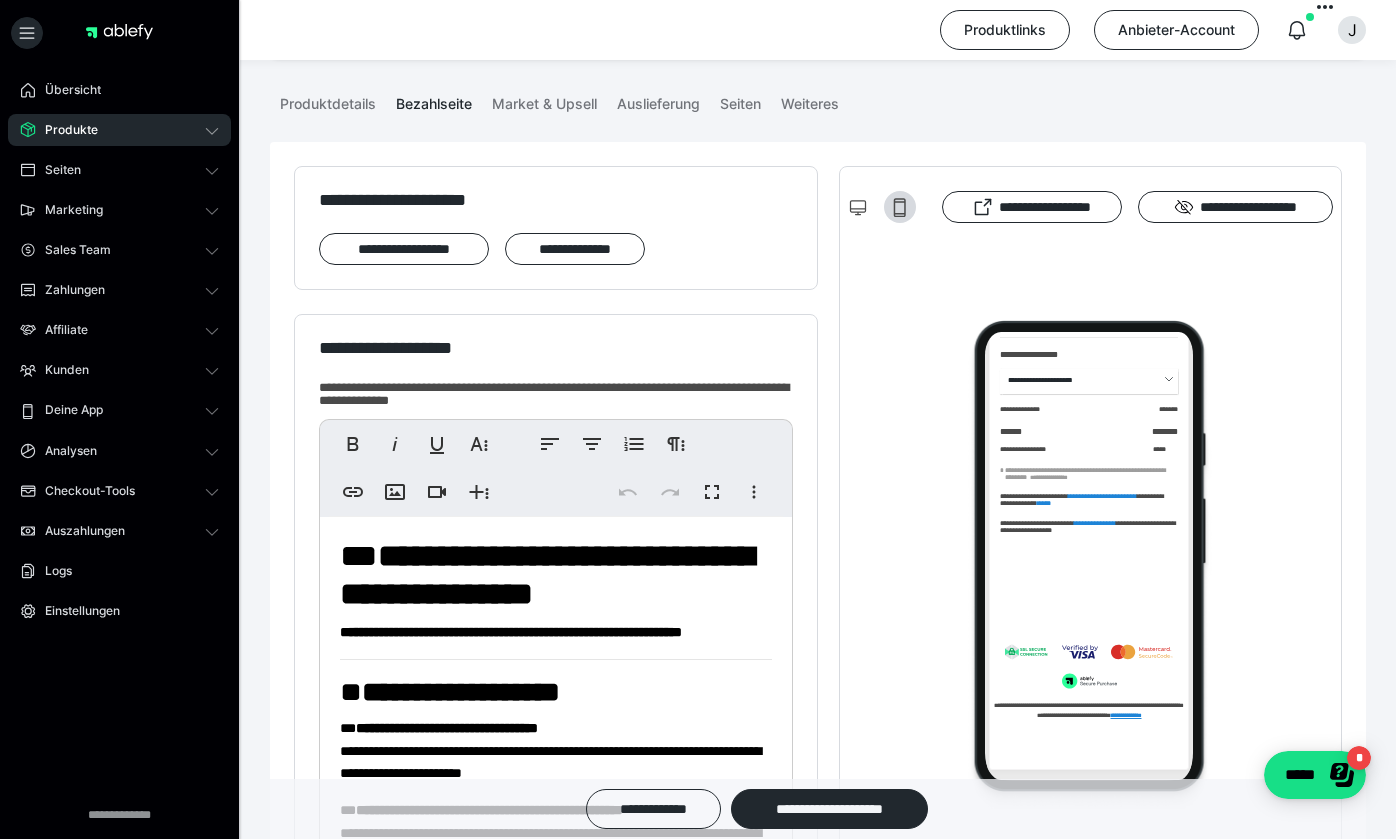 scroll, scrollTop: 76, scrollLeft: 0, axis: vertical 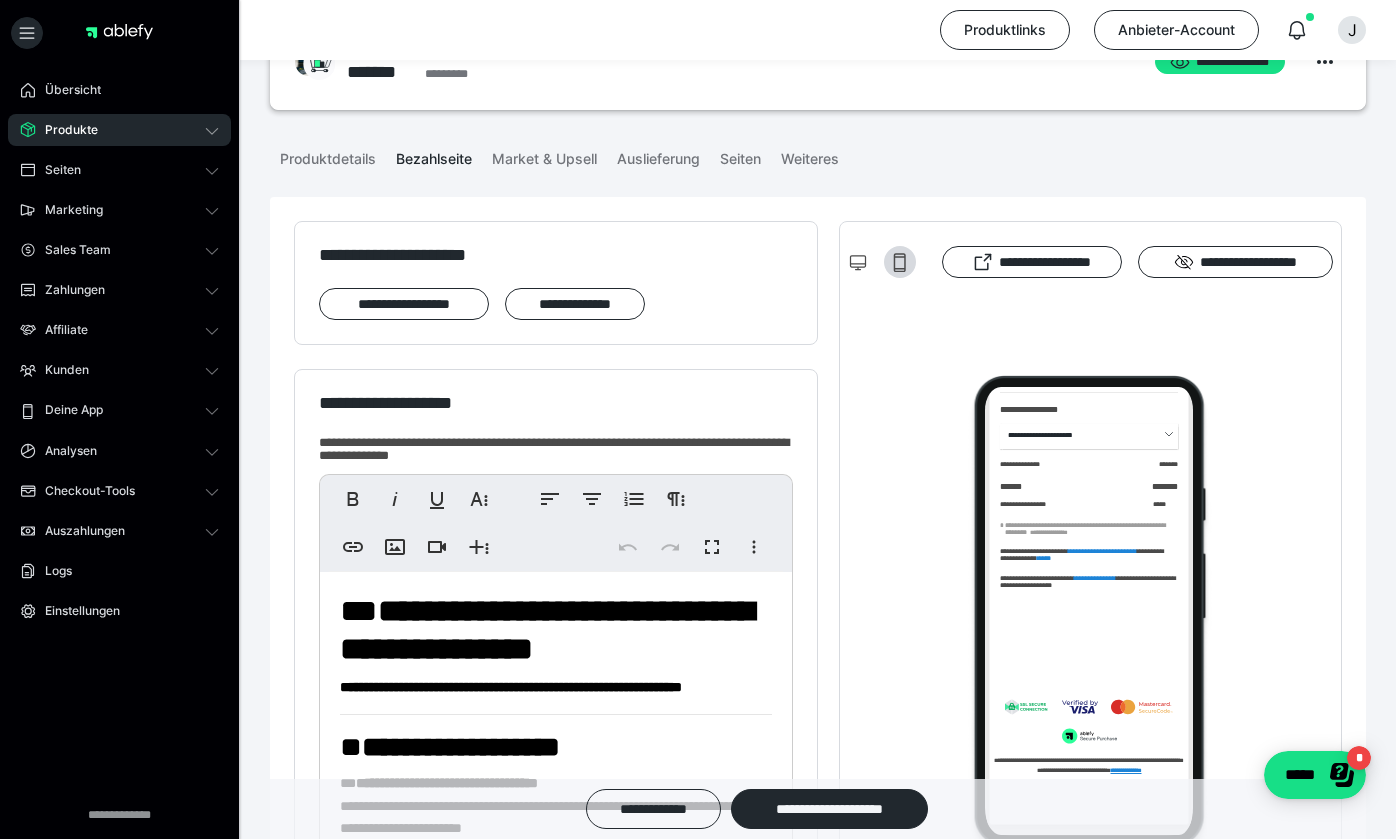 click on "Produkte" at bounding box center [119, 130] 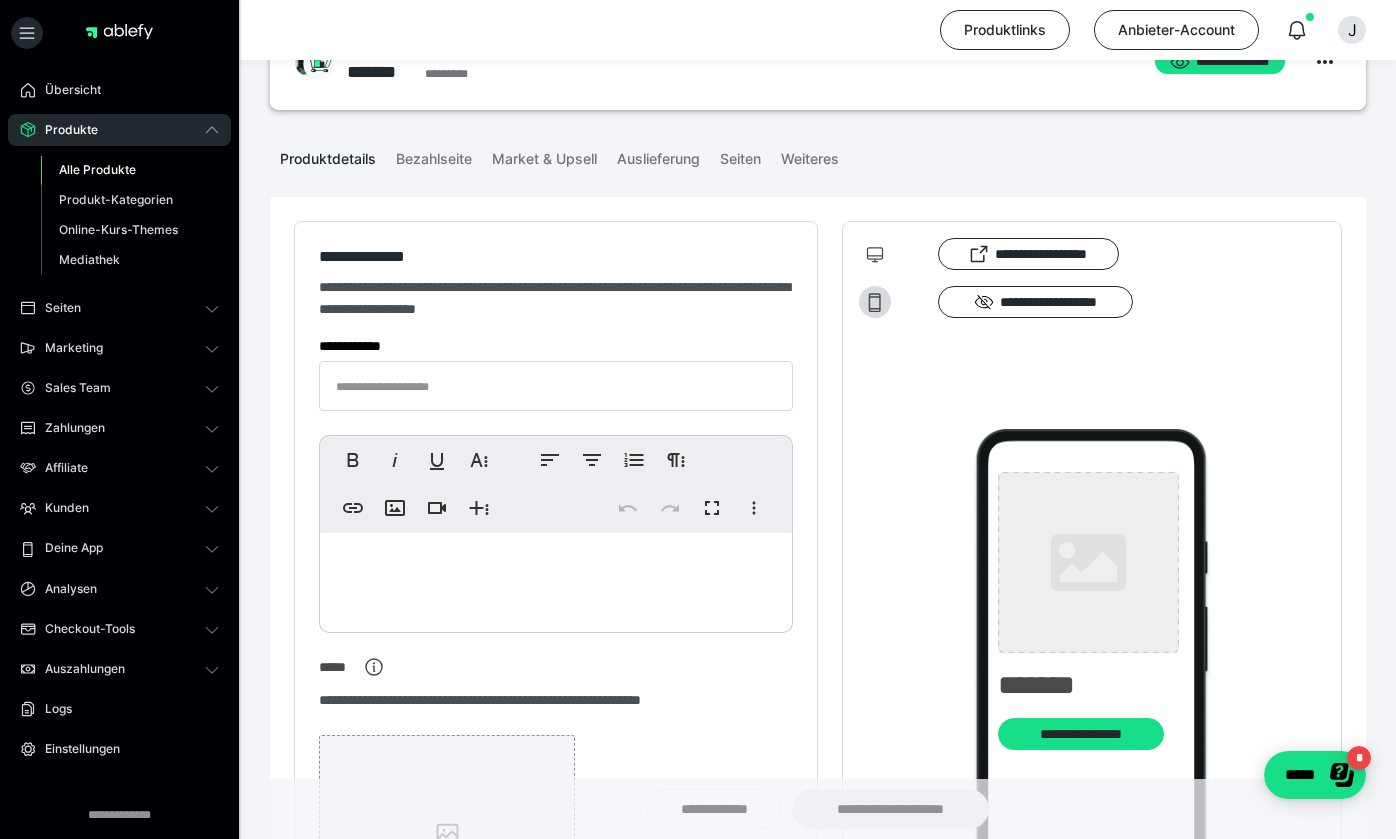 type on "**********" 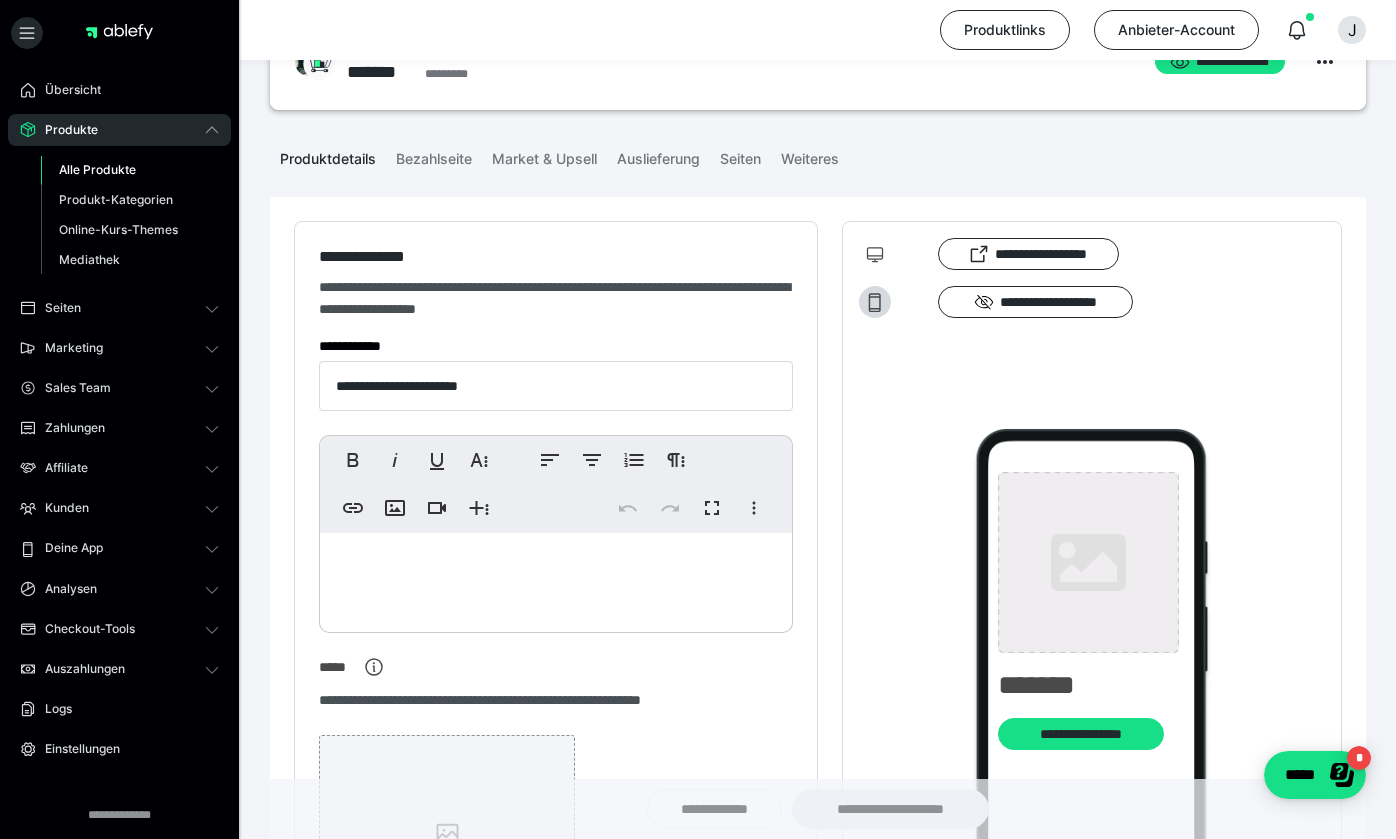 type on "**********" 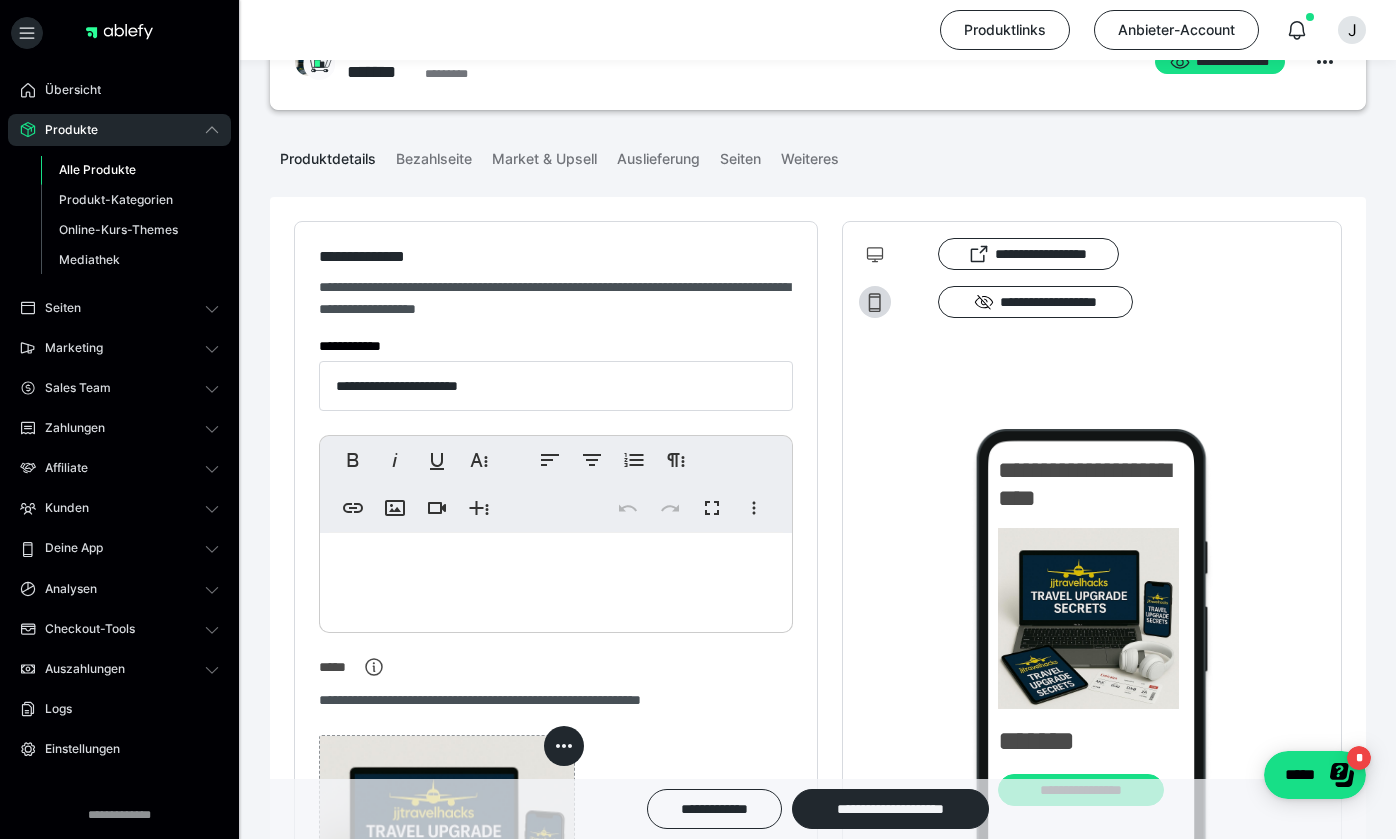 click on "Alle Produkte" at bounding box center (97, 169) 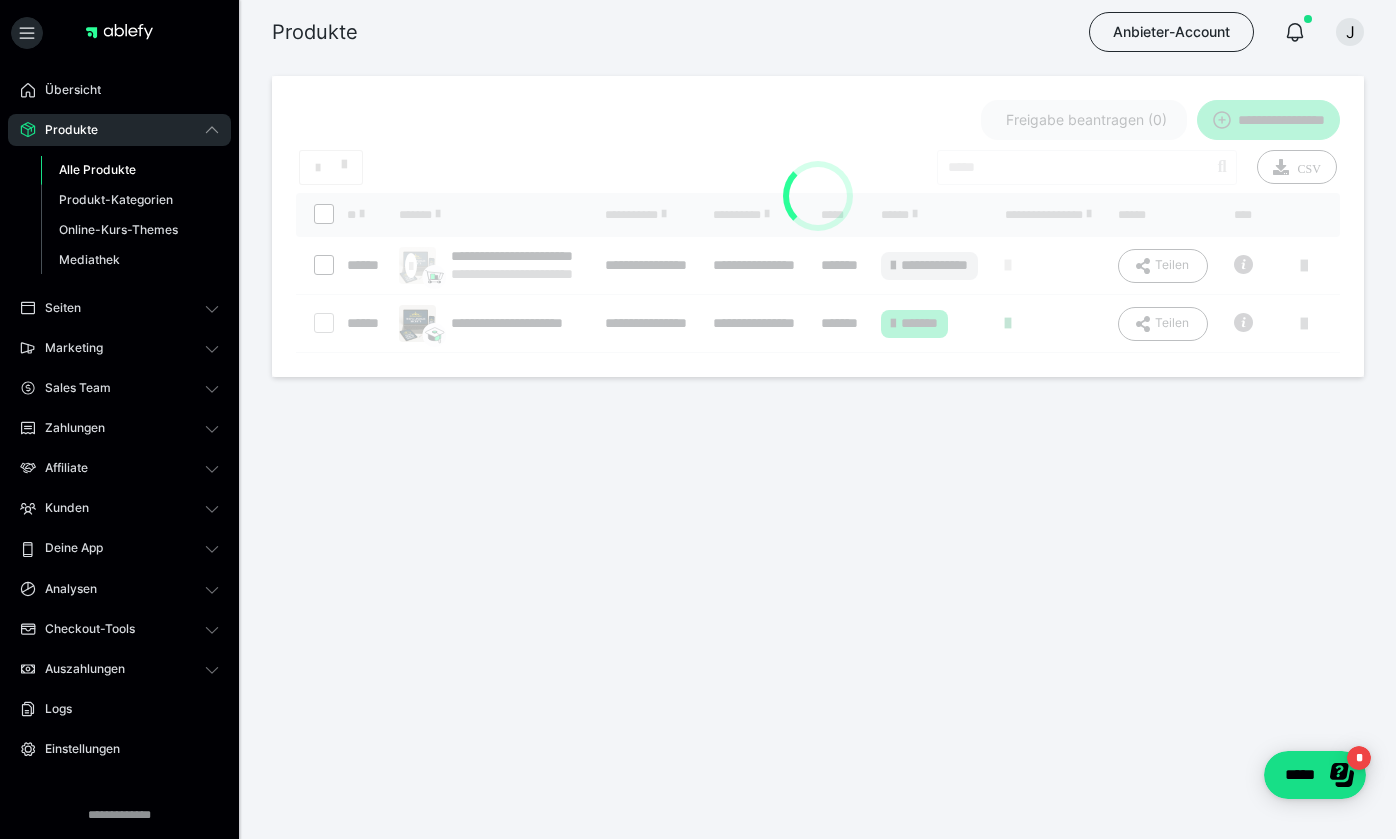scroll, scrollTop: 0, scrollLeft: 0, axis: both 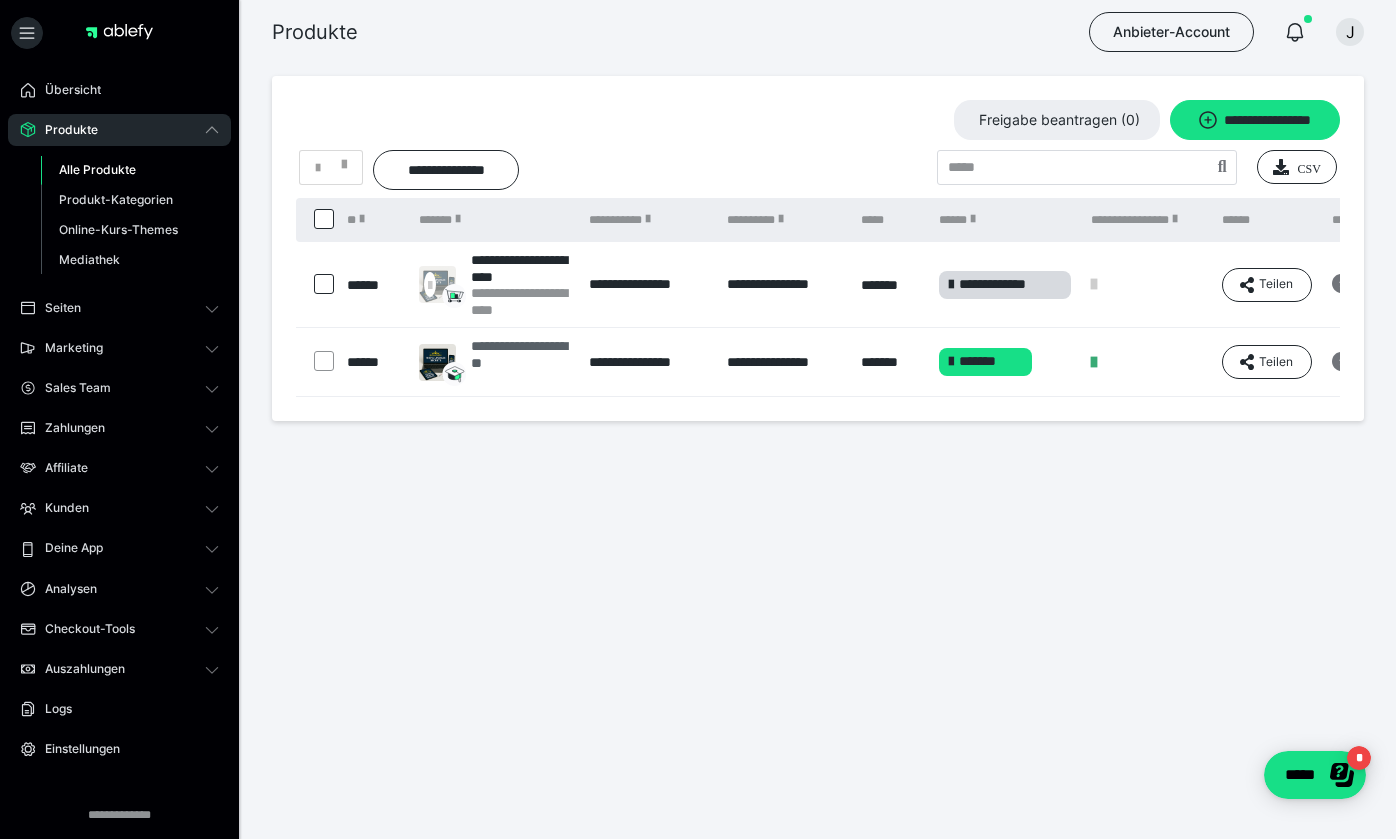 click on "**********" at bounding box center [520, 362] 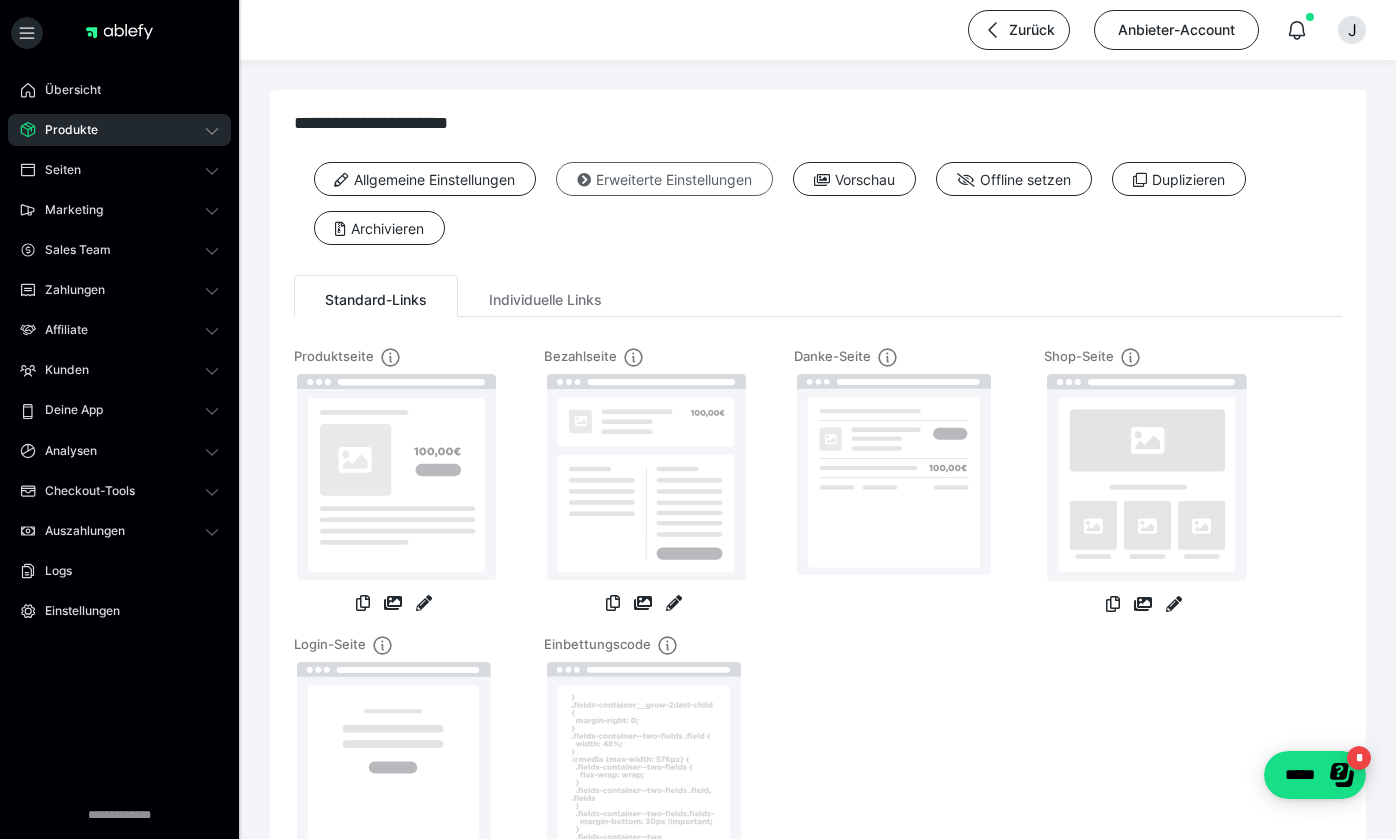 click on "Erweiterte Einstellungen" at bounding box center (664, 179) 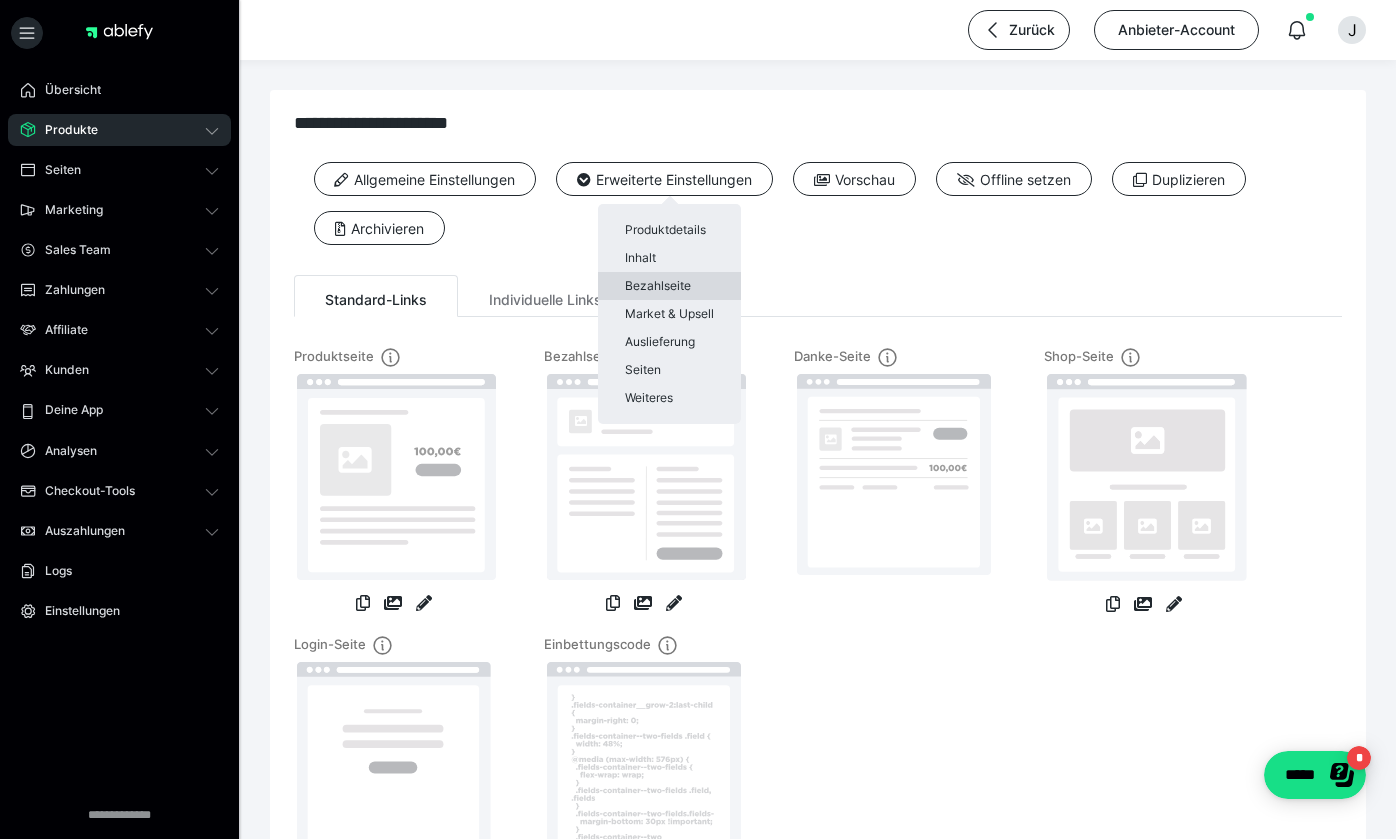 click on "Bezahlseite" at bounding box center (669, 286) 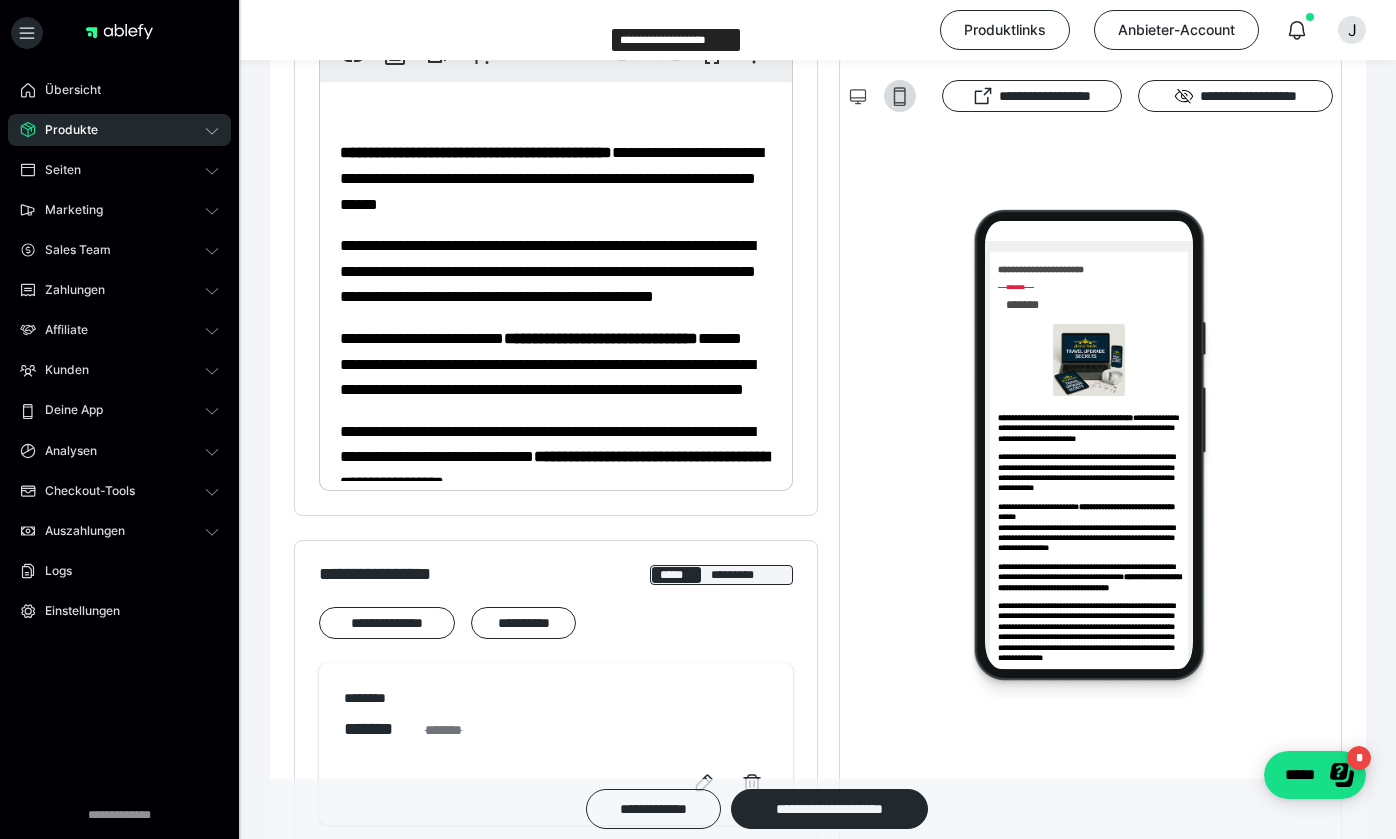 scroll, scrollTop: 692, scrollLeft: 0, axis: vertical 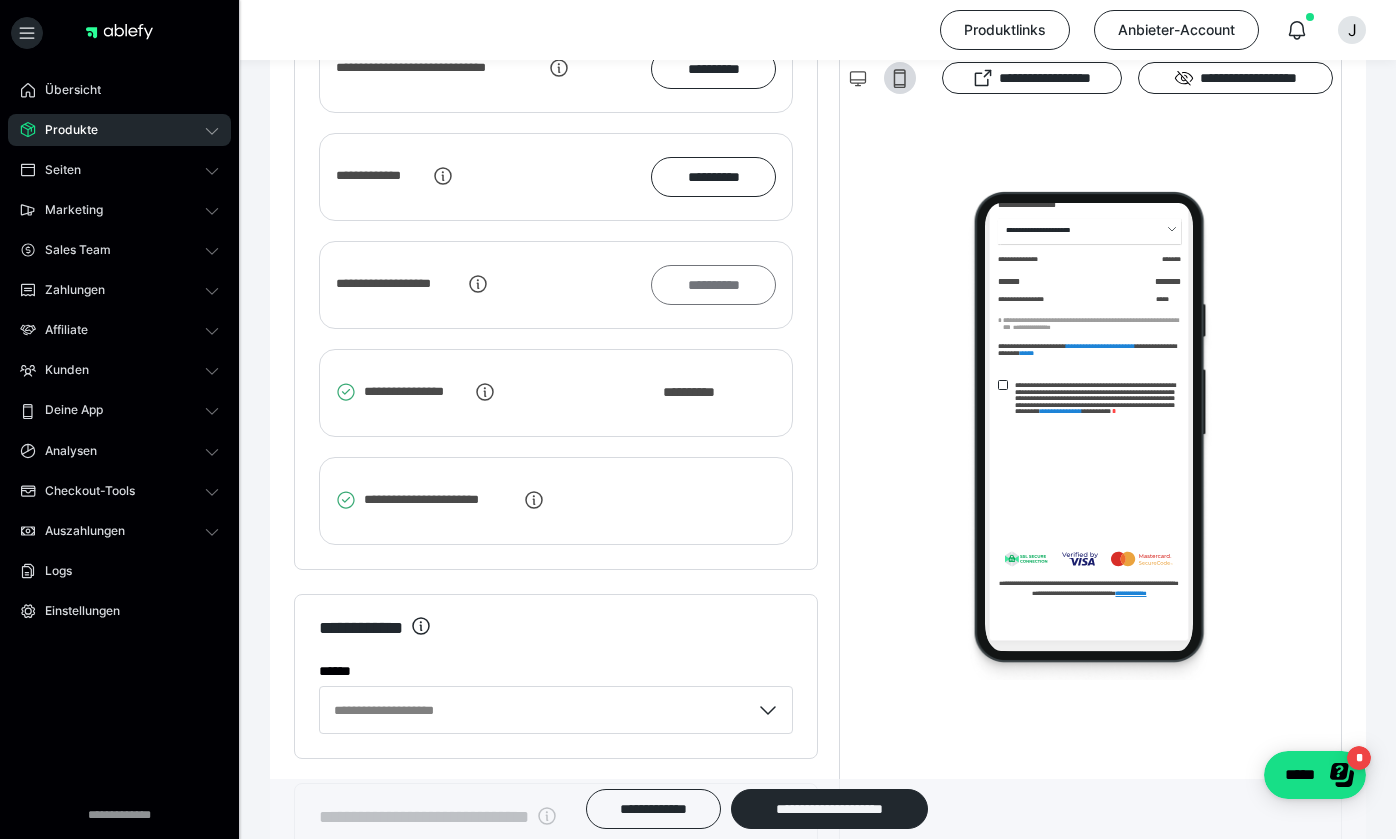 click on "**********" at bounding box center [713, 285] 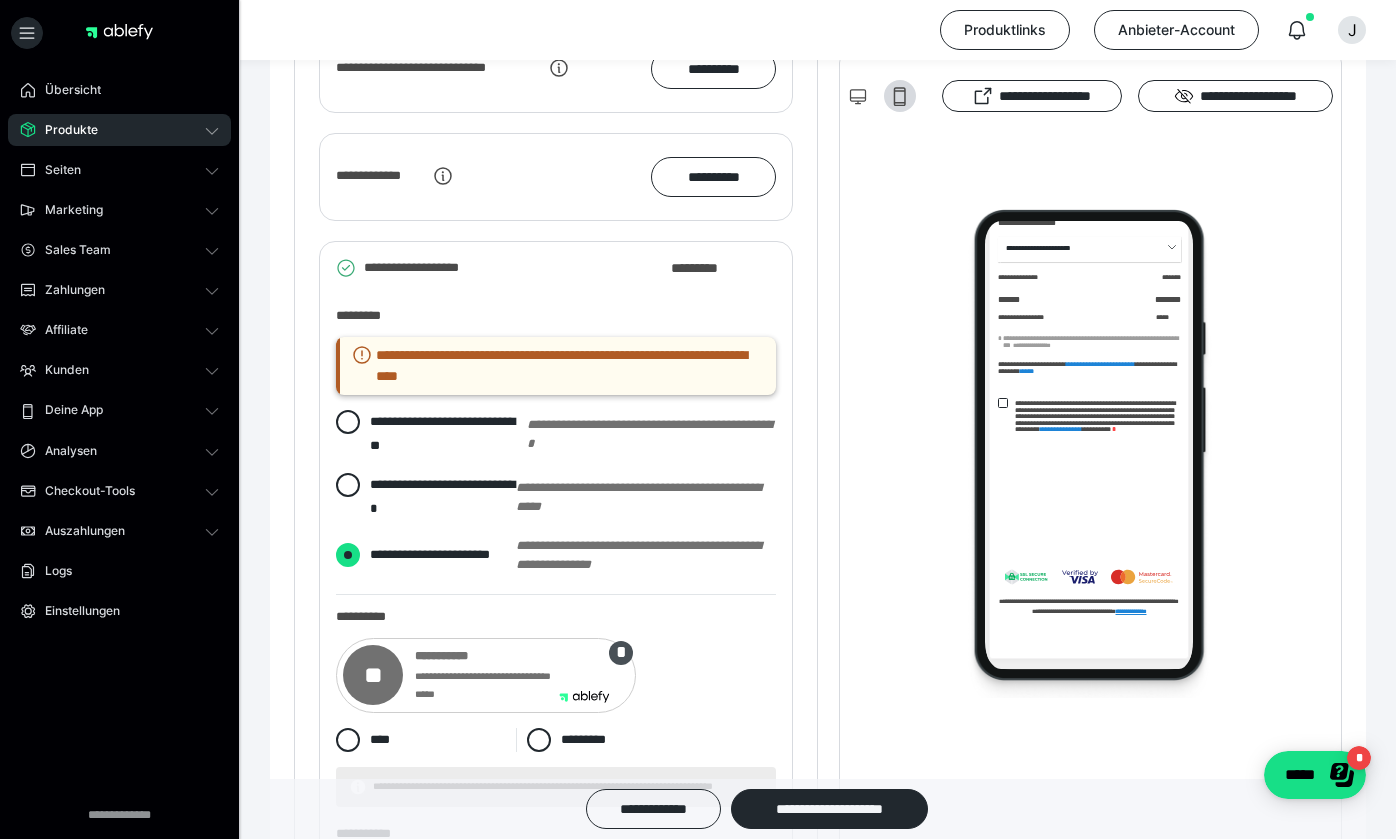 radio on "*****" 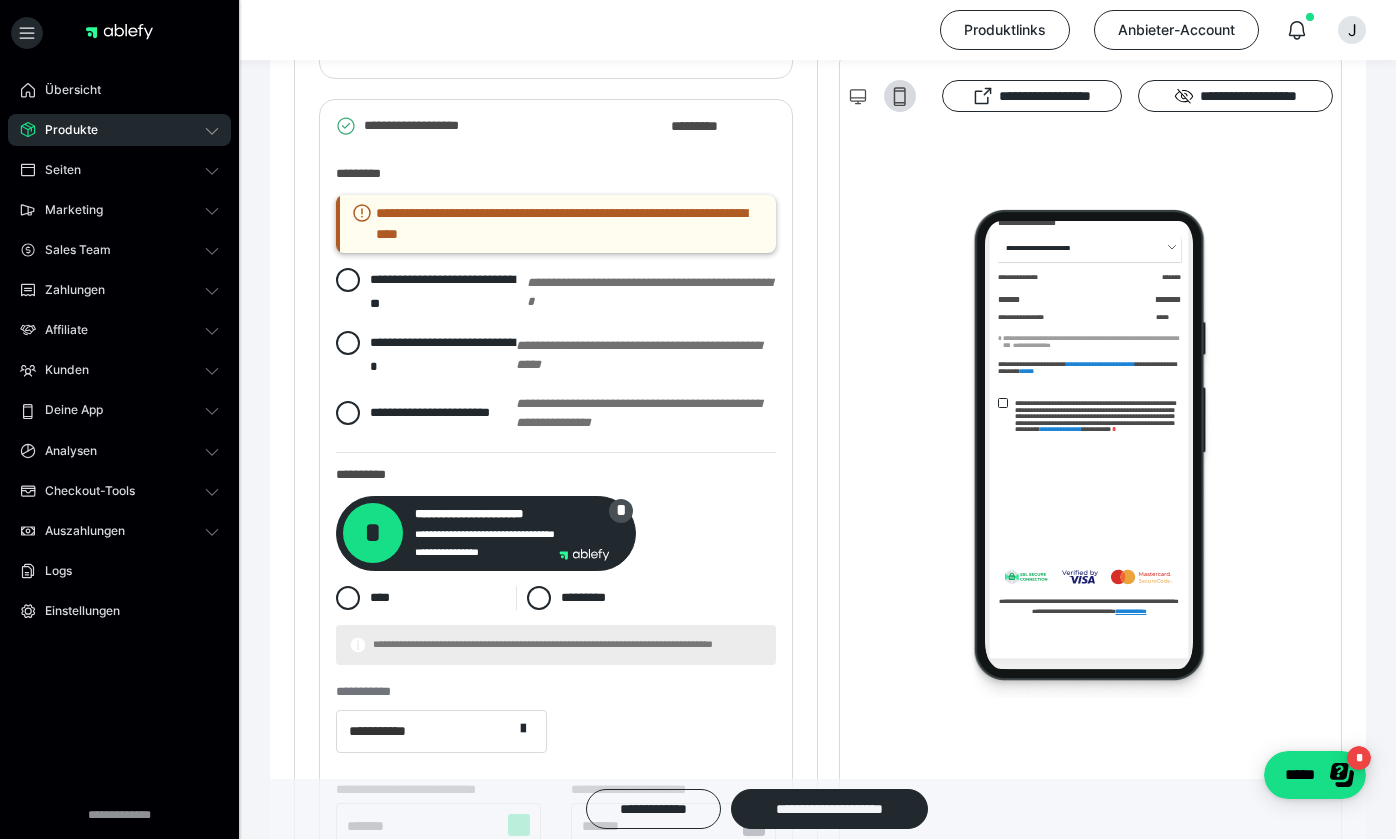 scroll, scrollTop: 2852, scrollLeft: 0, axis: vertical 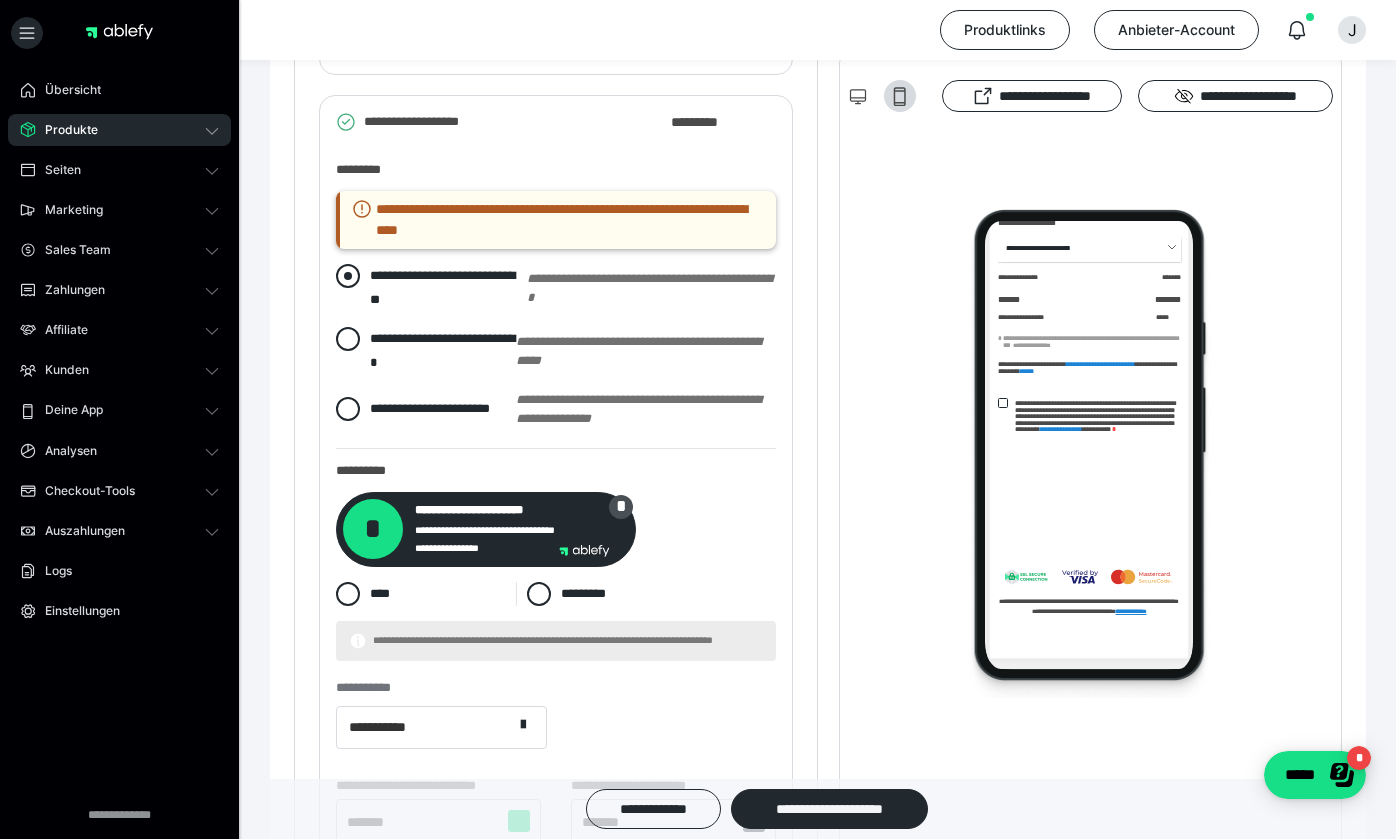 click on "**********" at bounding box center [442, 287] 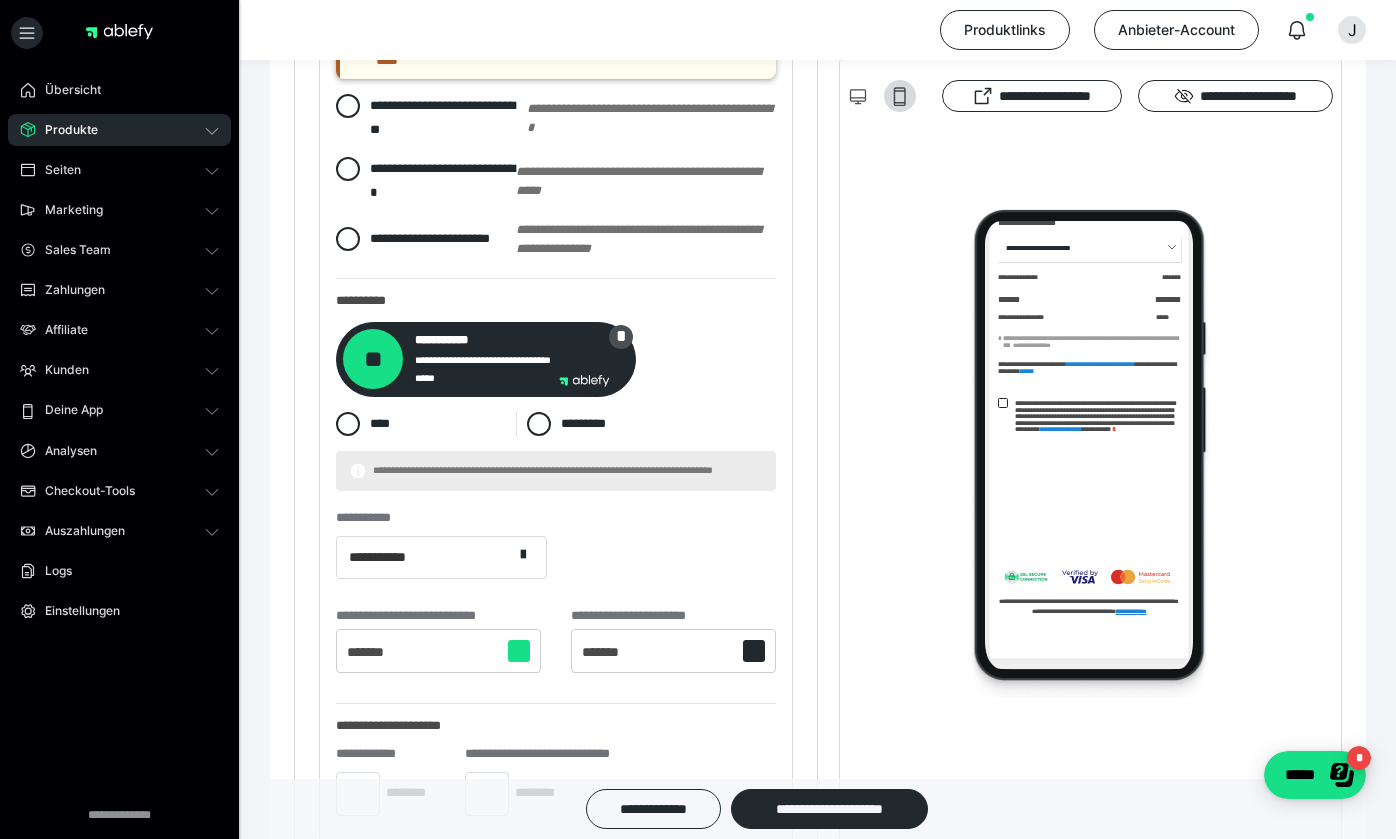 scroll, scrollTop: 3029, scrollLeft: 0, axis: vertical 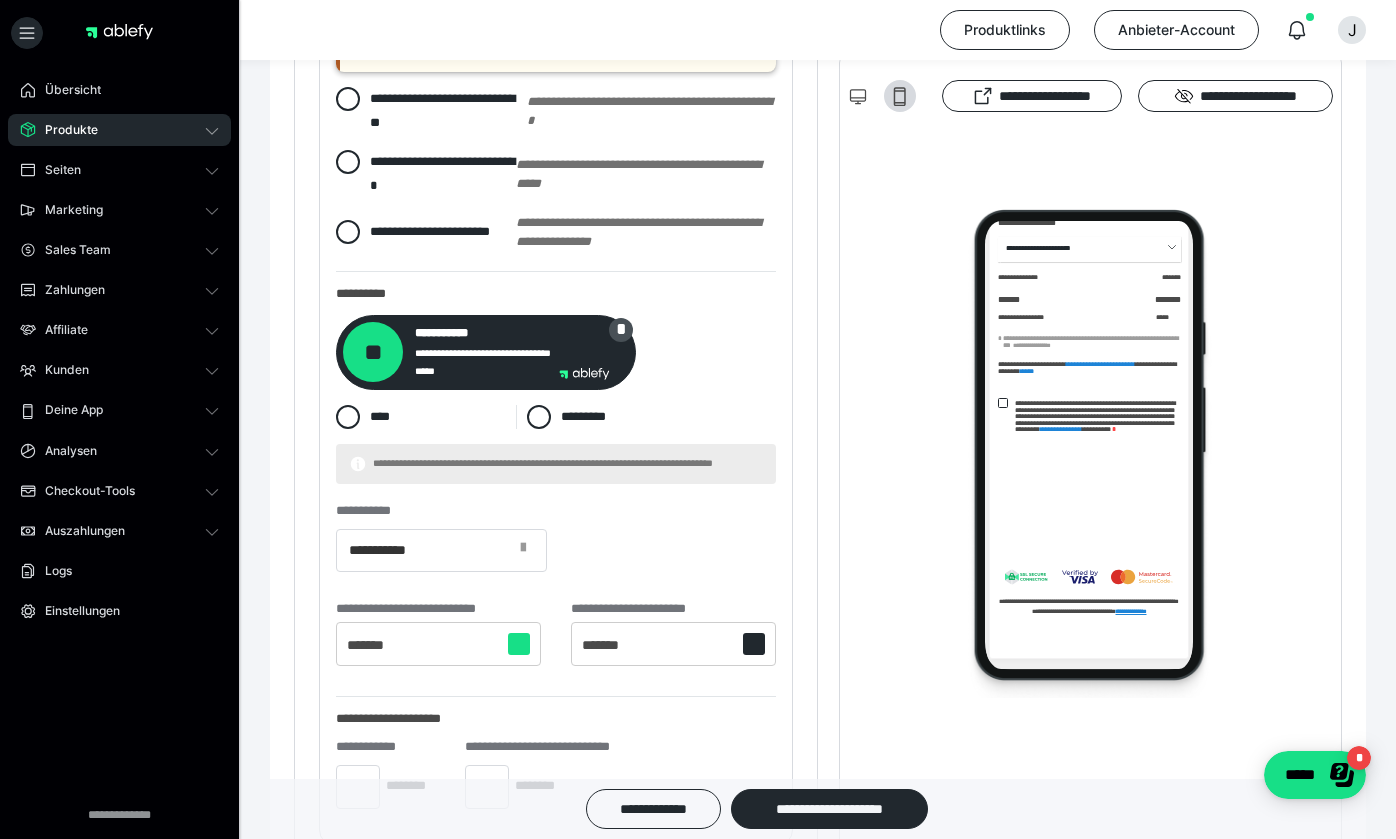 click at bounding box center [523, 548] 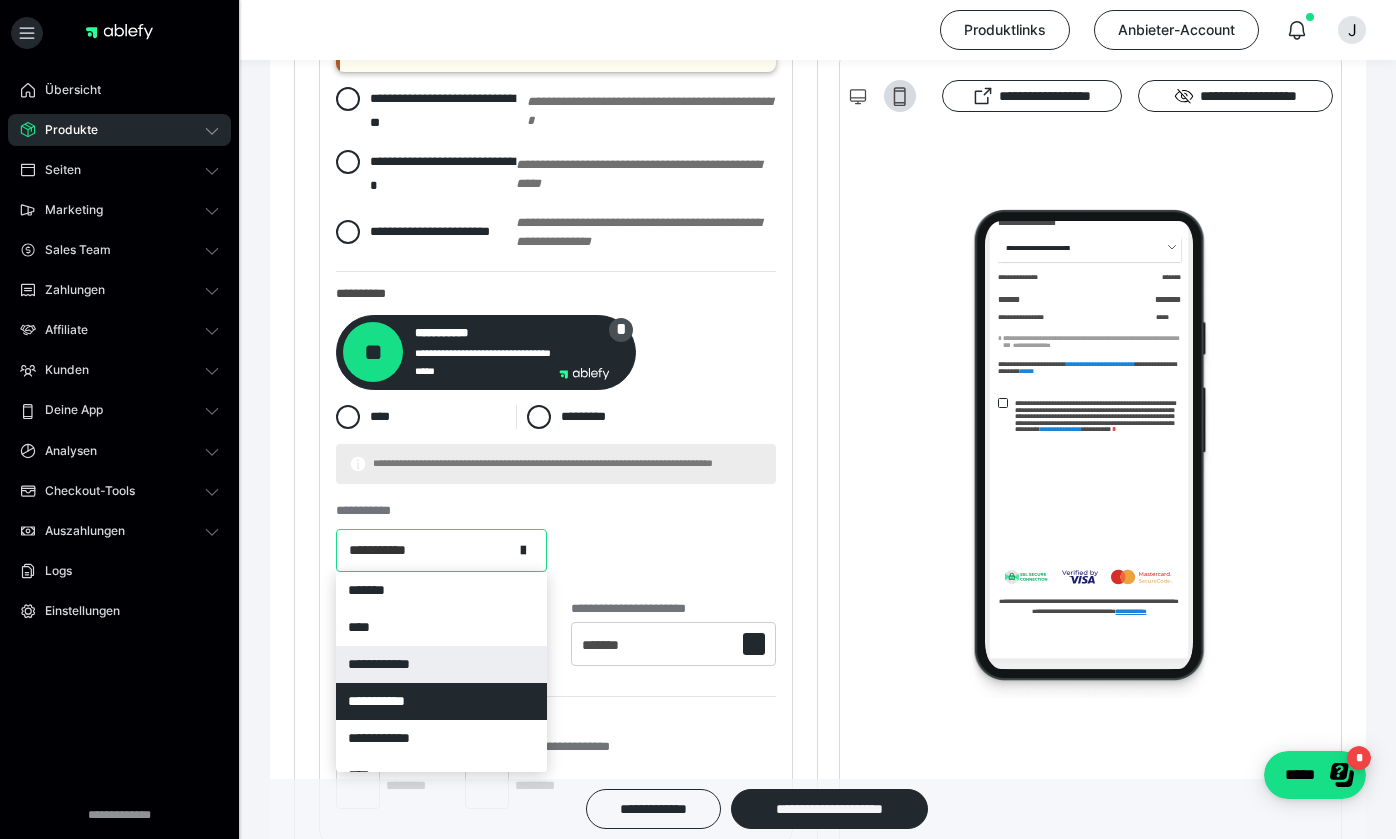 click on "**********" at bounding box center [441, 664] 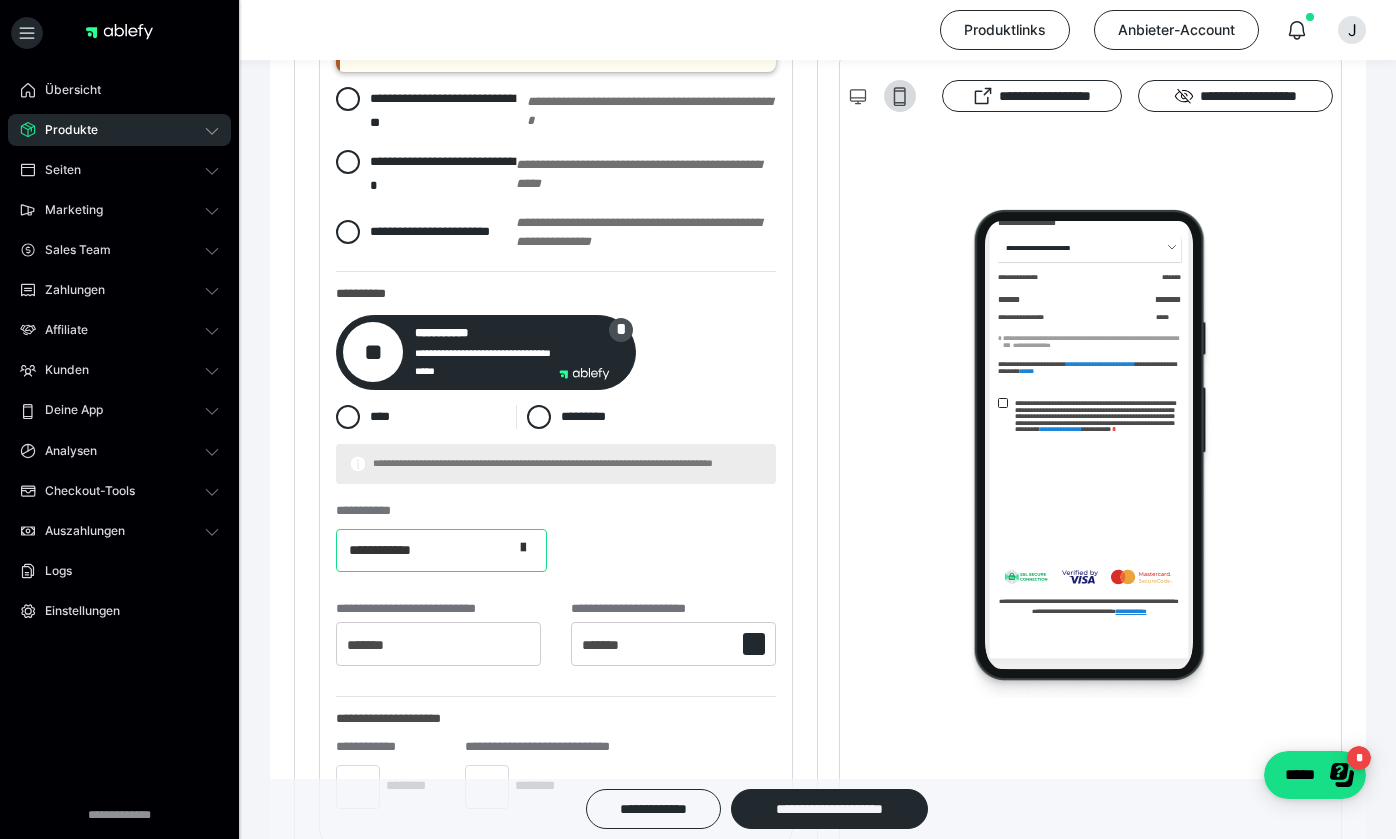 click at bounding box center [529, 550] 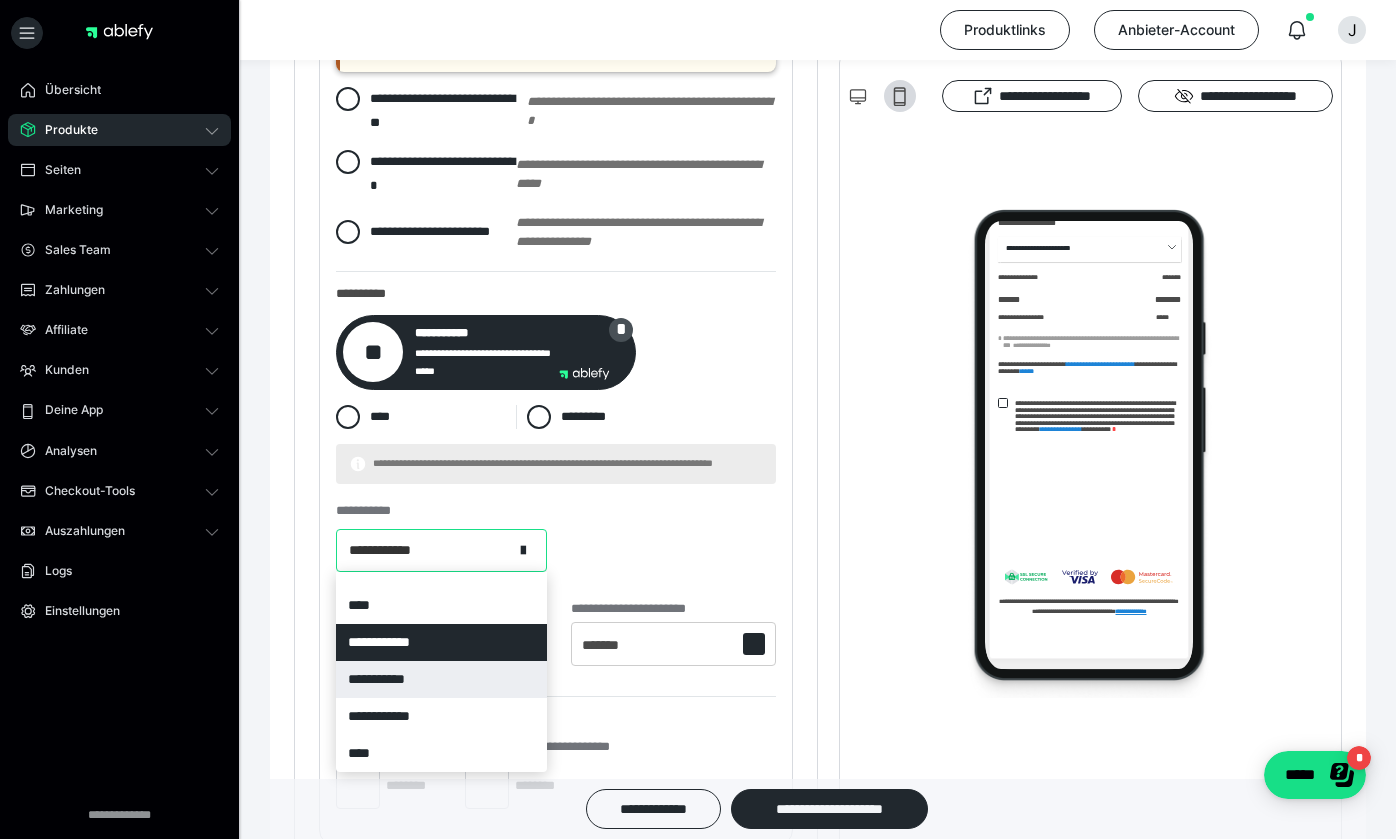 scroll, scrollTop: 22, scrollLeft: 0, axis: vertical 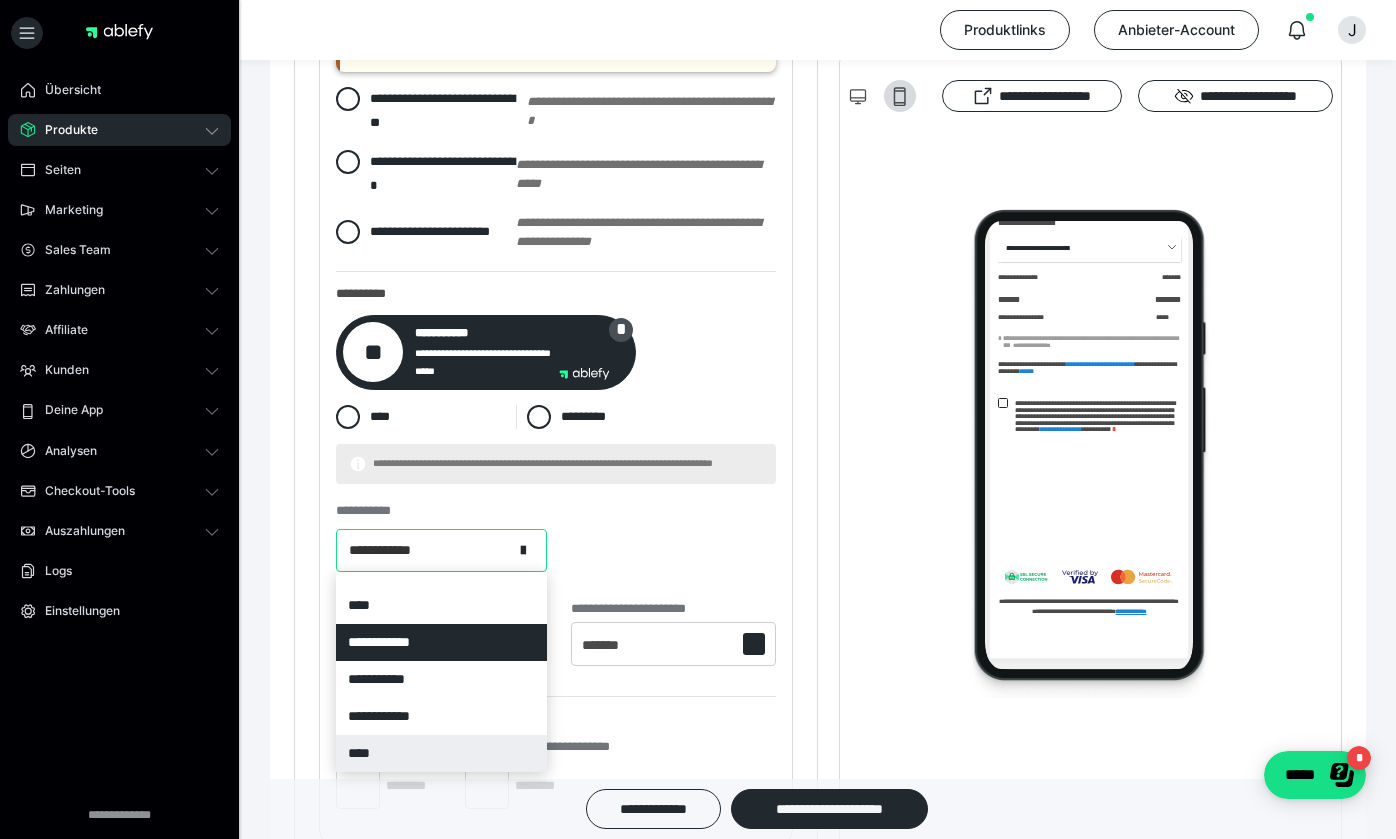 click on "****" at bounding box center [441, 753] 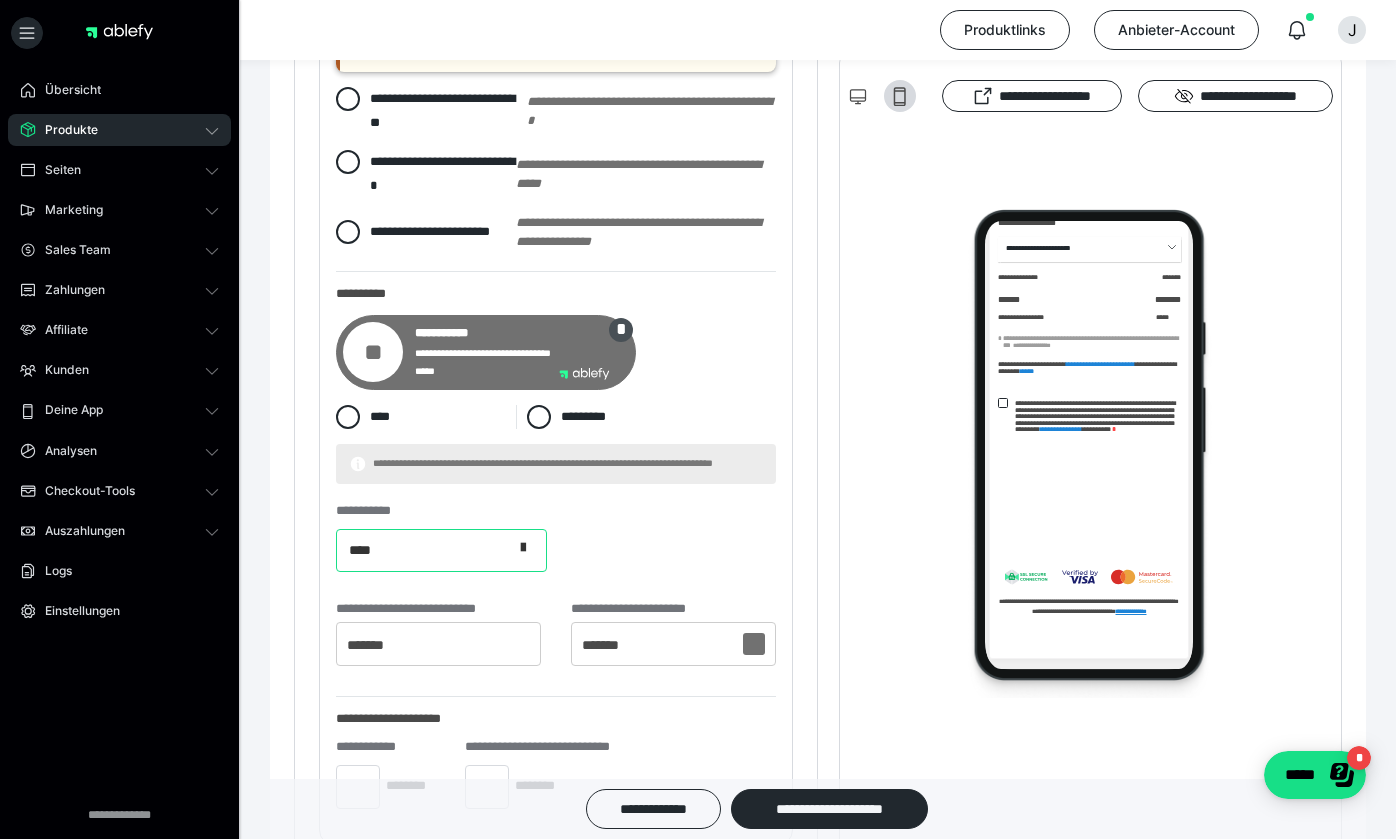 click at bounding box center (523, 548) 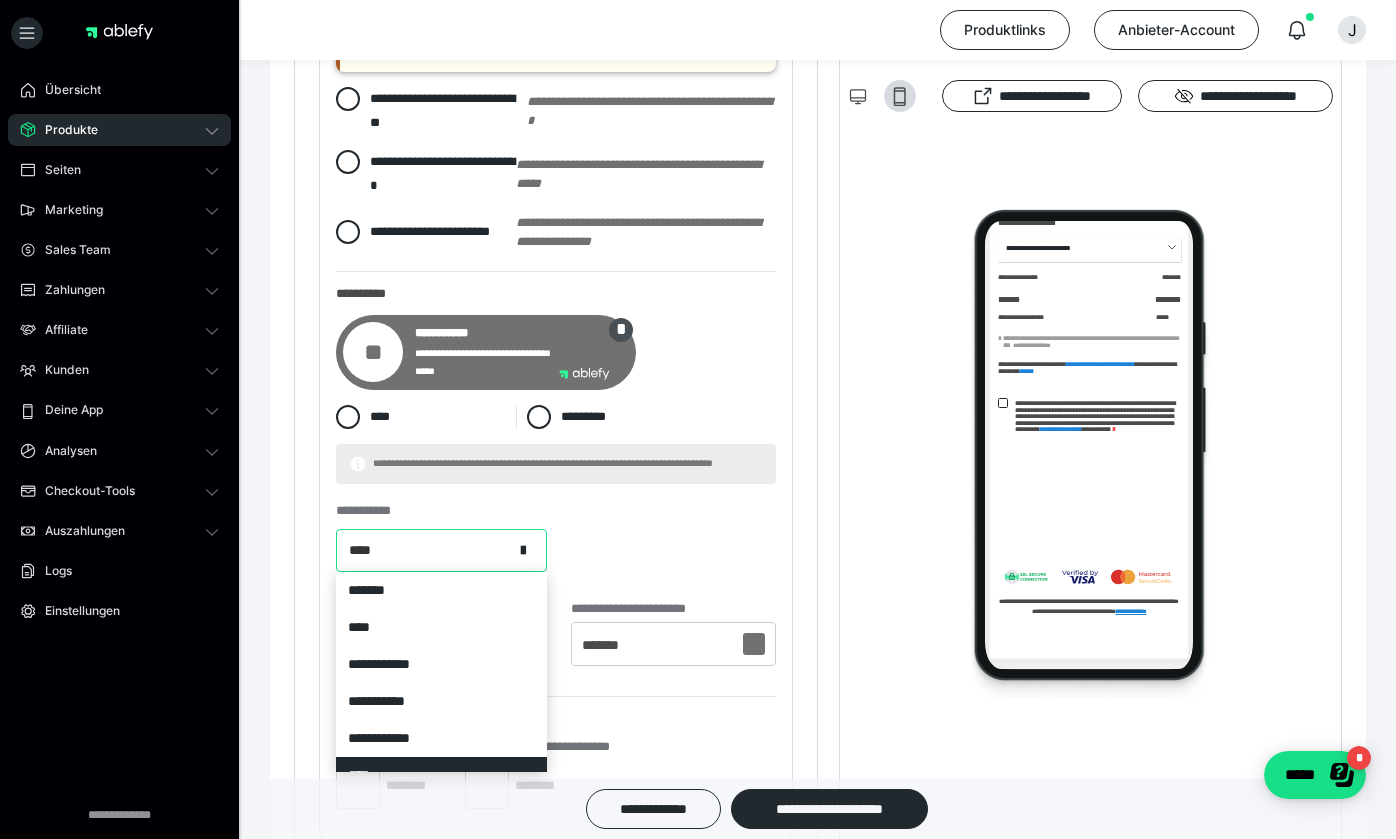 scroll, scrollTop: 22, scrollLeft: 0, axis: vertical 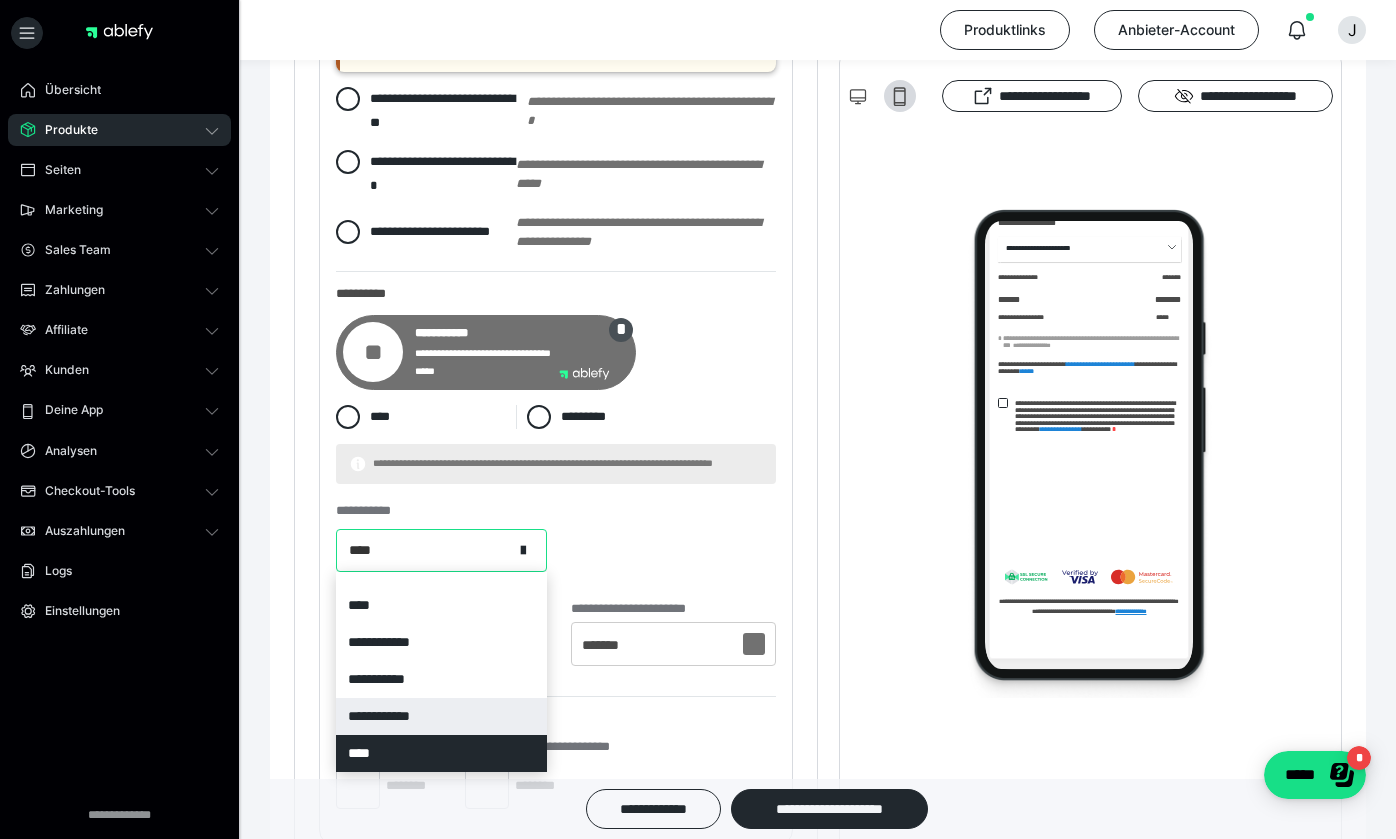 click on "**********" at bounding box center [441, 716] 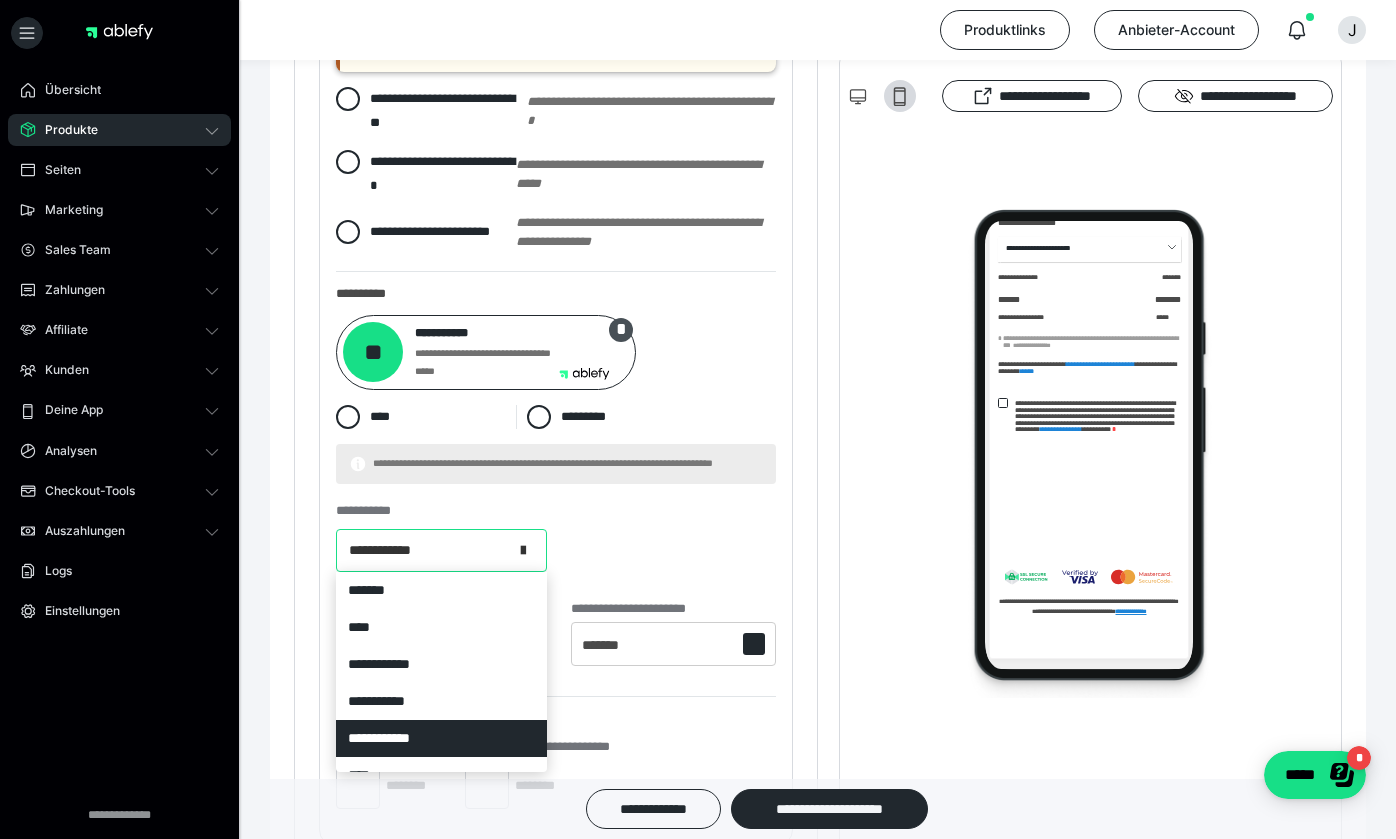 click at bounding box center (523, 547) 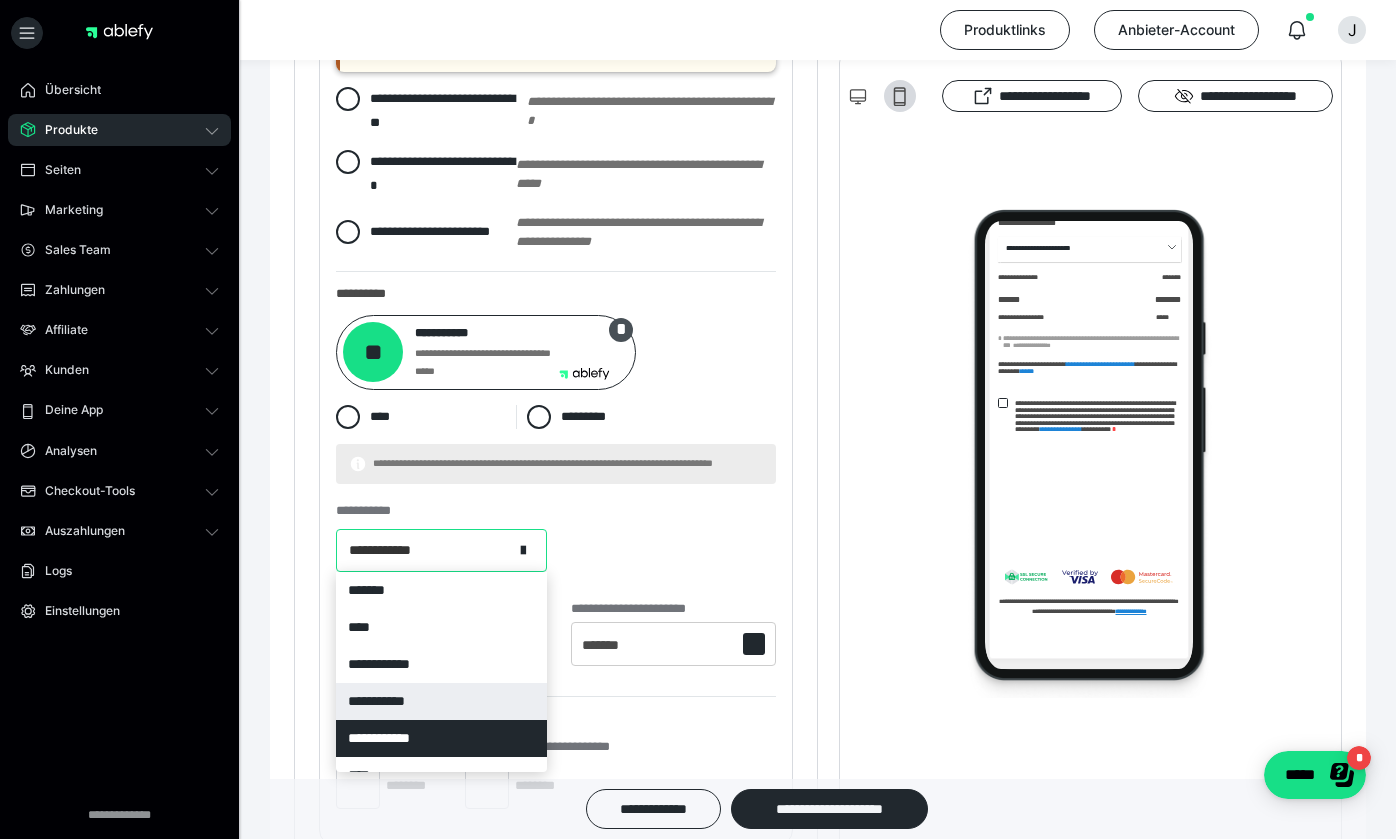 click on "**********" at bounding box center [441, 701] 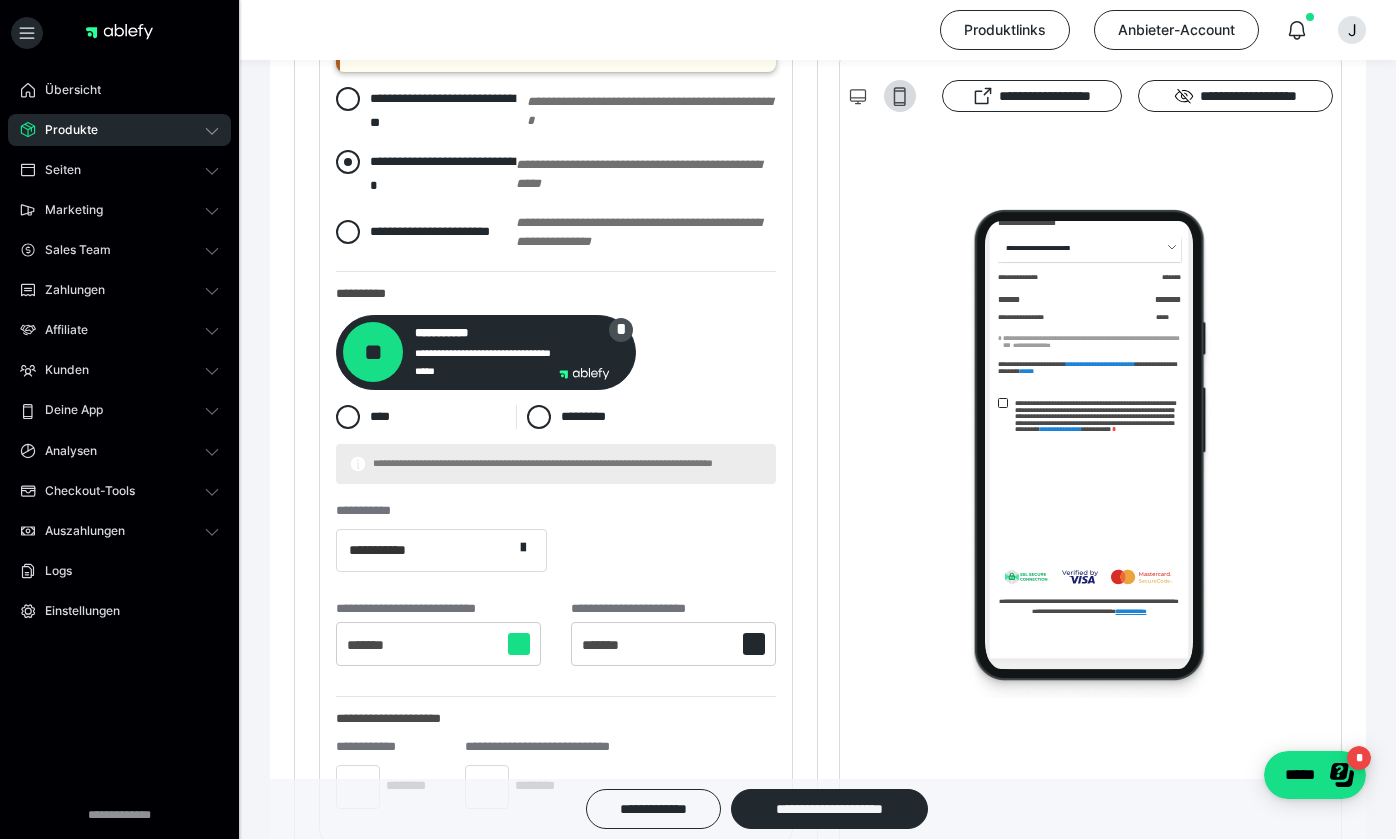 click on "**********" at bounding box center (442, 173) 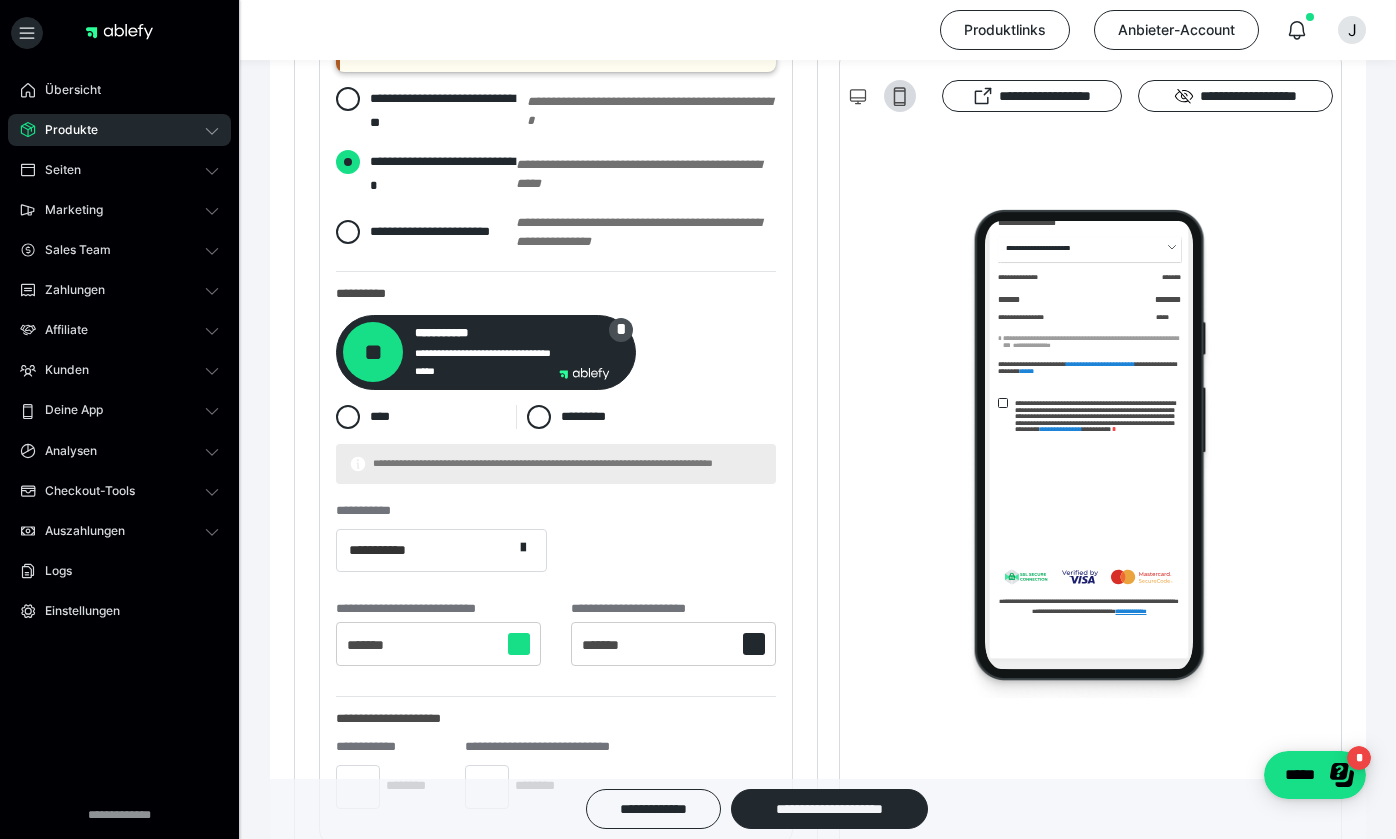 radio on "****" 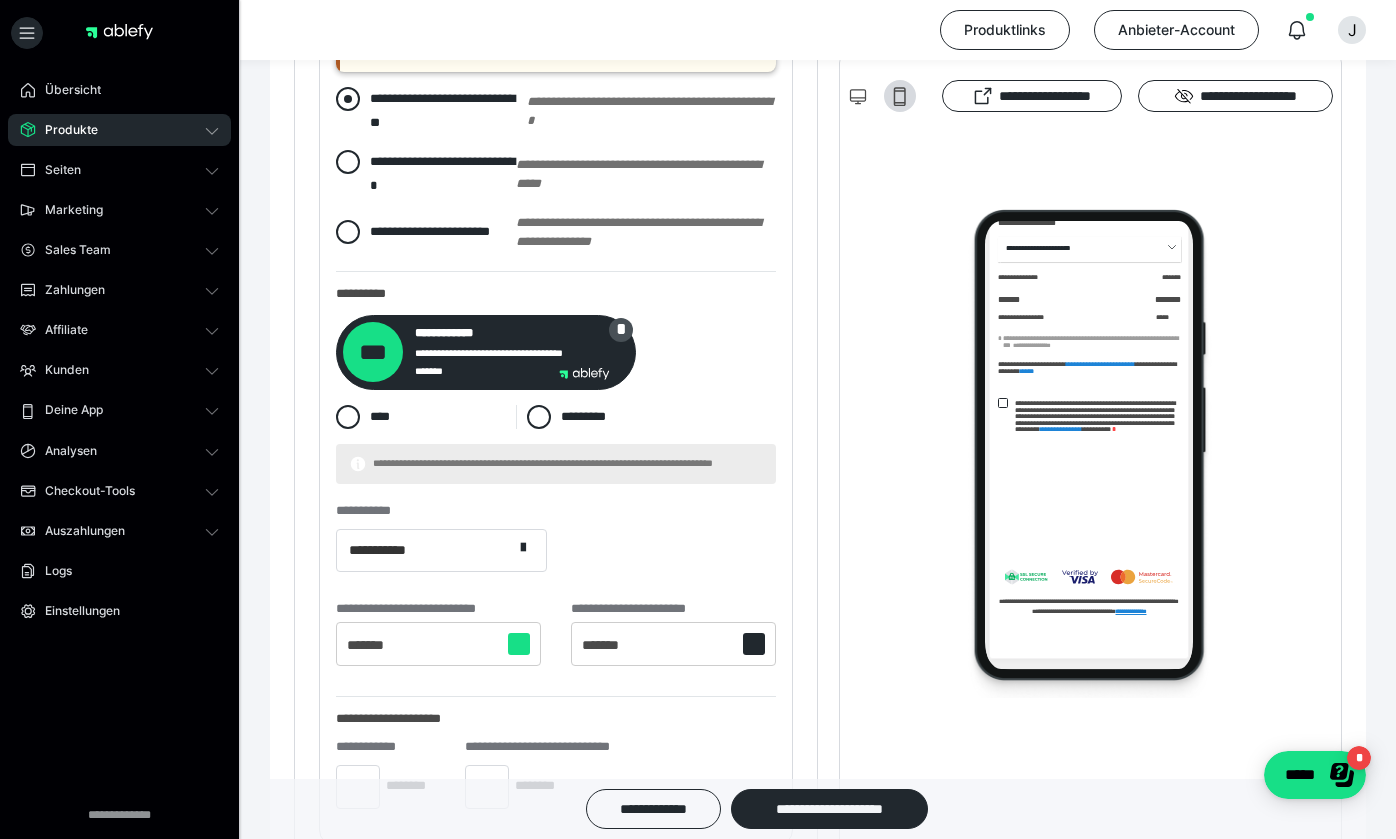click on "**********" at bounding box center (431, 111) 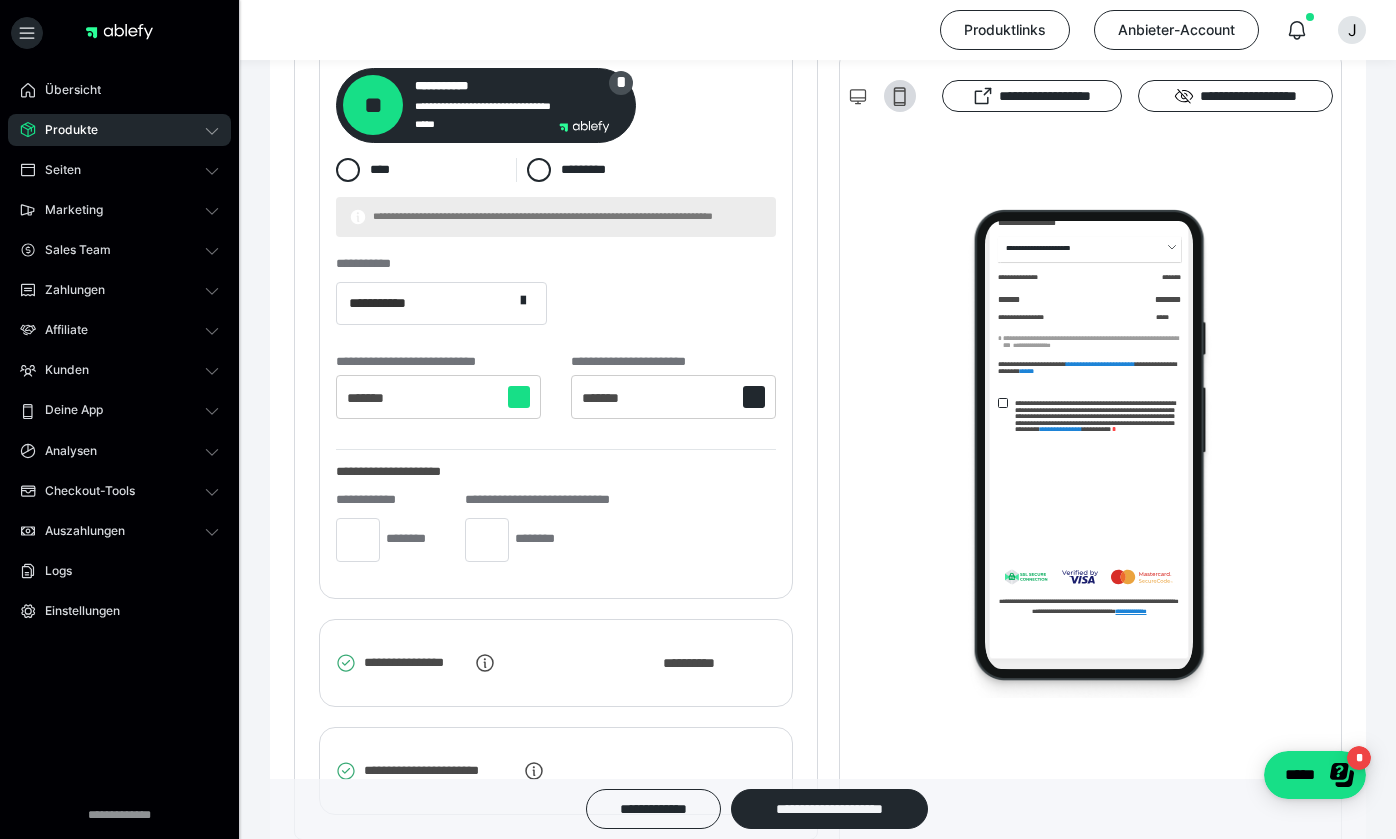scroll, scrollTop: 3301, scrollLeft: 0, axis: vertical 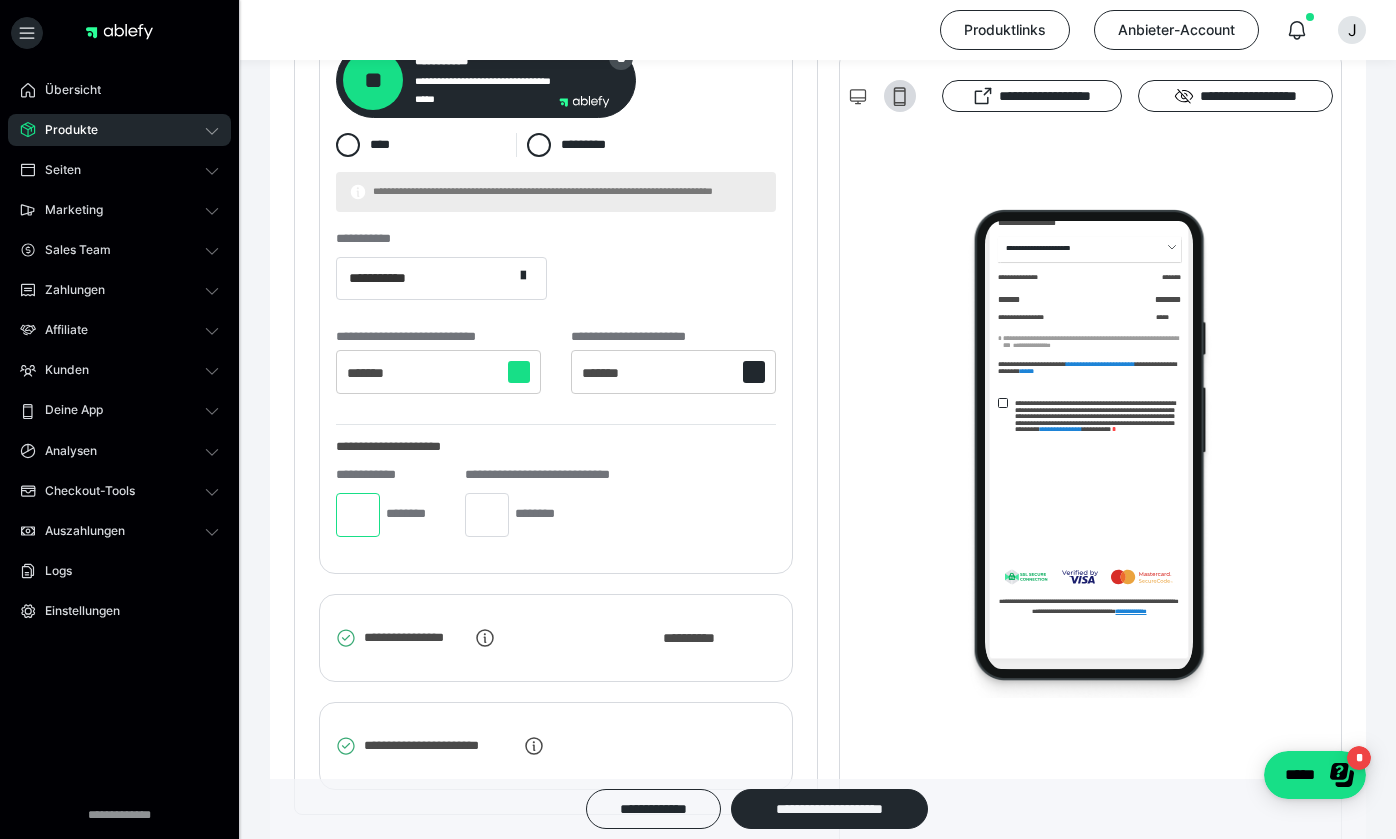 click on "*" at bounding box center [358, 515] 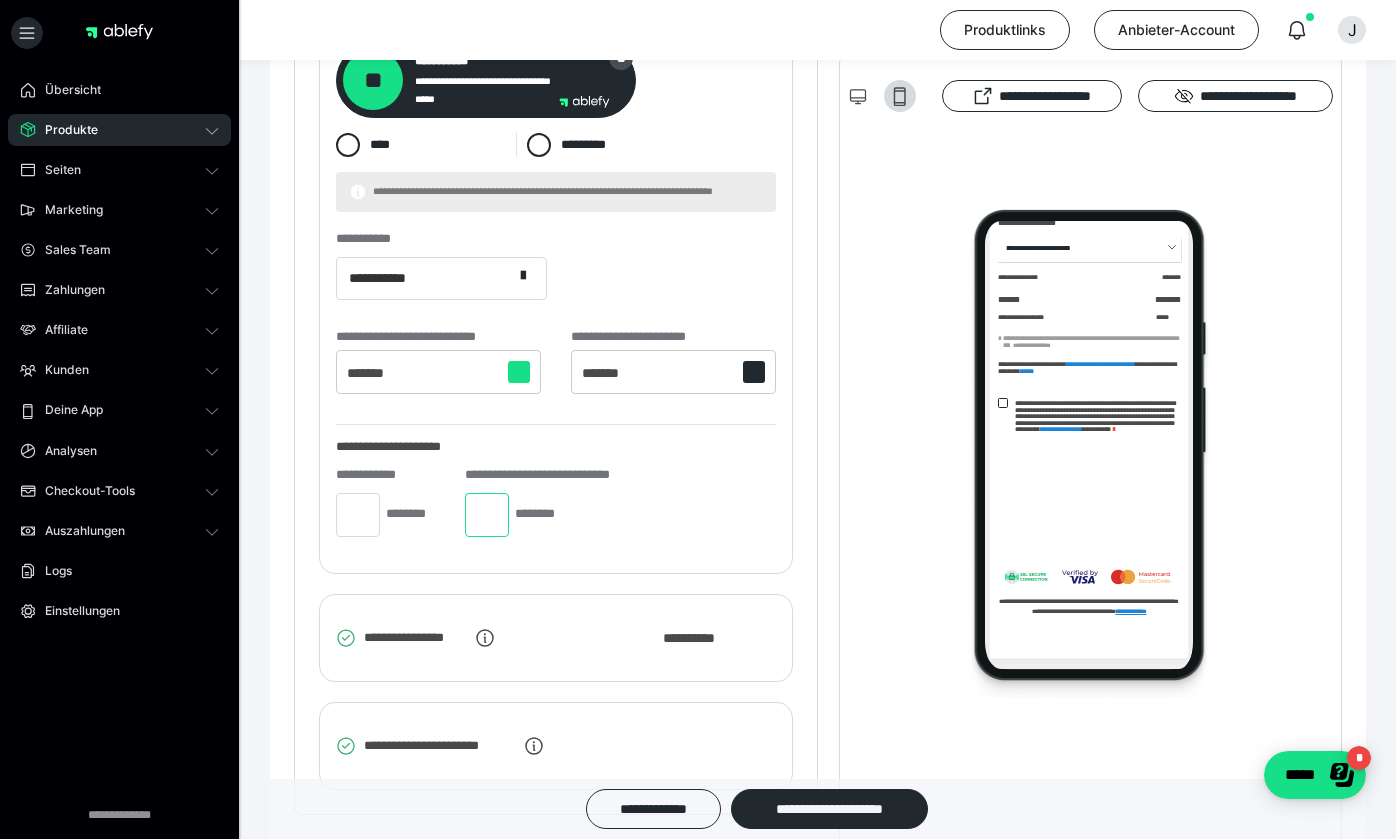 click on "*" at bounding box center [487, 515] 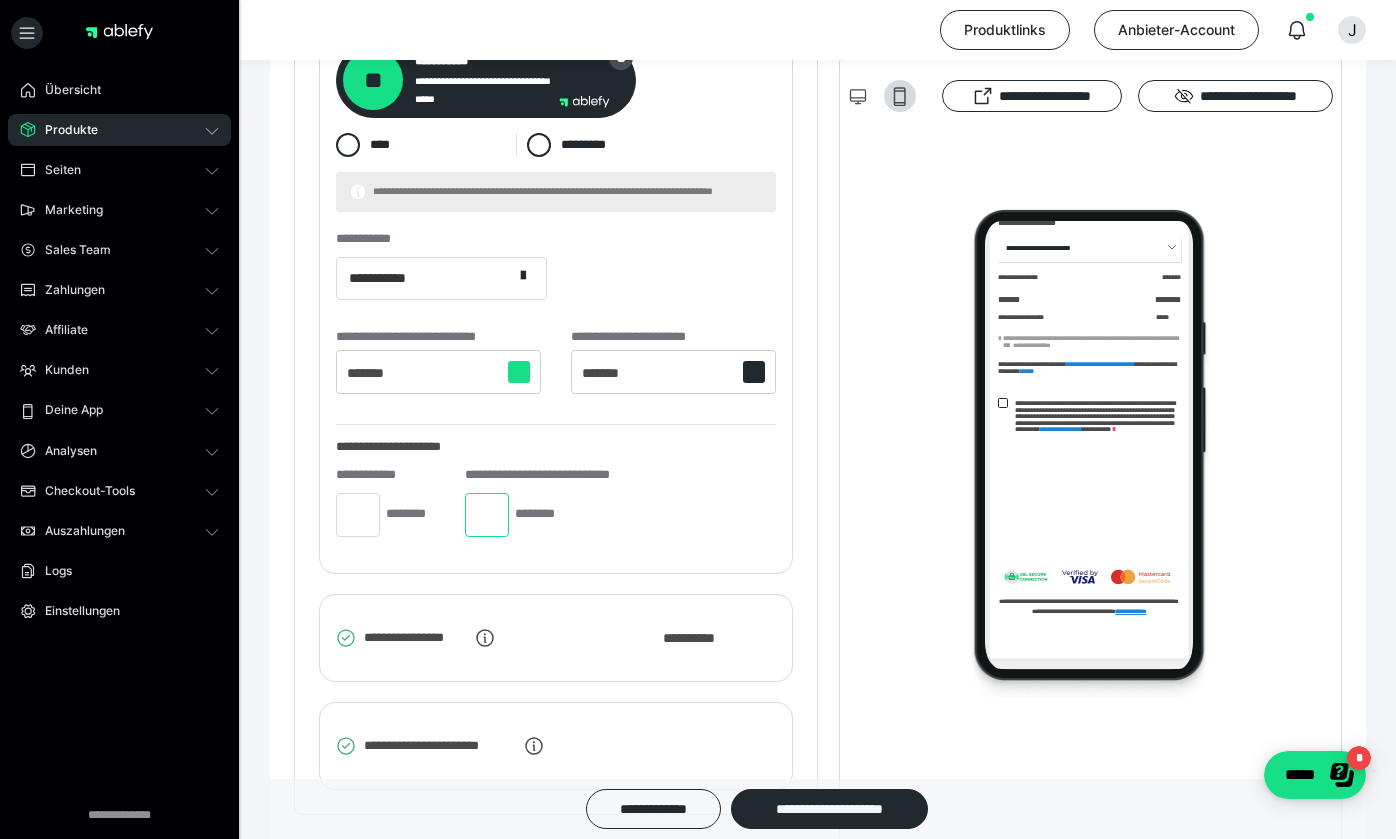 type on "**" 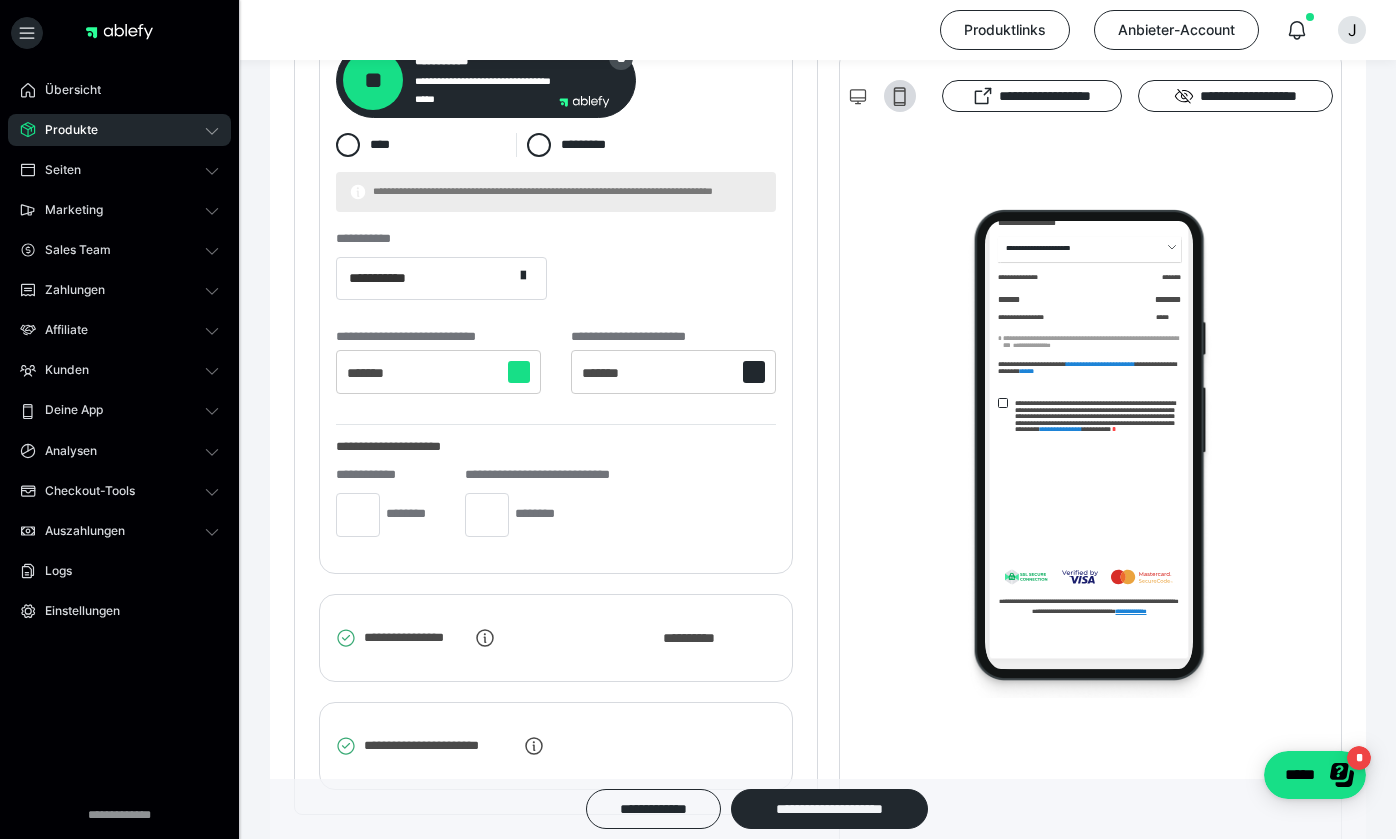 click on "**********" at bounding box center (556, -78) 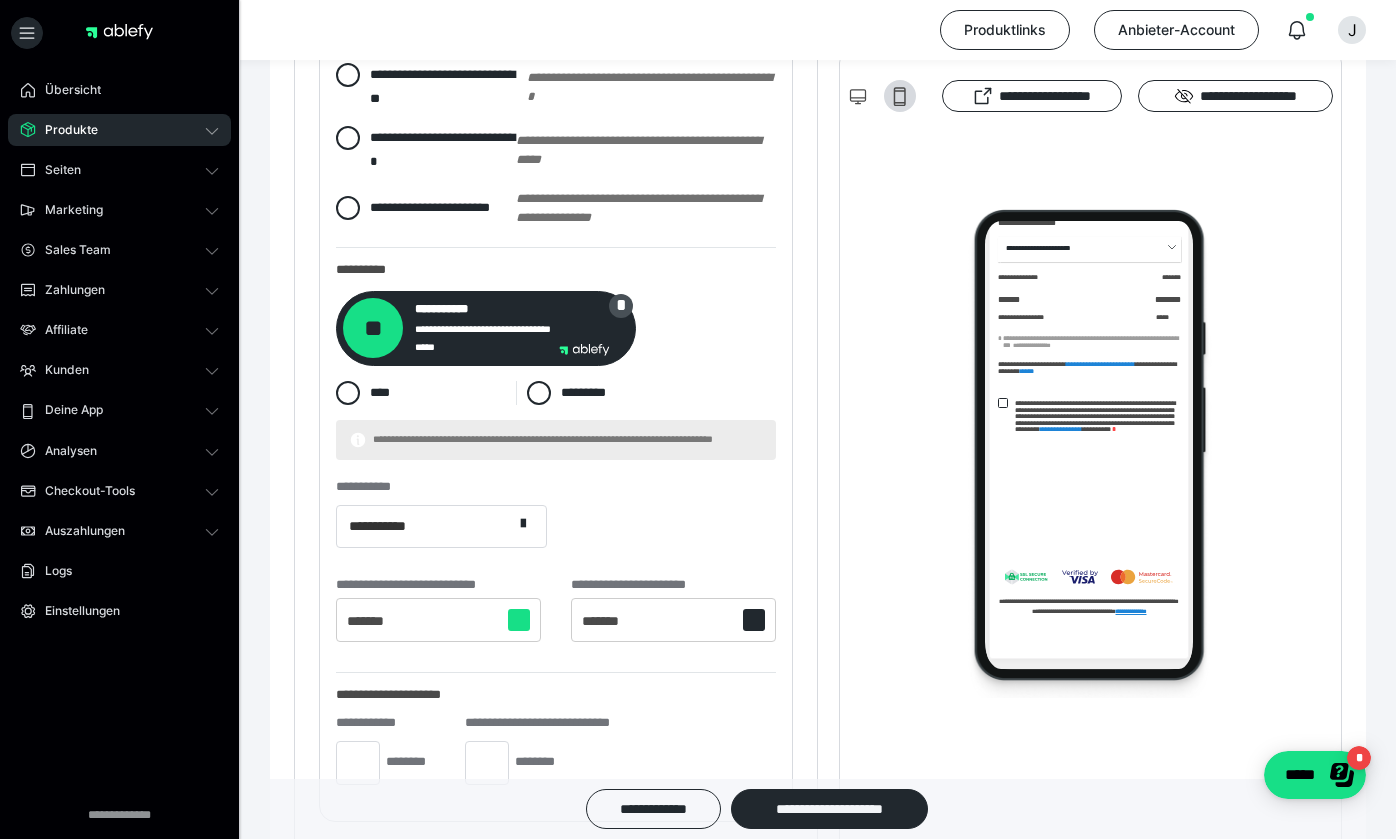 scroll, scrollTop: 3046, scrollLeft: 0, axis: vertical 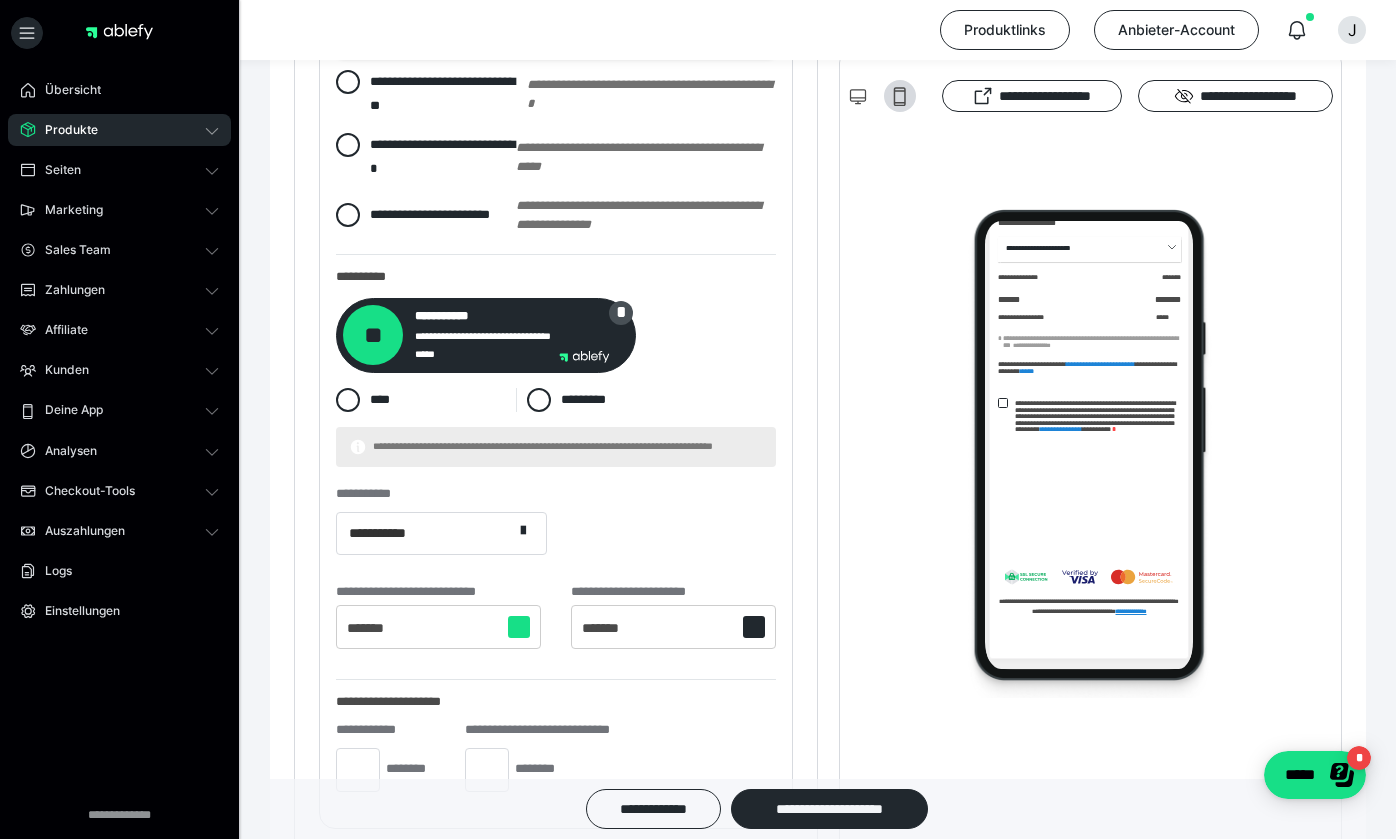 click on "*******" at bounding box center (438, 627) 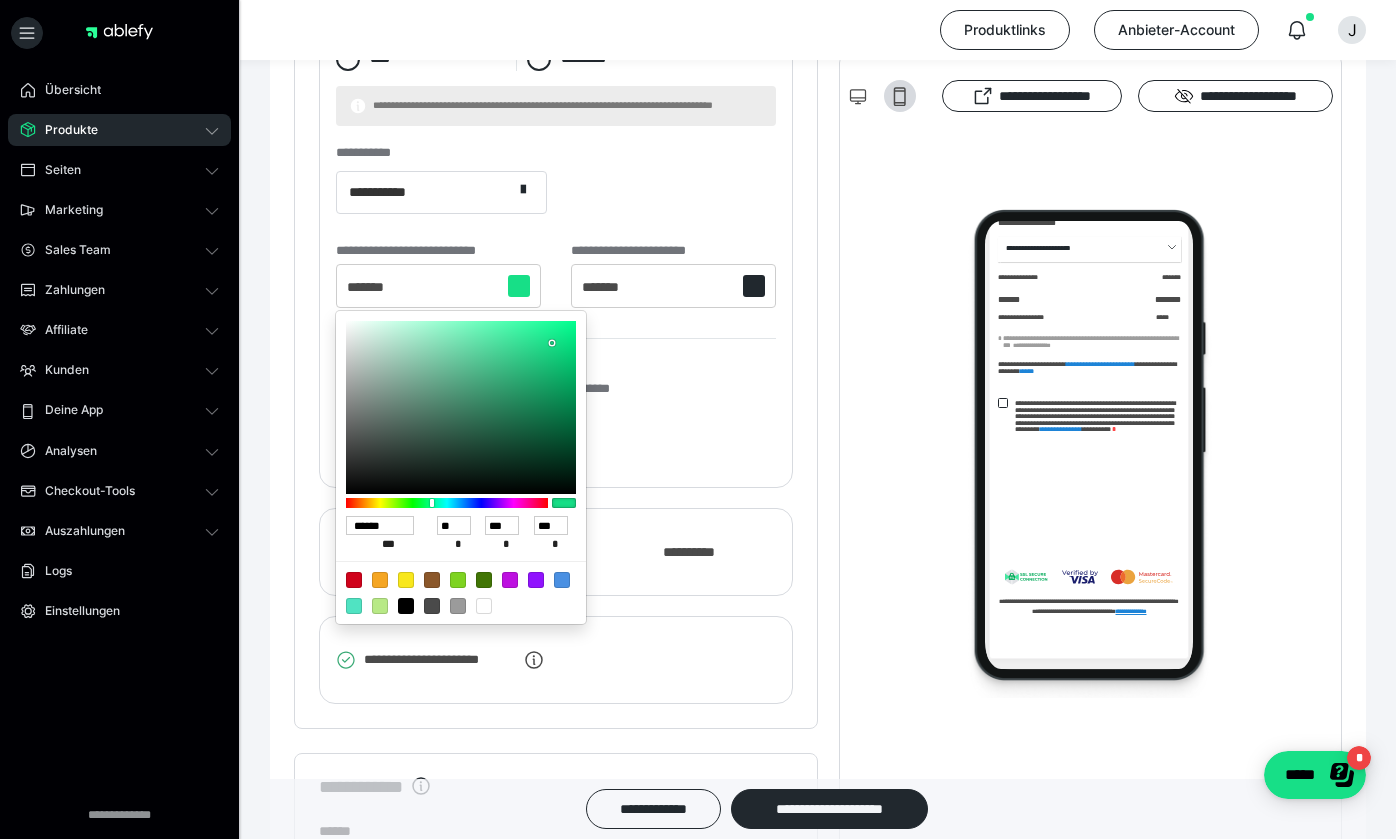 scroll, scrollTop: 3386, scrollLeft: 0, axis: vertical 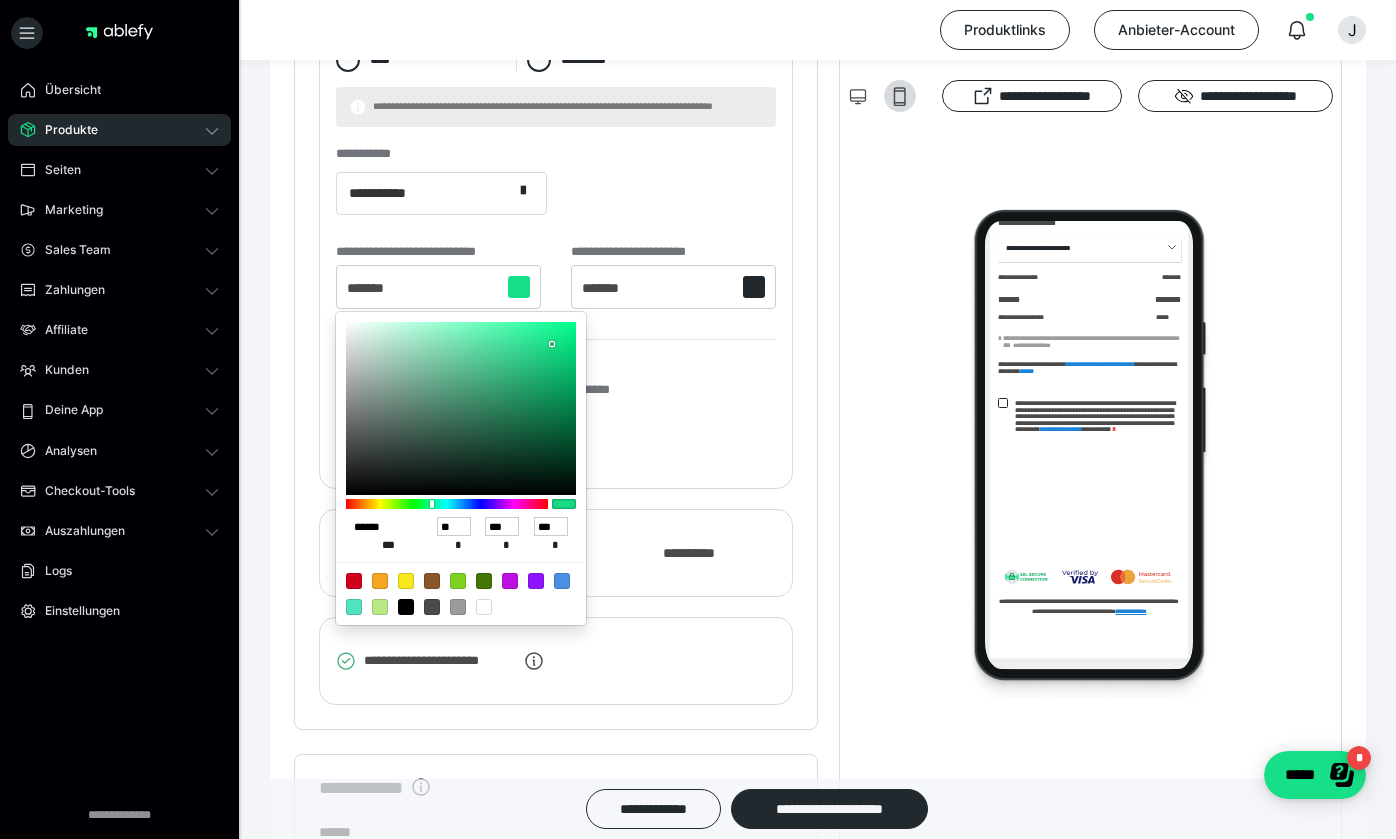 click on "******" at bounding box center [380, 526] 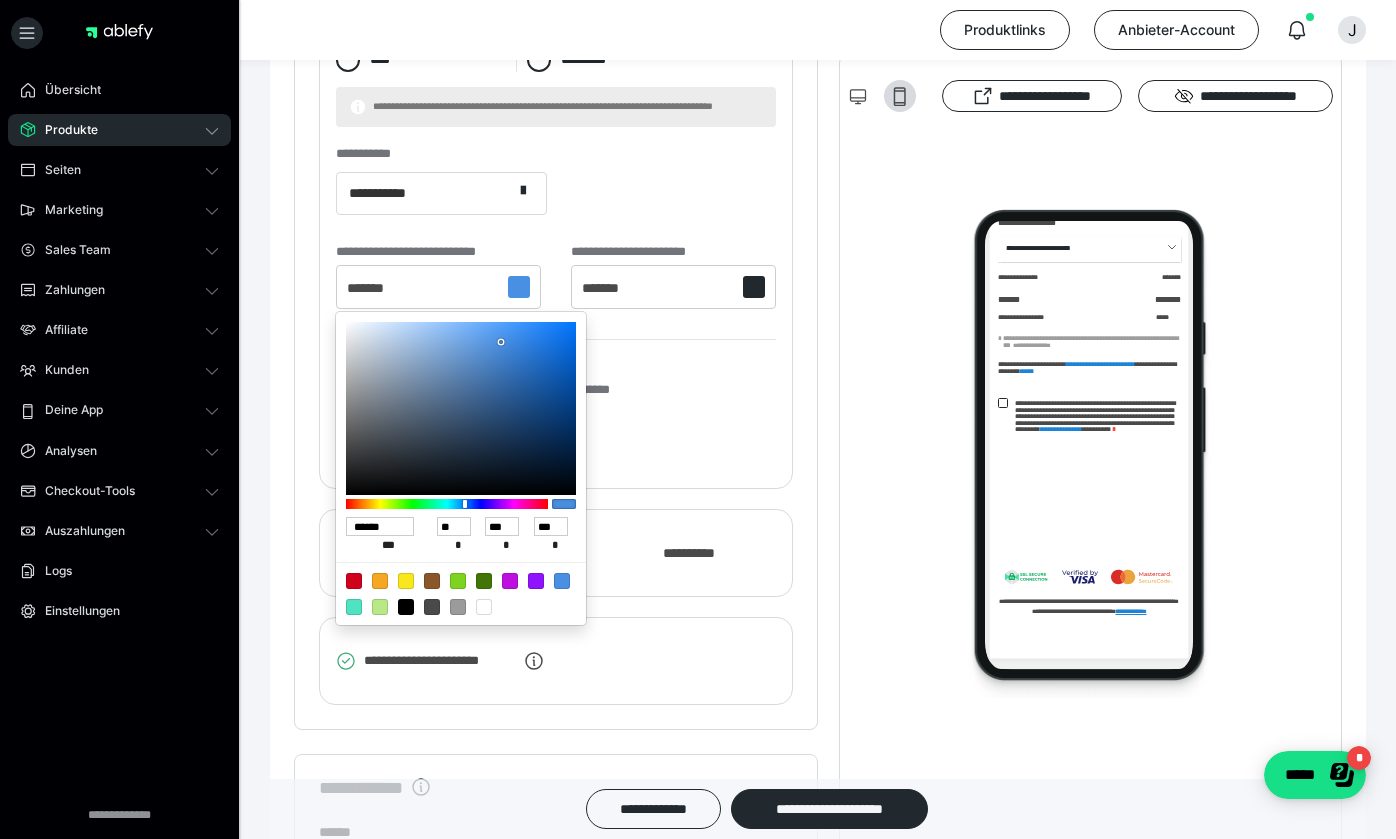 type on "******" 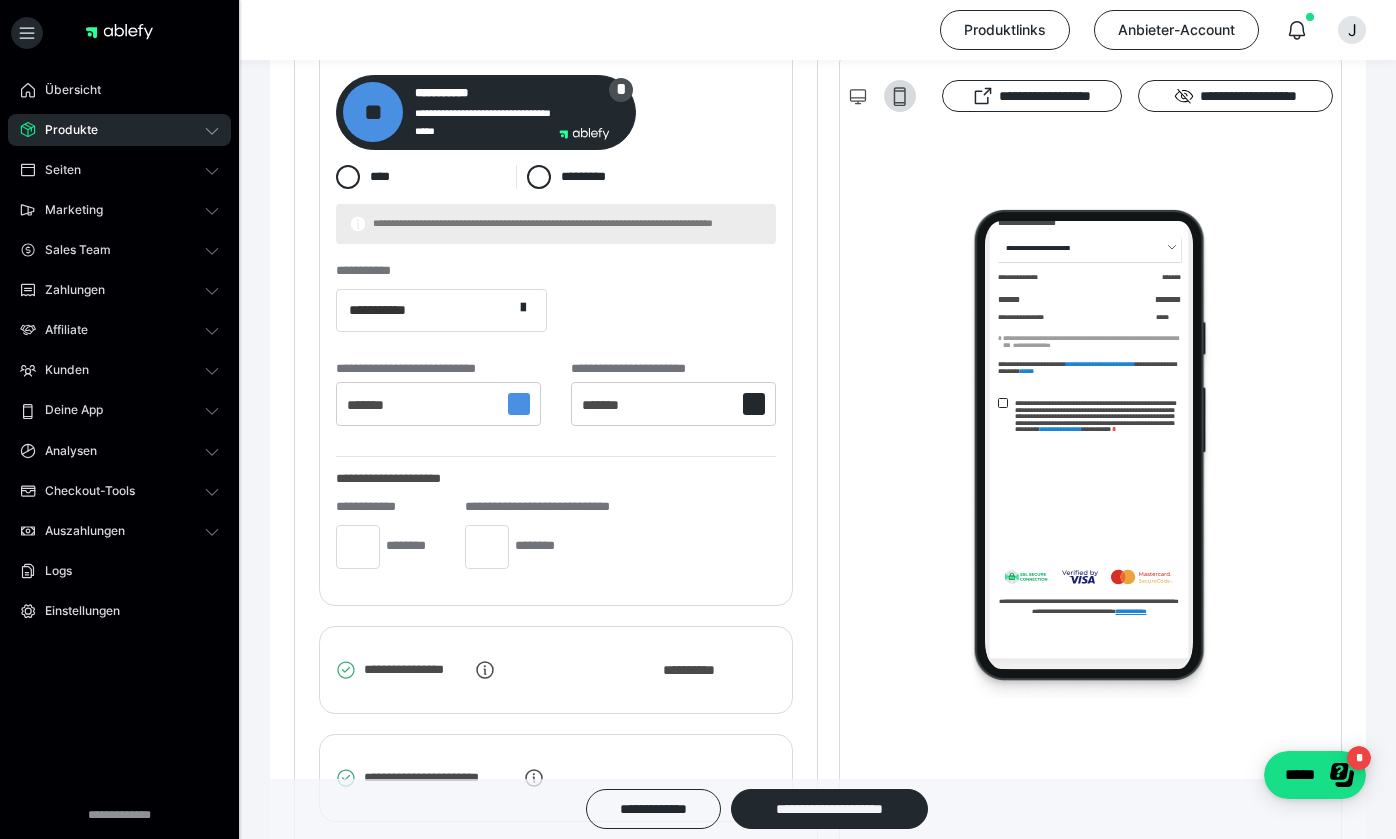 scroll, scrollTop: 3237, scrollLeft: 0, axis: vertical 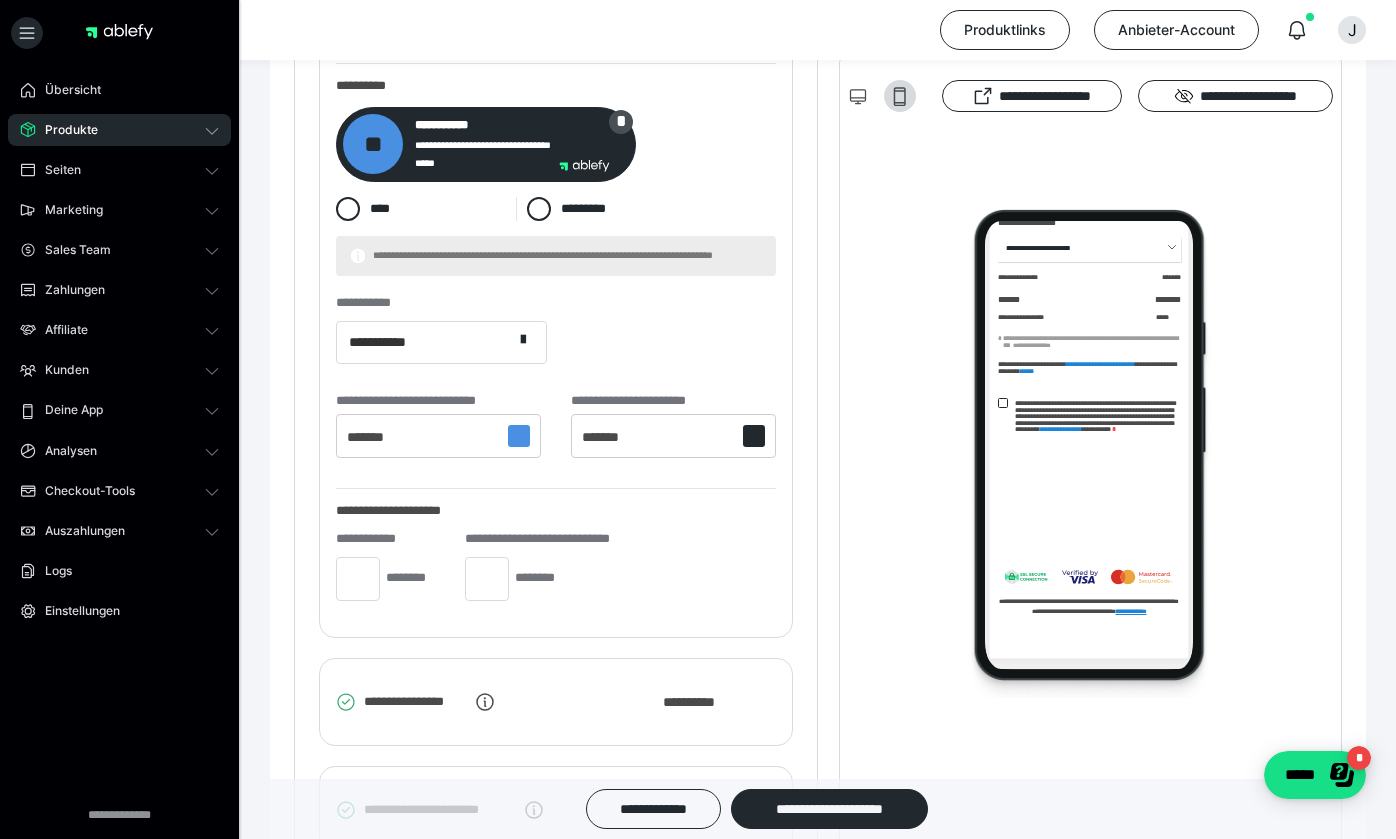 click on "*******" at bounding box center [438, 436] 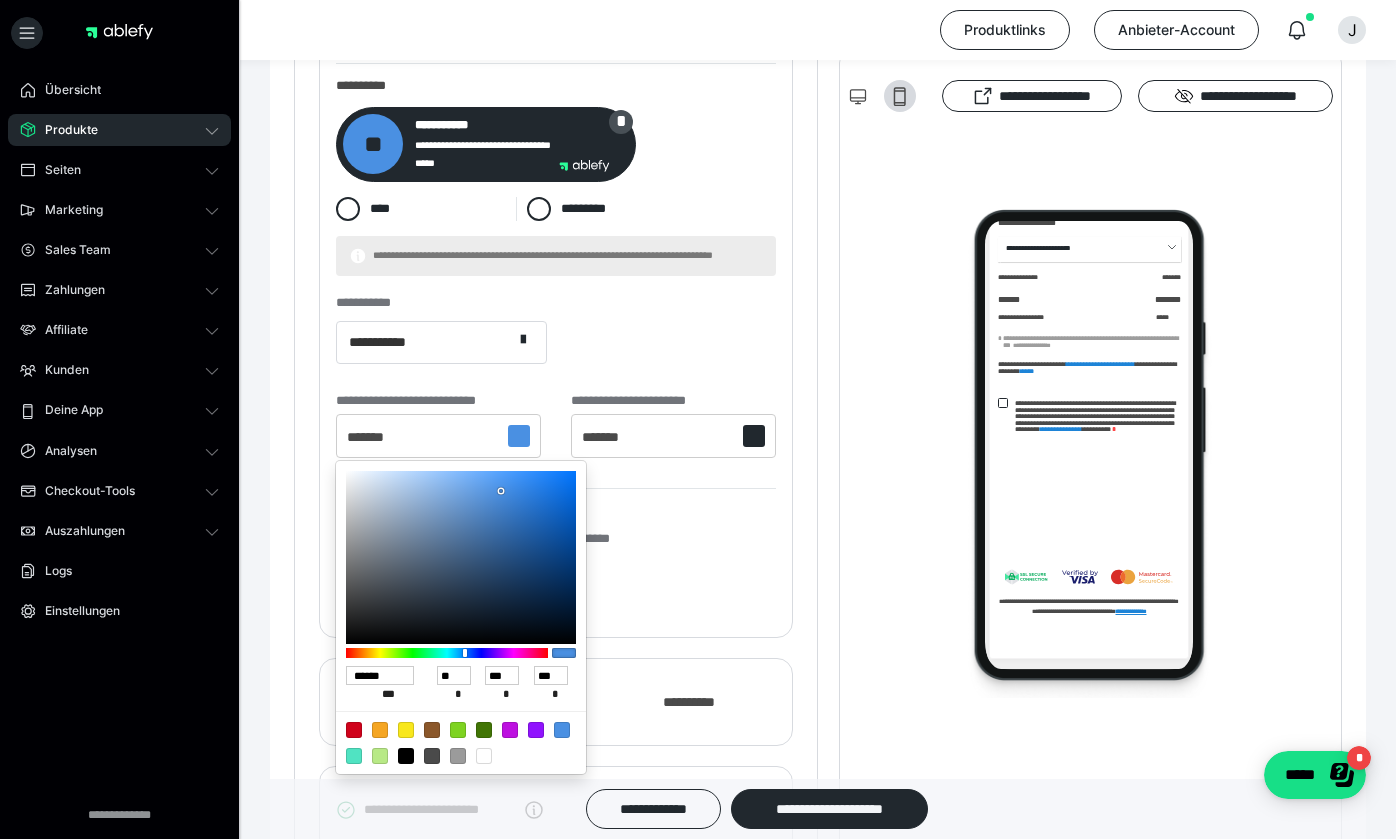 click at bounding box center [698, 419] 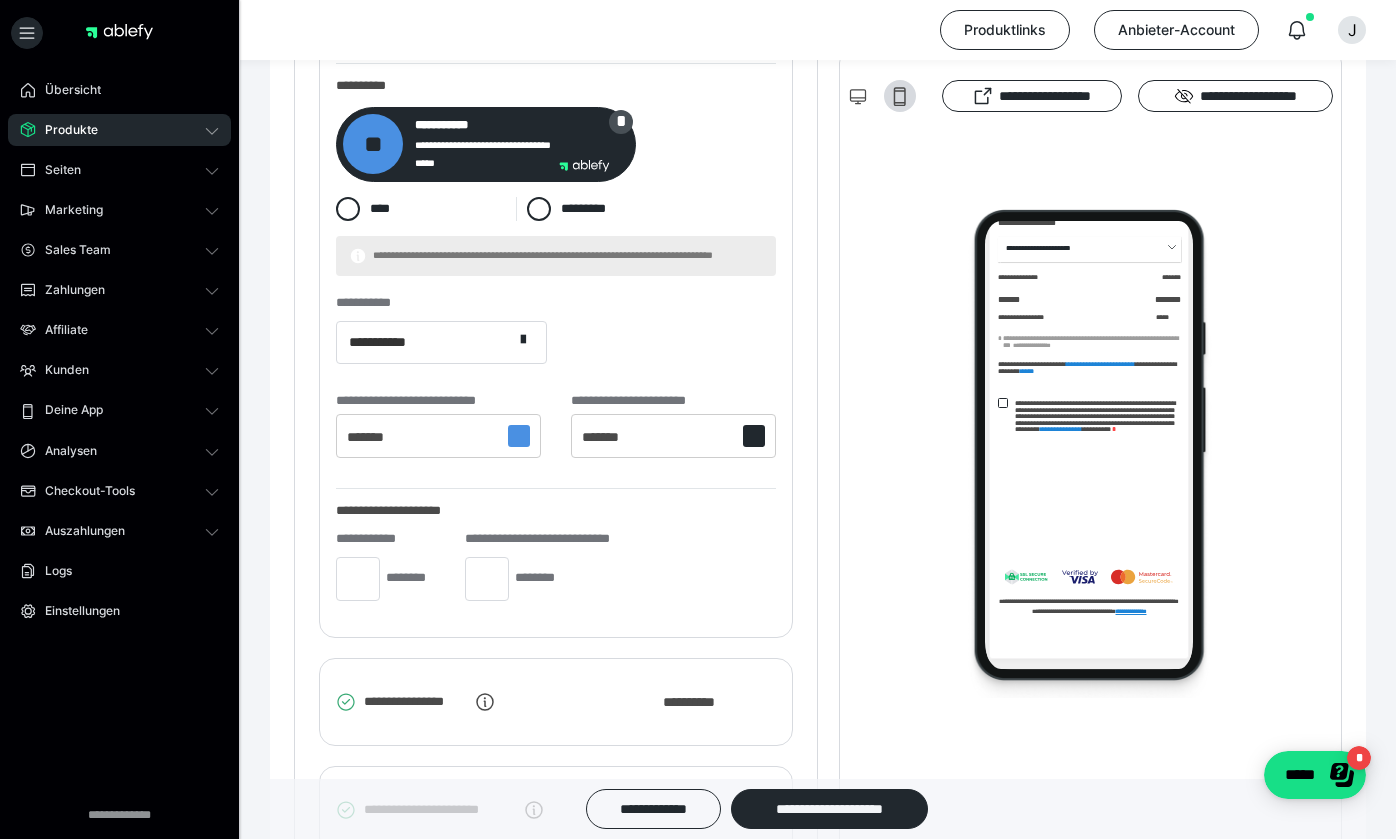 click on "*******" at bounding box center (377, 437) 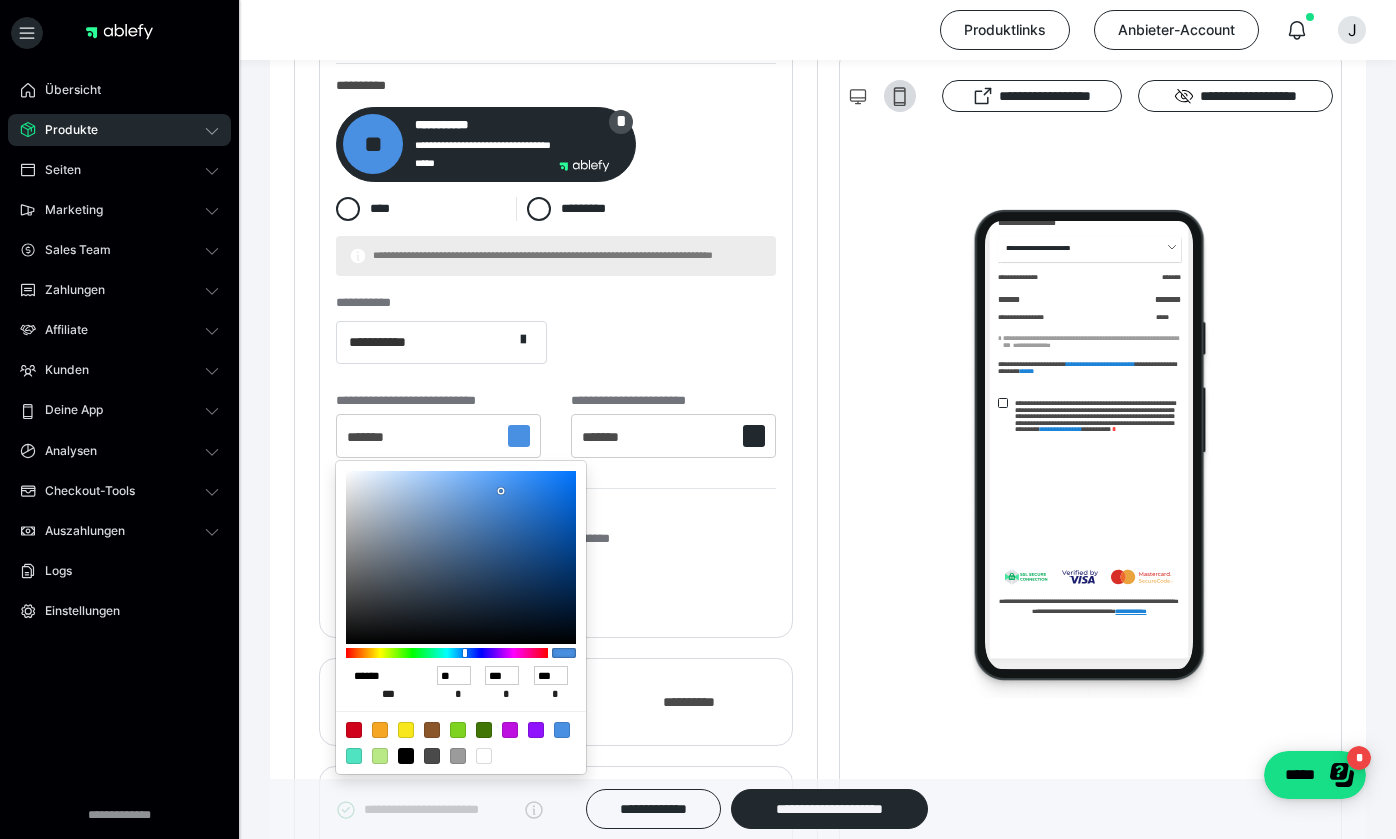 click on "******" at bounding box center [380, 675] 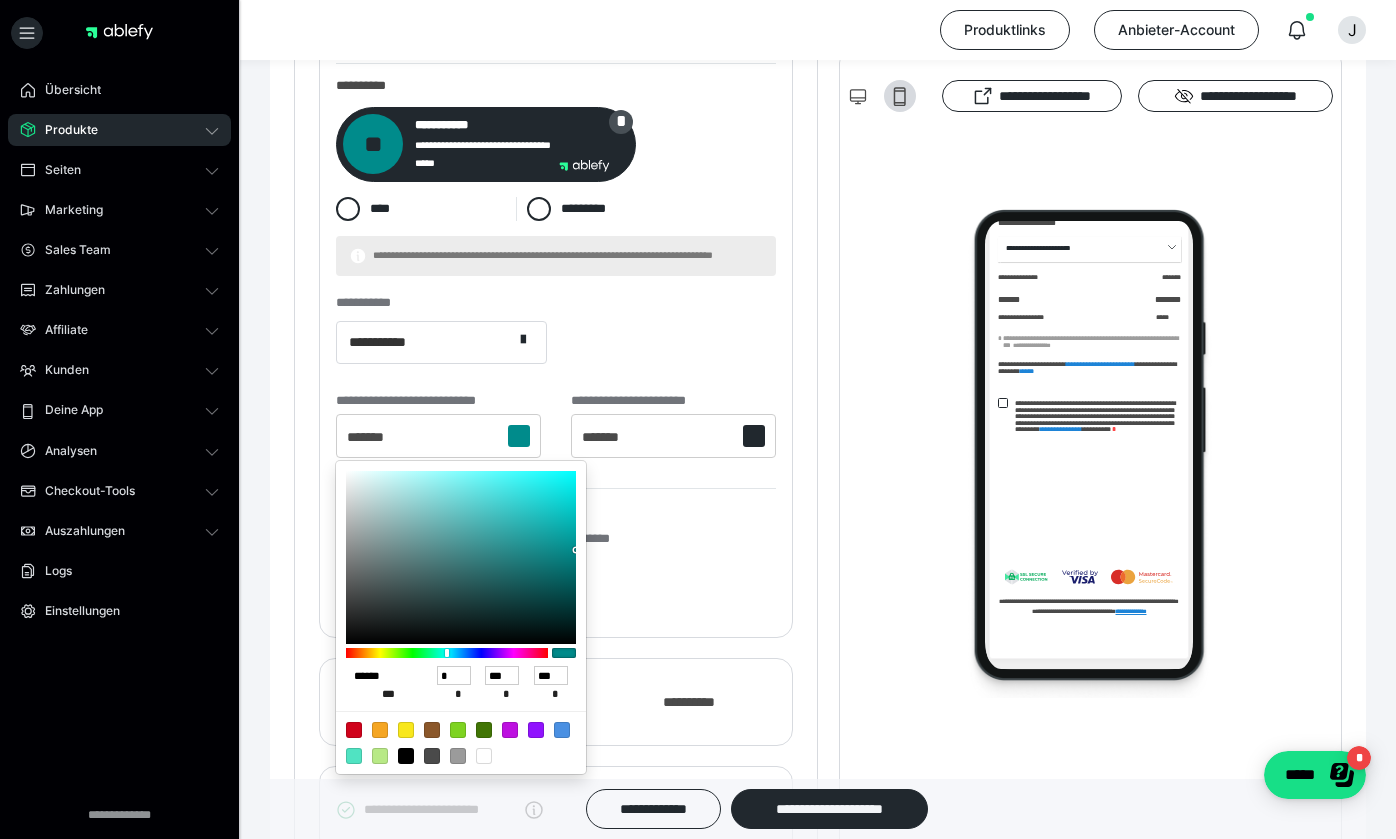 click on "******" at bounding box center (380, 675) 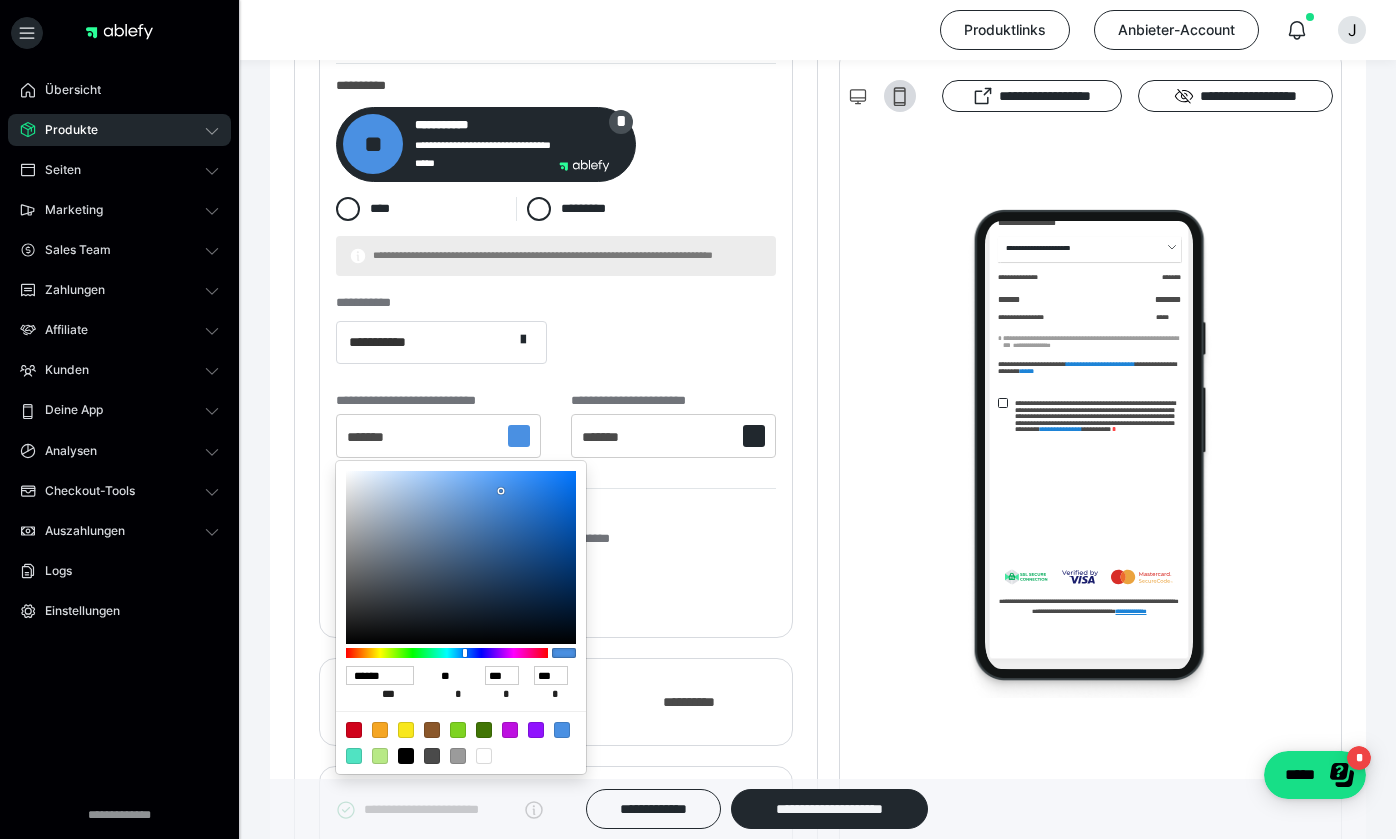 type on "******" 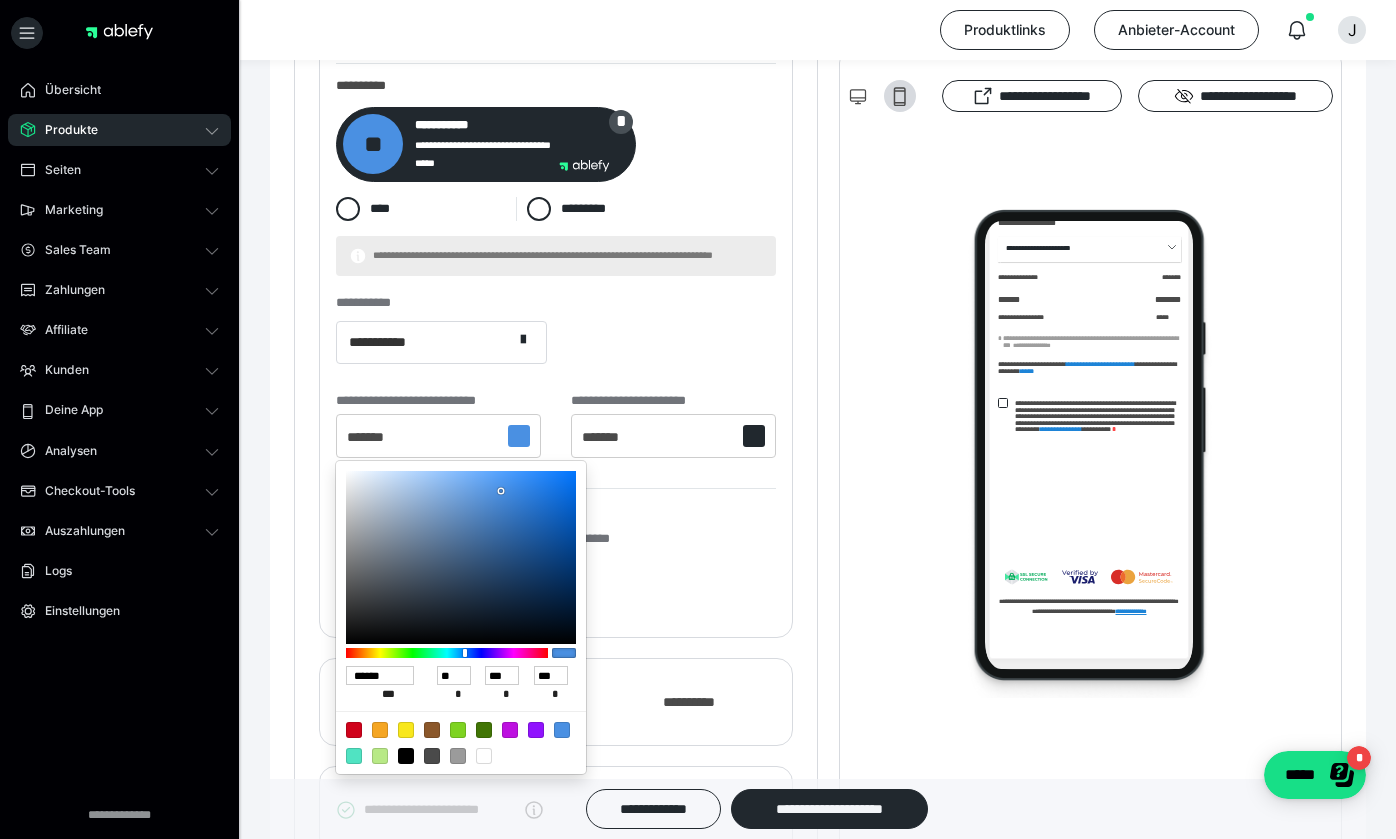 click on "********" at bounding box center (637, 577) 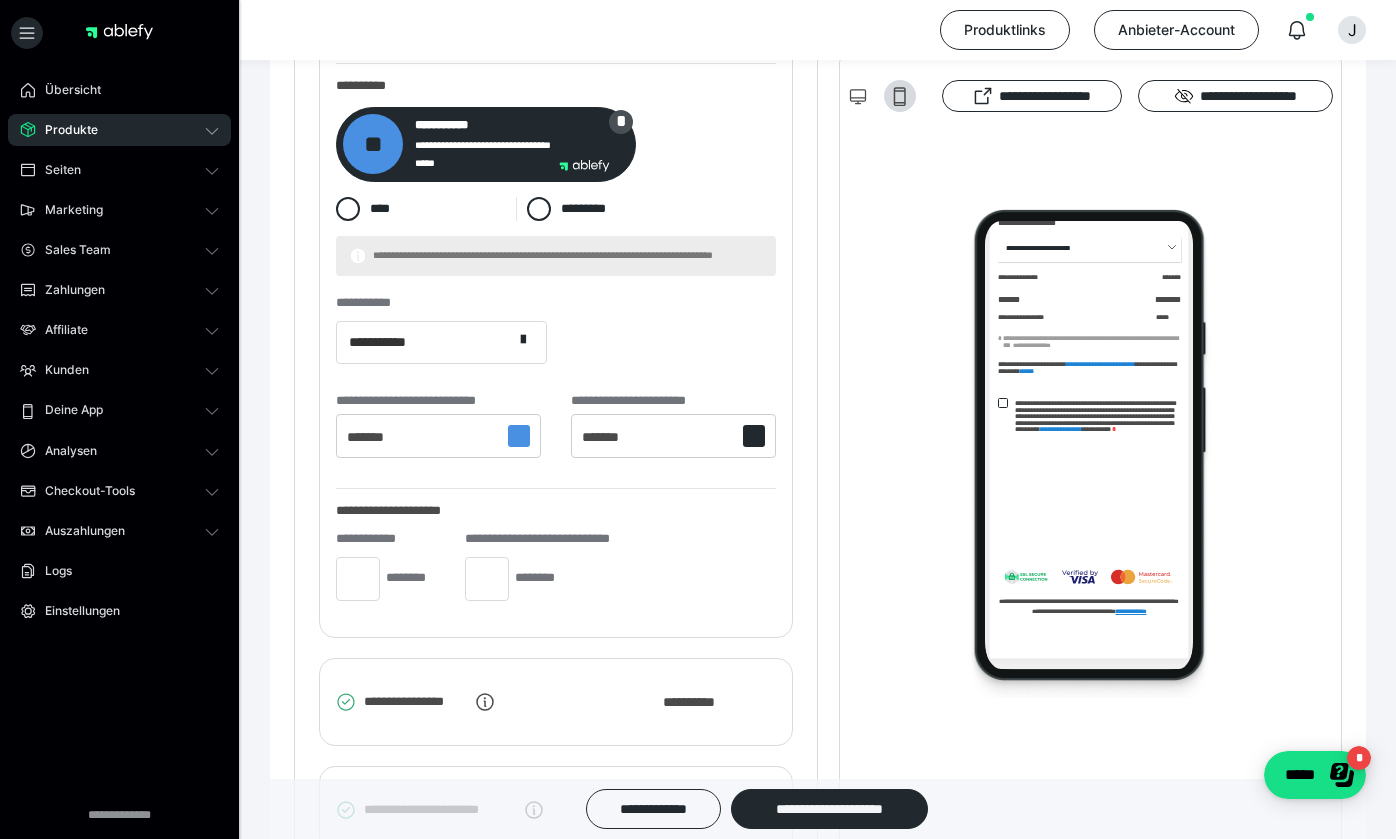 click on "*******" at bounding box center (377, 437) 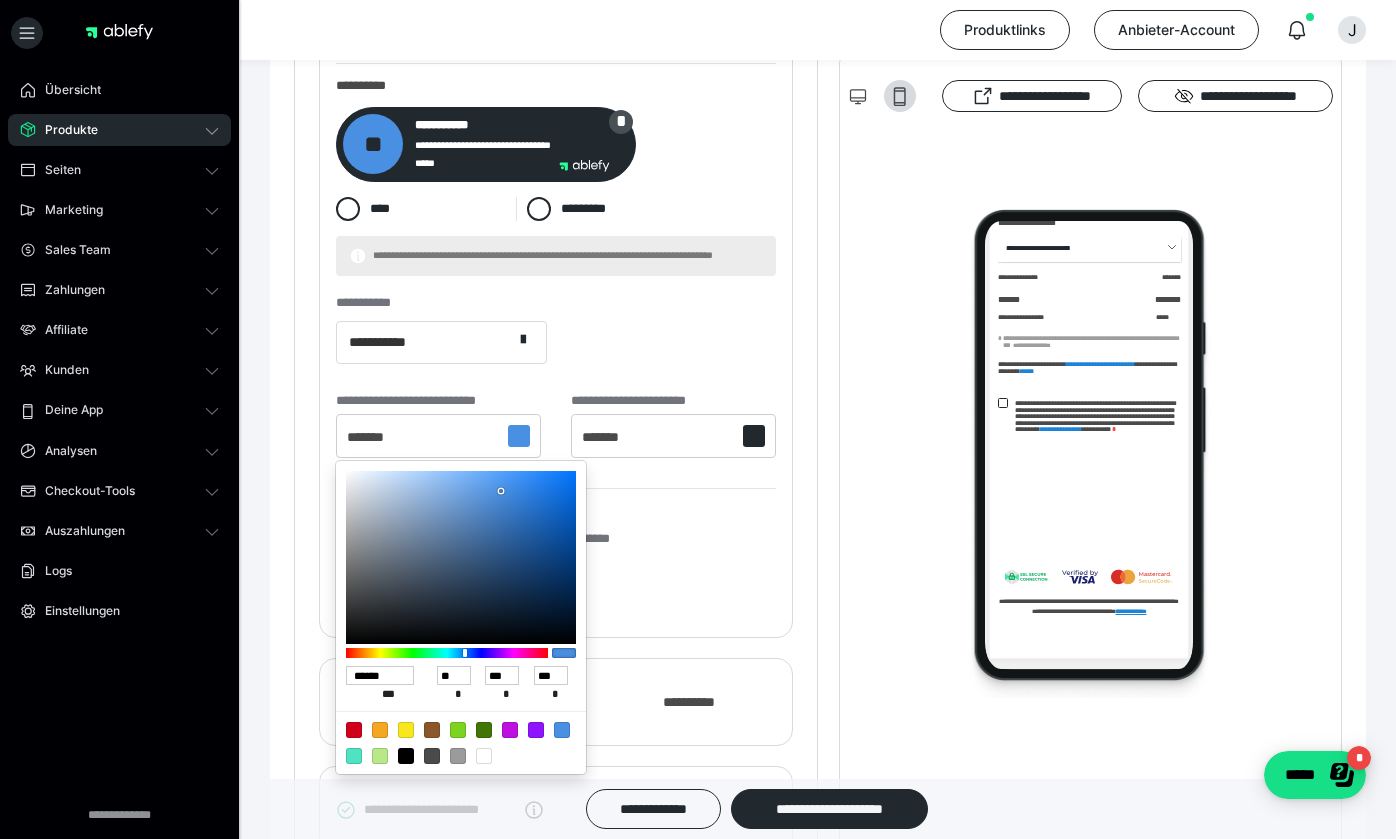 click at bounding box center (698, 419) 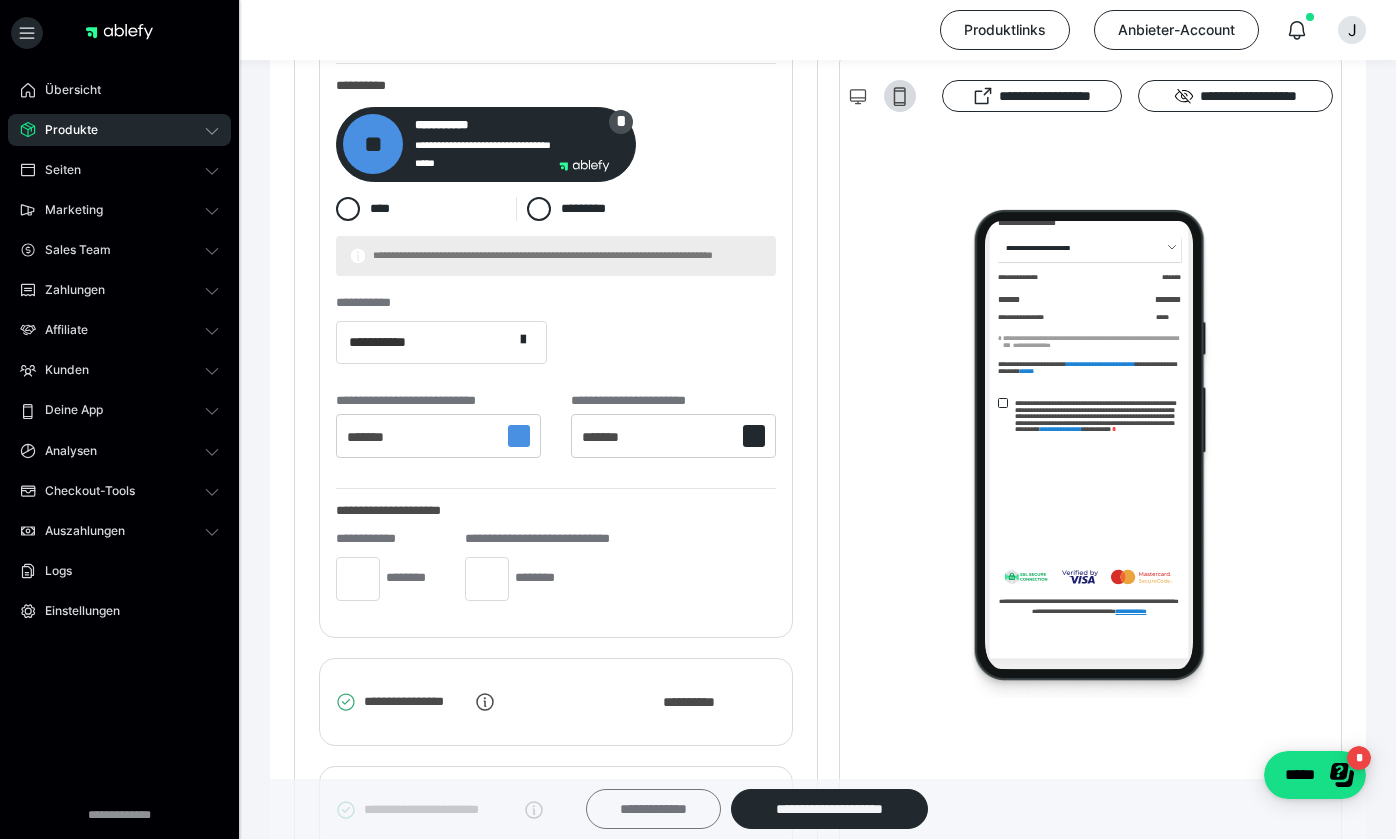 click on "**********" at bounding box center [653, 809] 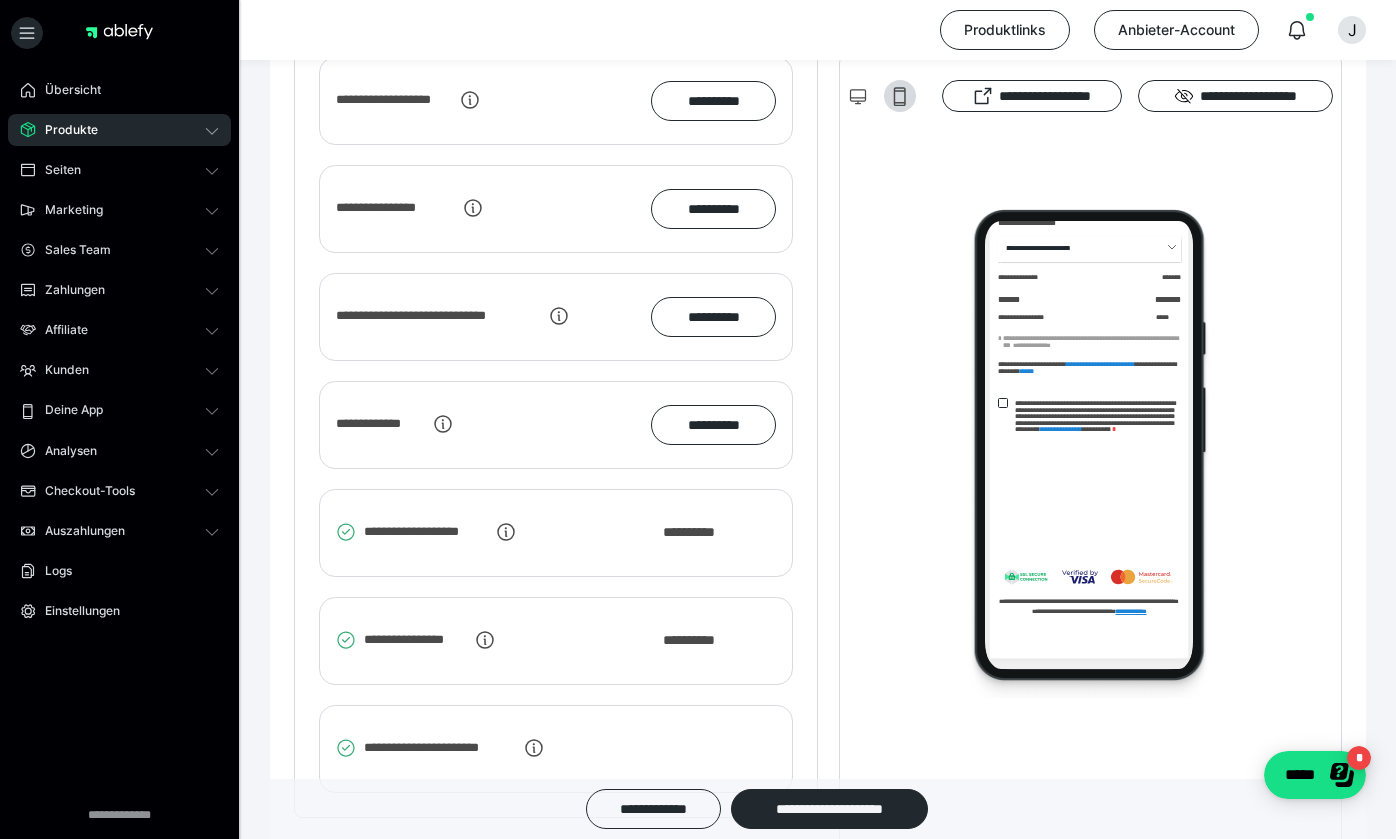 scroll, scrollTop: 2678, scrollLeft: 0, axis: vertical 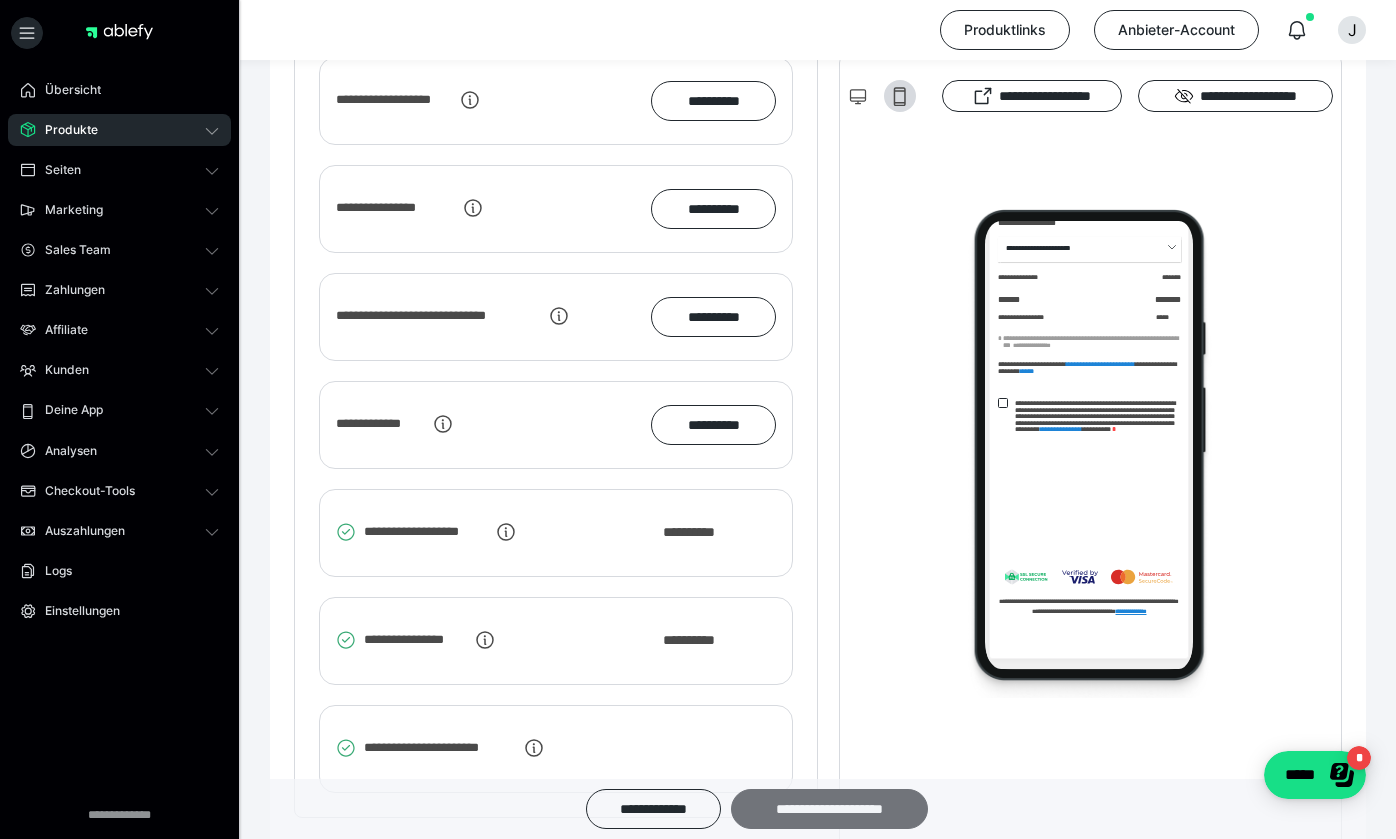 click on "**********" at bounding box center [829, 809] 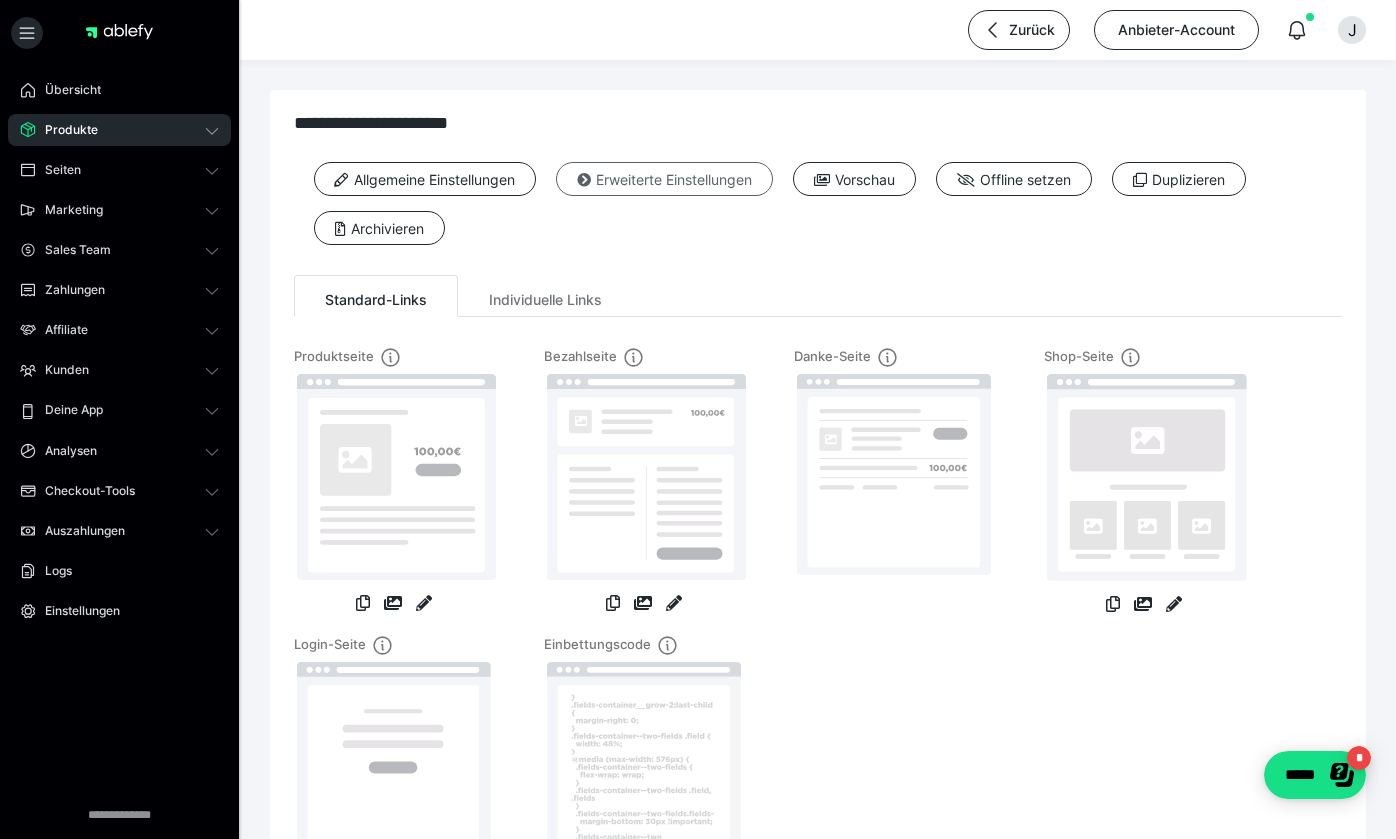 click on "Erweiterte Einstellungen" at bounding box center (664, 179) 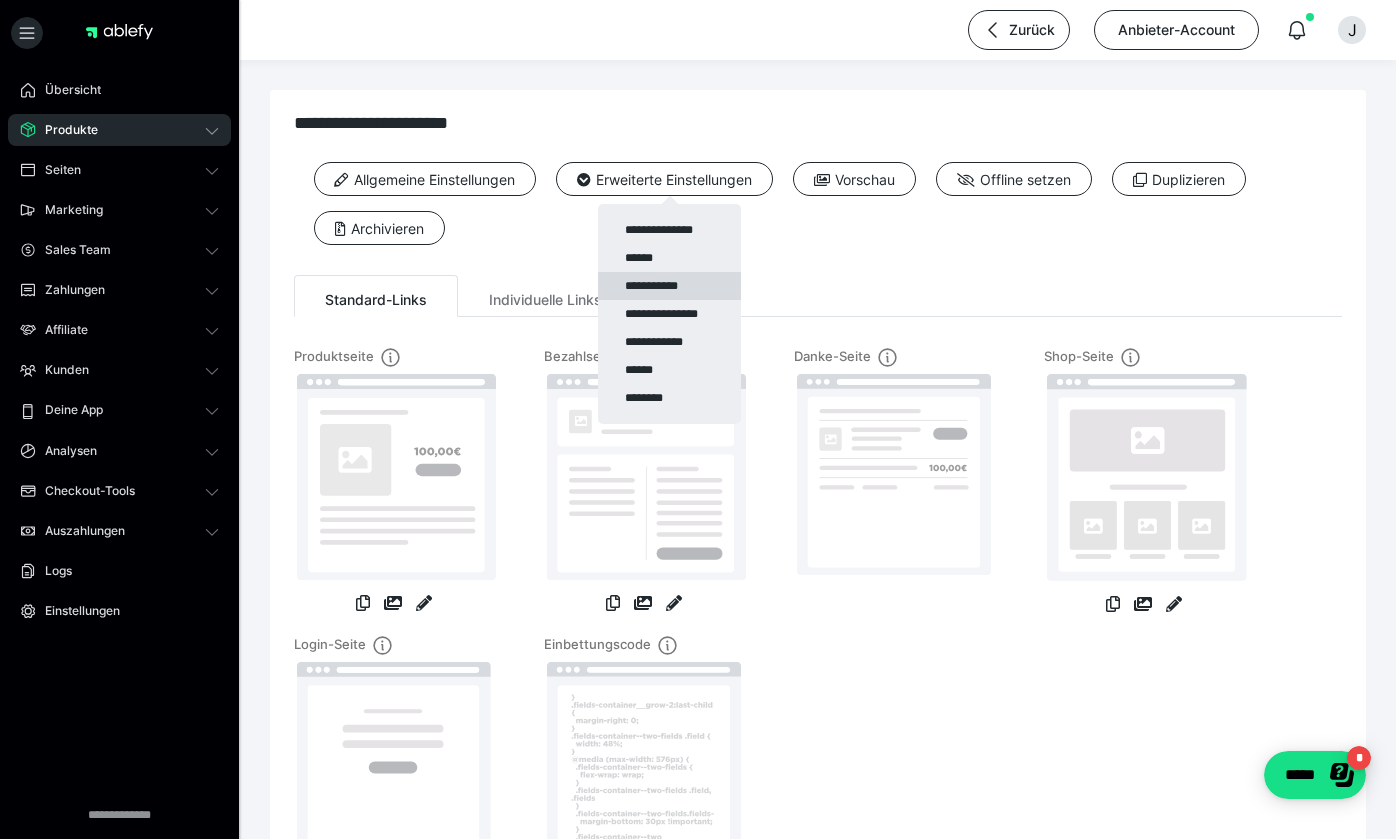 click on "**********" at bounding box center (669, 286) 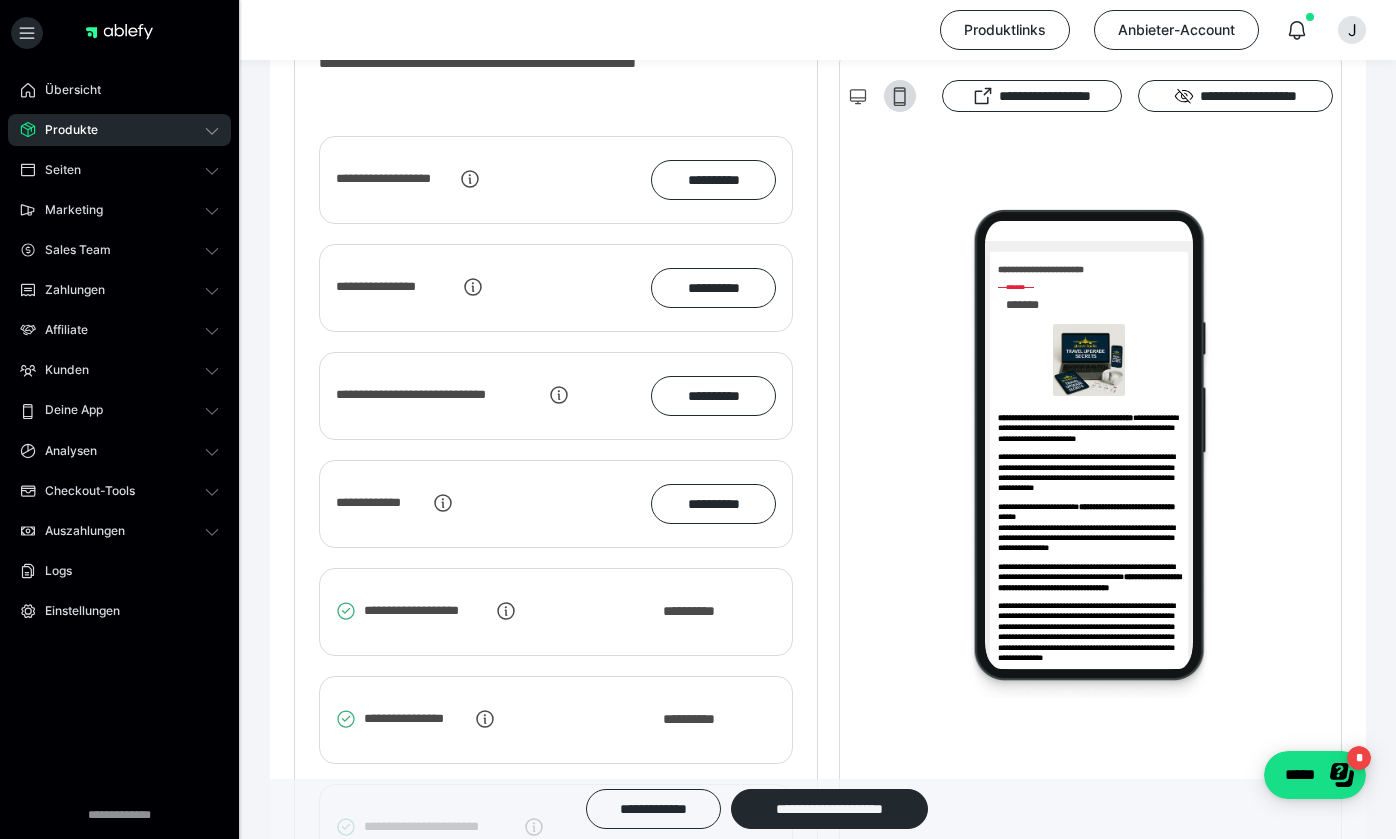 scroll, scrollTop: 2389, scrollLeft: 0, axis: vertical 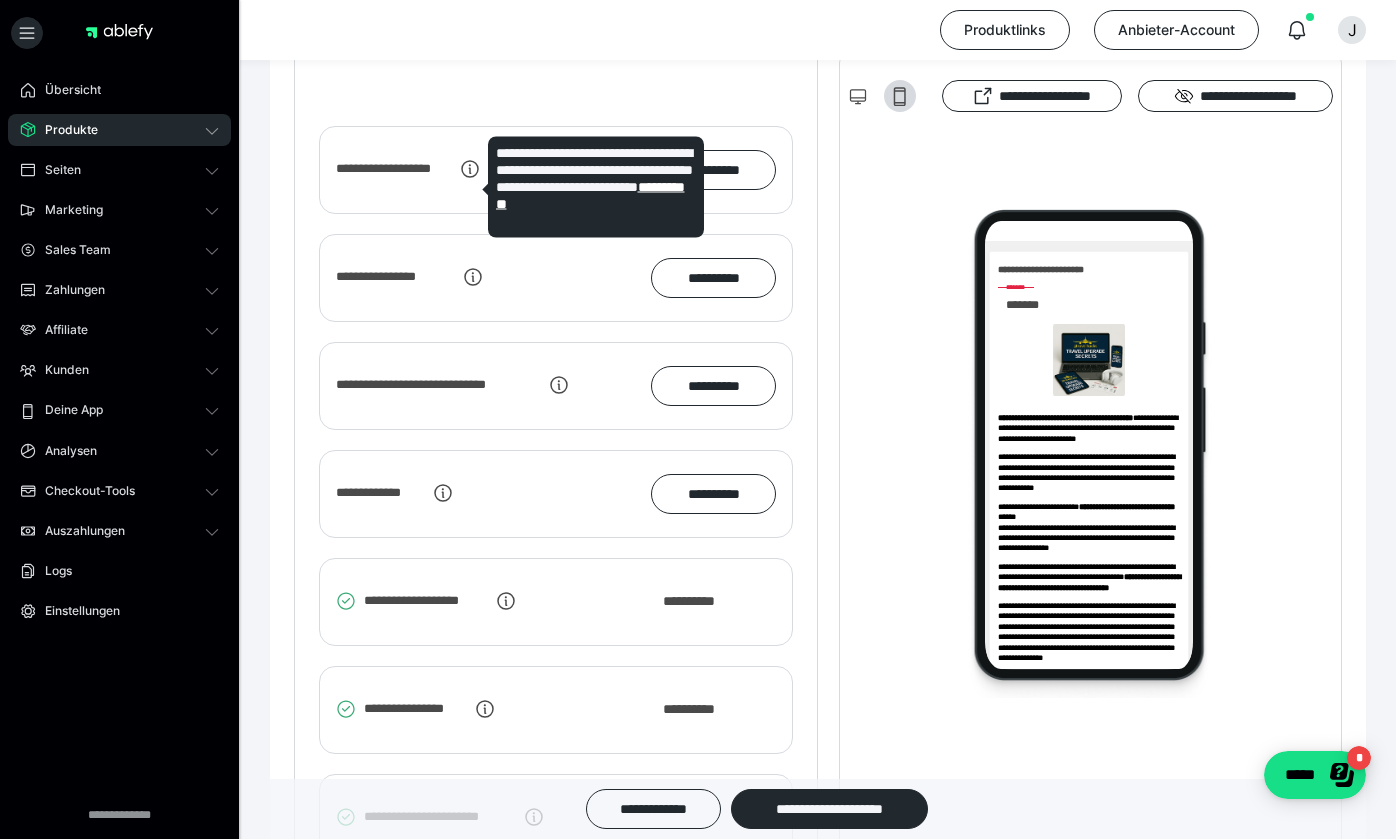click 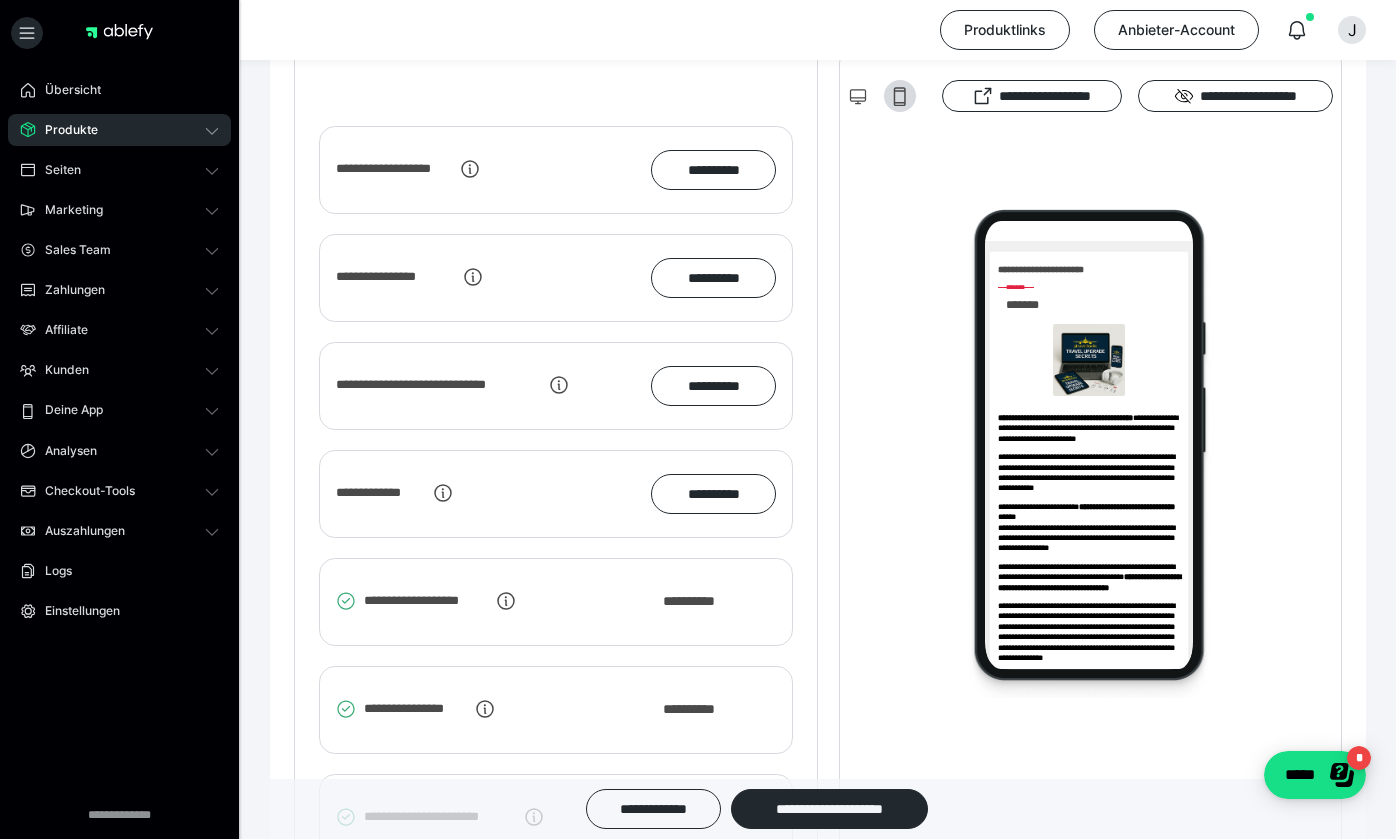click on "**********" at bounding box center [818, -438] 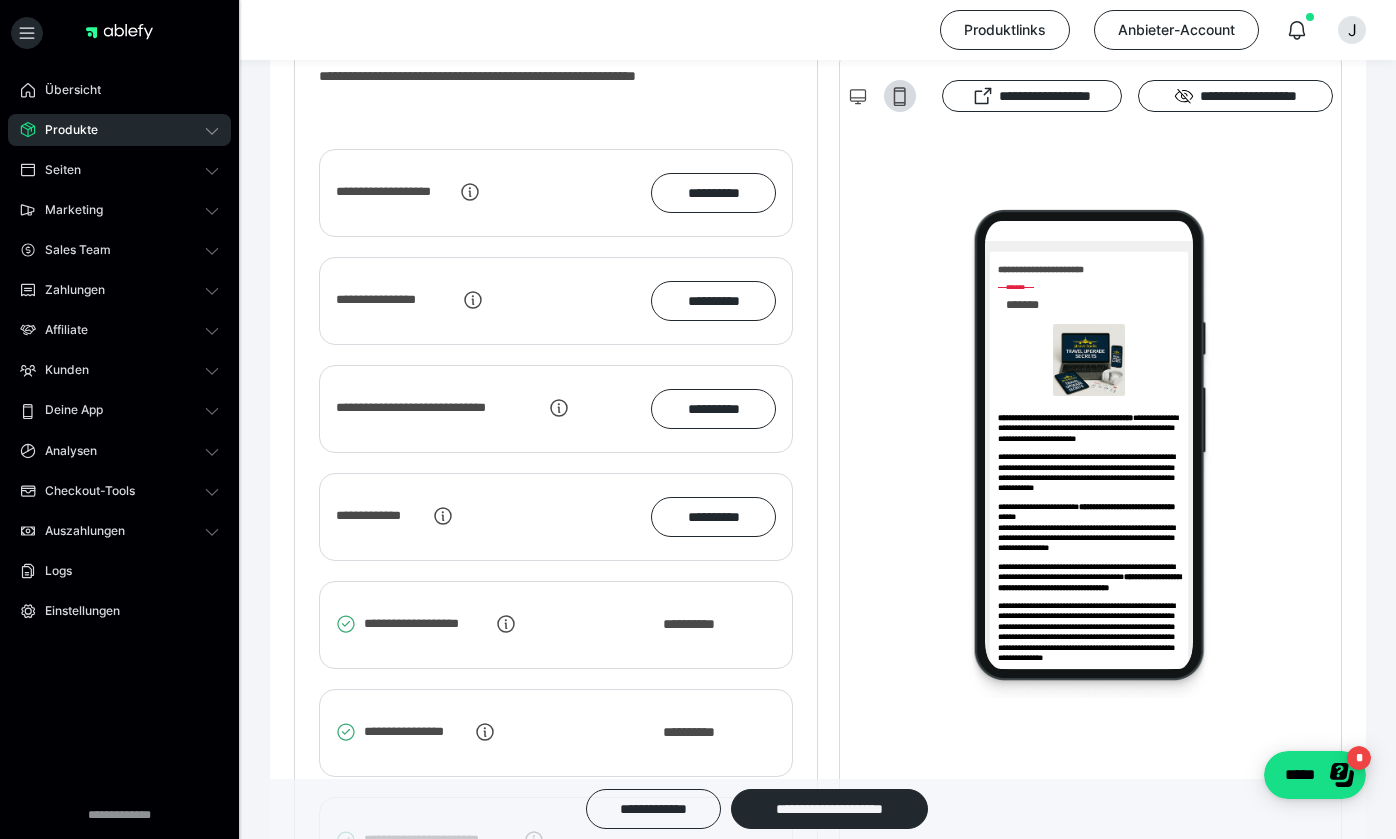 scroll, scrollTop: 2378, scrollLeft: 0, axis: vertical 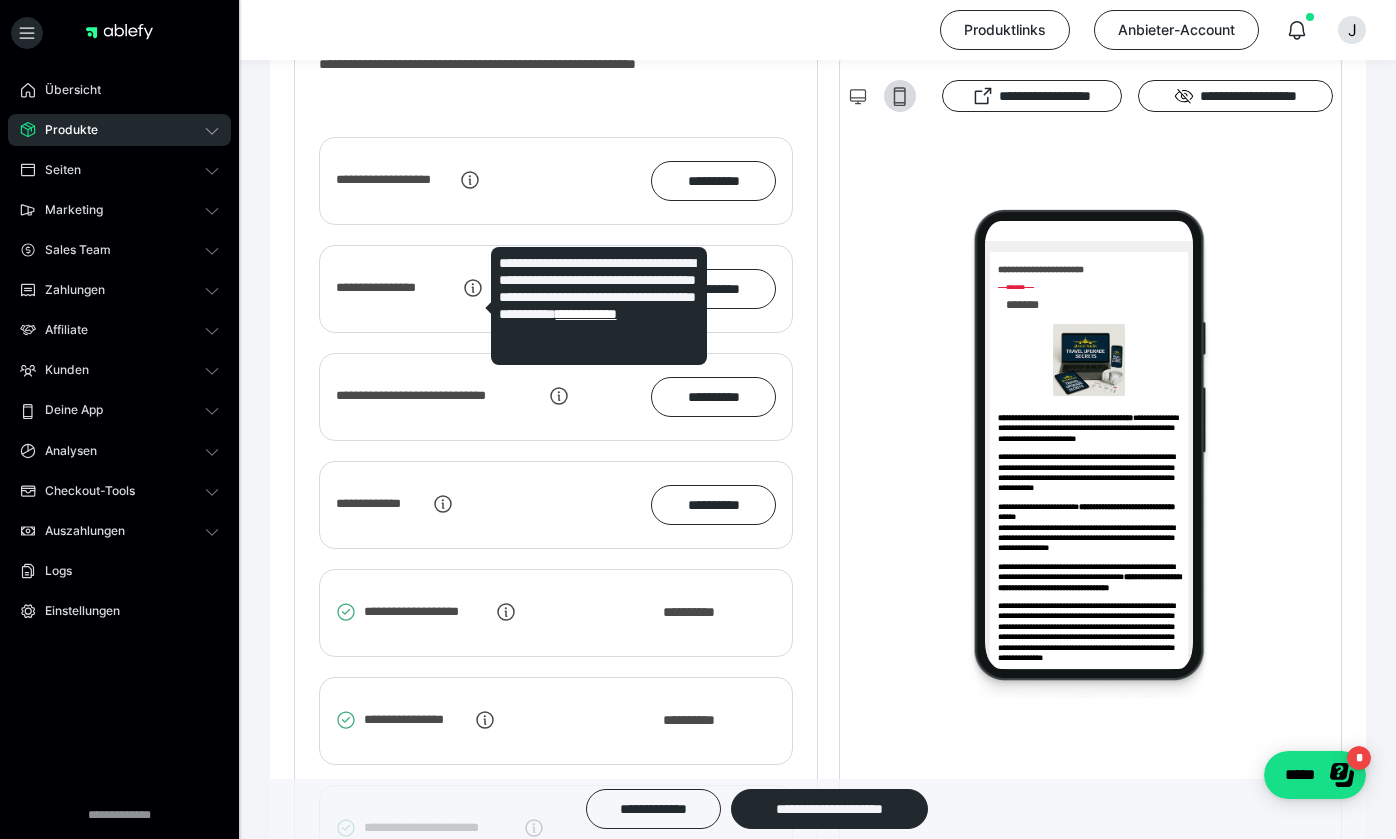 click 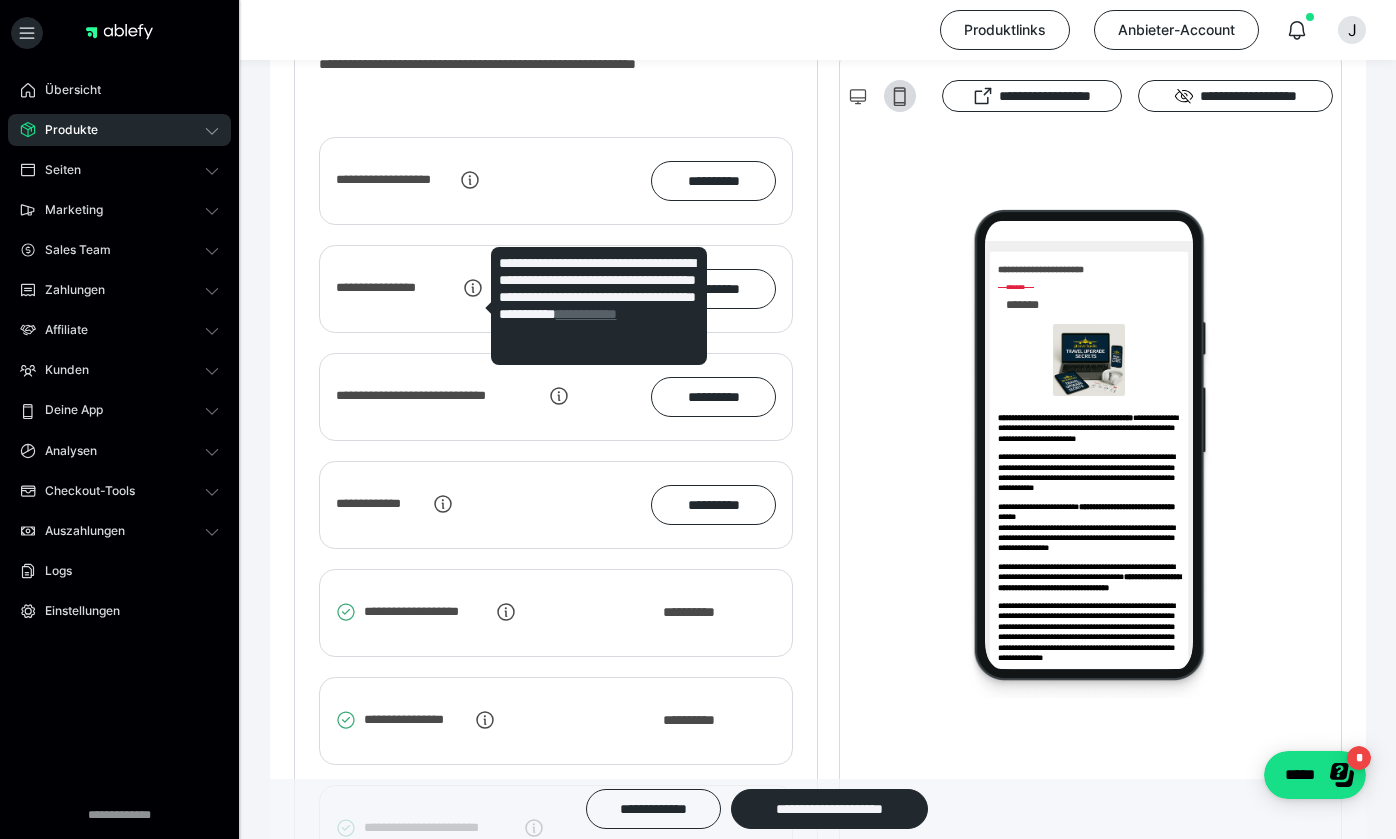 click on "**********" at bounding box center (586, 314) 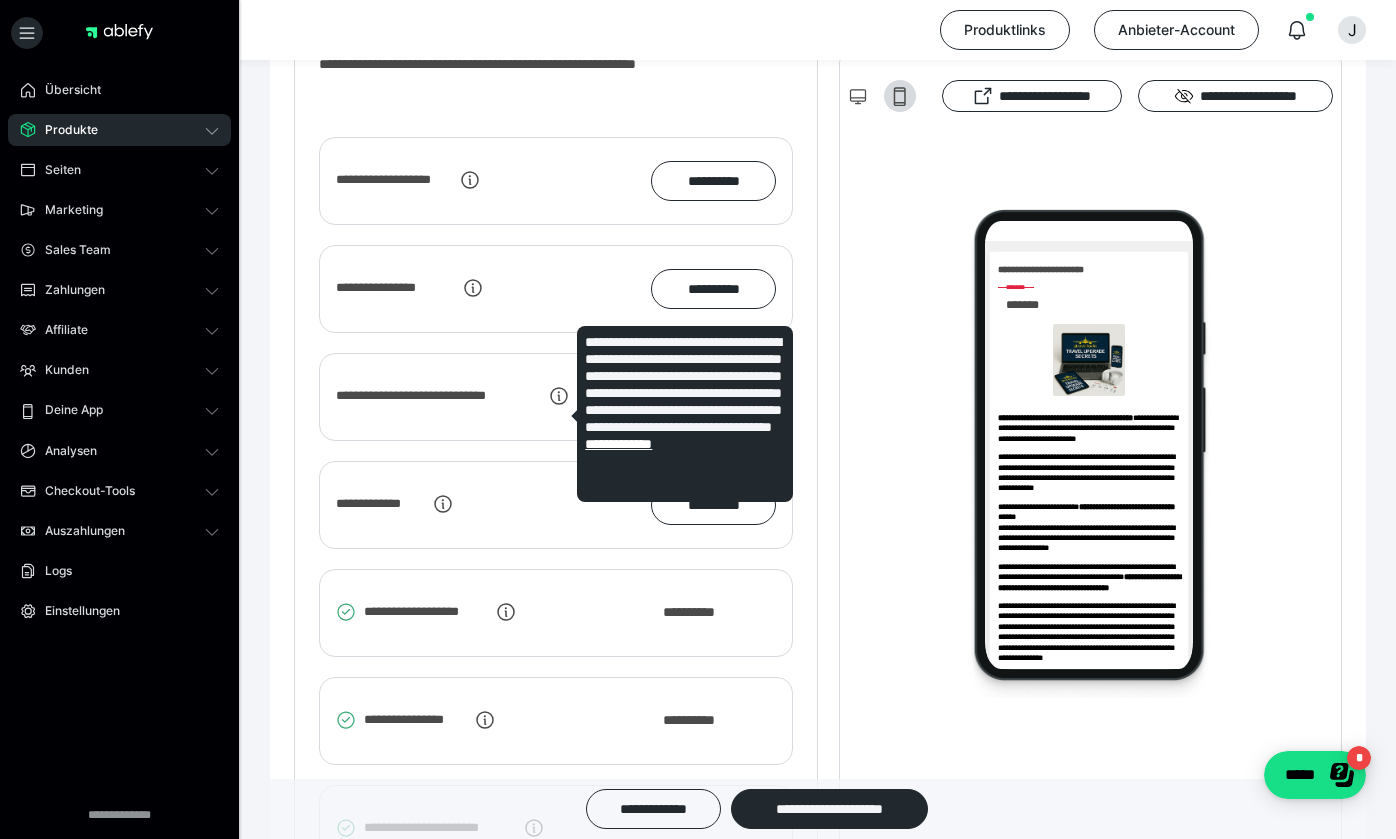 click on "**********" at bounding box center (438, 396) 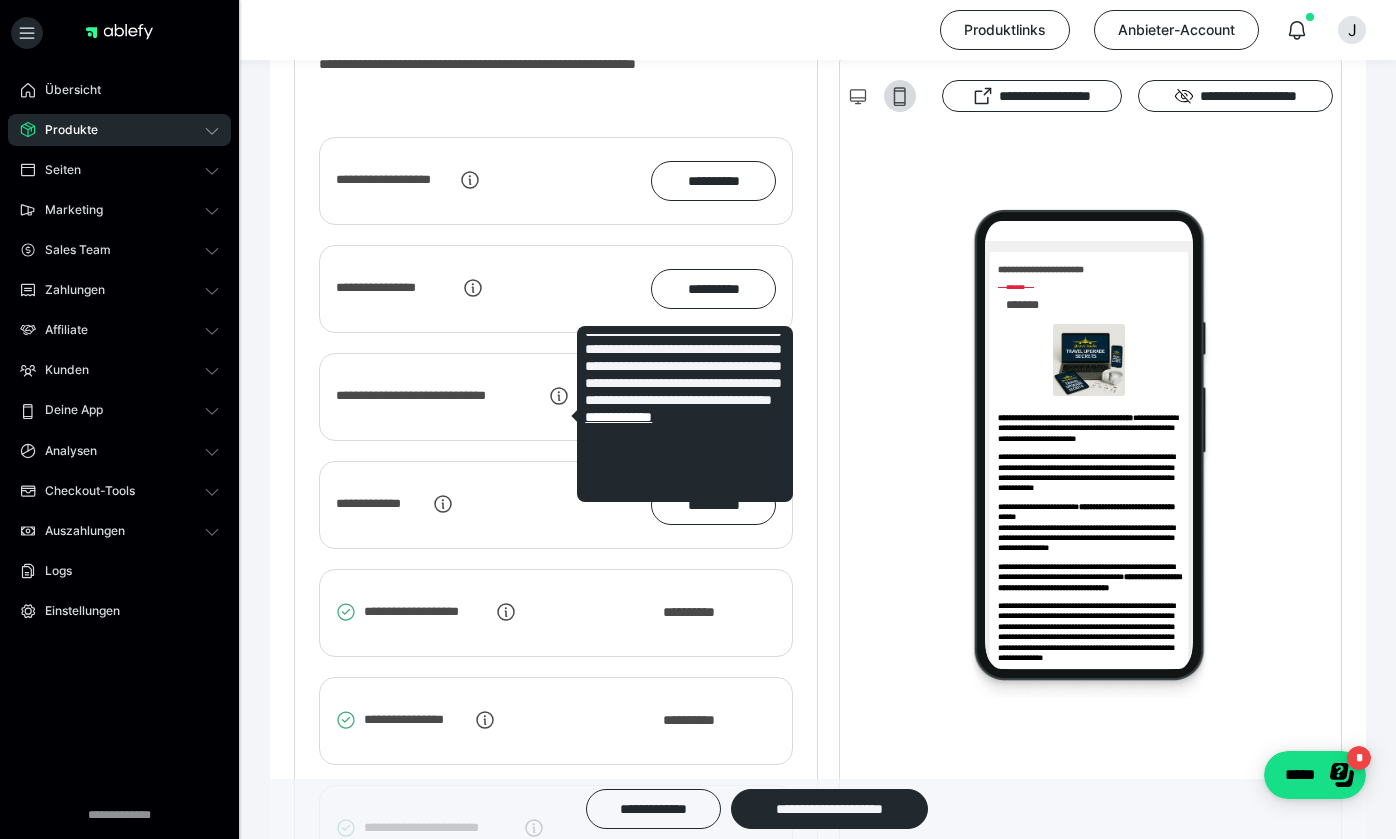 scroll, scrollTop: 27, scrollLeft: 0, axis: vertical 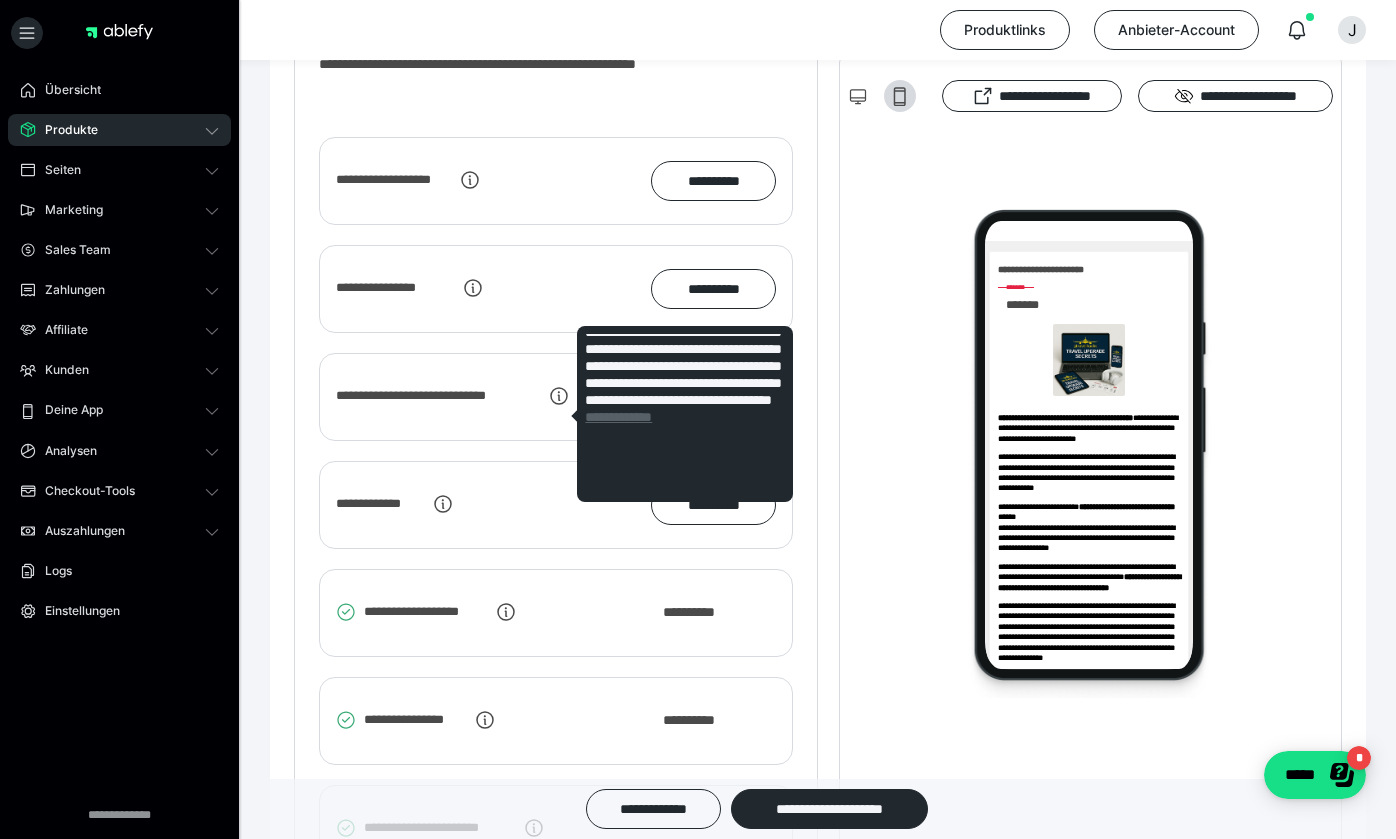 click on "**********" at bounding box center (618, 417) 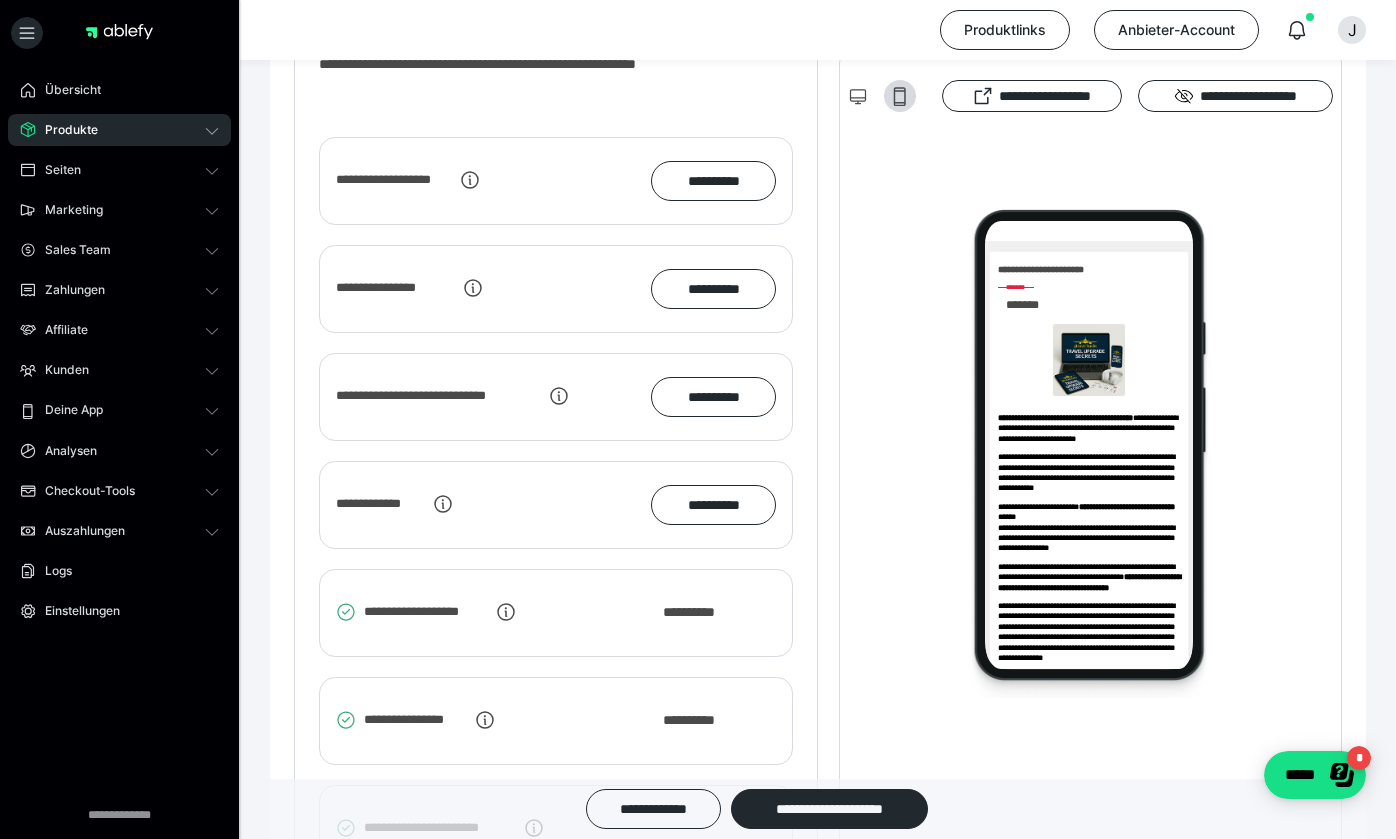 click on "**********" at bounding box center (818, -427) 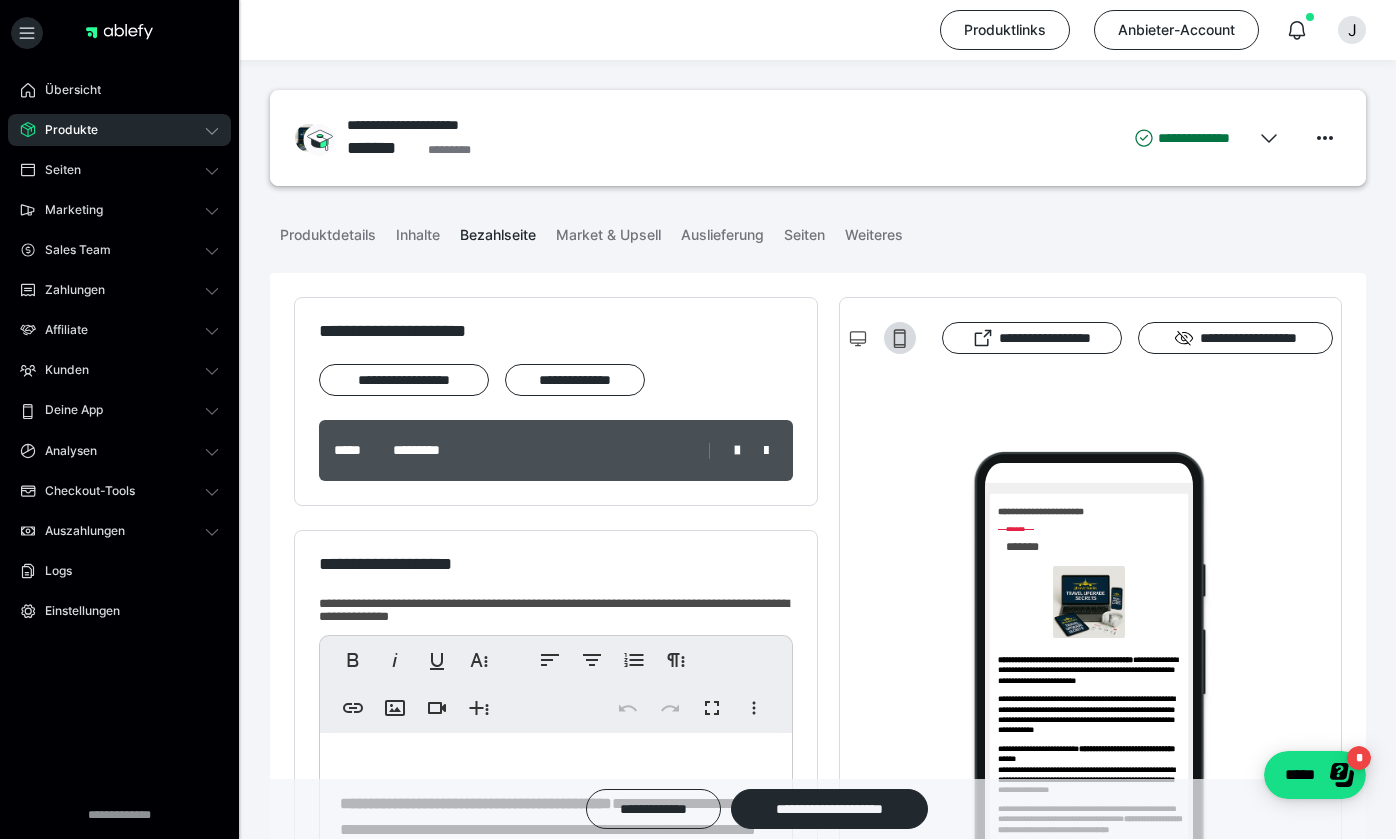 scroll, scrollTop: 0, scrollLeft: 0, axis: both 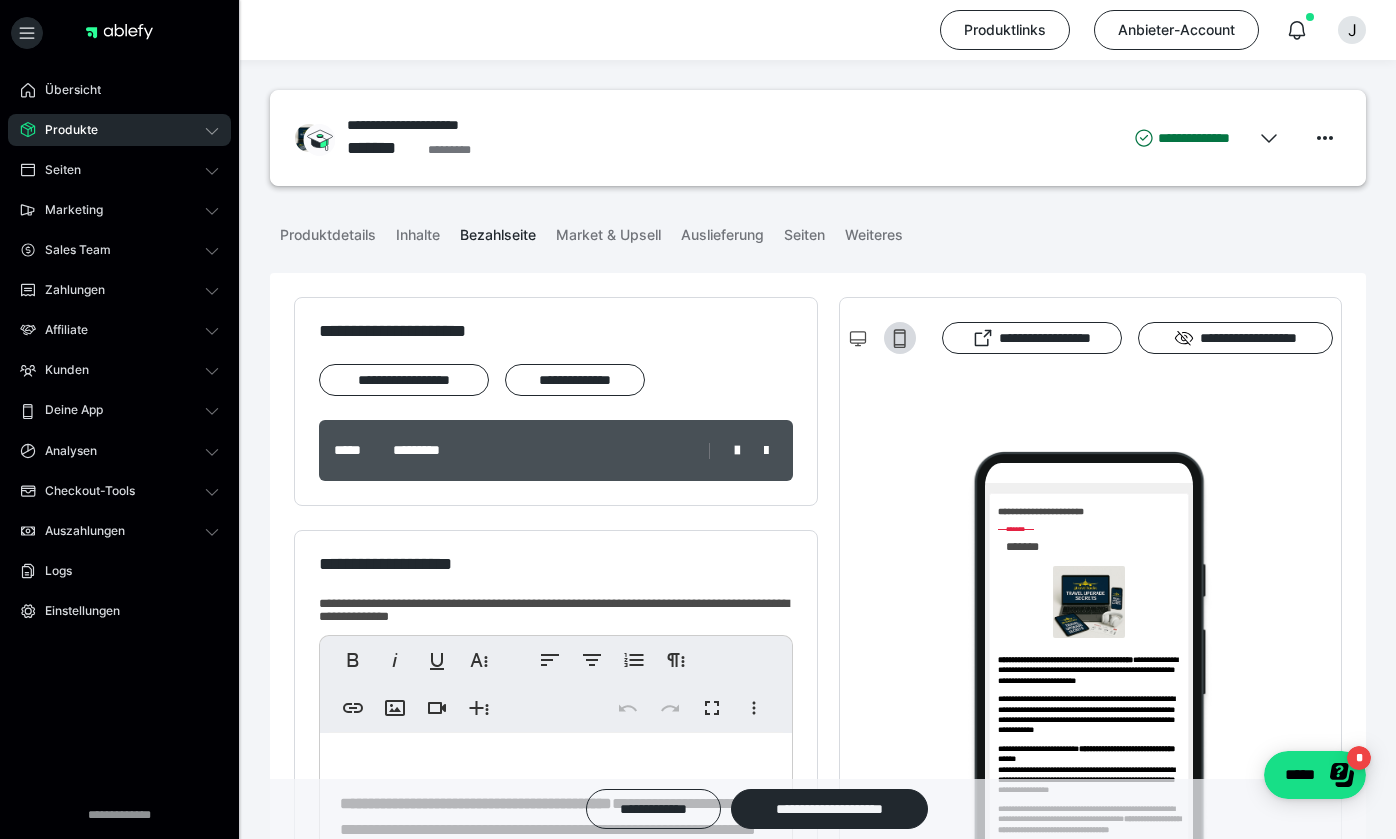 click on "Produkte" at bounding box center (119, 130) 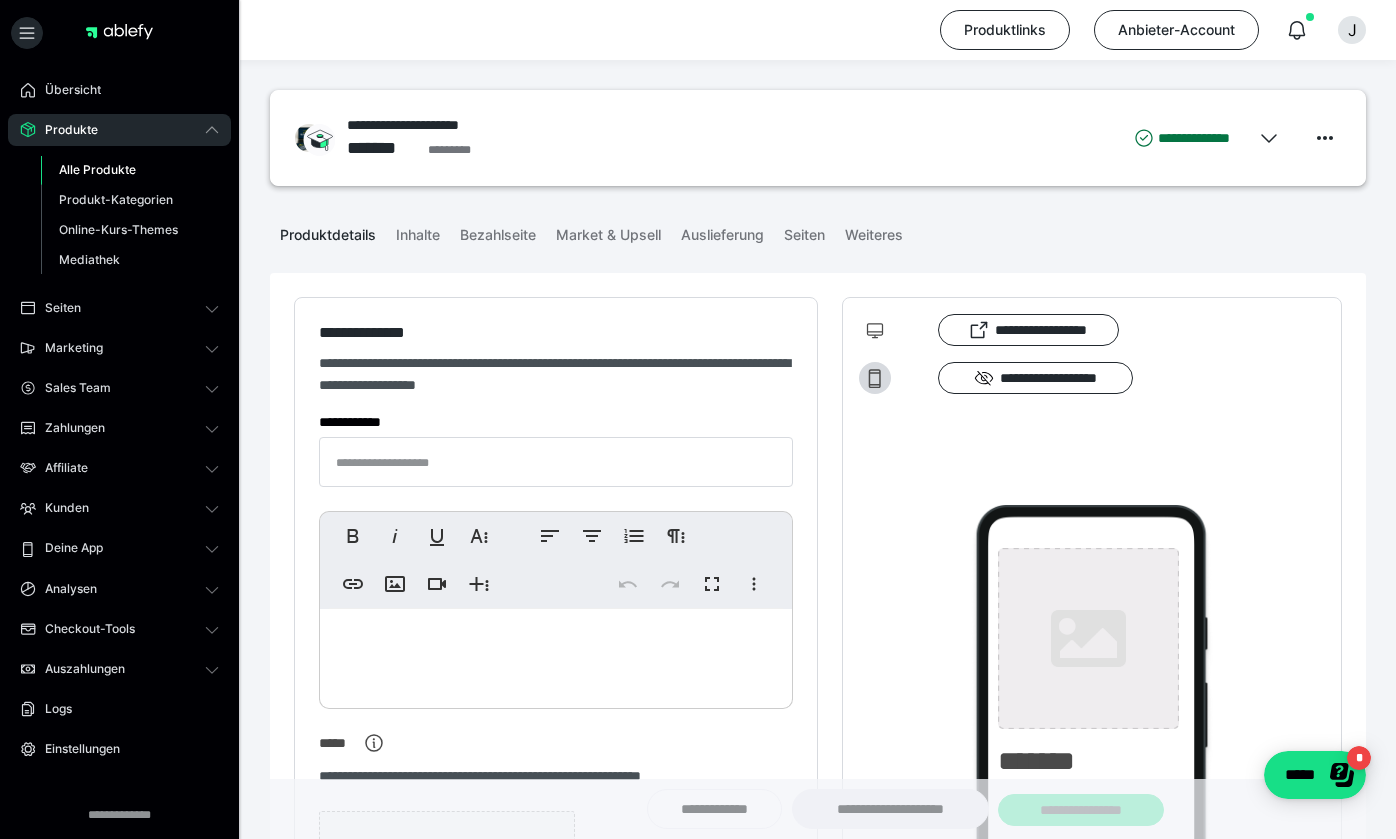type on "**********" 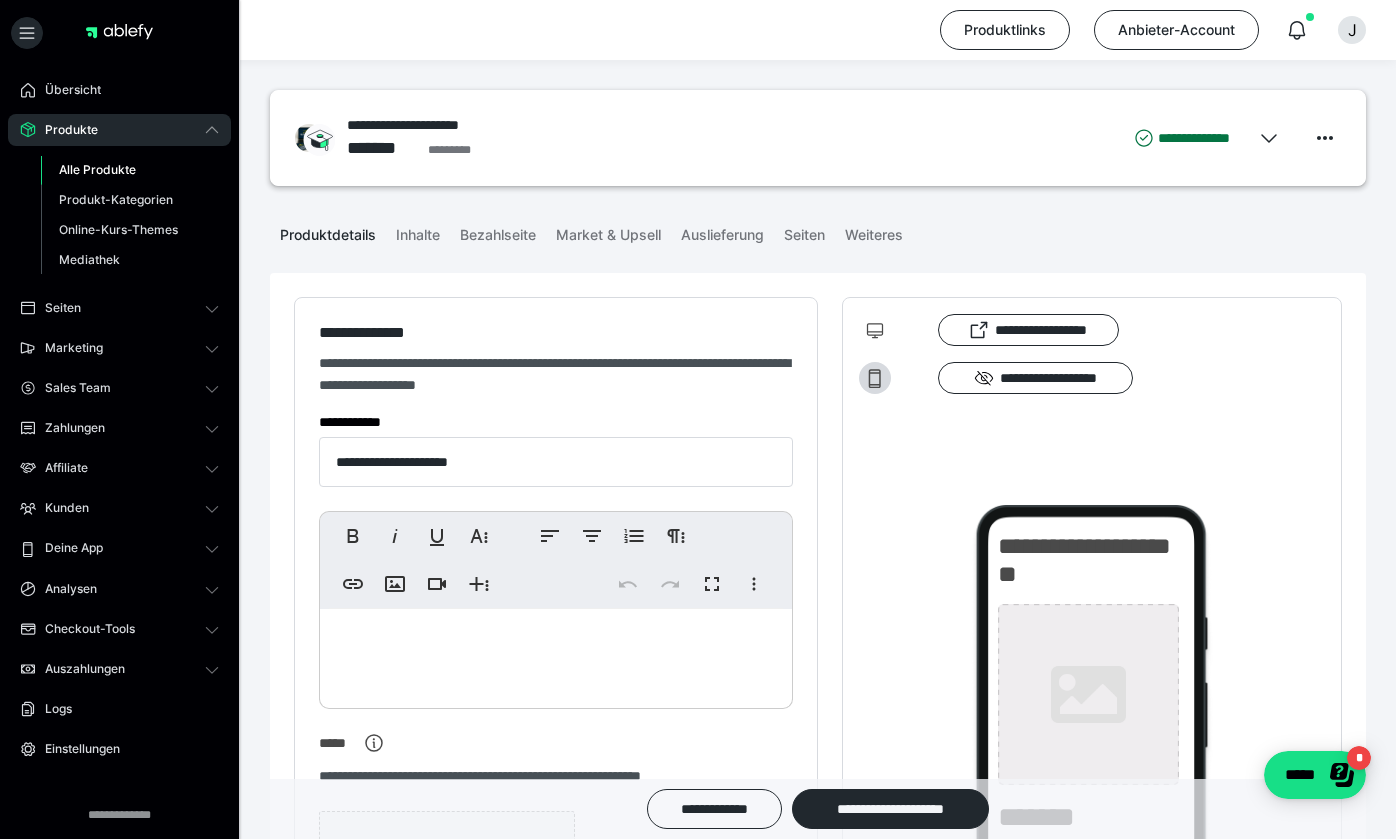 click on "Alle Produkte" at bounding box center [97, 169] 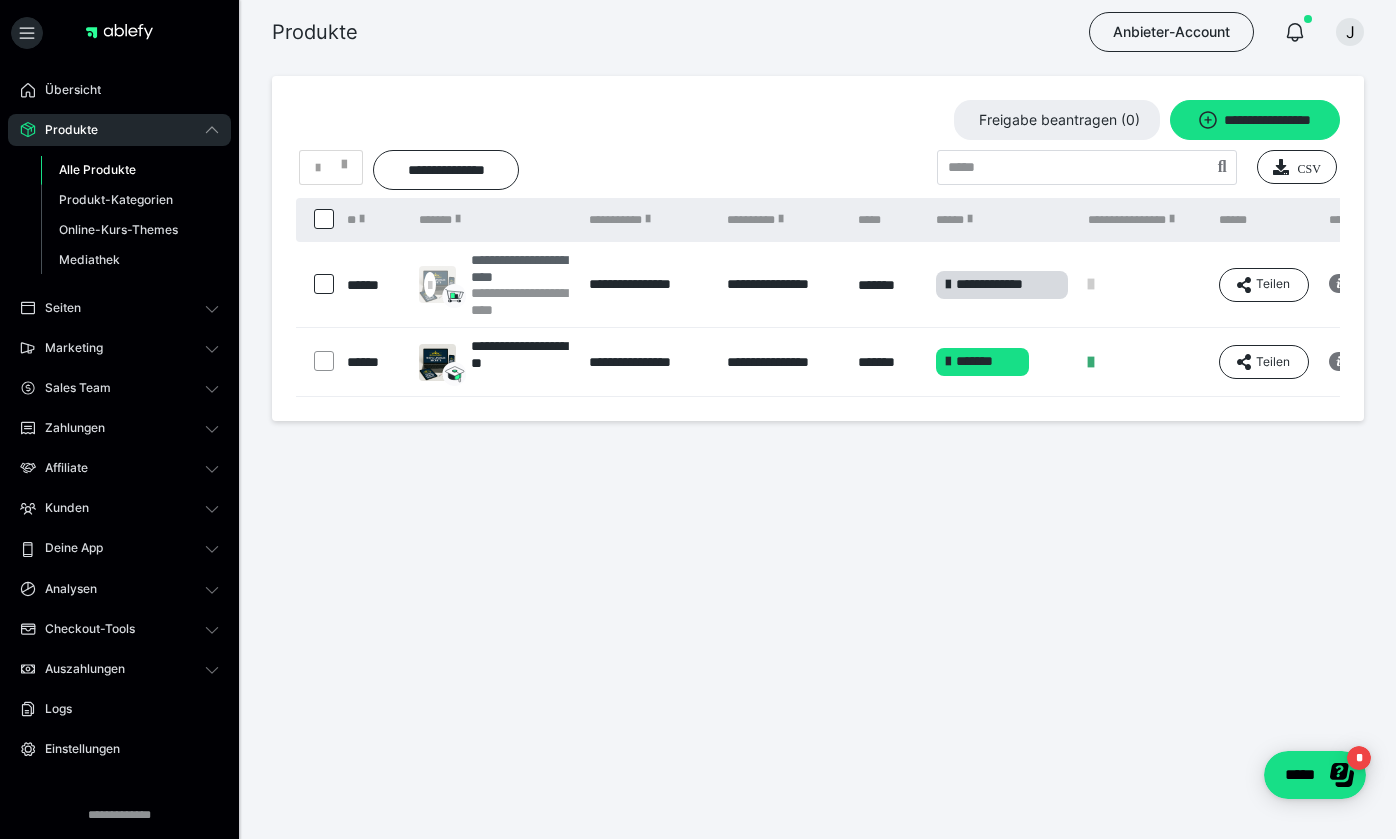 click on "**********" at bounding box center [520, 268] 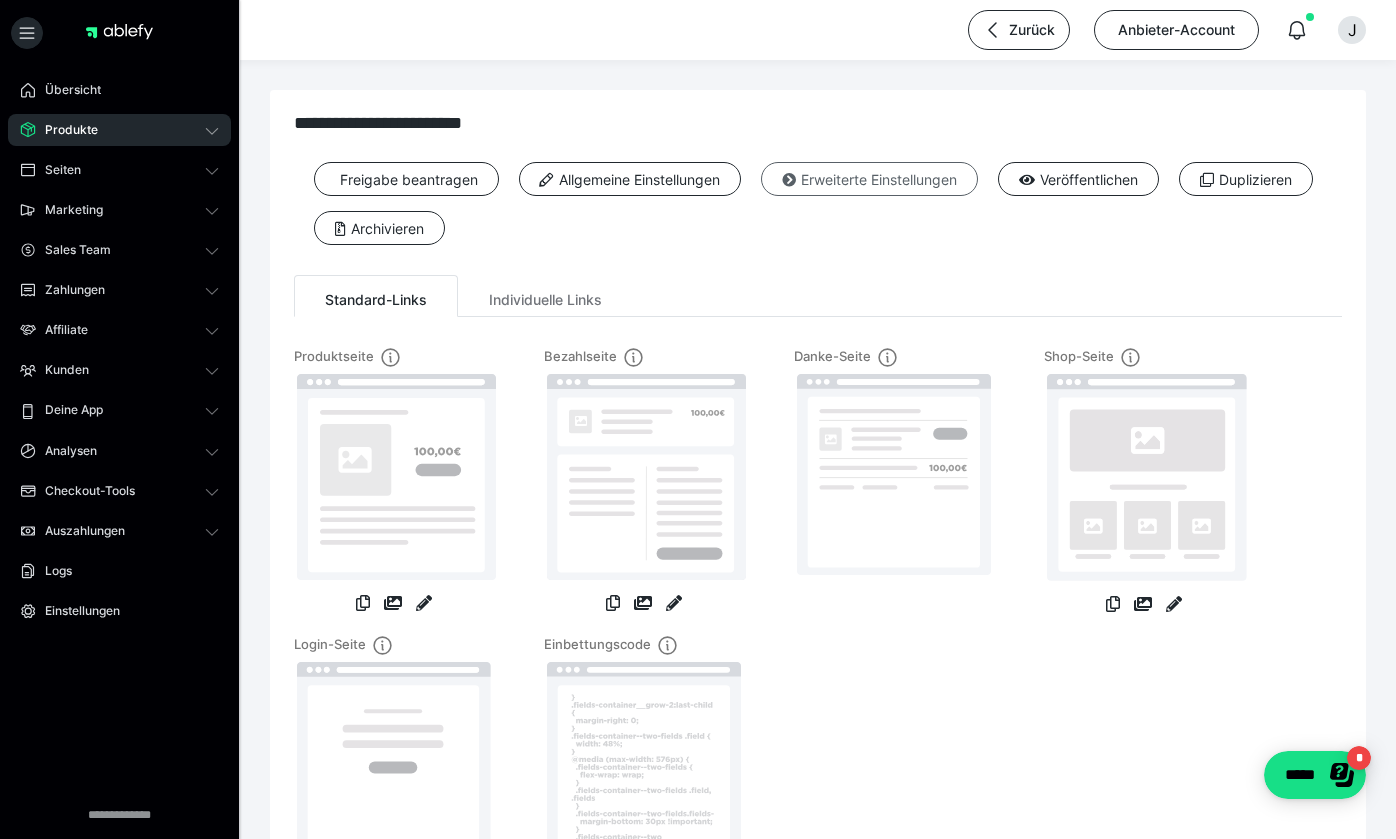 click on "Erweiterte Einstellungen" at bounding box center (869, 179) 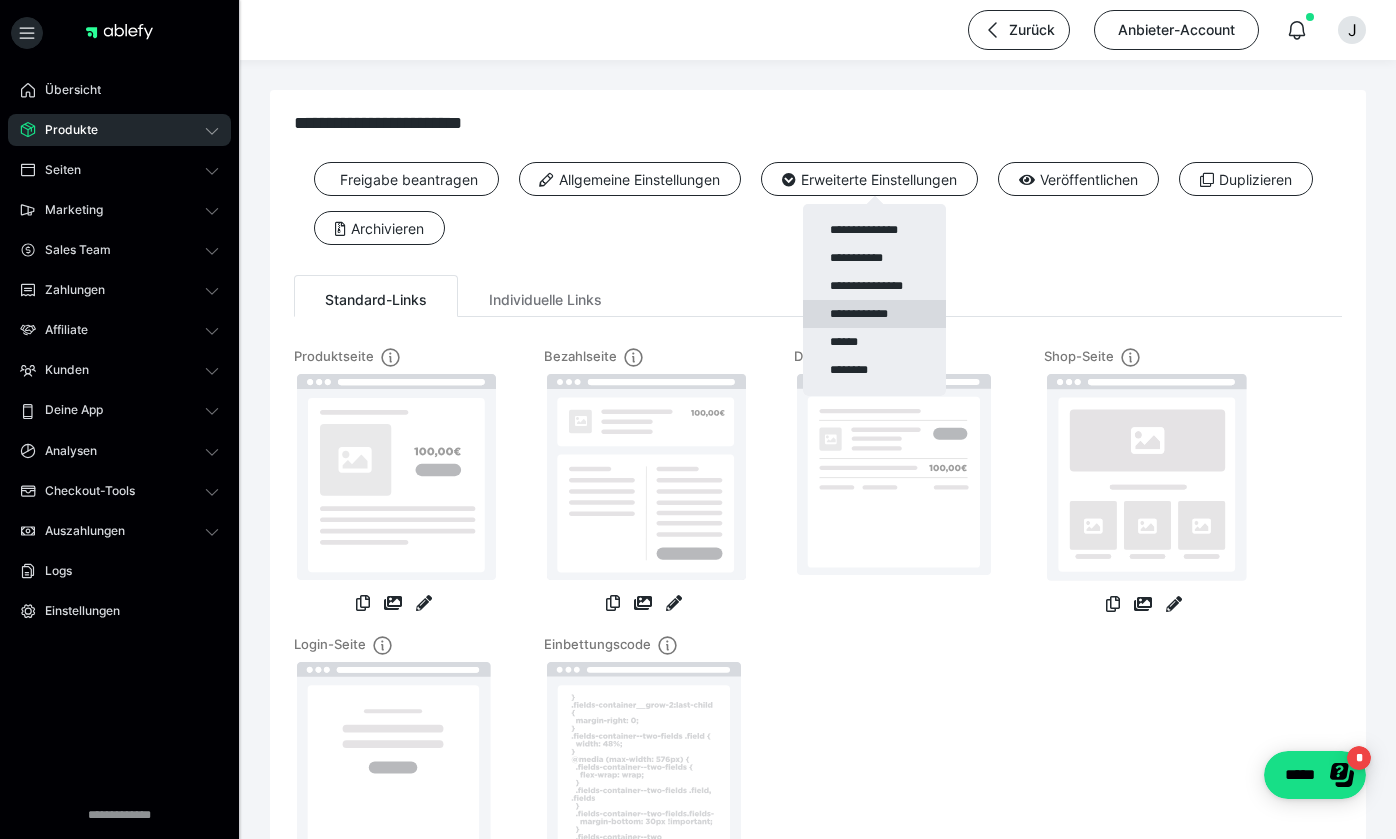 click on "**********" at bounding box center (874, 314) 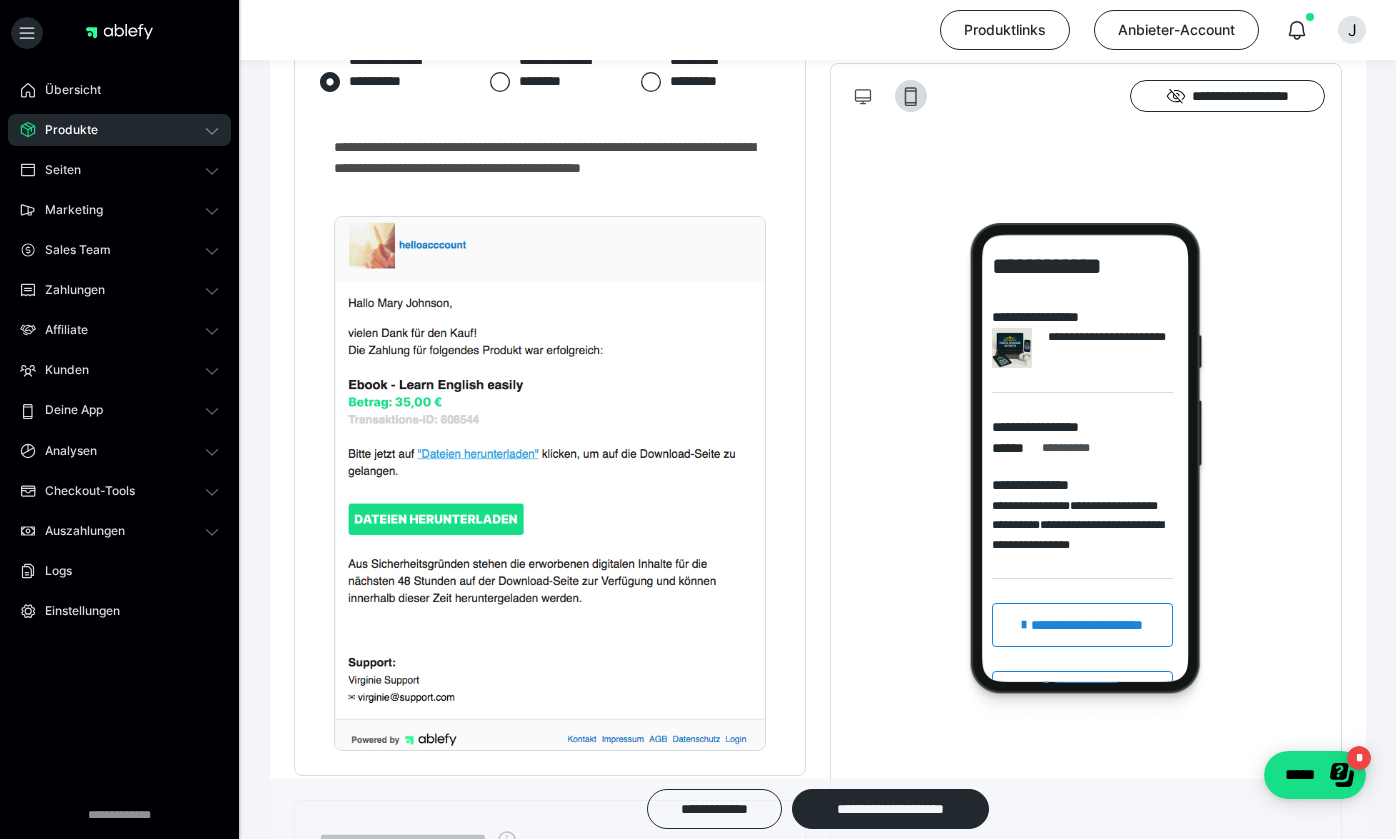 scroll, scrollTop: 918, scrollLeft: 0, axis: vertical 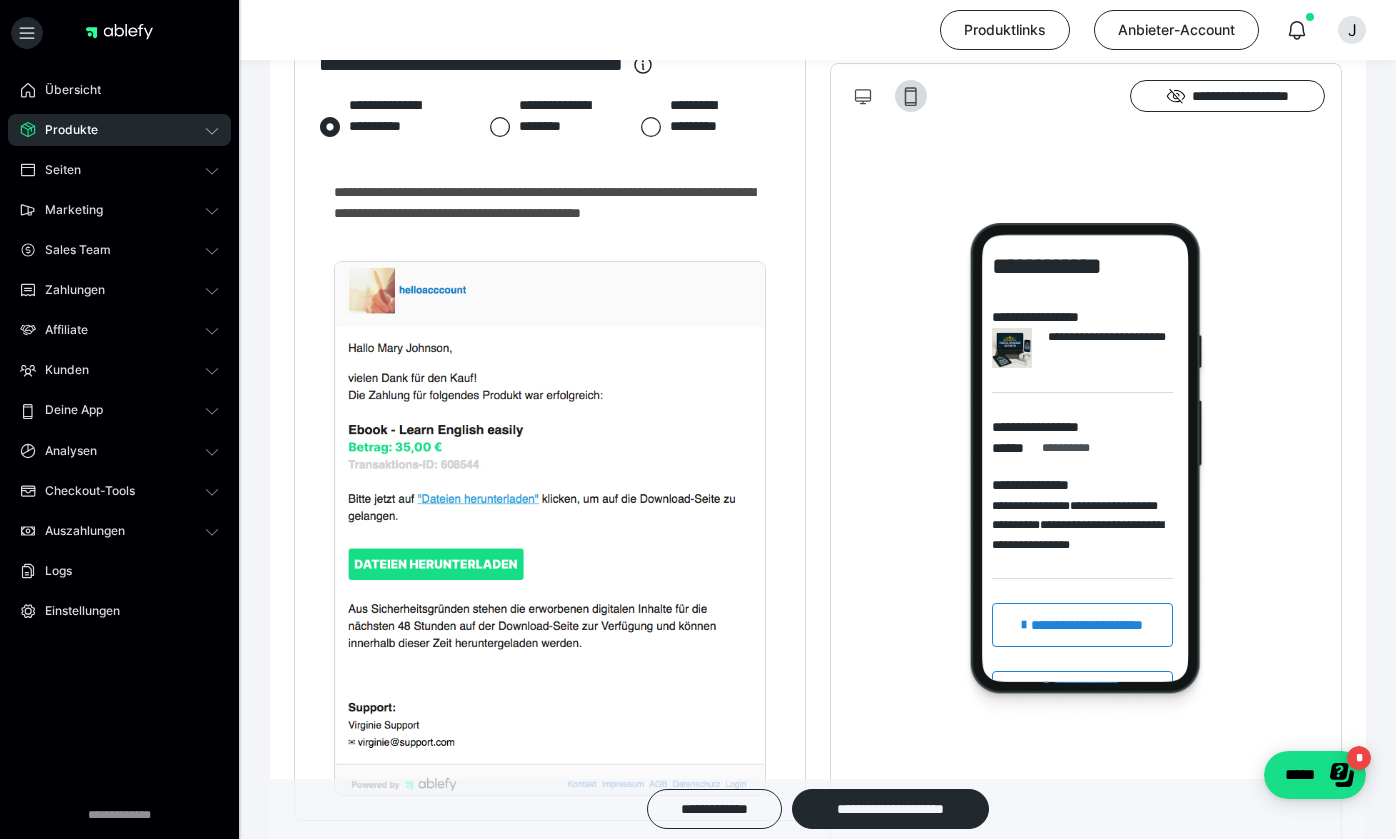 click on "**********" at bounding box center (555, 126) 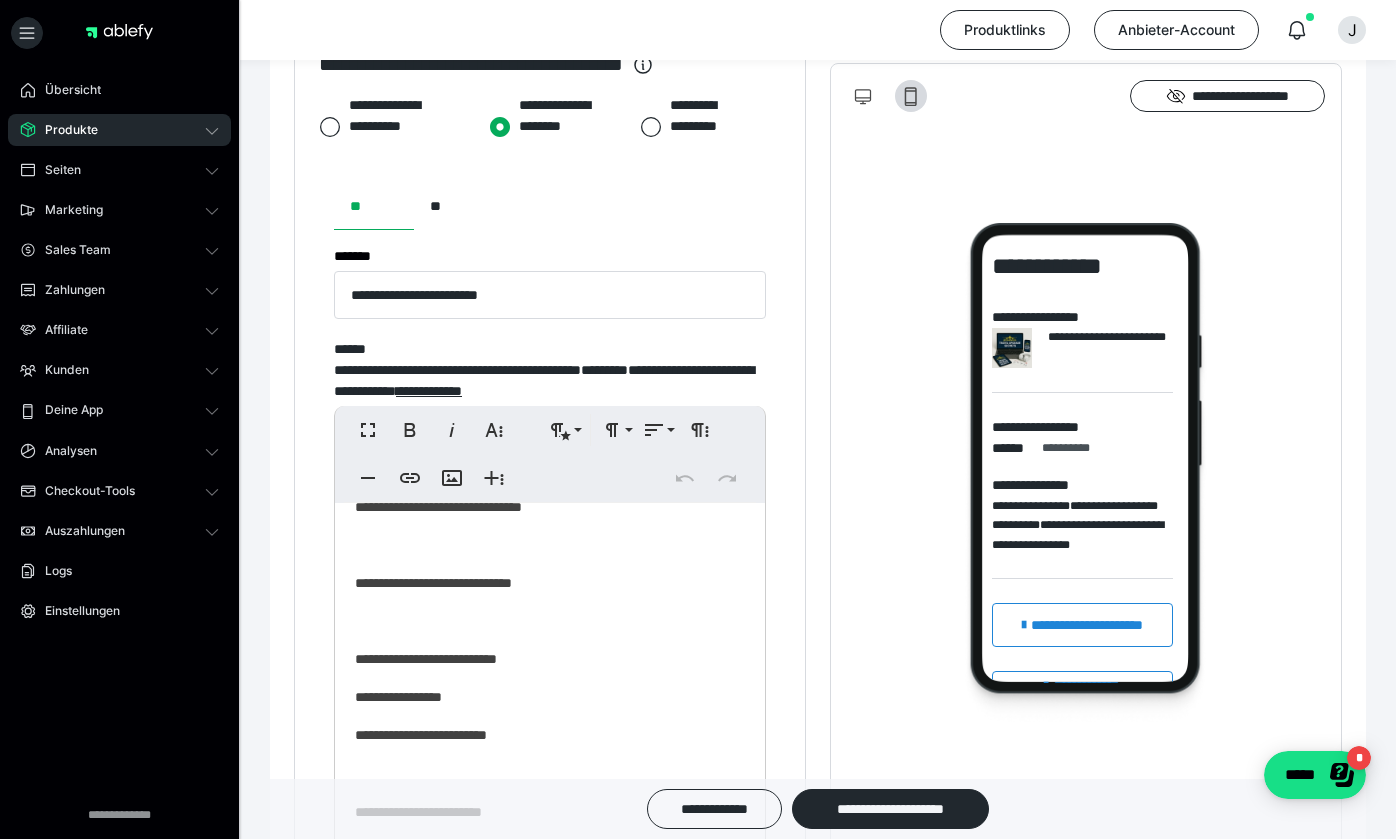 scroll, scrollTop: 28, scrollLeft: 0, axis: vertical 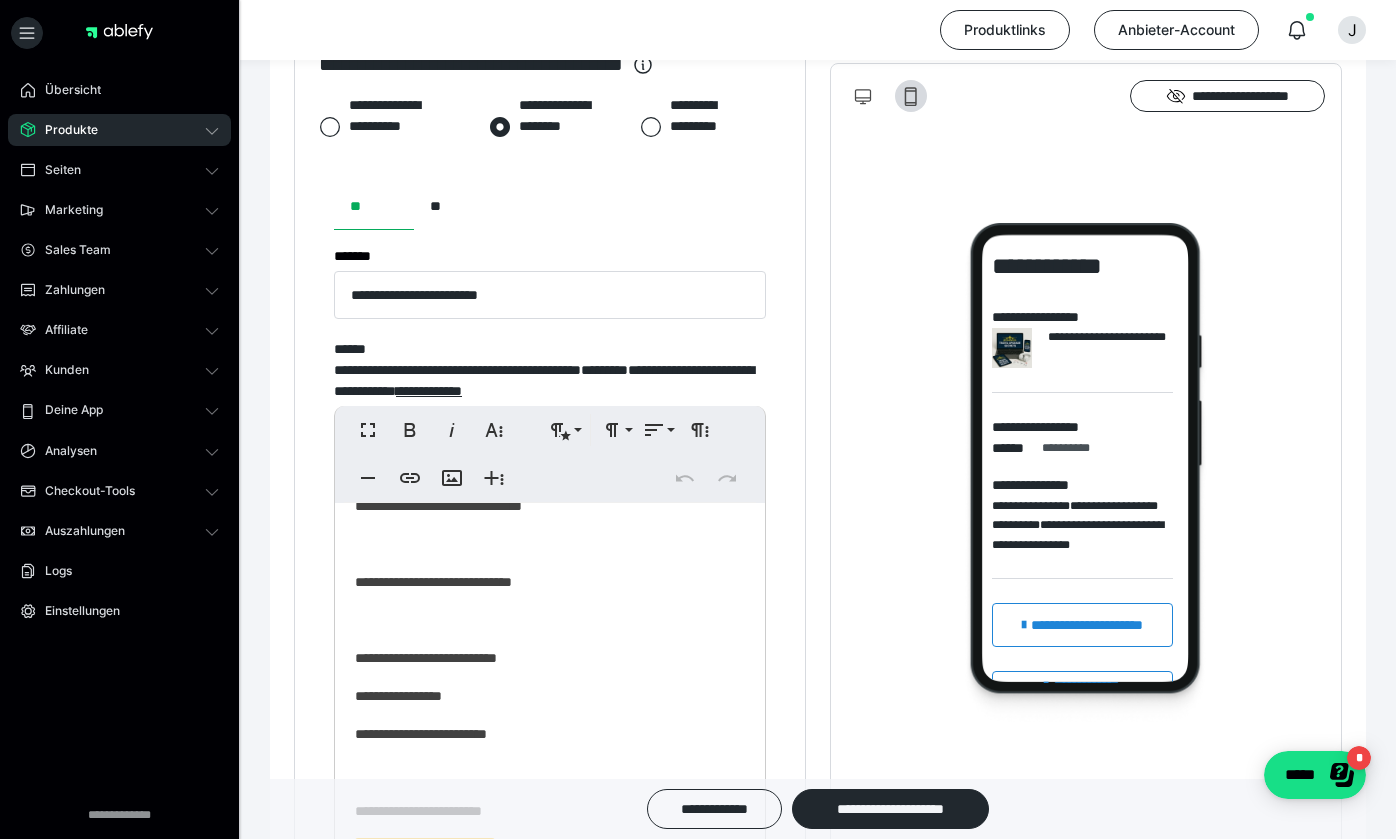 click at bounding box center (550, 544) 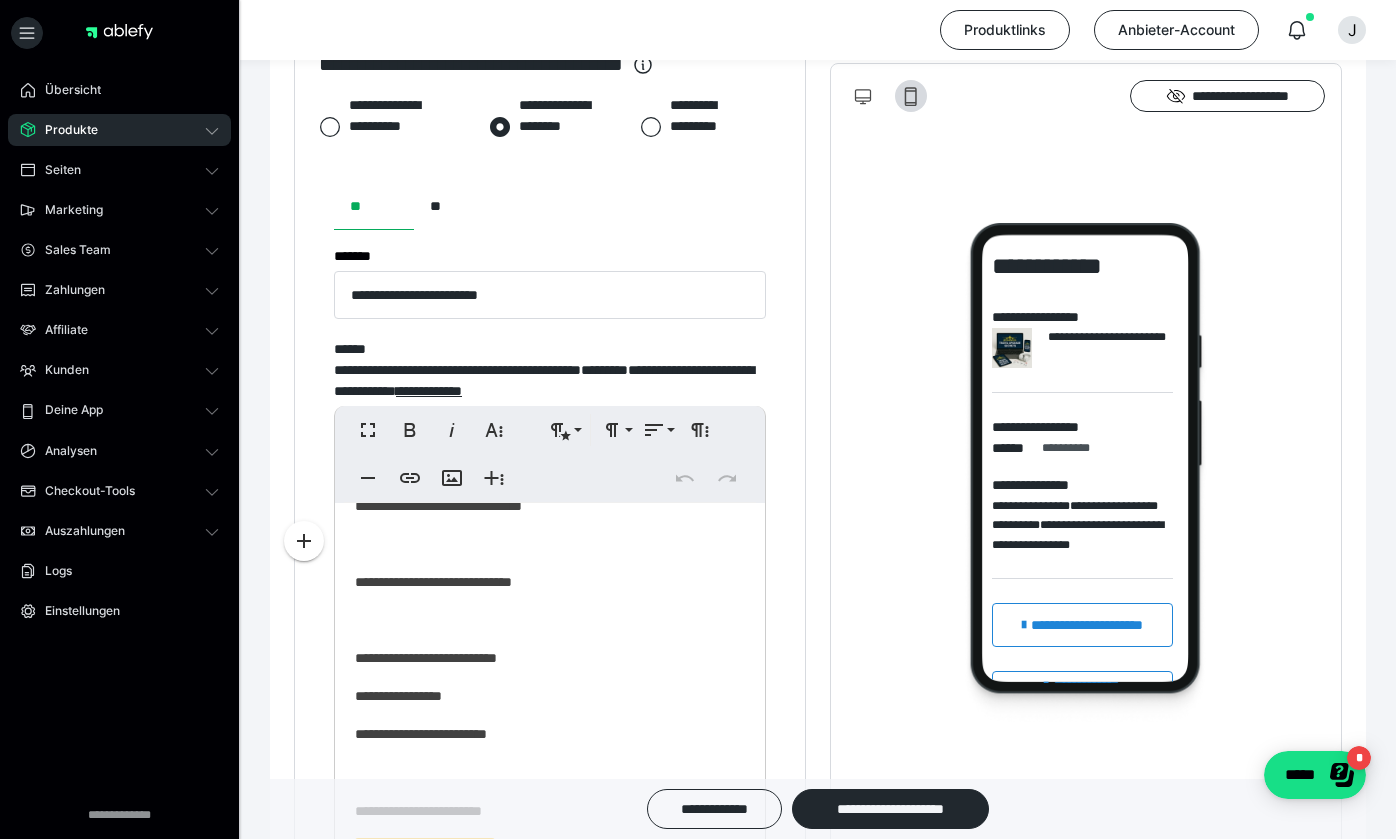 click on "**********" at bounding box center (550, 733) 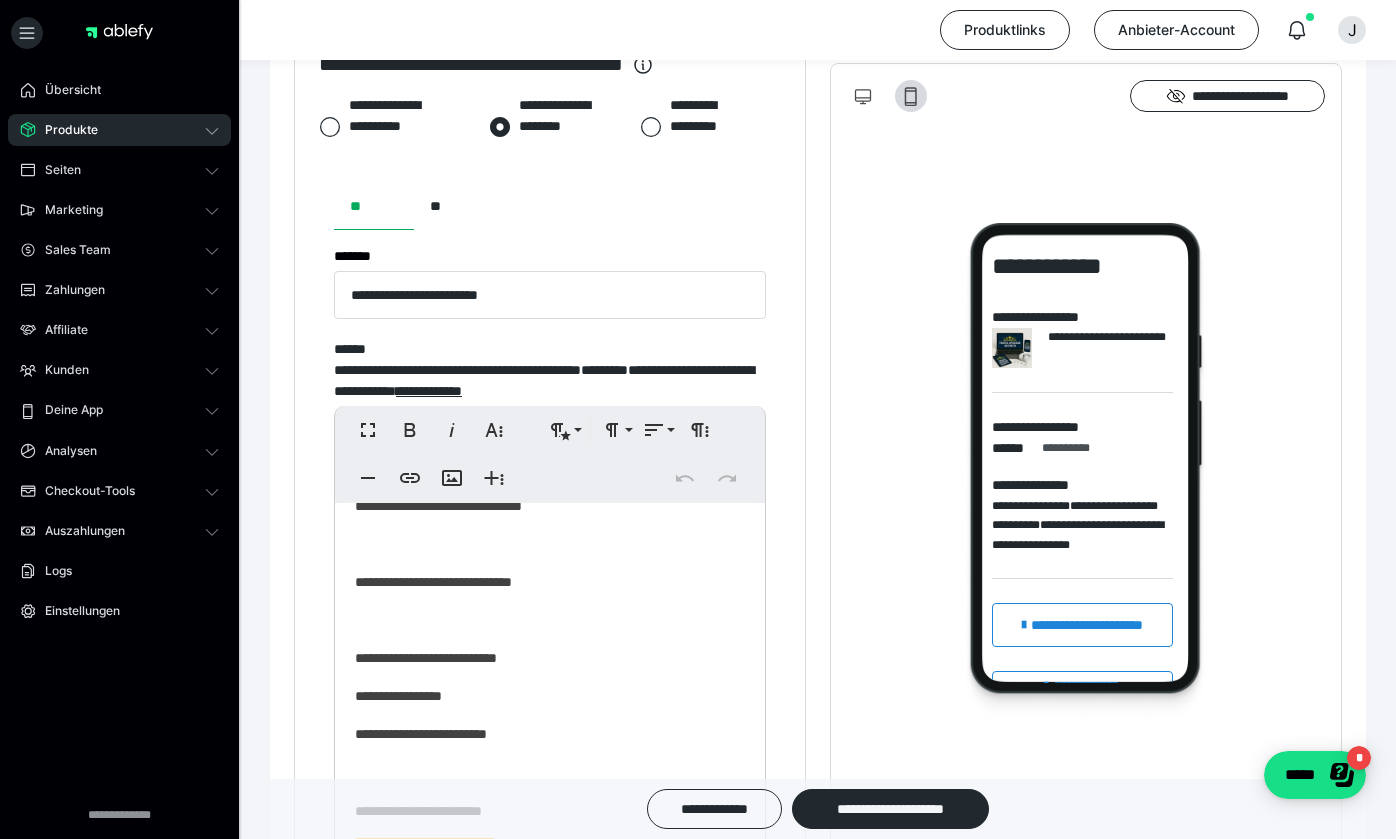 click on "**********" at bounding box center [550, 733] 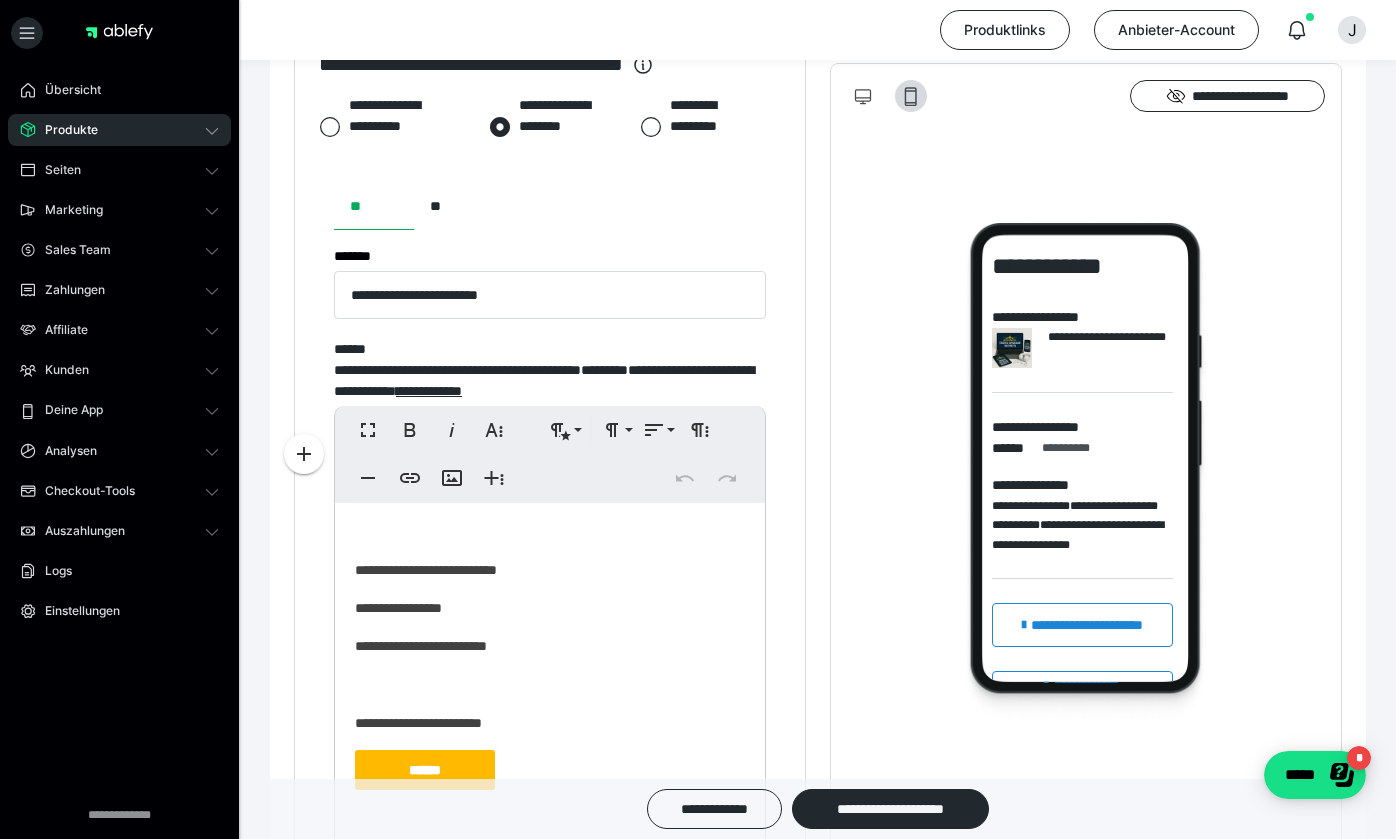 scroll, scrollTop: 115, scrollLeft: 0, axis: vertical 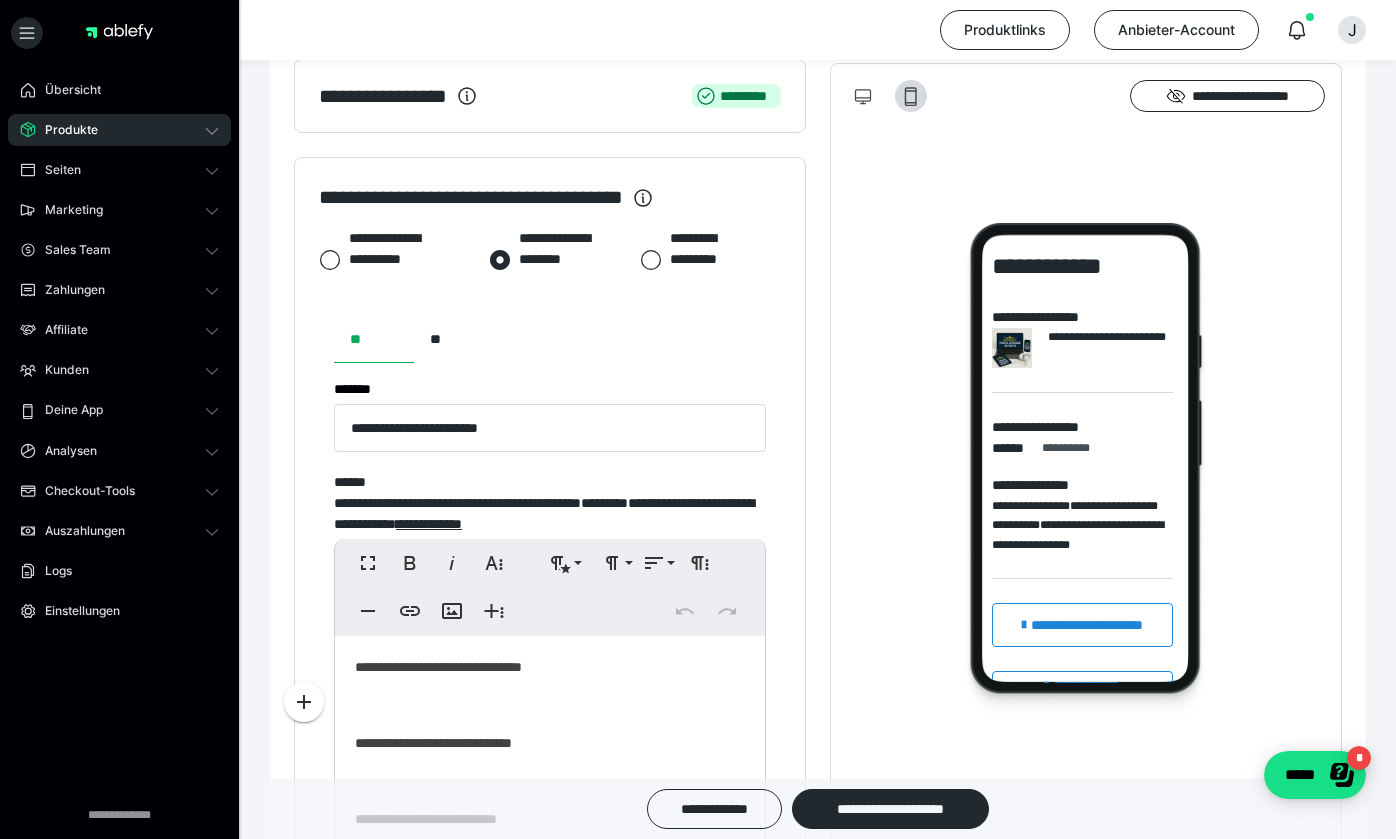 click on "**********" at bounding box center [380, 259] 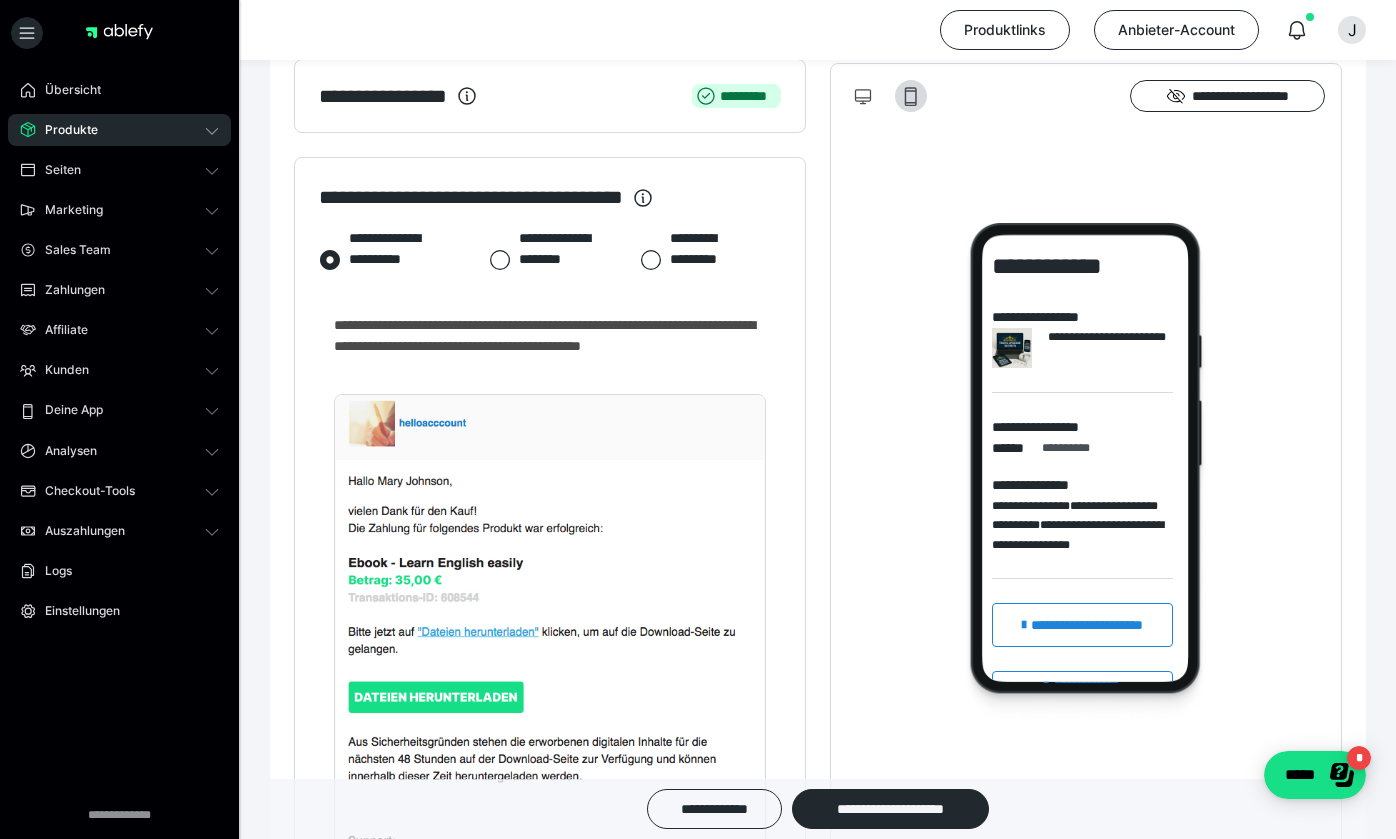 drag, startPoint x: 463, startPoint y: 528, endPoint x: 525, endPoint y: 557, distance: 68.44706 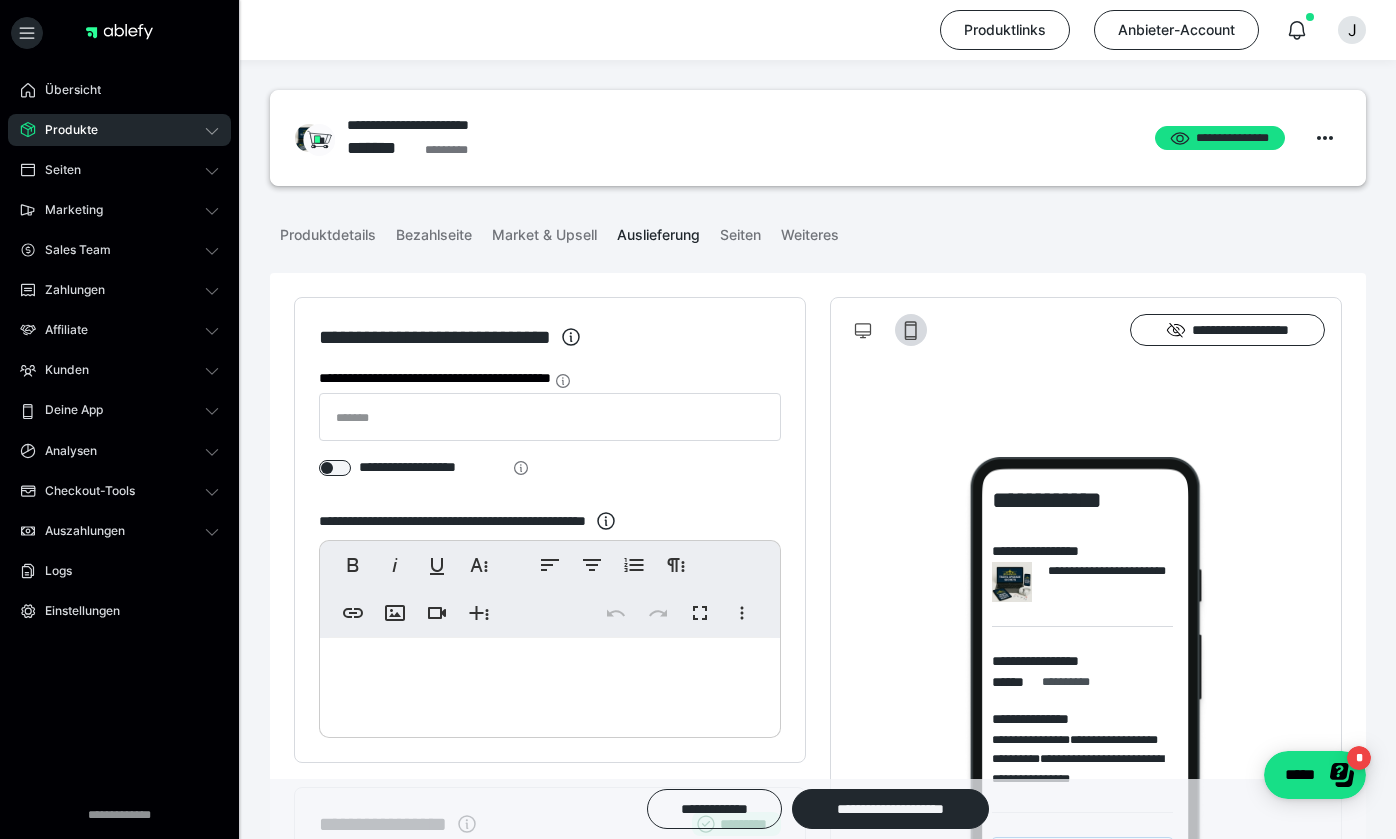 scroll, scrollTop: 0, scrollLeft: 0, axis: both 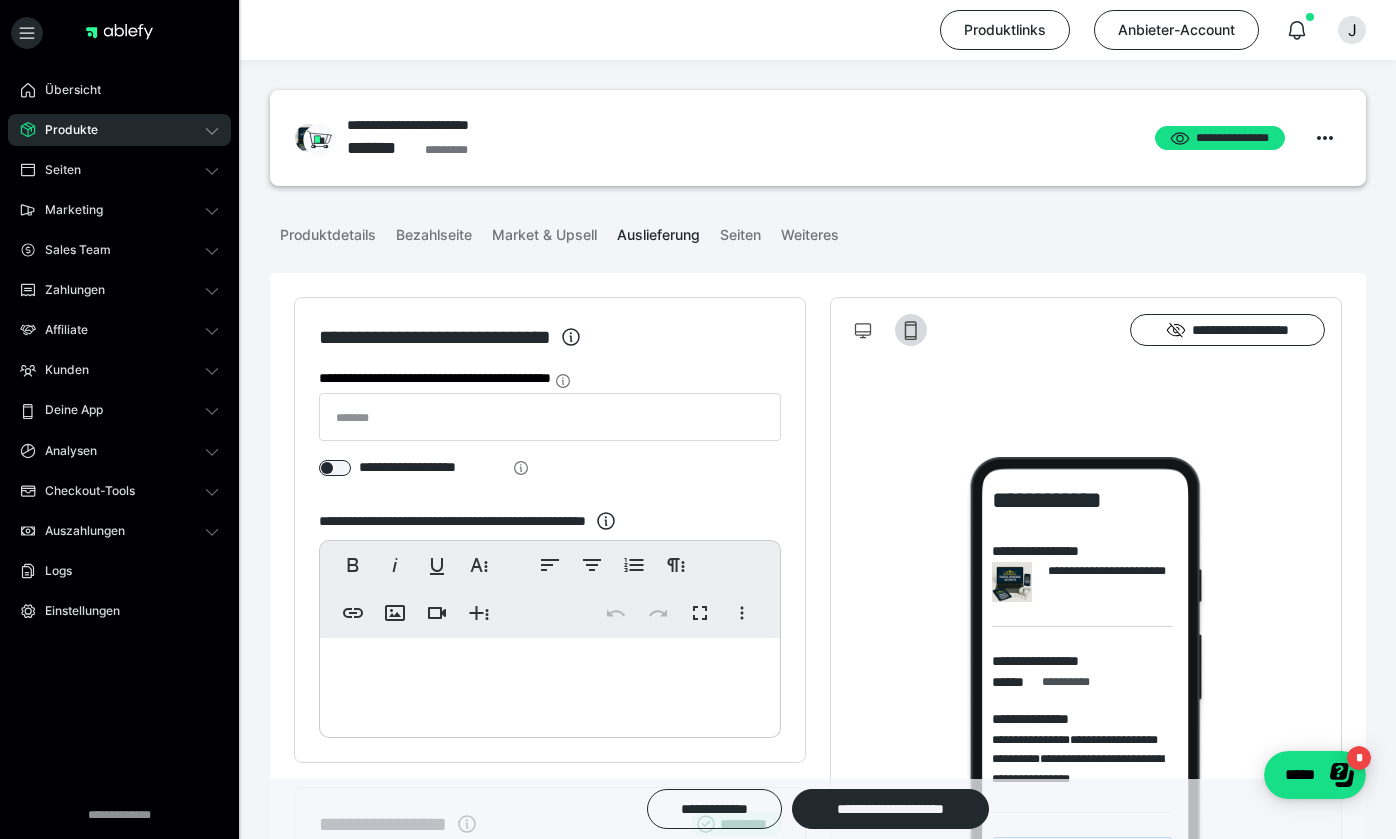 click on "Produkte" at bounding box center [64, 130] 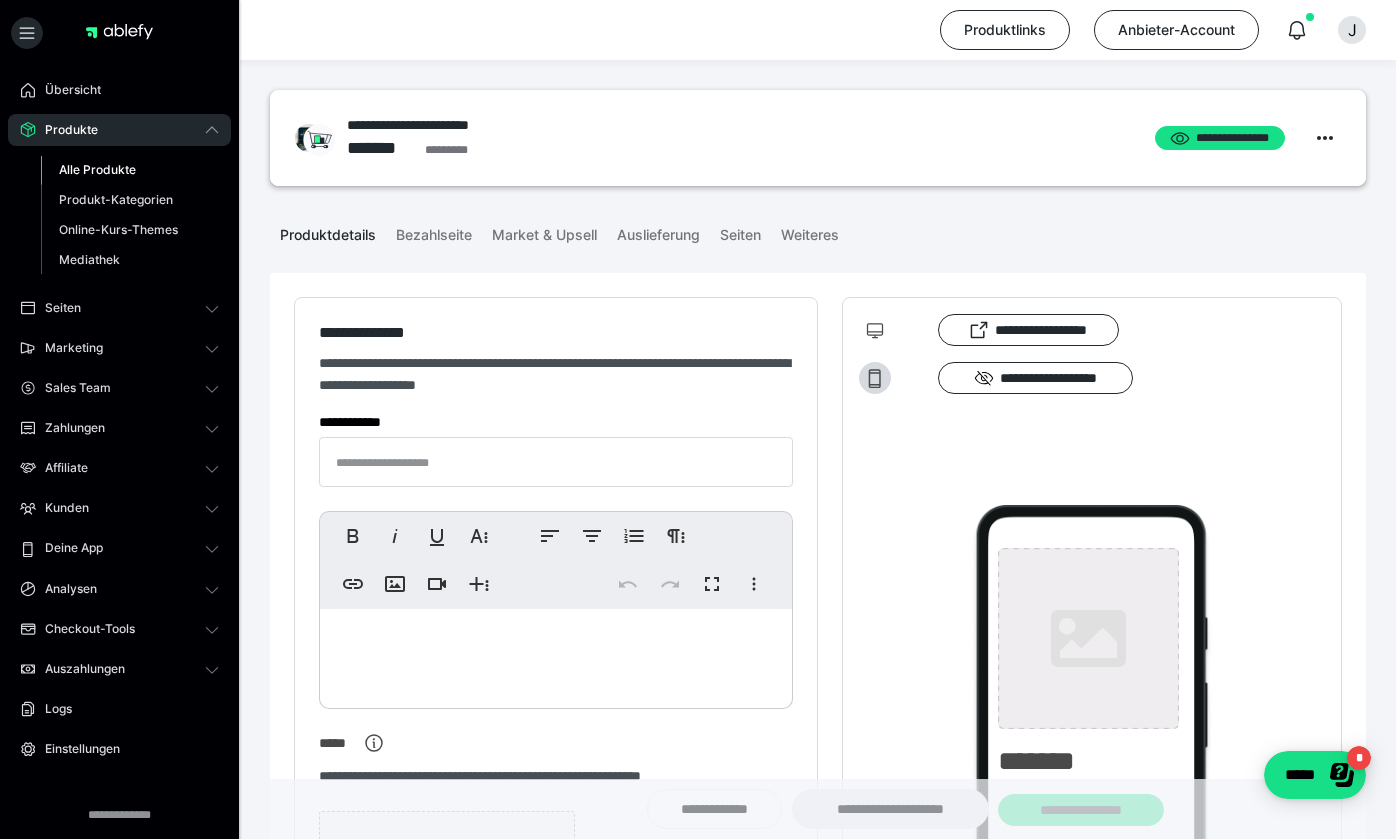 type on "**********" 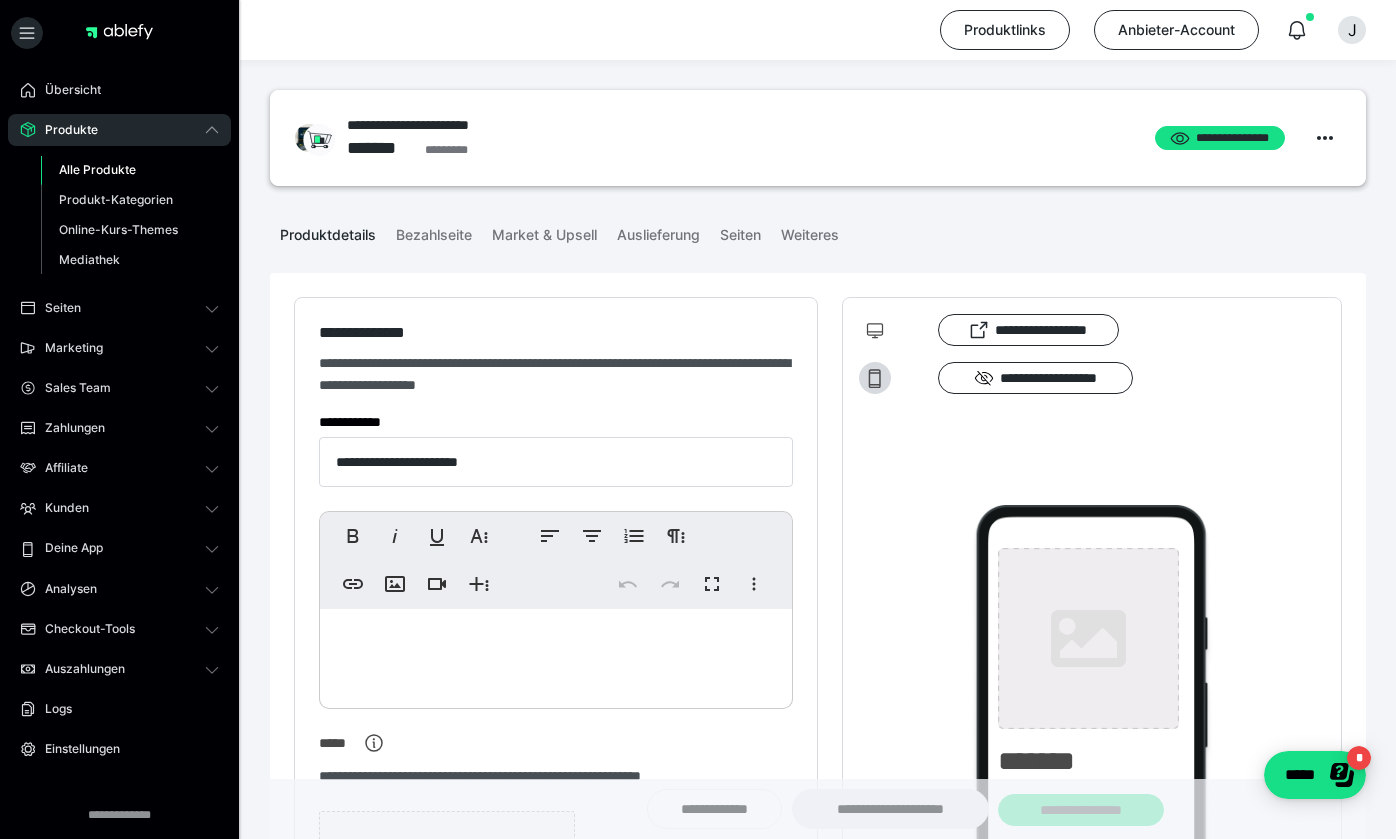 type on "**********" 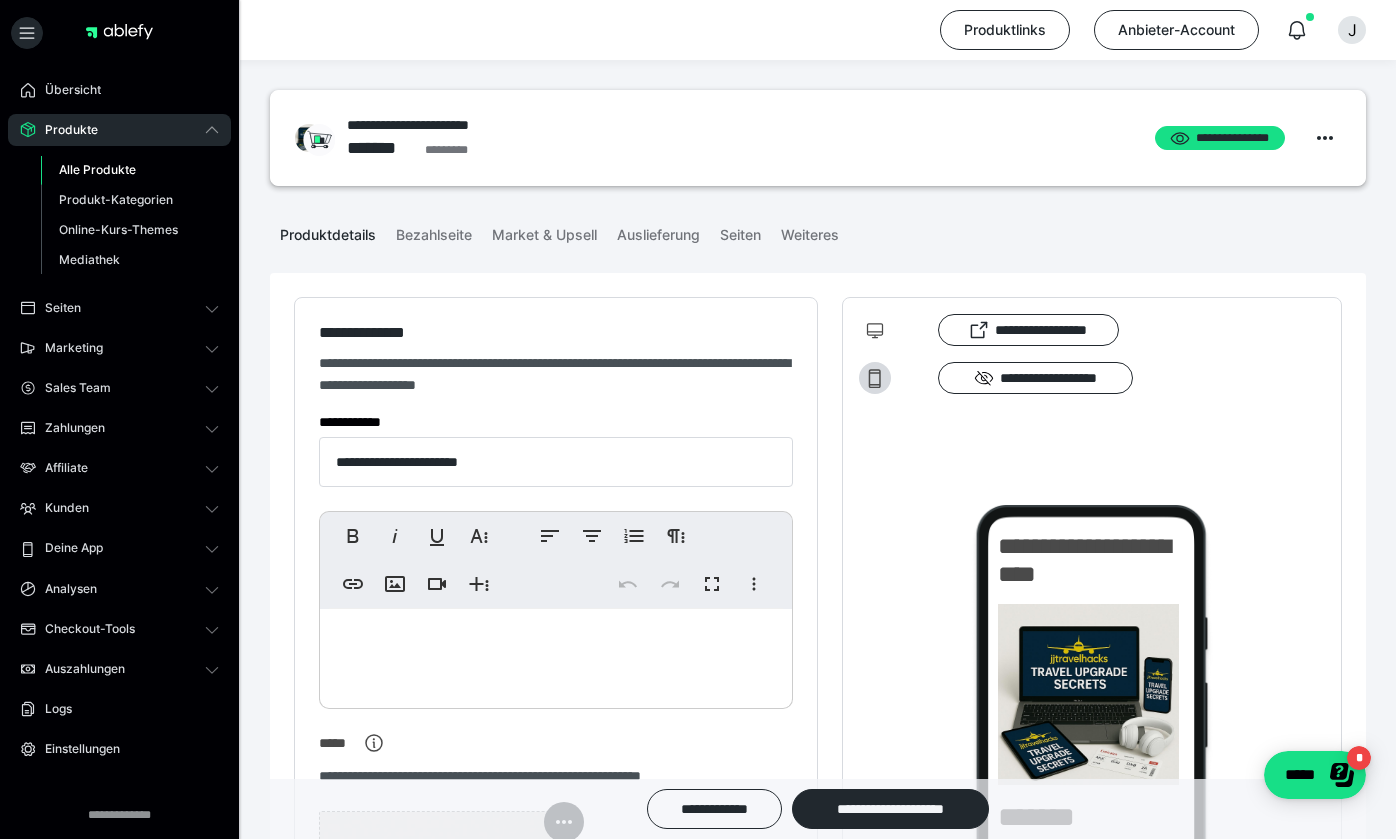click on "Alle Produkte" at bounding box center [97, 169] 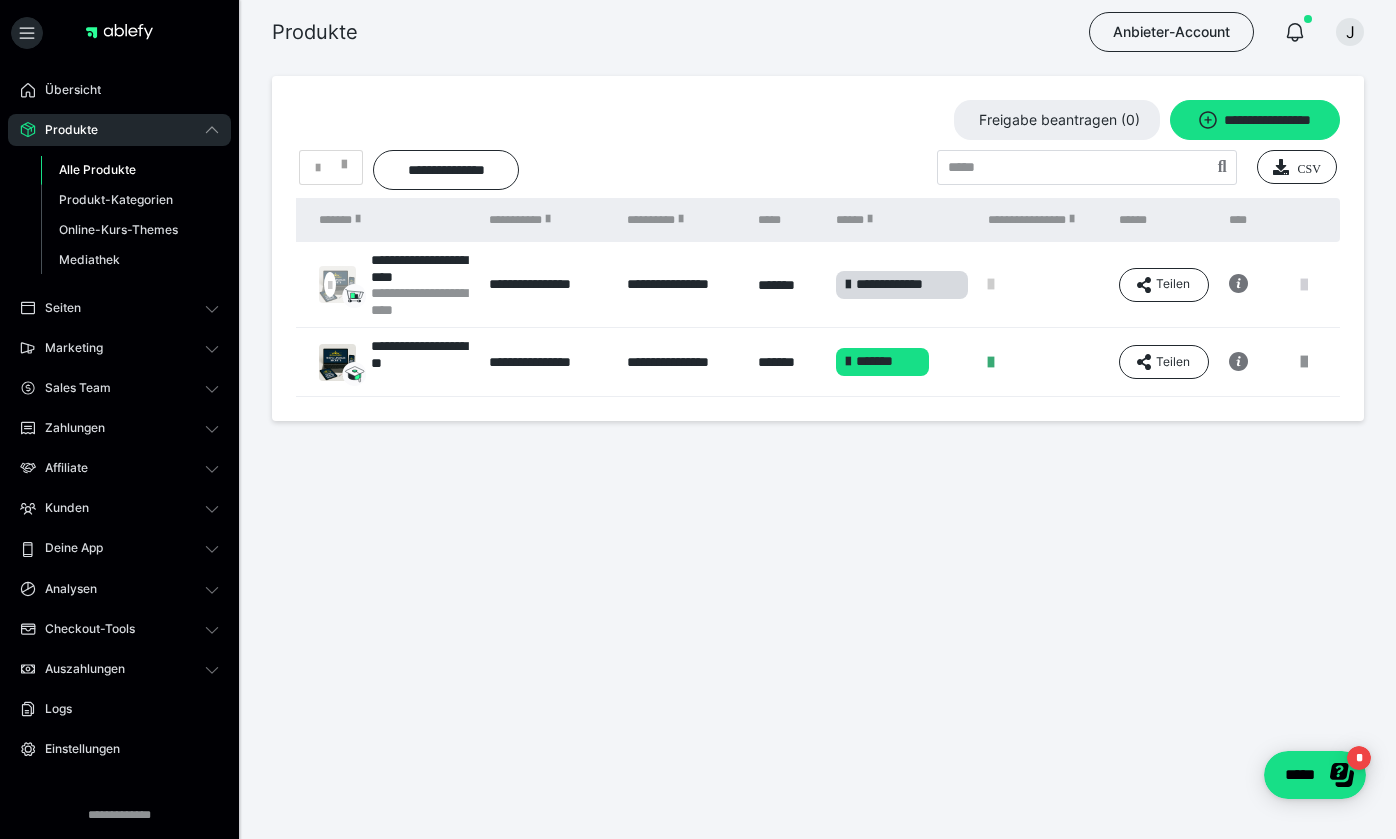 scroll, scrollTop: 0, scrollLeft: 99, axis: horizontal 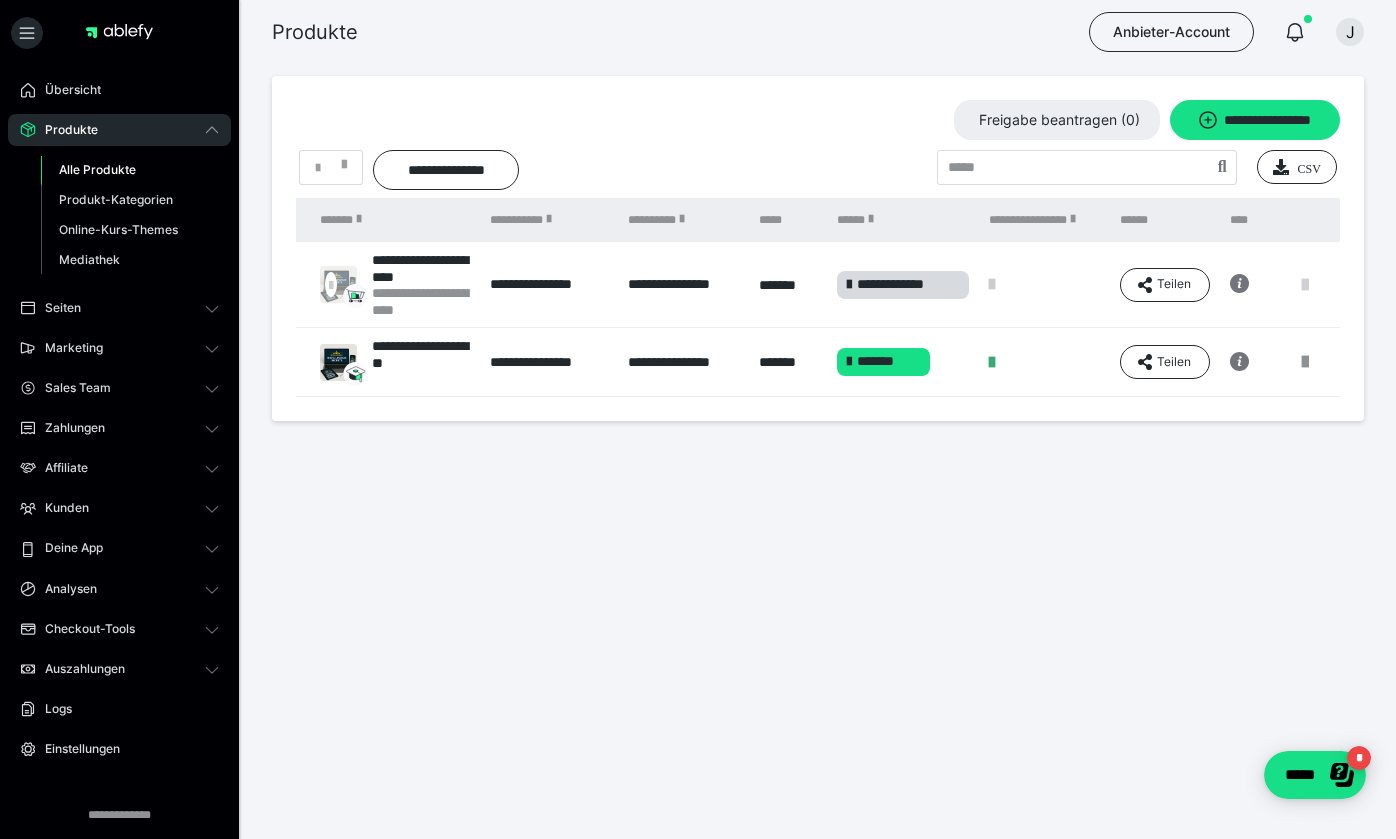 click at bounding box center (1305, 285) 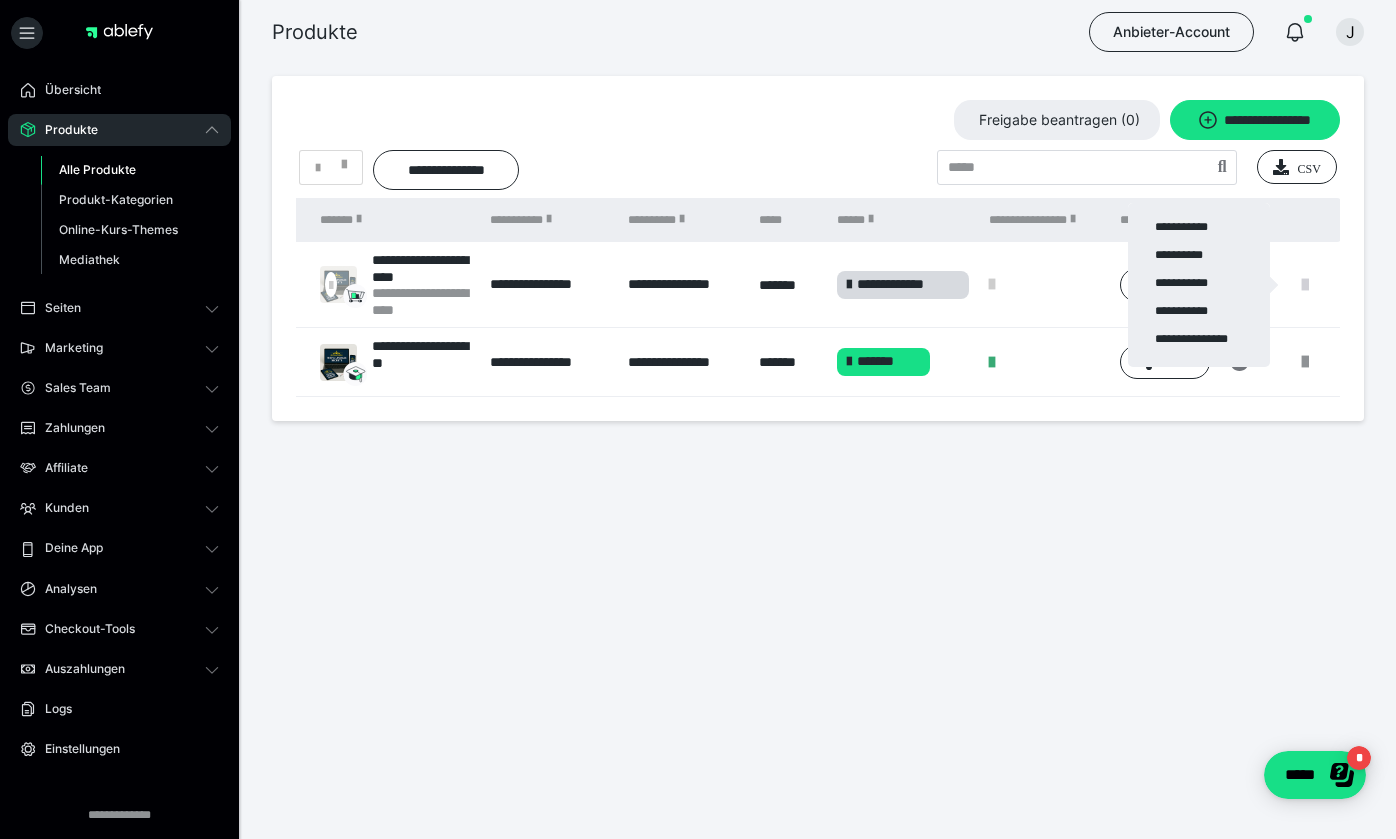 click at bounding box center [698, 419] 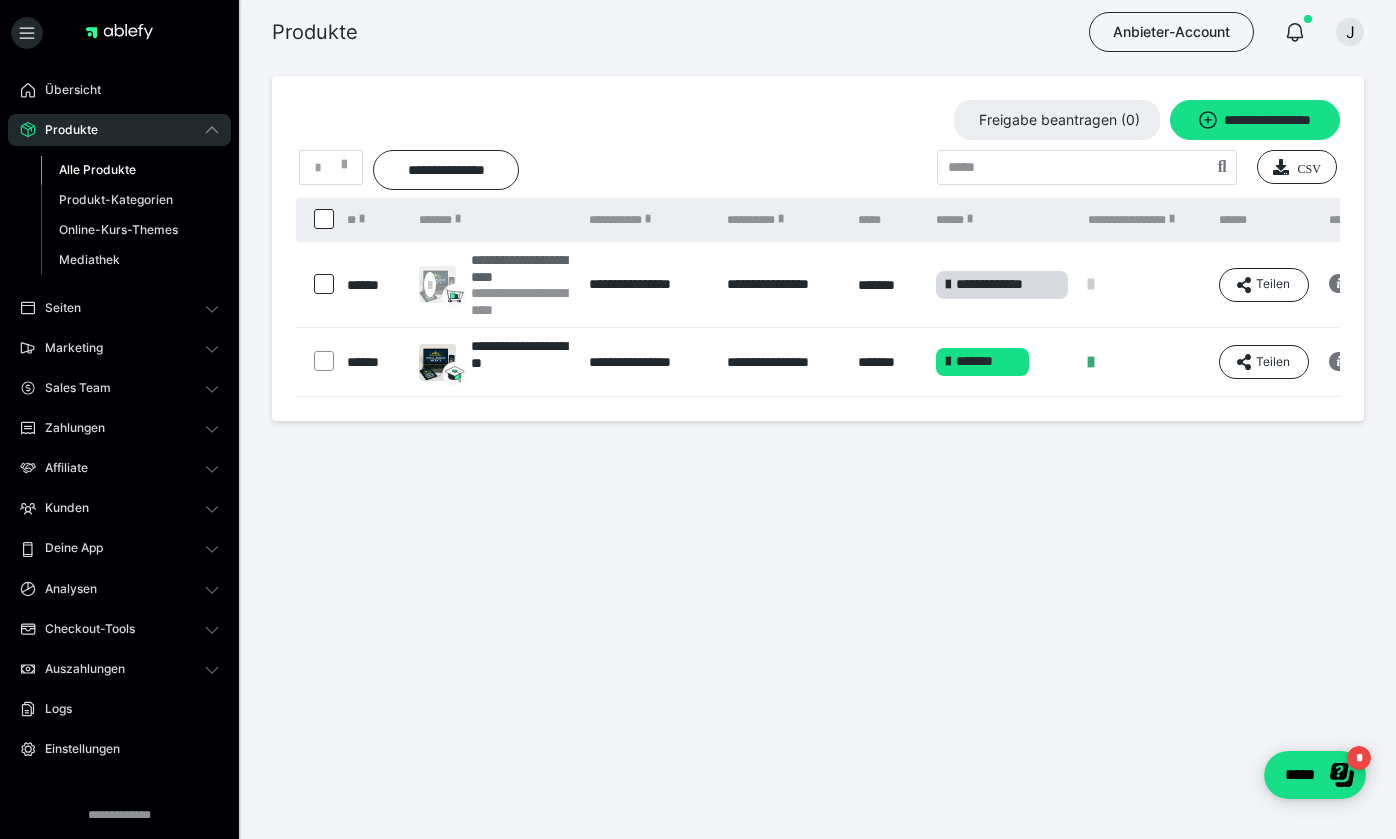 scroll, scrollTop: 0, scrollLeft: 0, axis: both 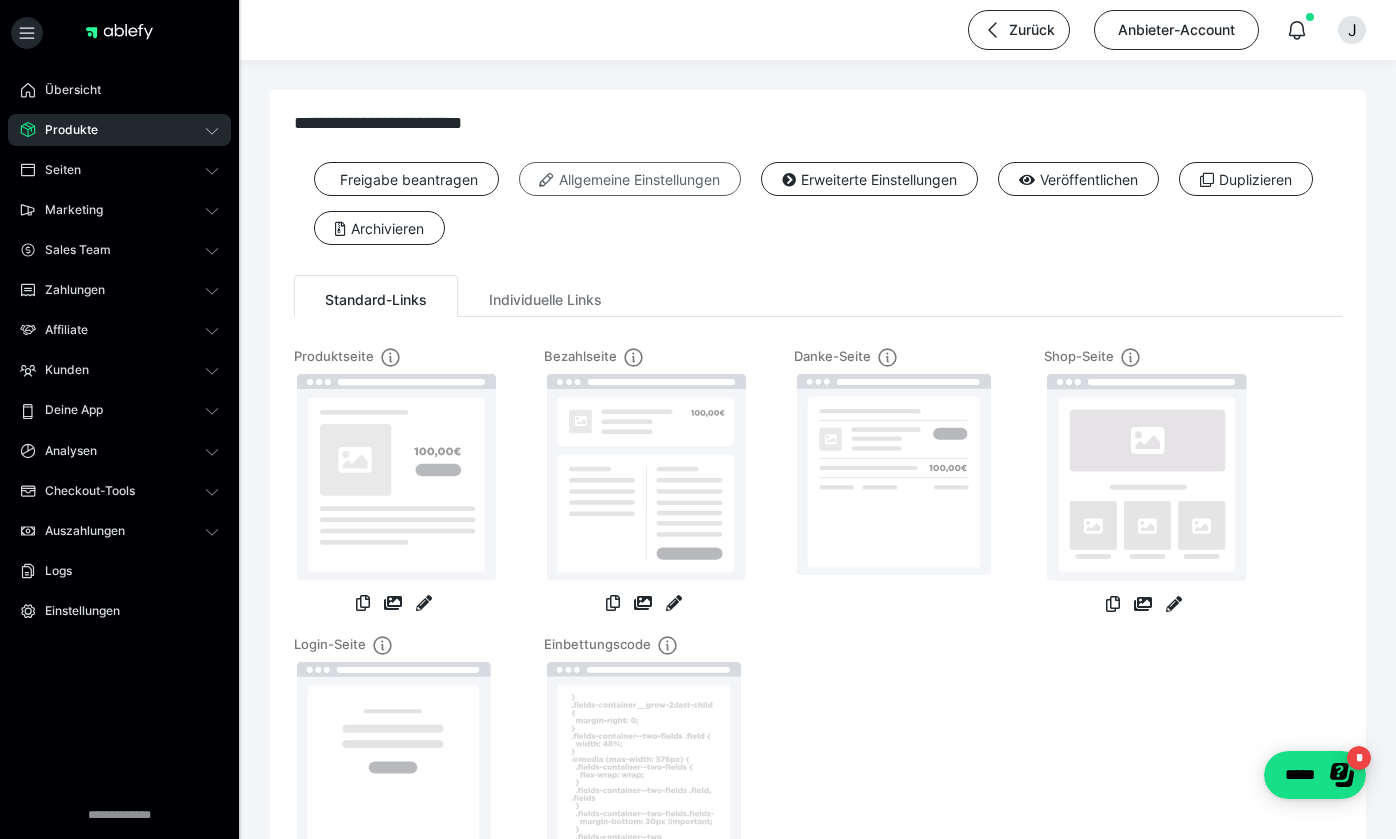 click on "Allgemeine Einstellungen" at bounding box center (630, 179) 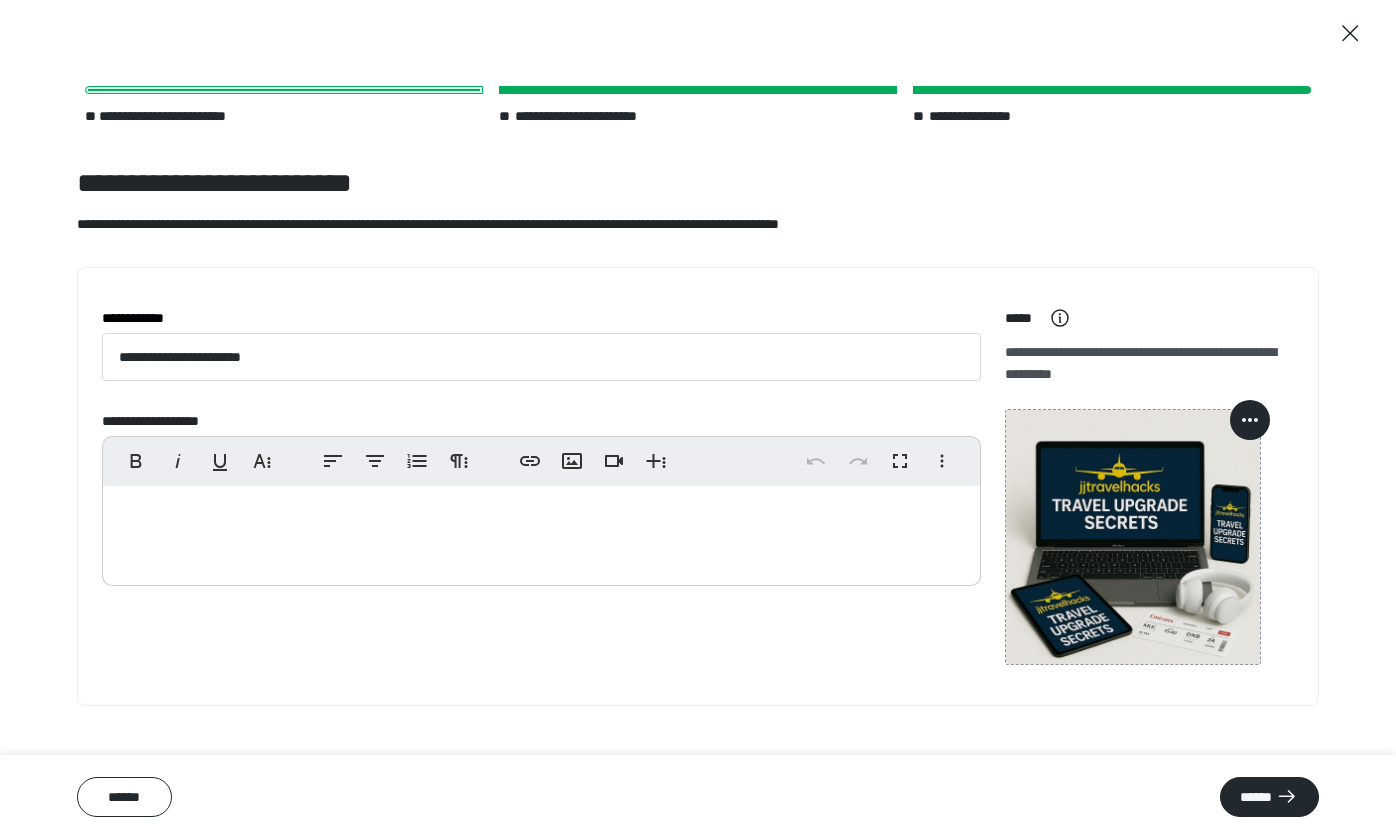 scroll, scrollTop: 0, scrollLeft: 0, axis: both 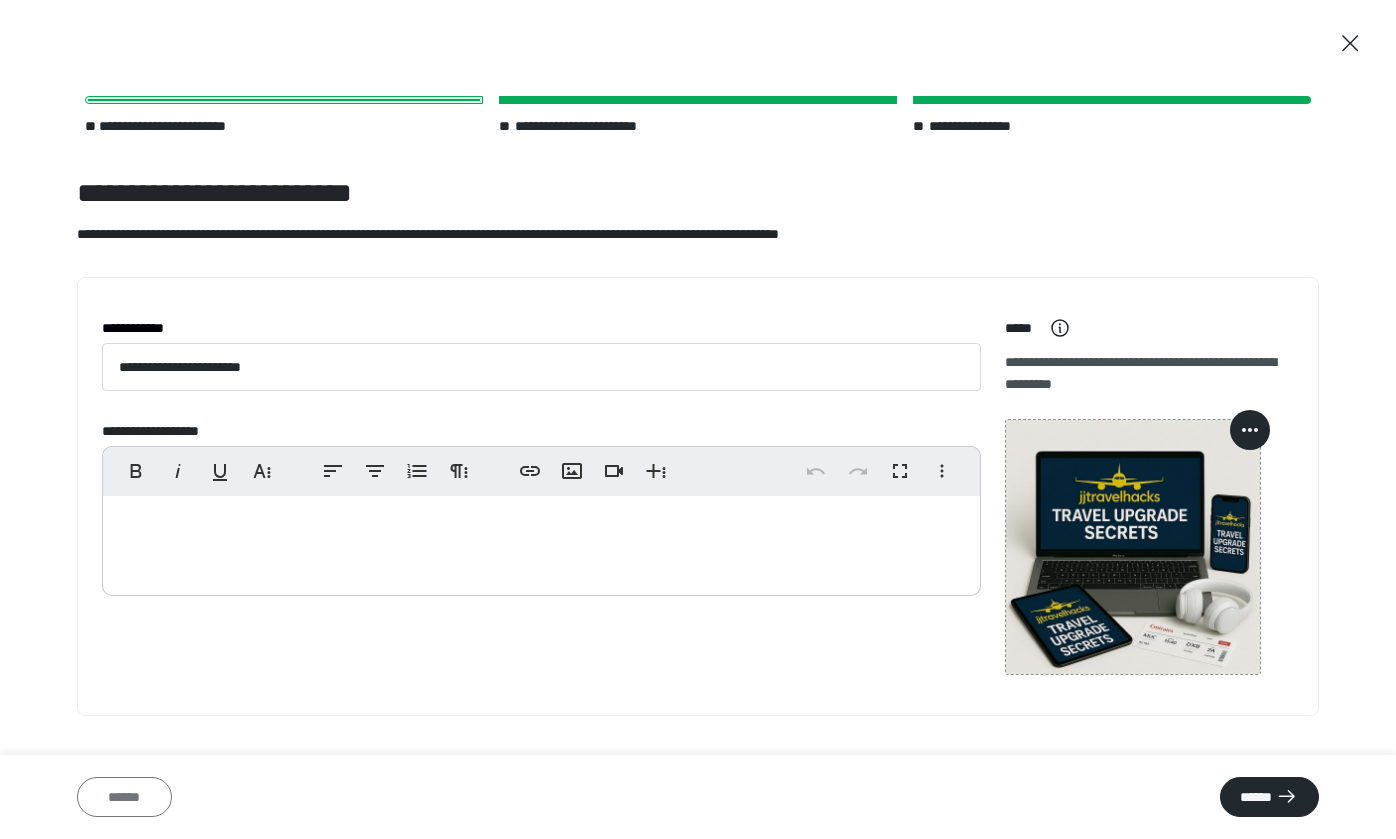 click on "******" at bounding box center (124, 797) 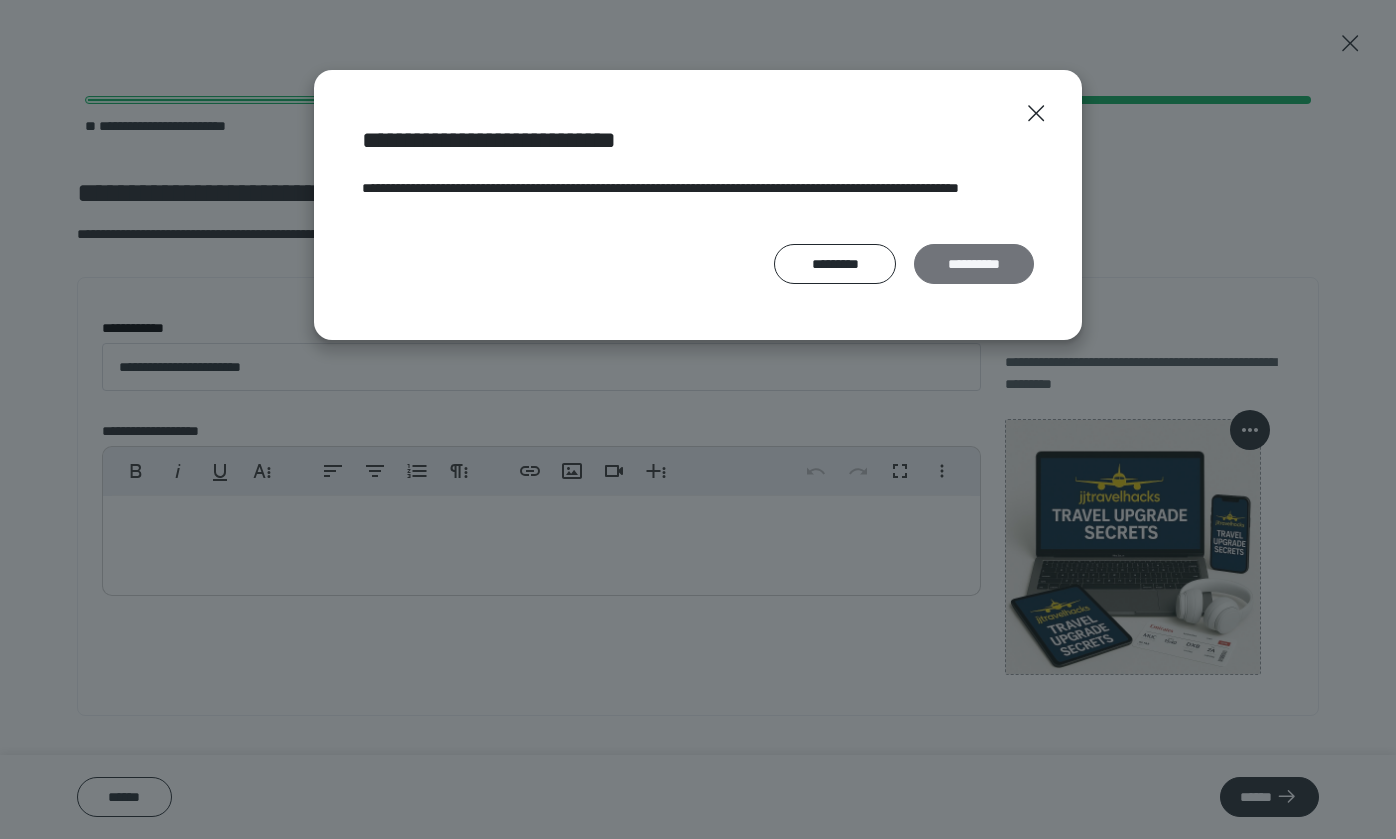 click on "**********" at bounding box center [974, 264] 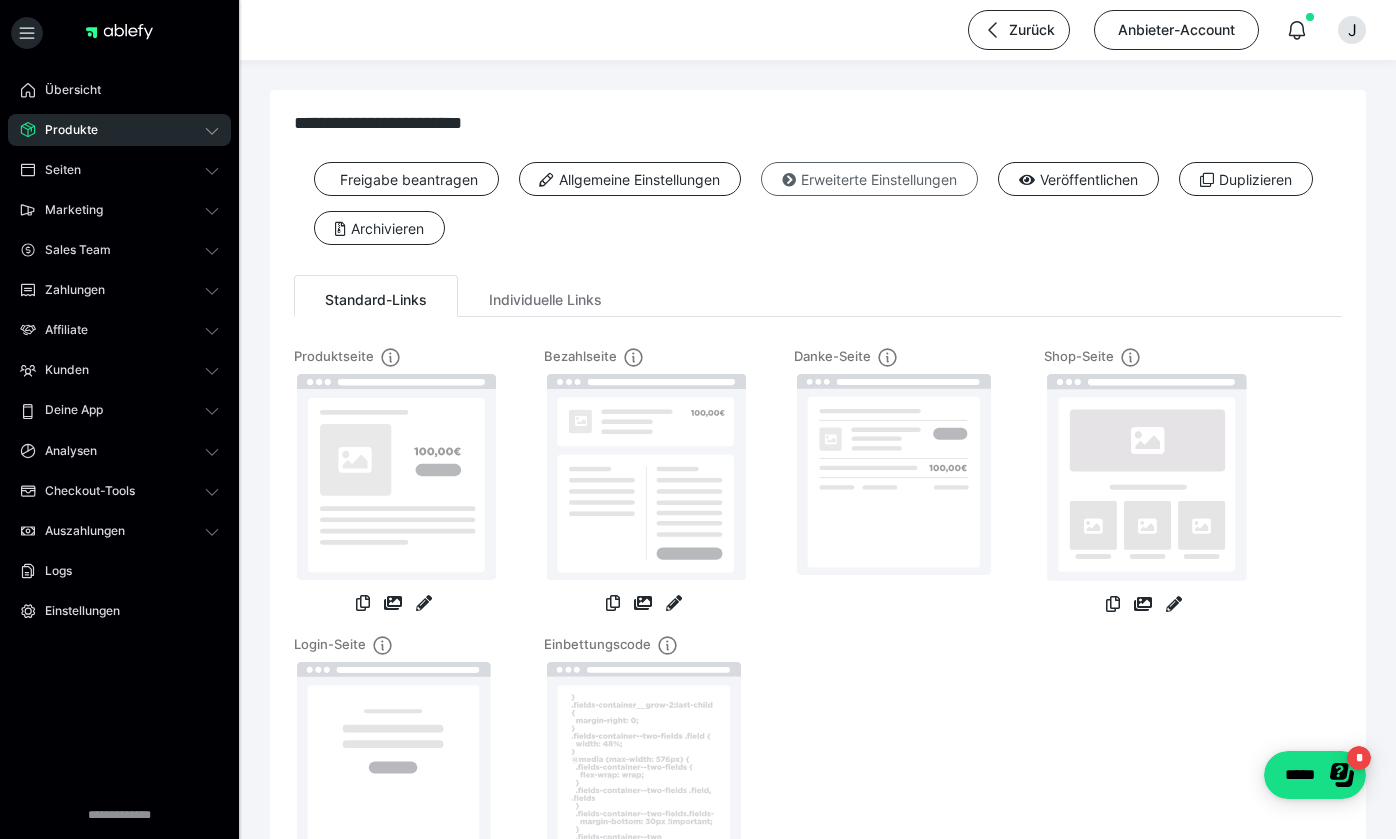 click on "Erweiterte Einstellungen" at bounding box center [869, 179] 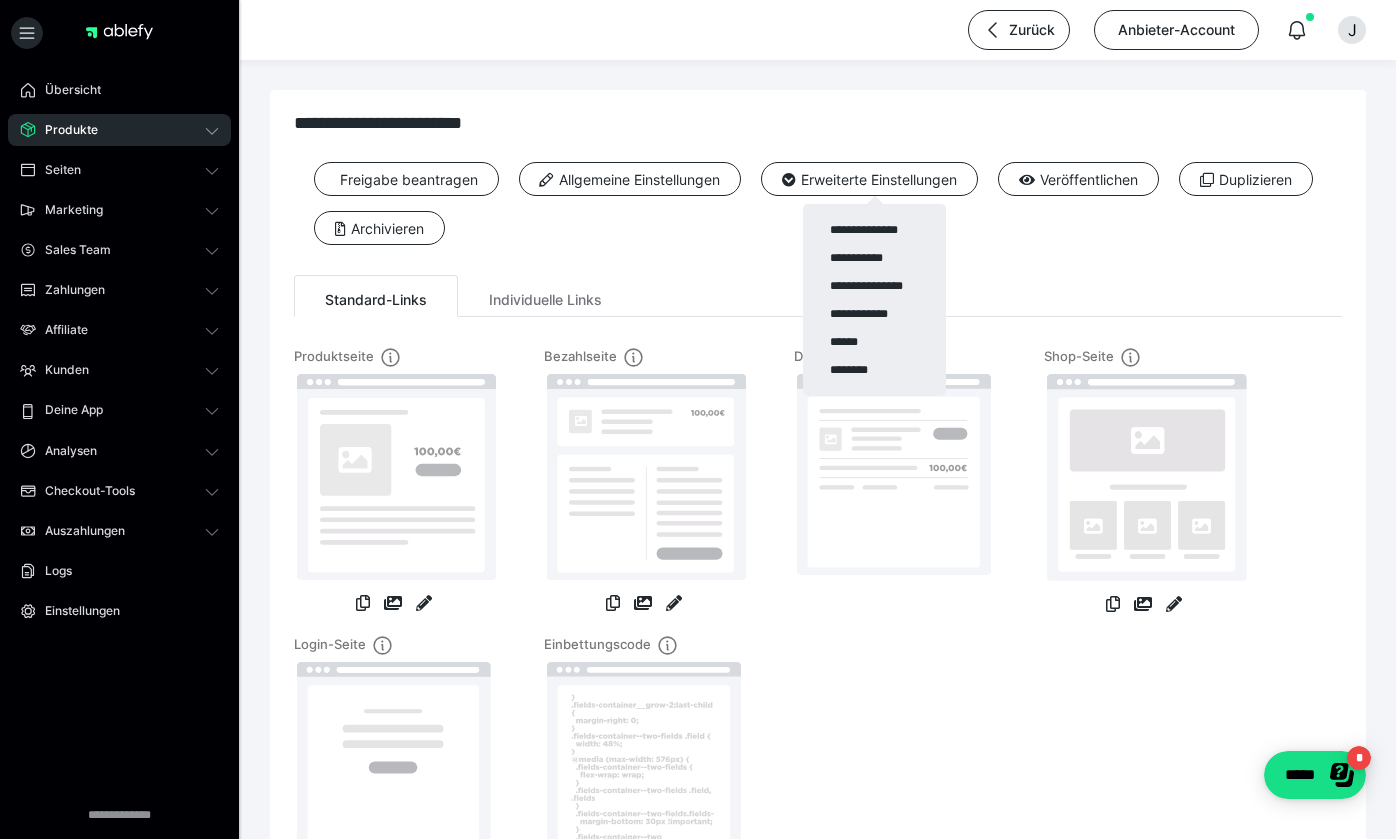 click at bounding box center [698, 419] 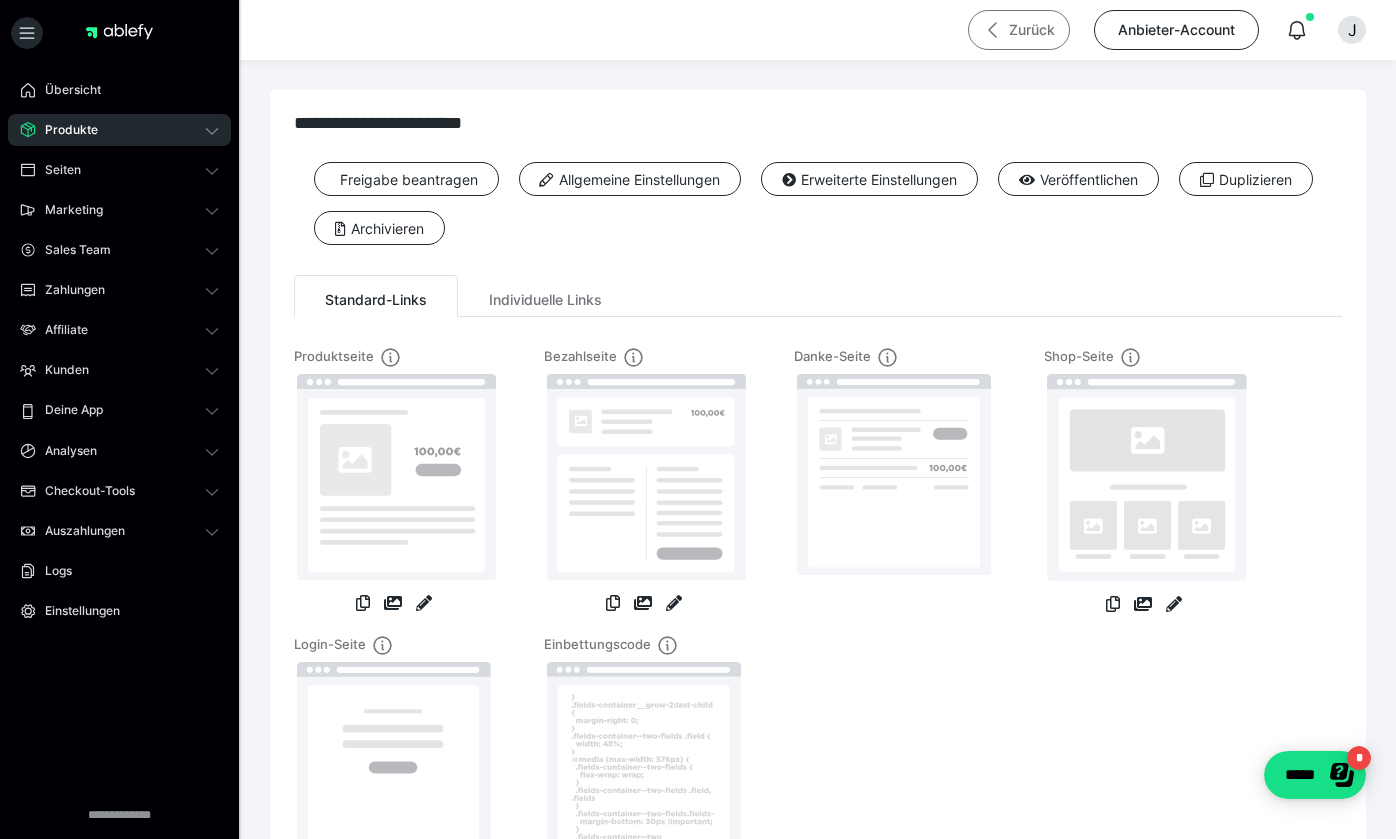 click 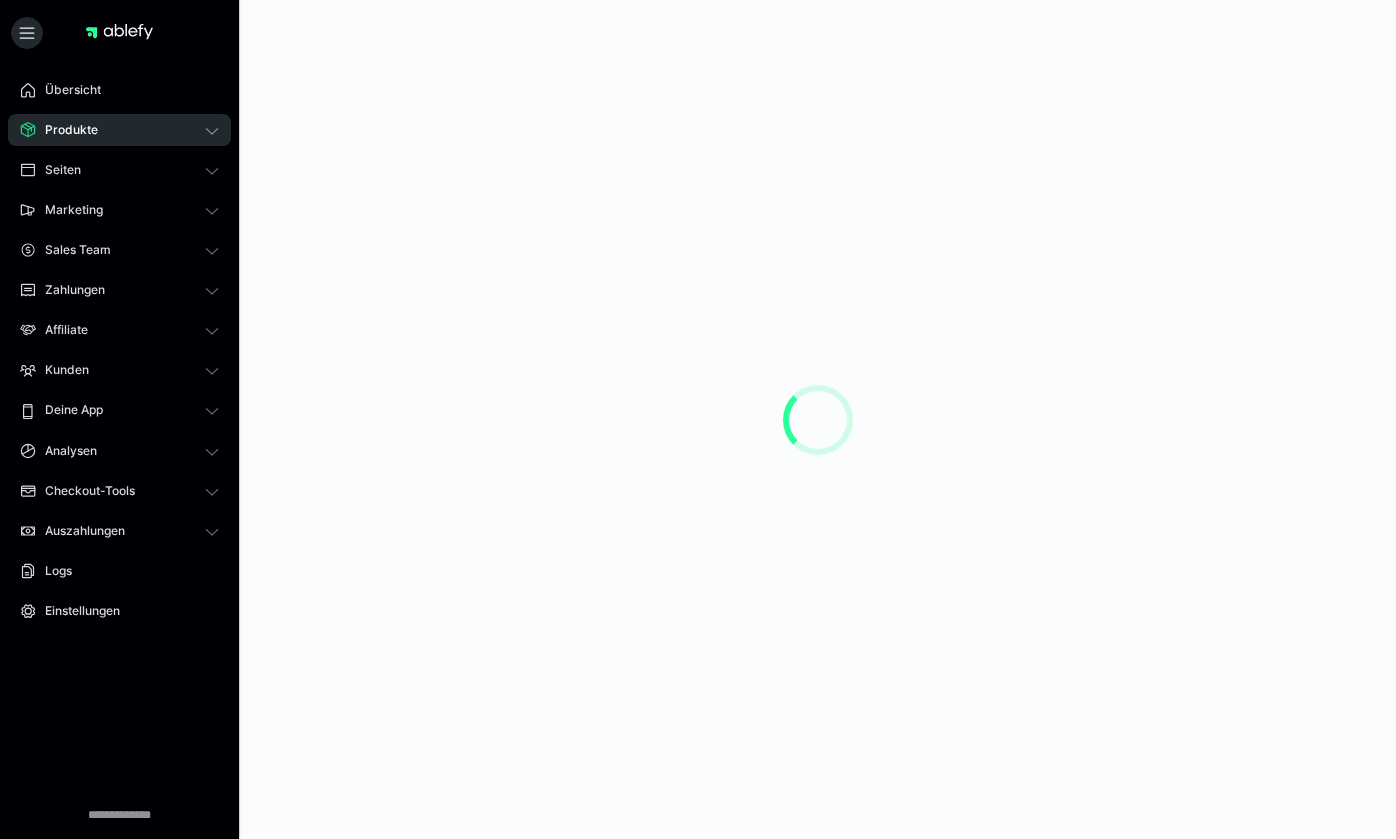 scroll, scrollTop: 0, scrollLeft: 0, axis: both 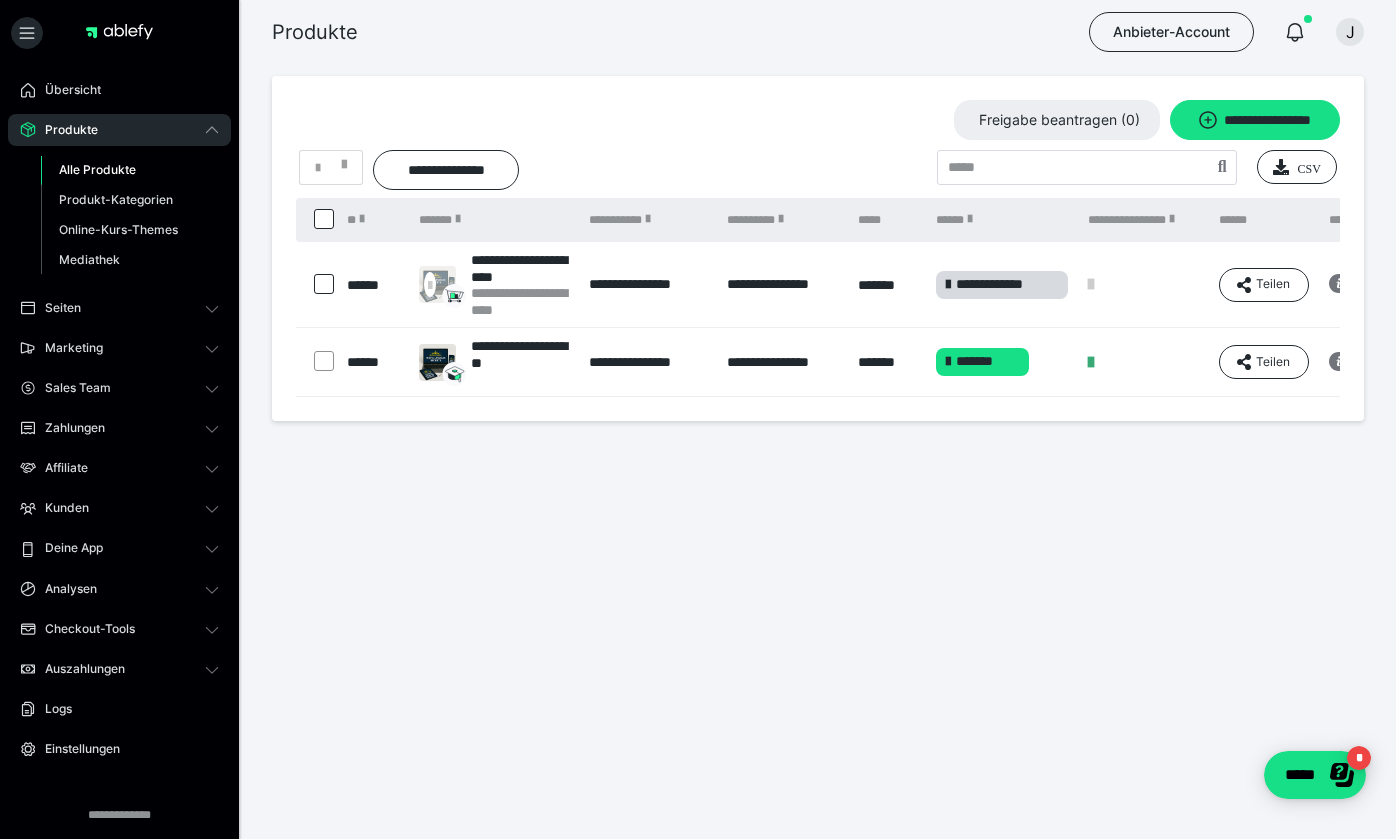click on "**********" at bounding box center (1002, 285) 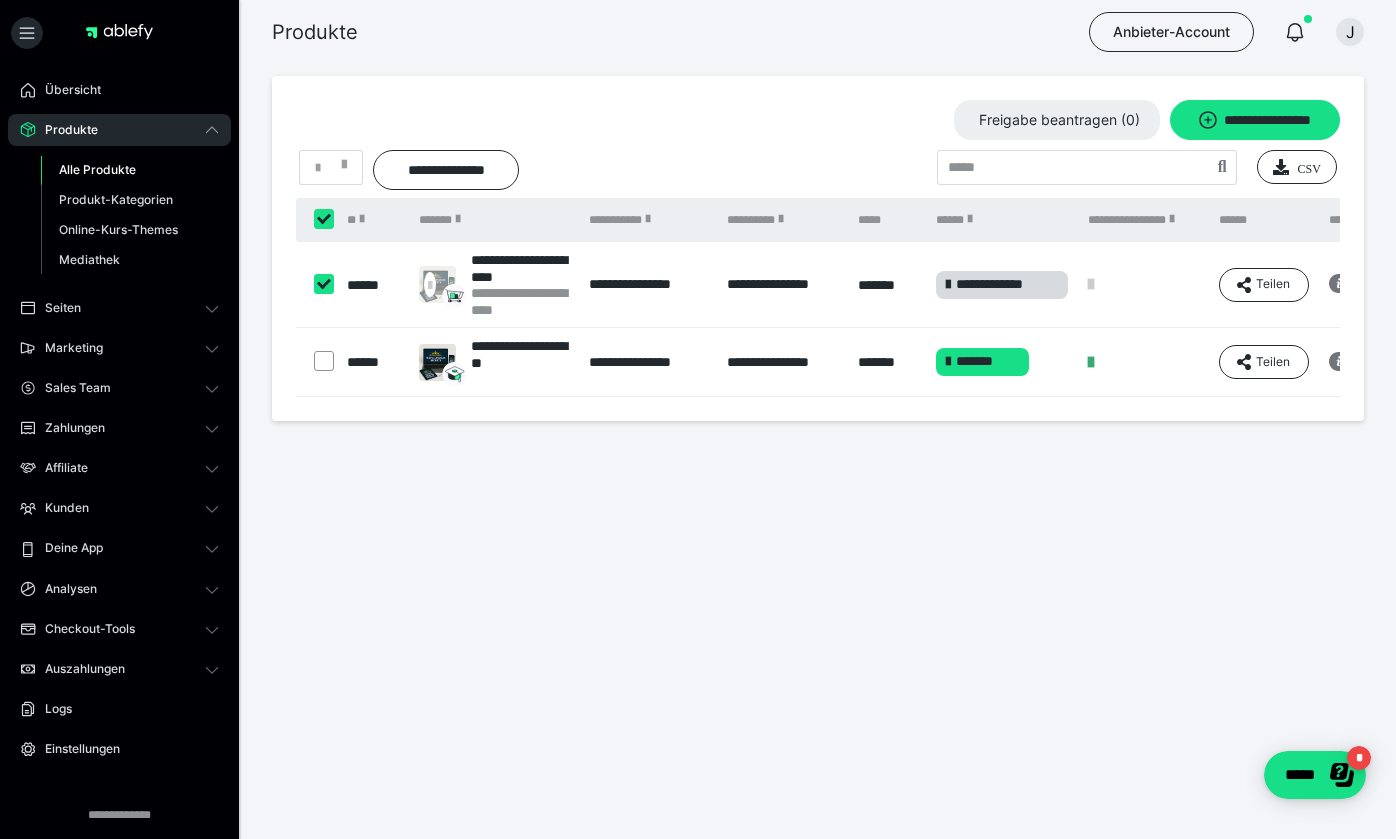 checkbox on "****" 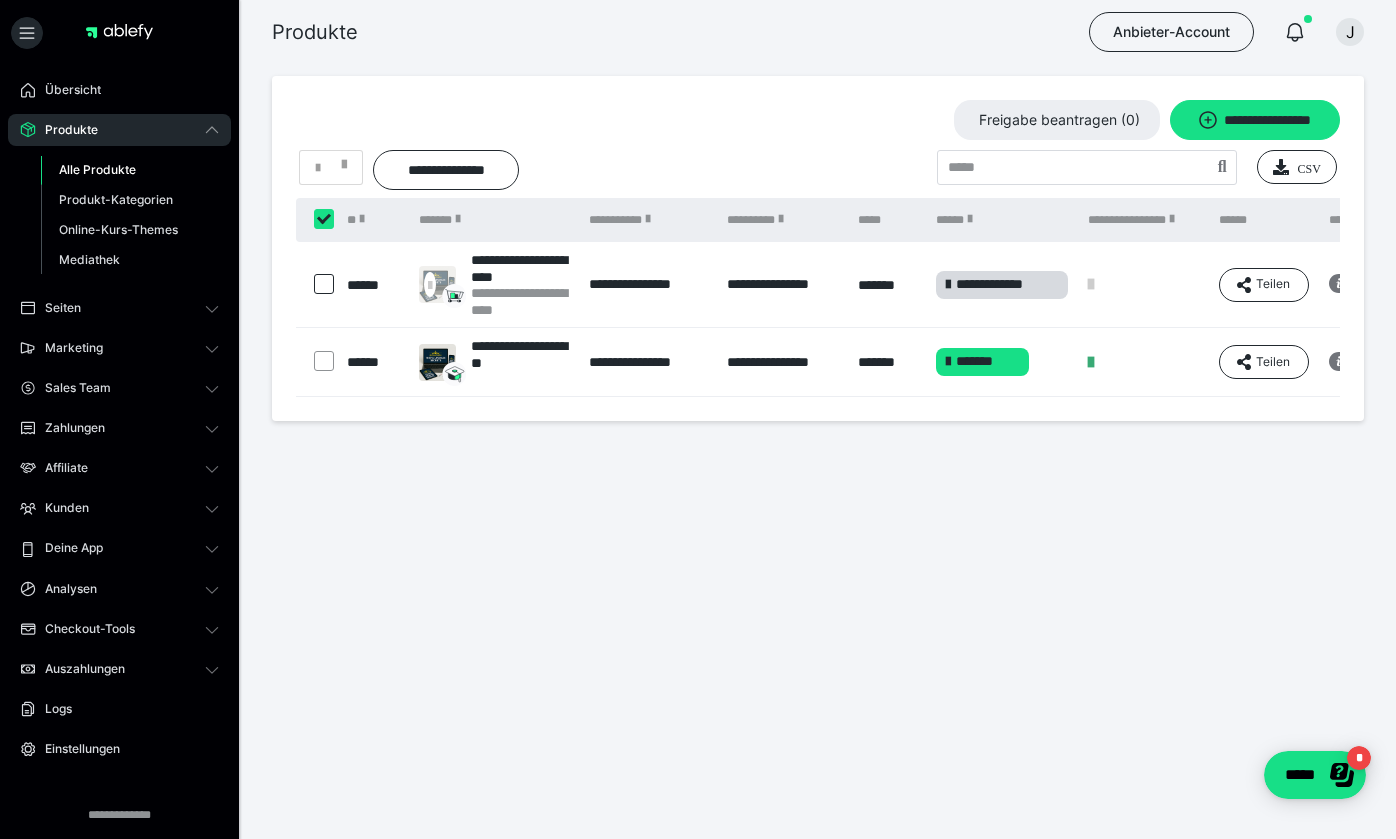 checkbox on "****" 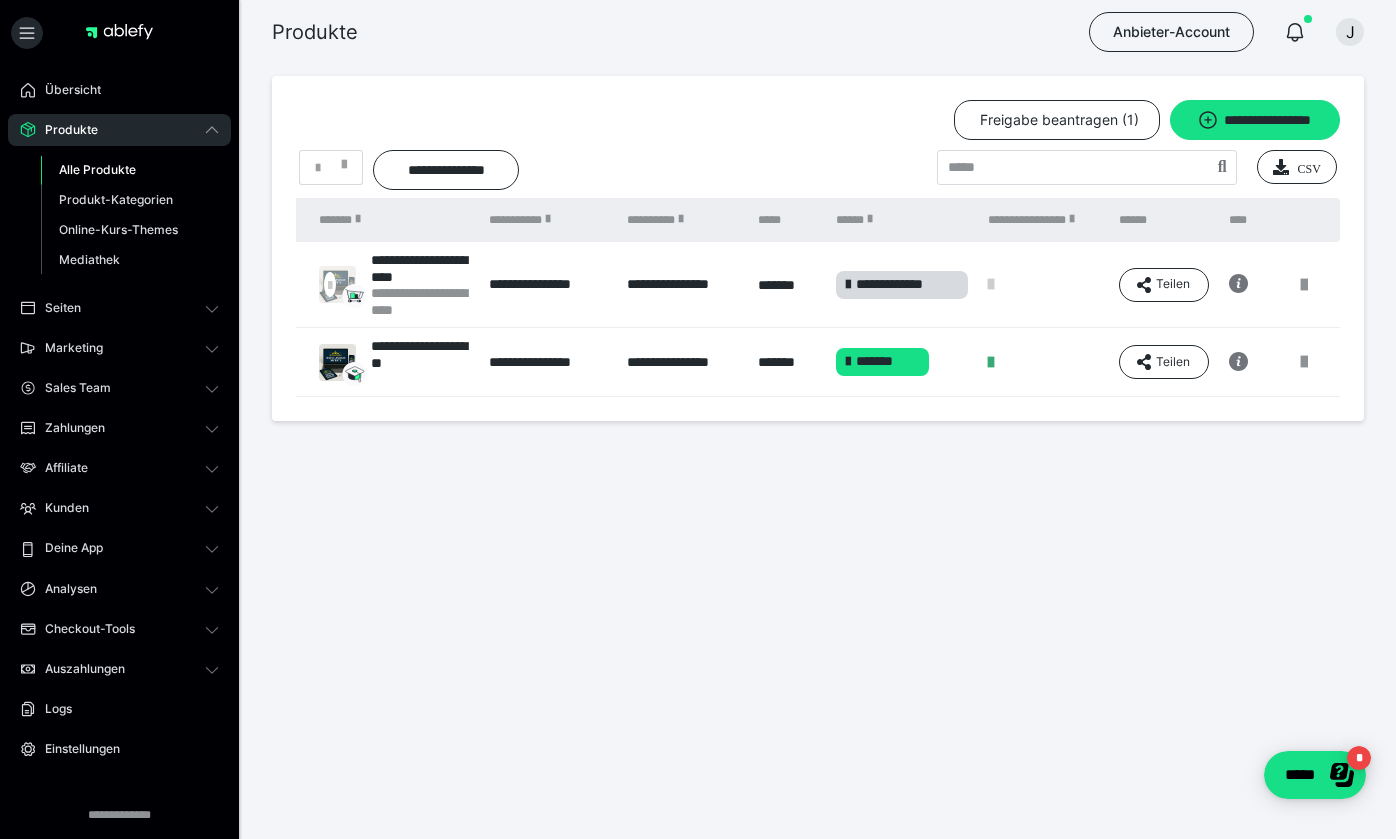 scroll, scrollTop: 0, scrollLeft: 99, axis: horizontal 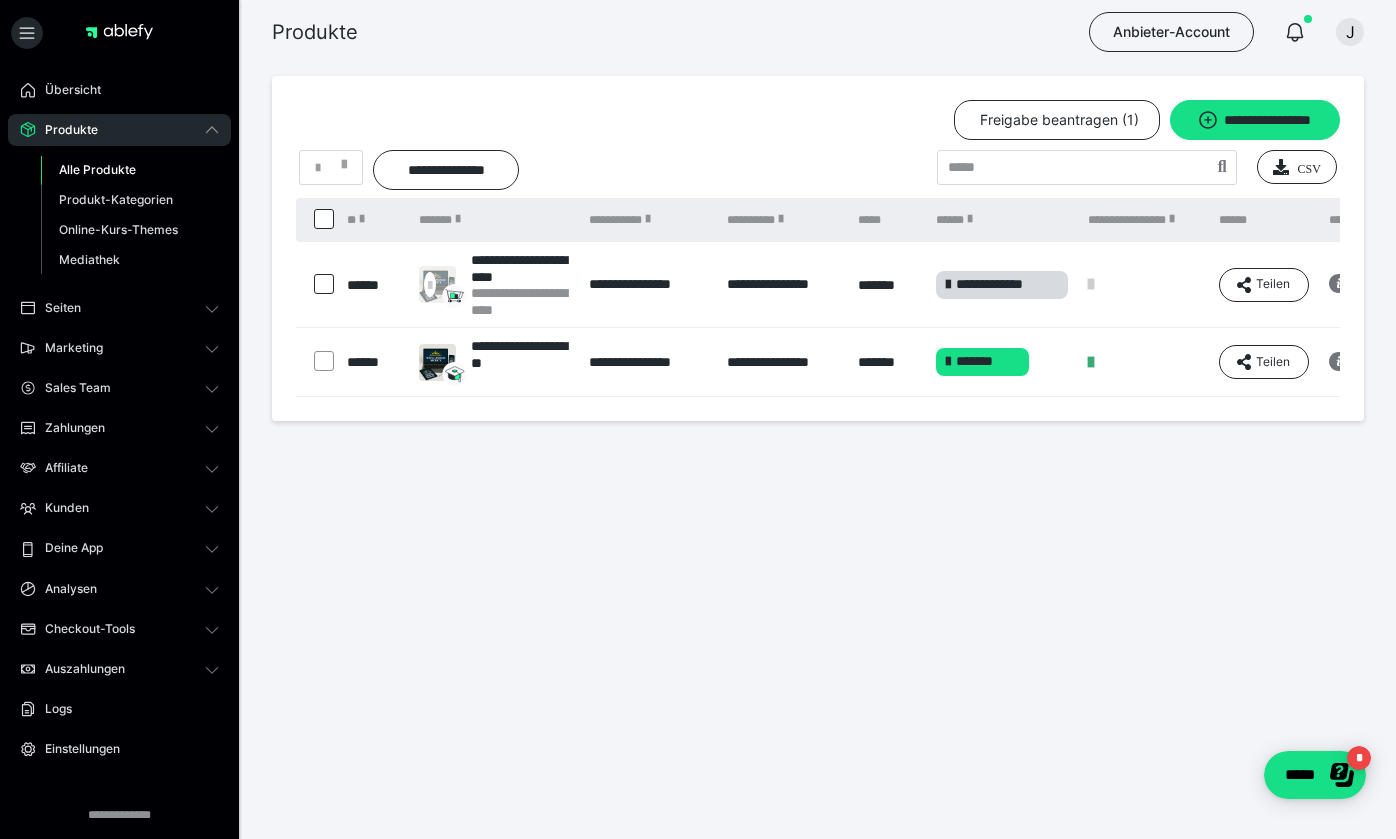 click at bounding box center (324, 284) 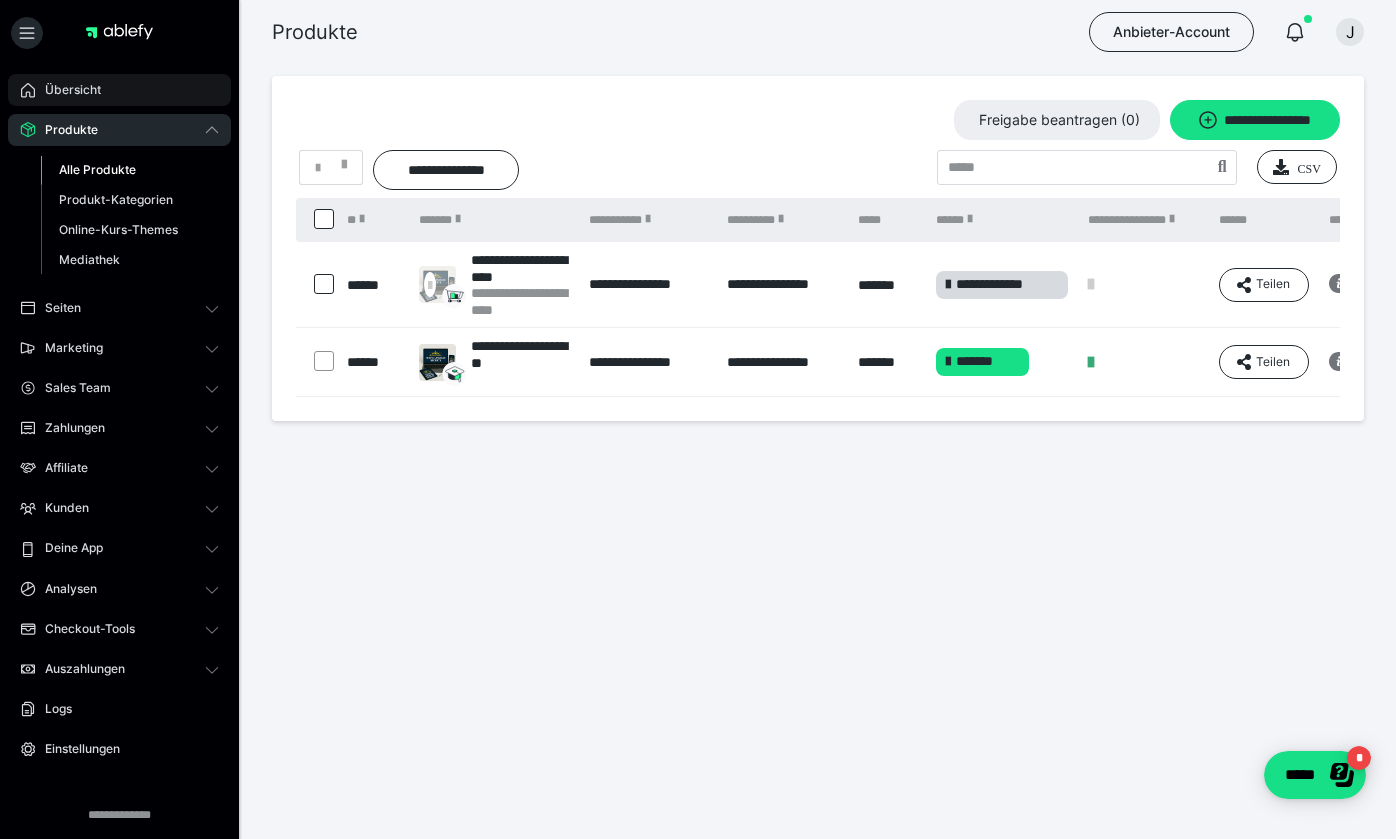 click on "Übersicht" at bounding box center [66, 90] 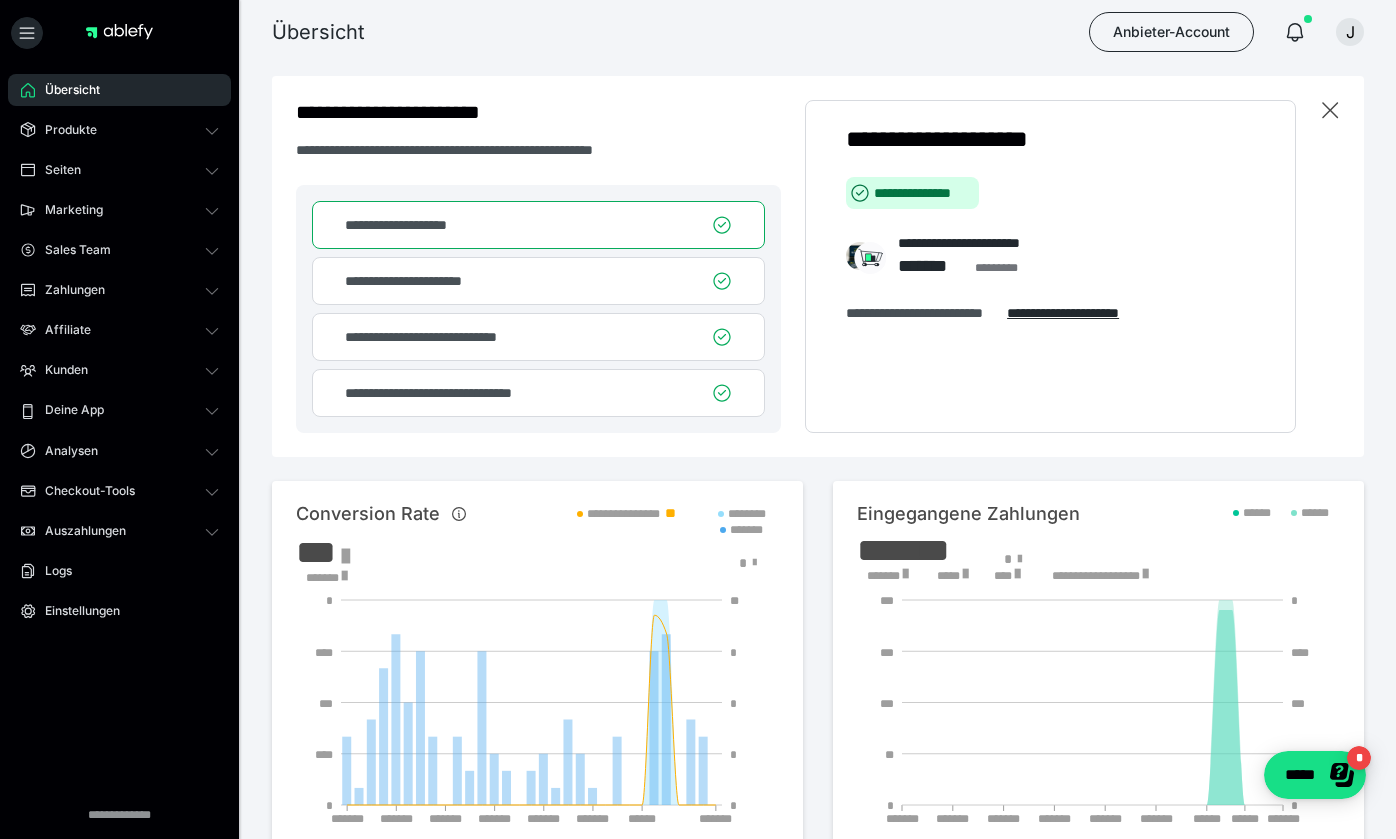 click on "**********" at bounding box center (426, 281) 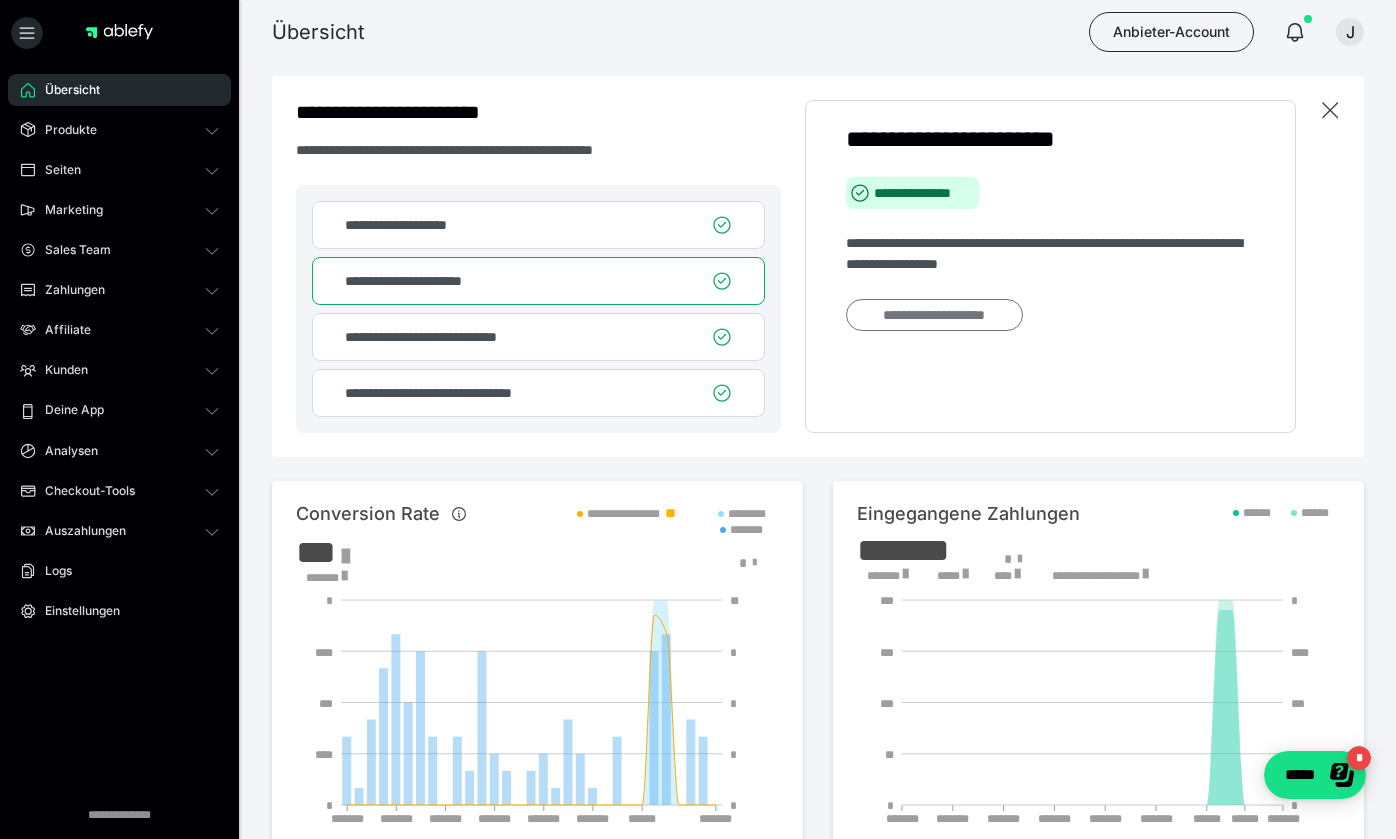 click on "**********" at bounding box center (934, 315) 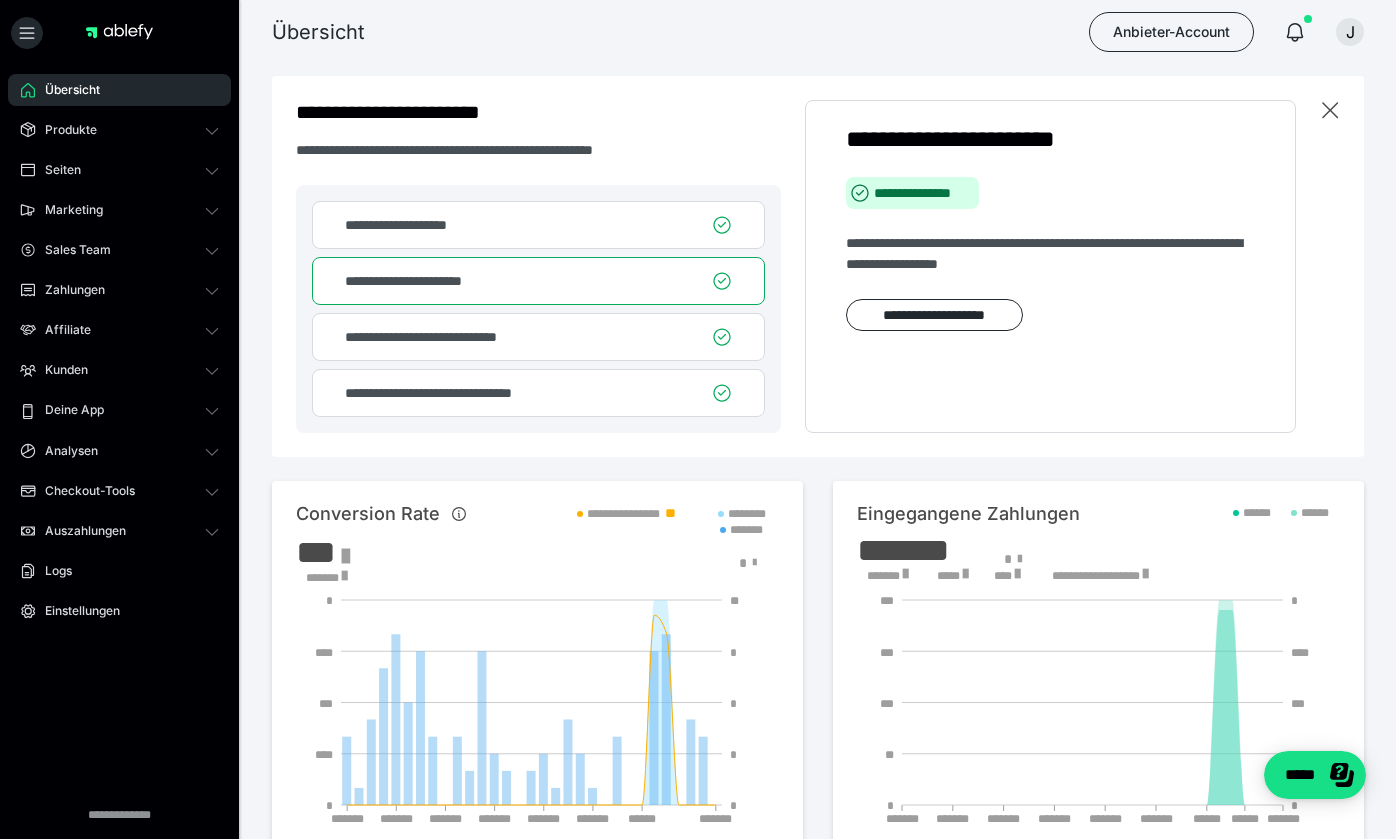 scroll, scrollTop: 0, scrollLeft: 0, axis: both 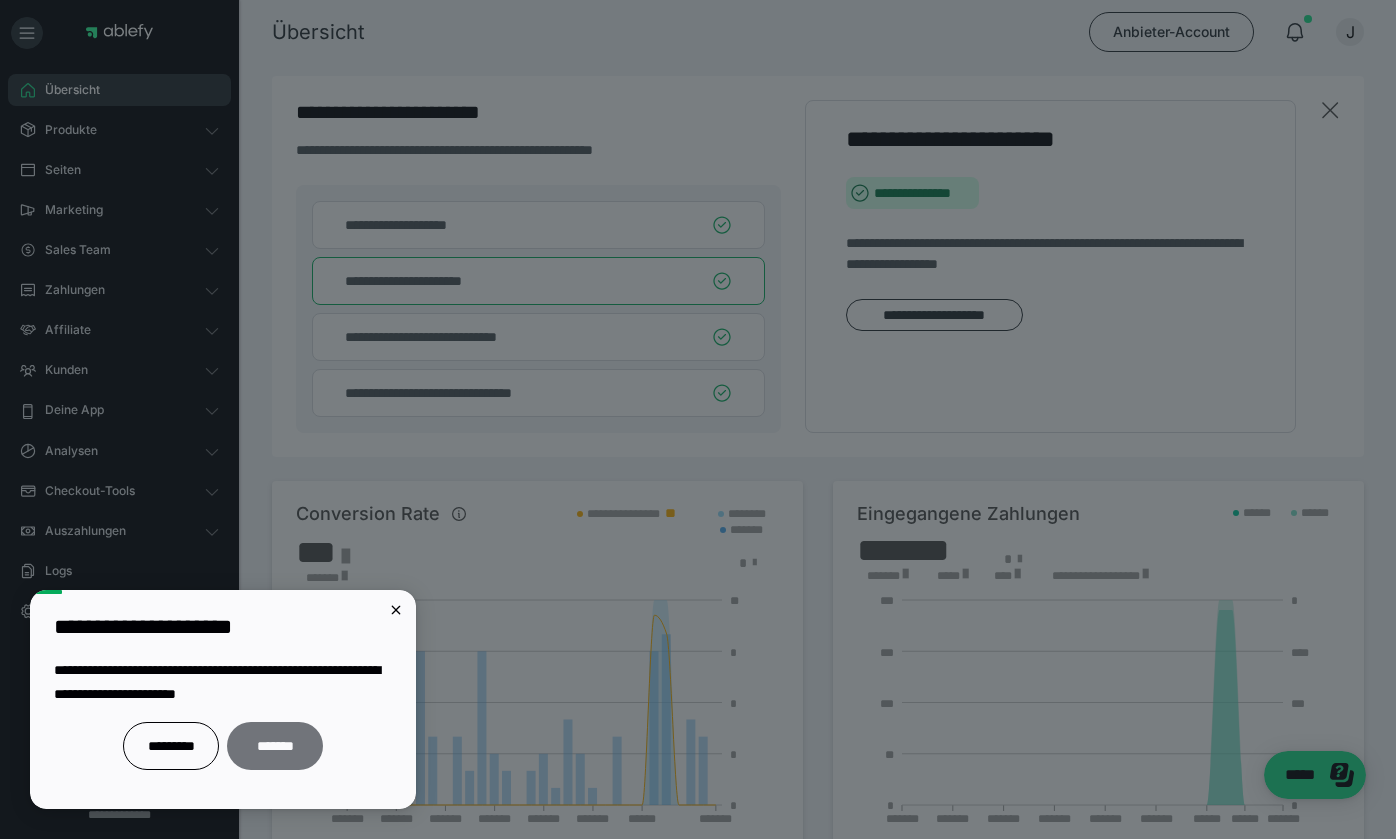 click on "*******" at bounding box center (275, 746) 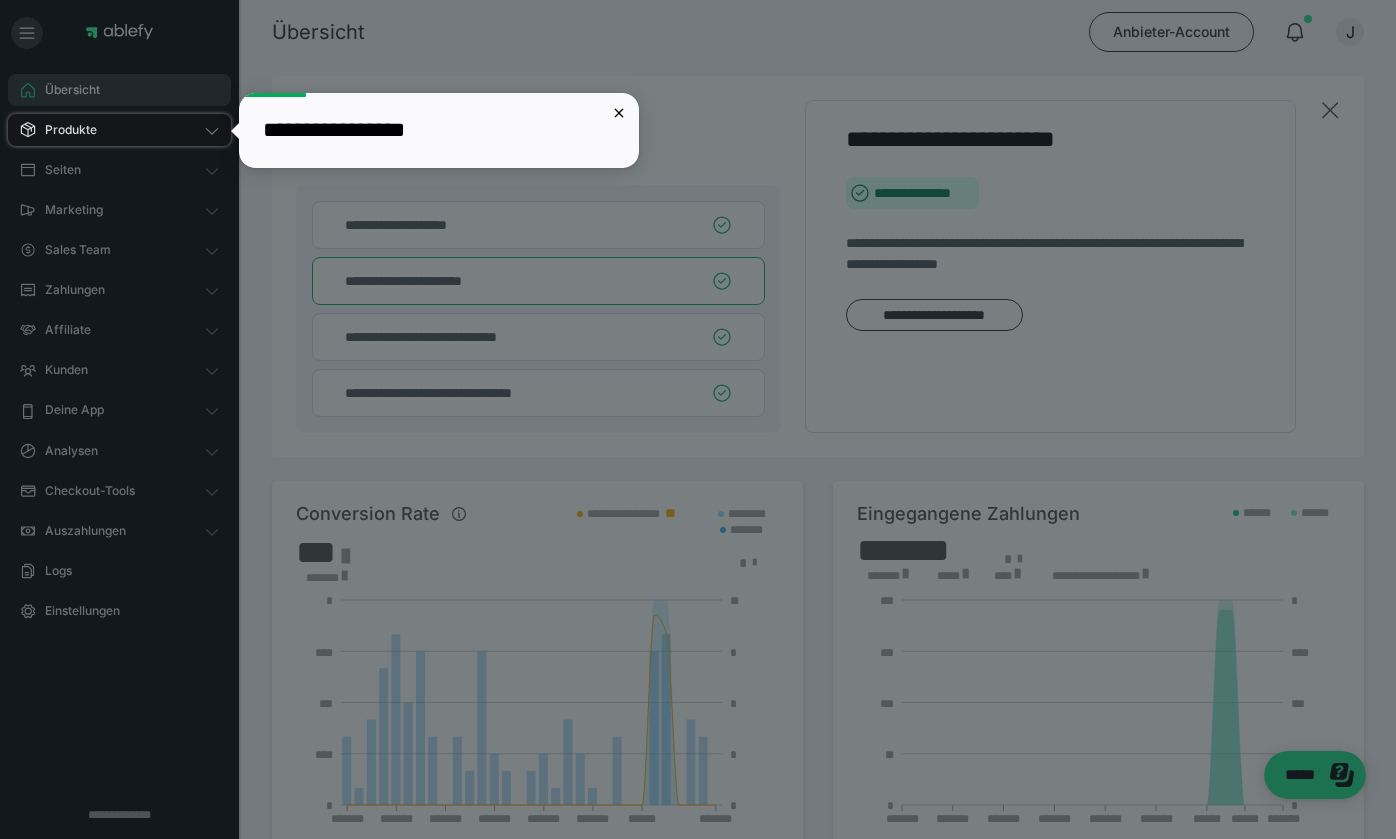 click 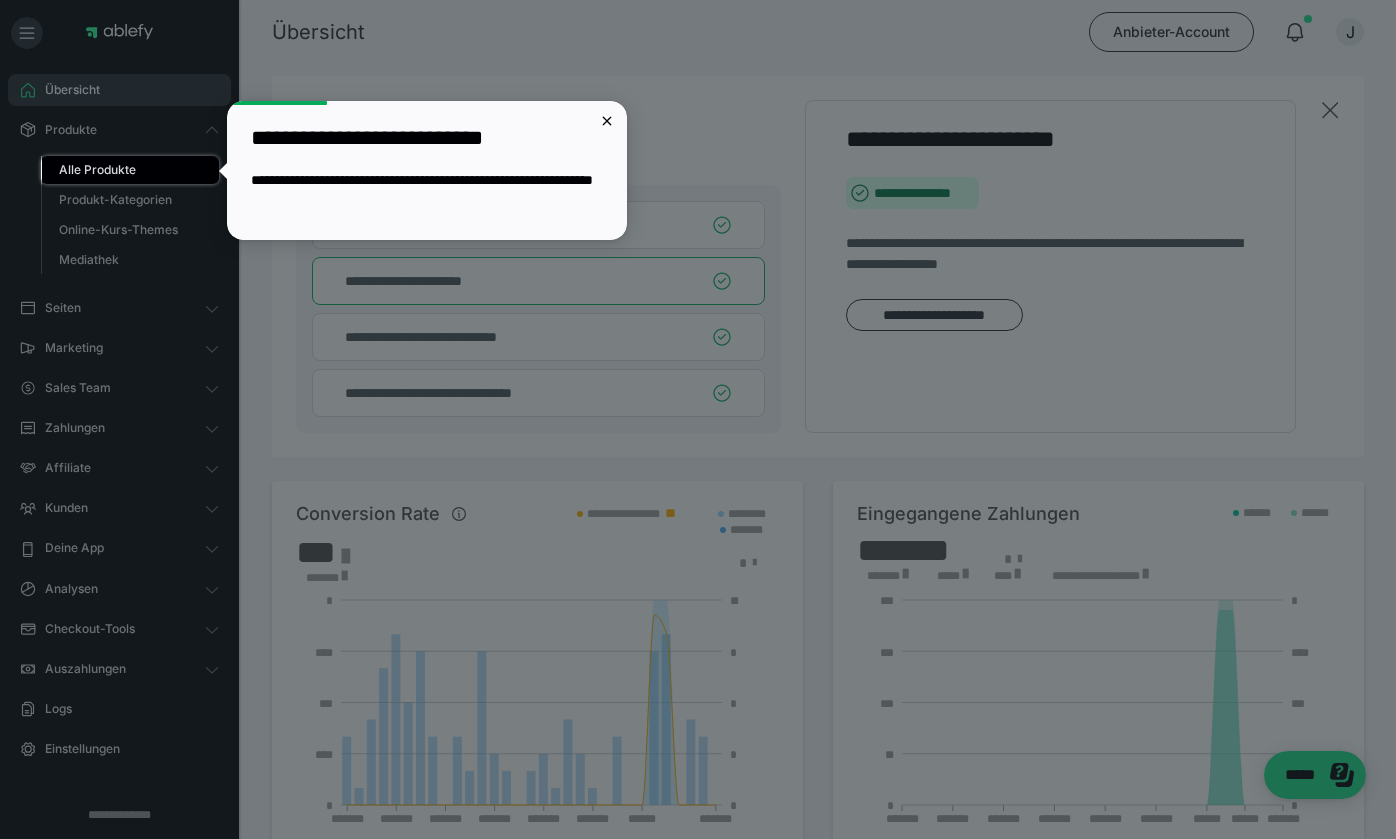 click on "Alle Produkte" at bounding box center (130, 170) 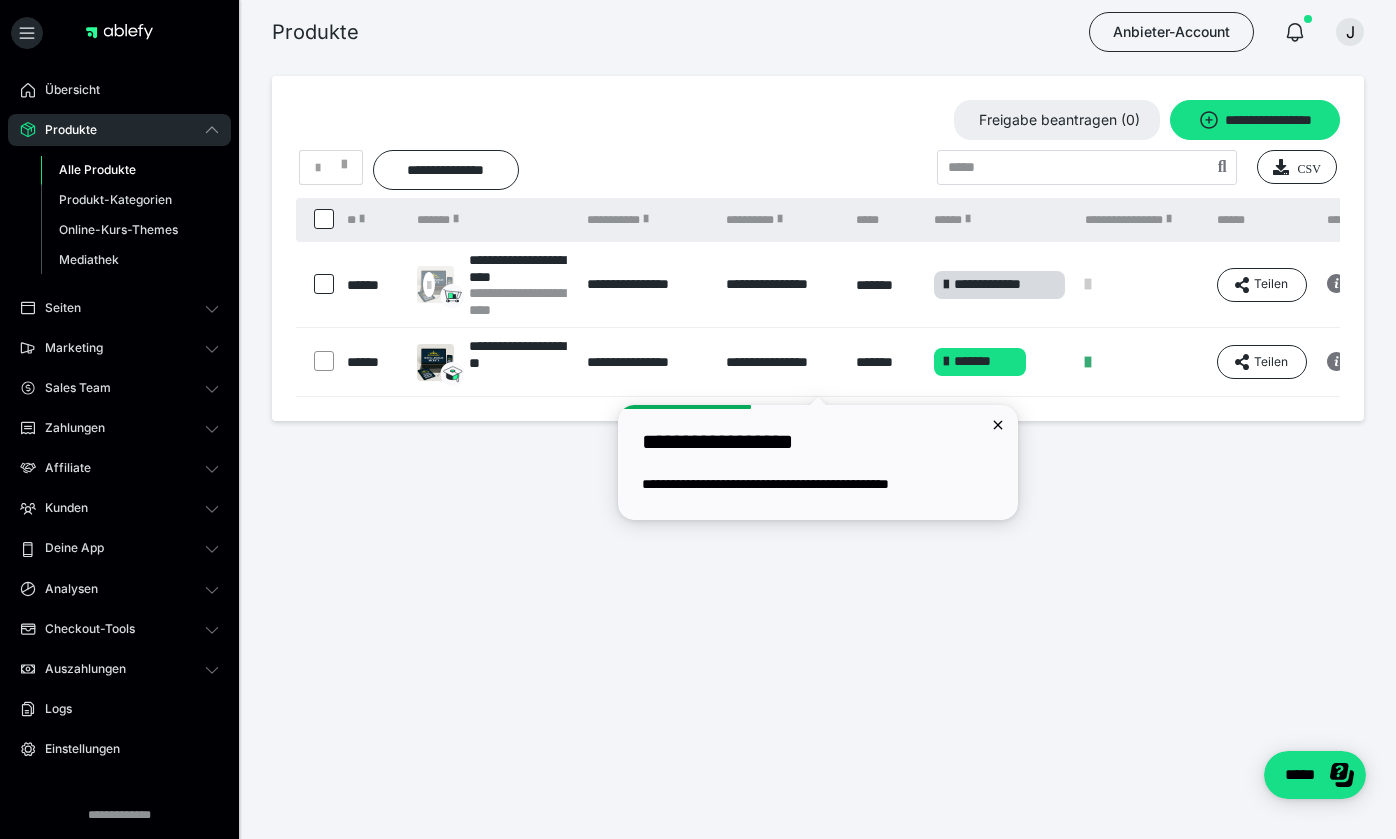 click at bounding box center [324, 284] 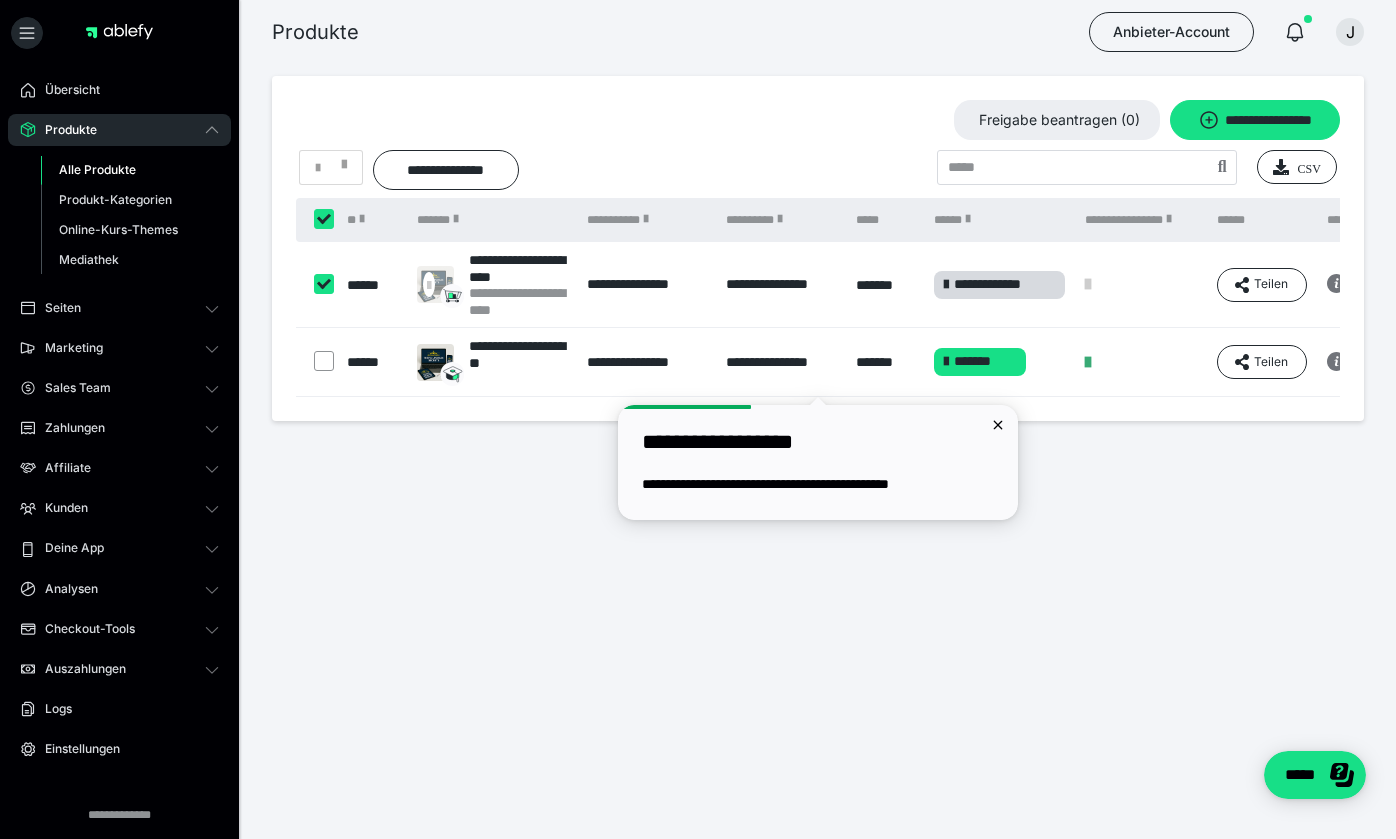 checkbox on "****" 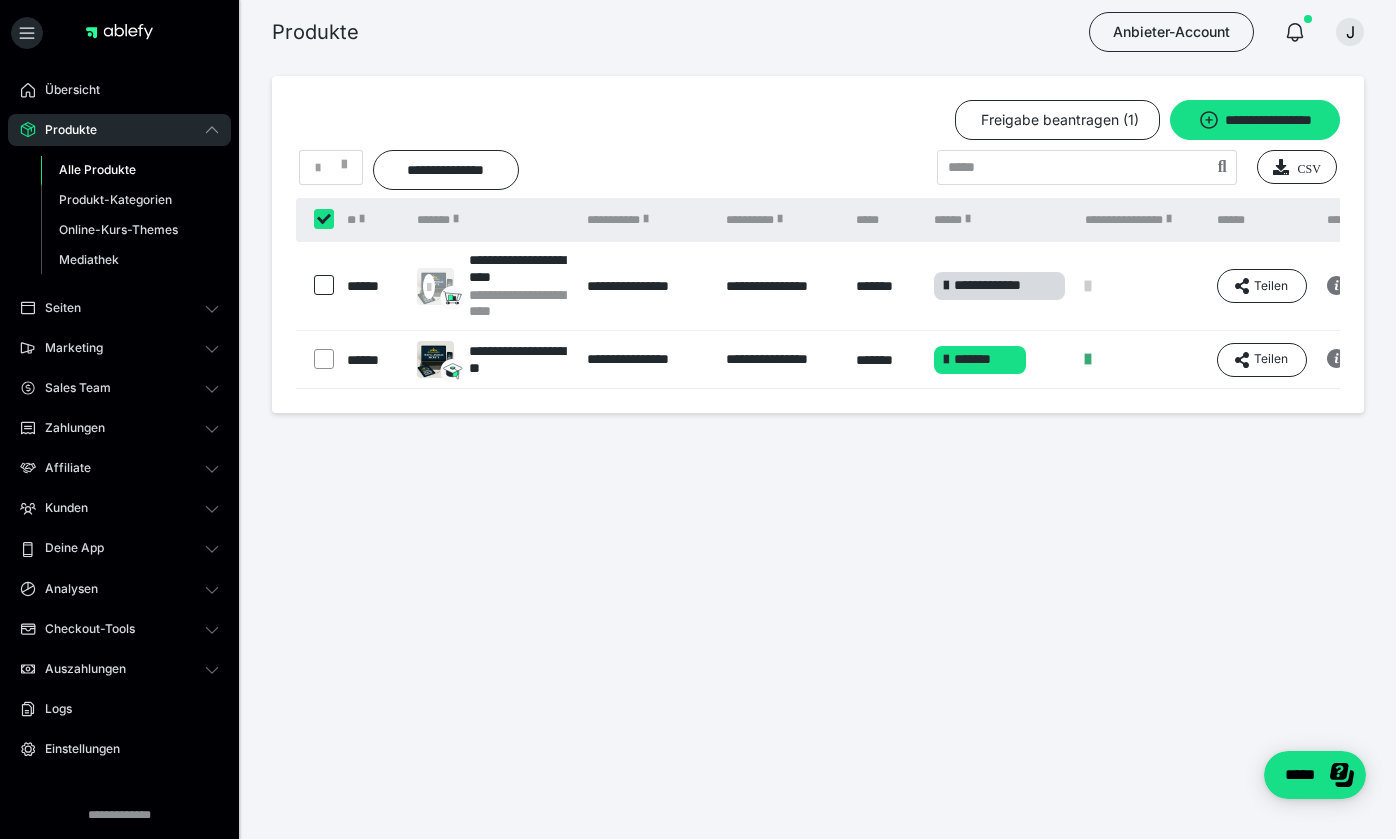 checkbox on "****" 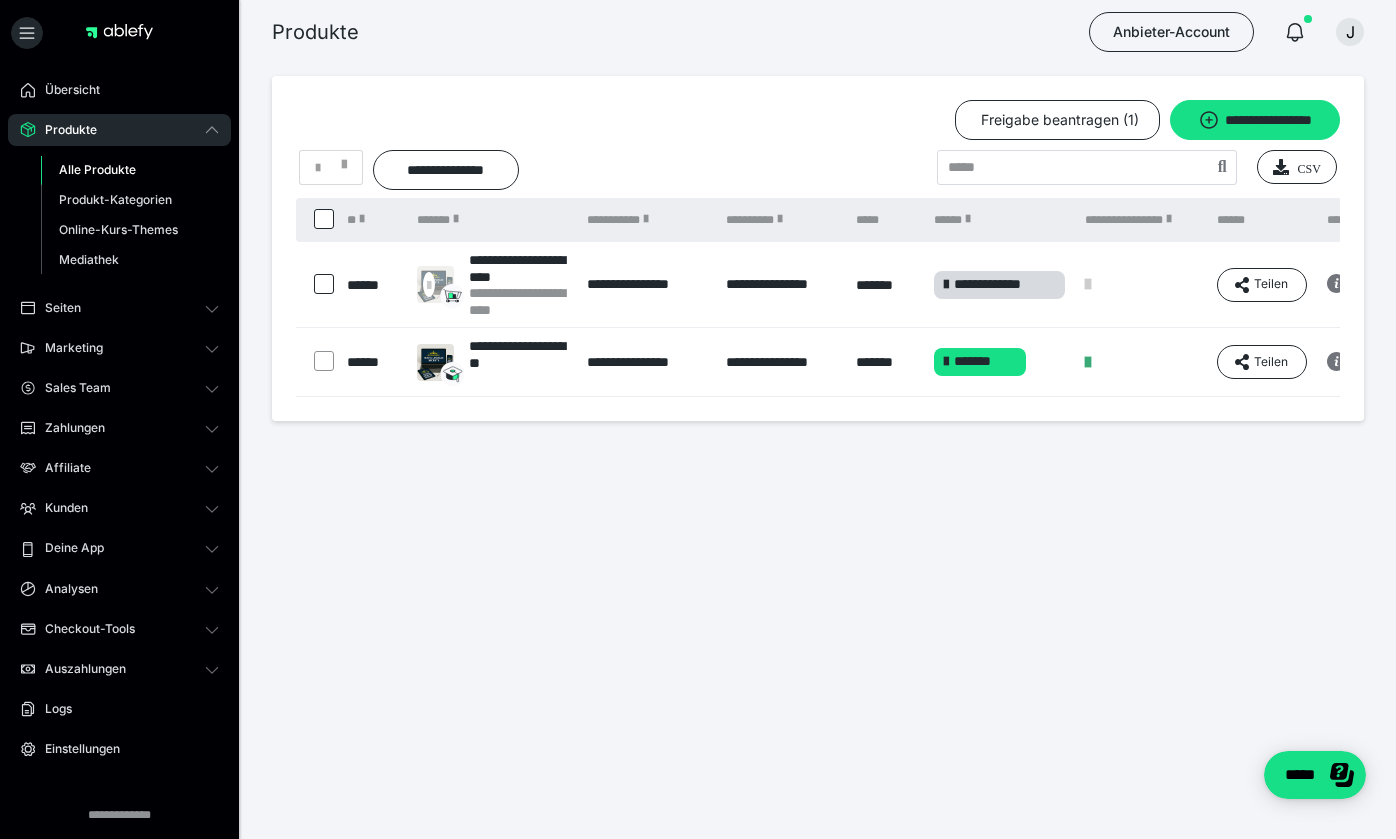 scroll, scrollTop: 0, scrollLeft: 0, axis: both 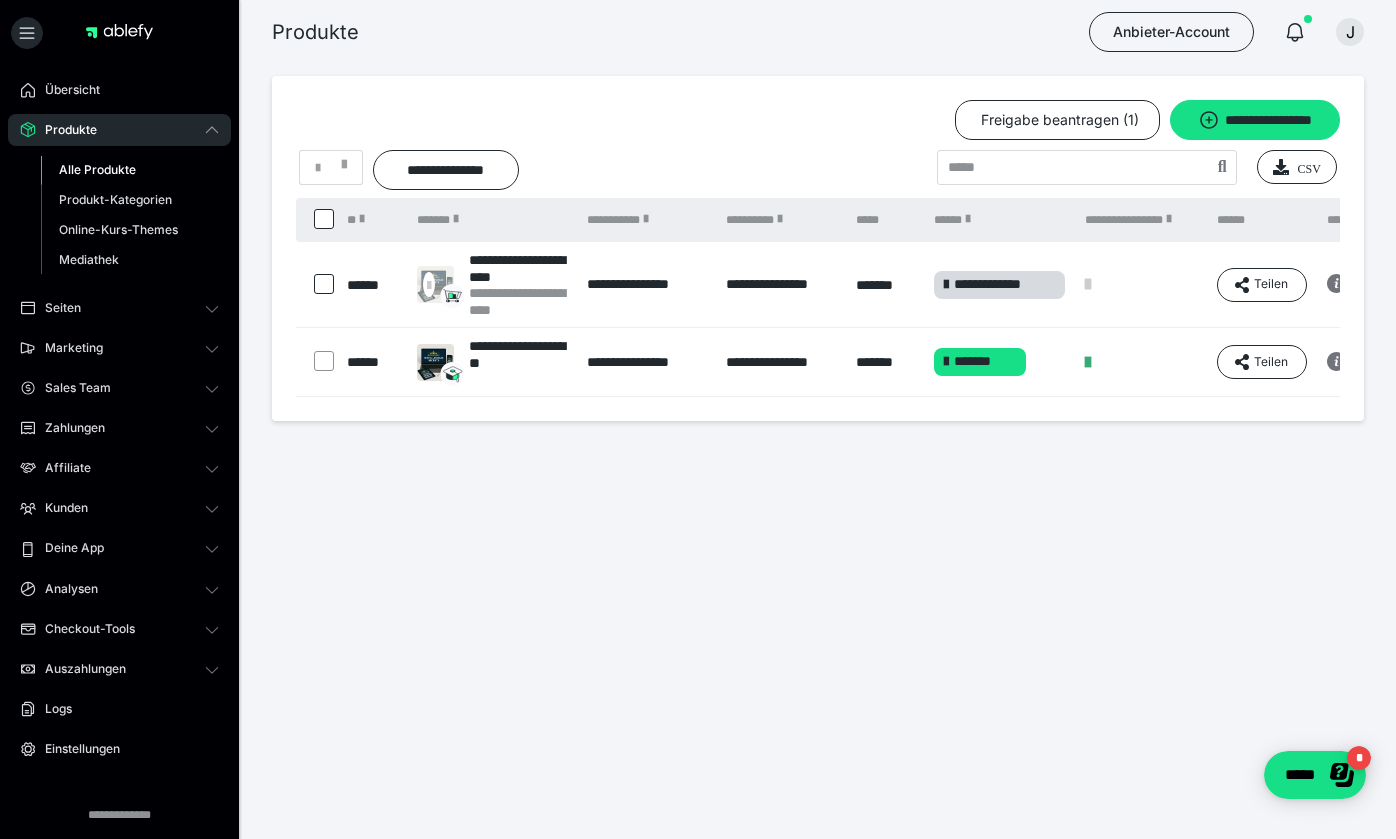 click at bounding box center [324, 284] 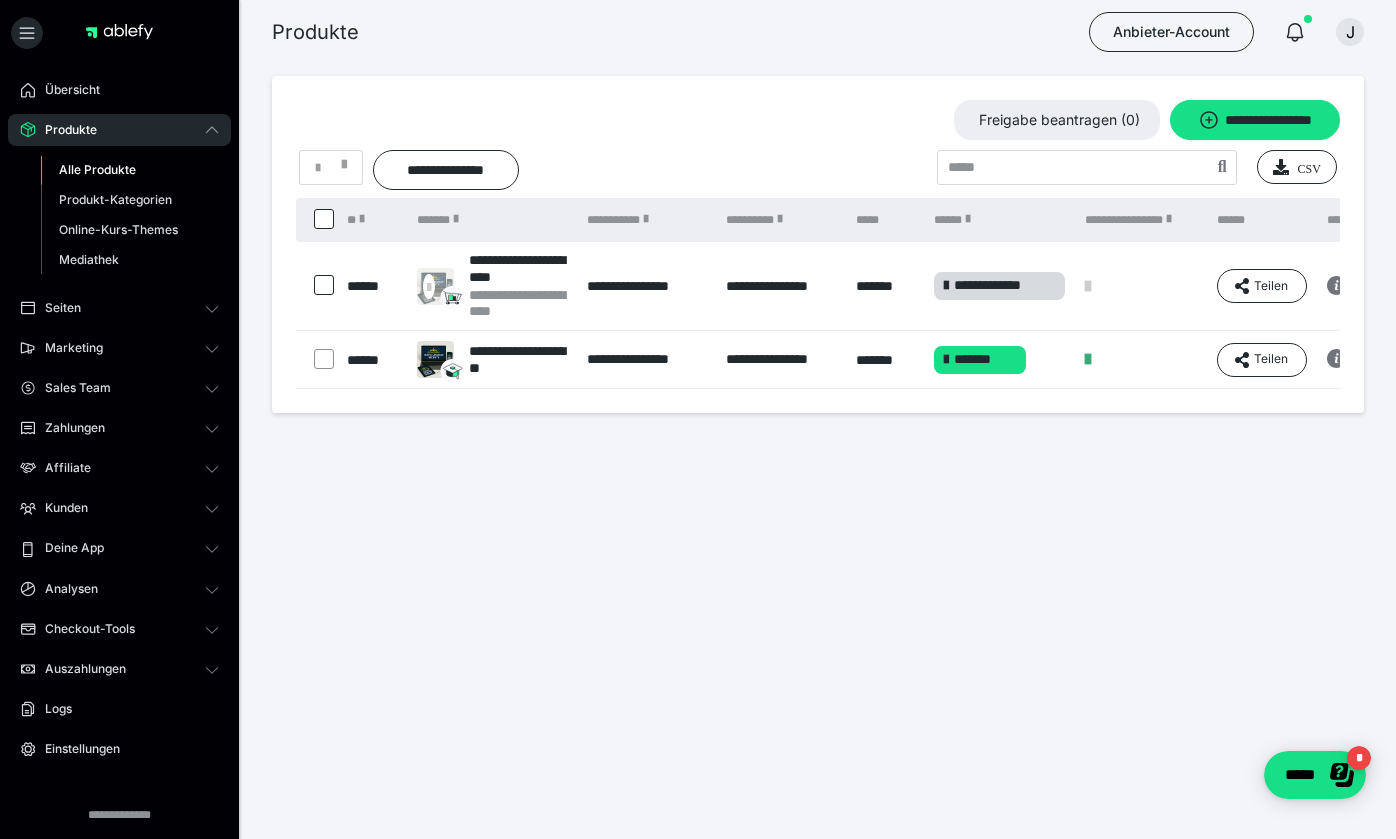 checkbox on "*****" 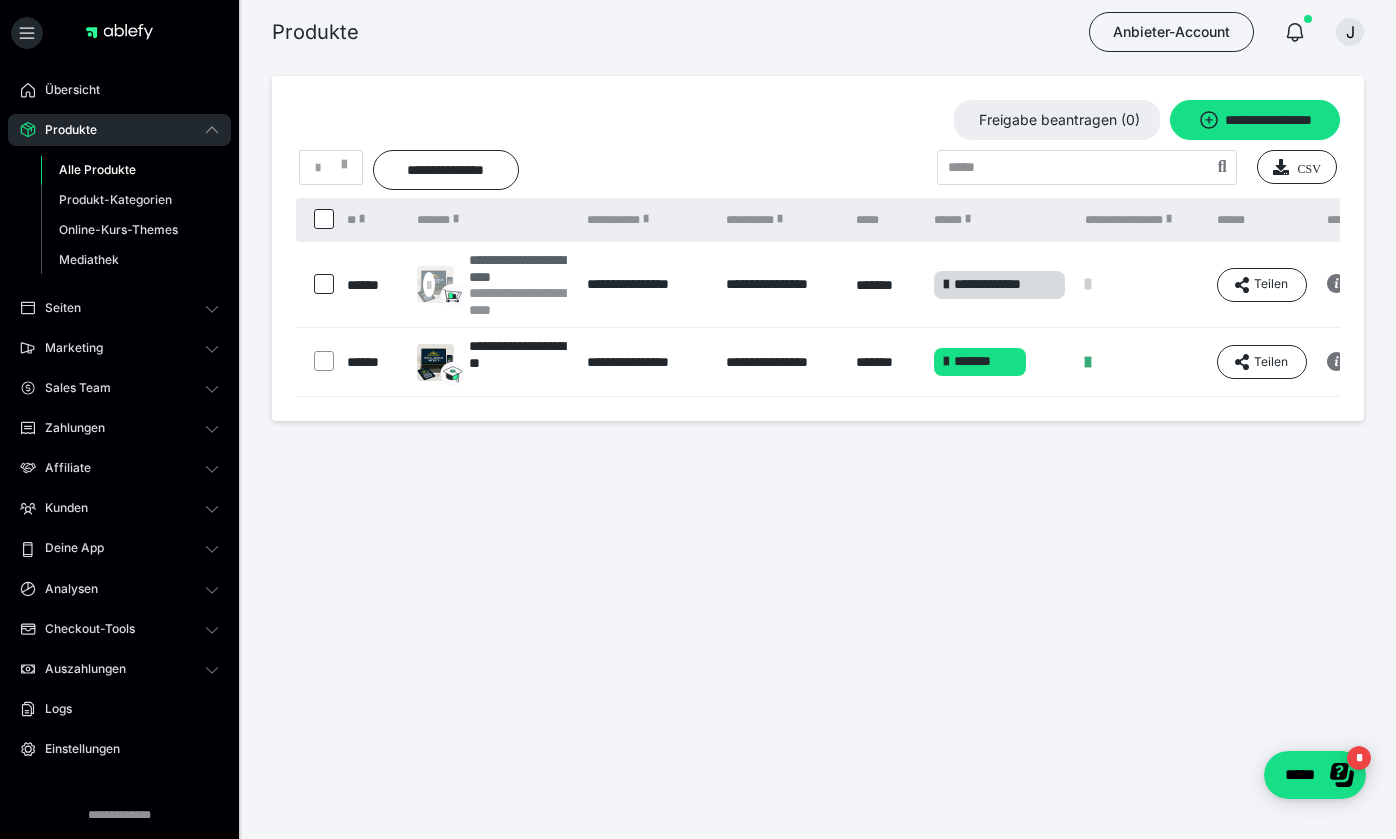 click on "**********" at bounding box center [518, 268] 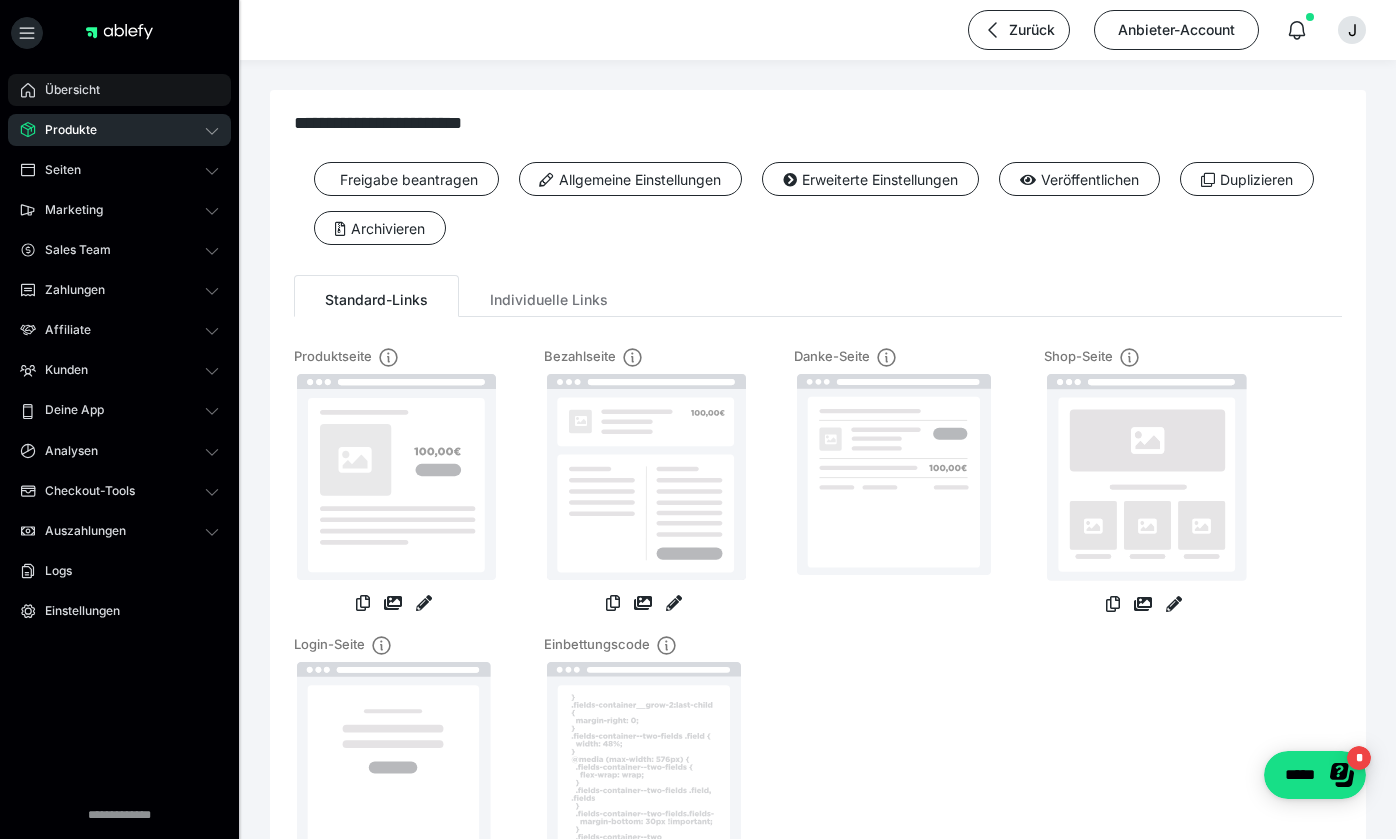 click on "Übersicht" at bounding box center (65, 90) 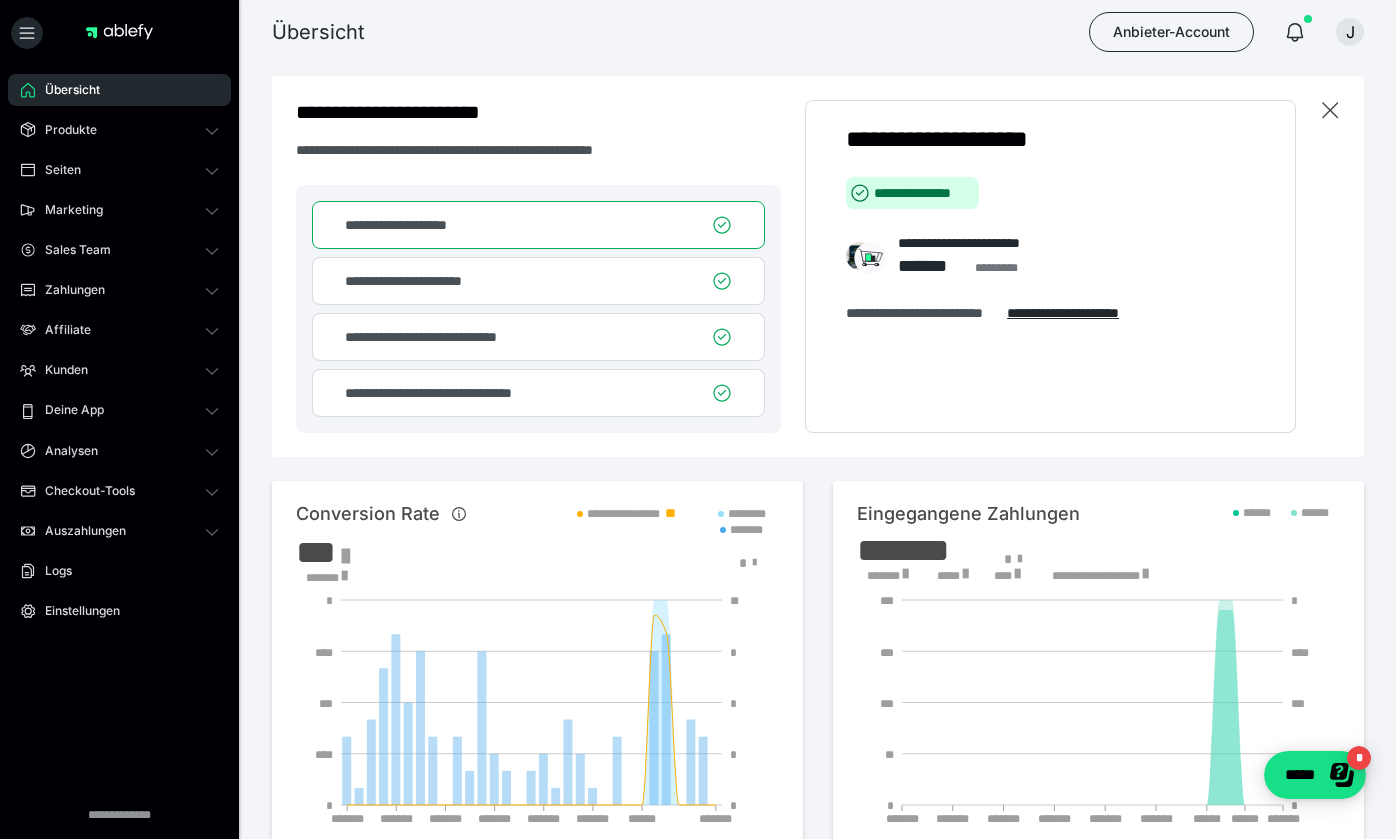 click on "**********" at bounding box center (538, 281) 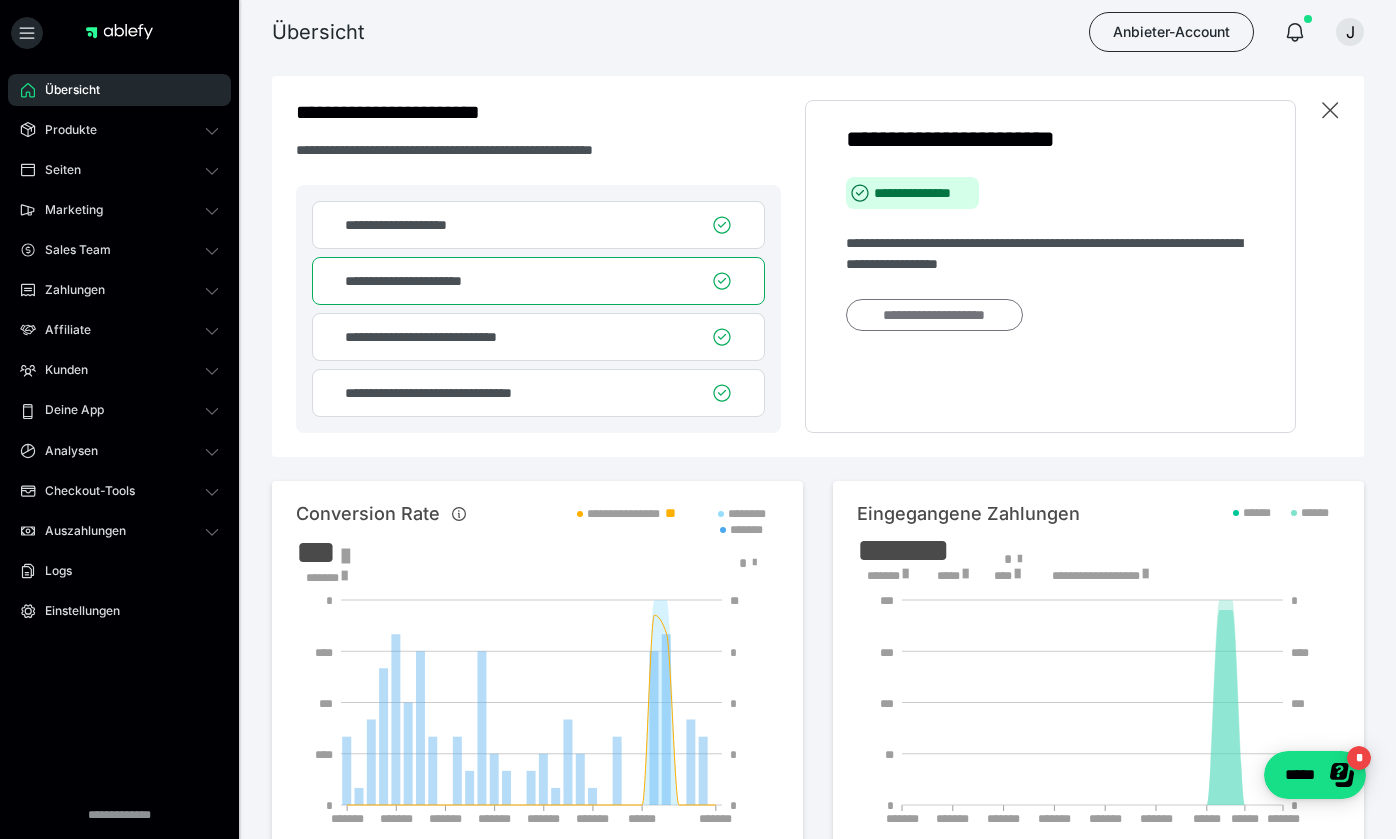 click on "**********" at bounding box center [934, 315] 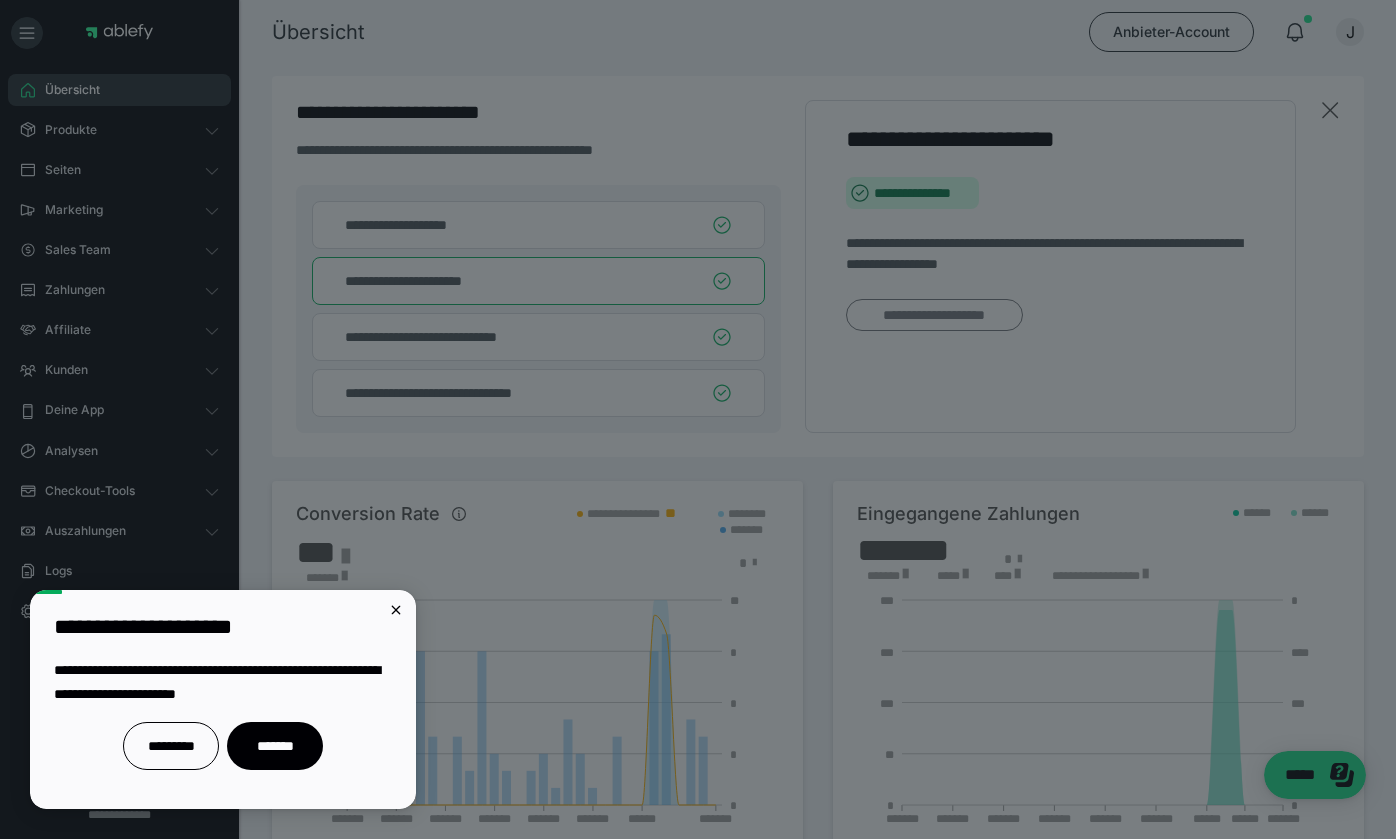 scroll, scrollTop: 0, scrollLeft: 0, axis: both 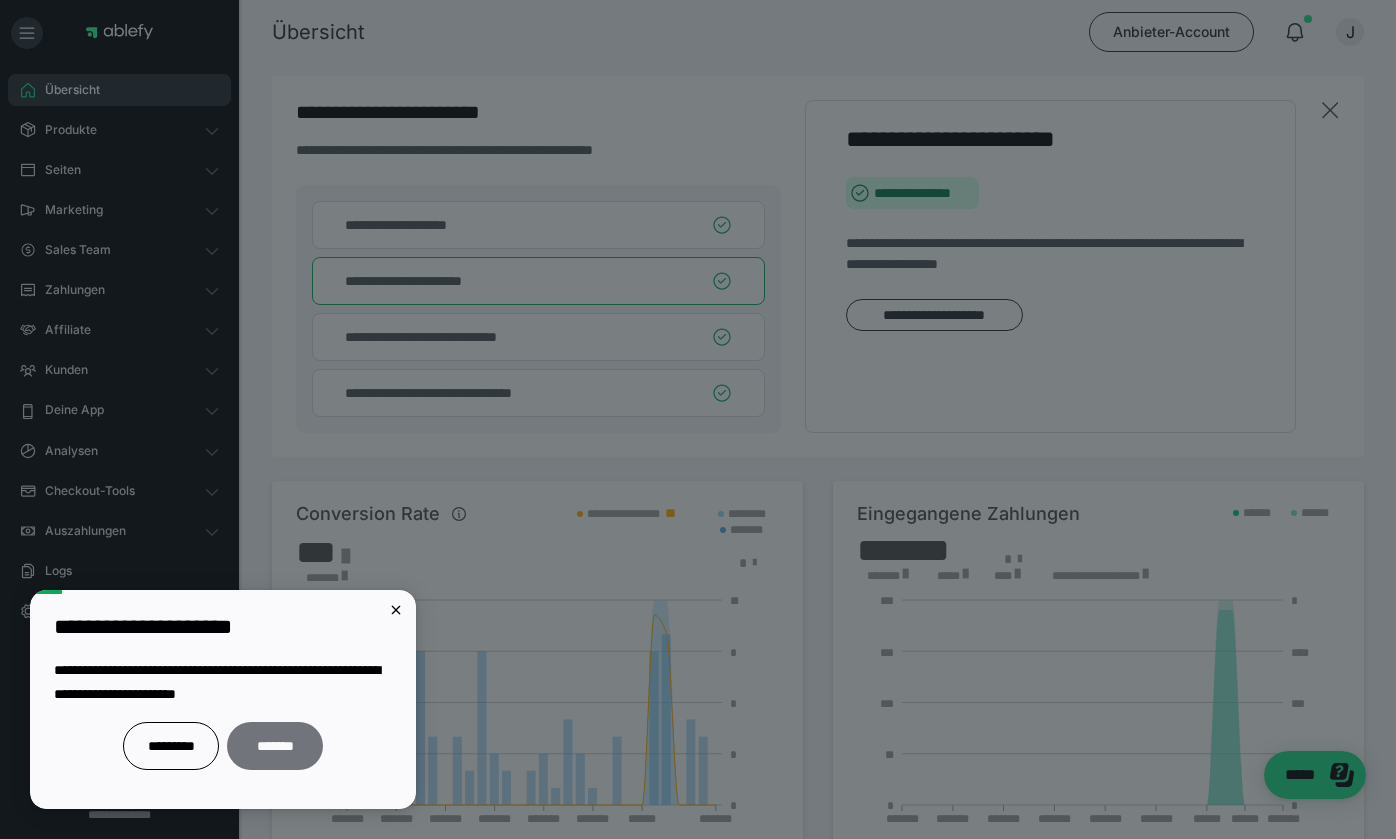 click on "*******" at bounding box center (275, 746) 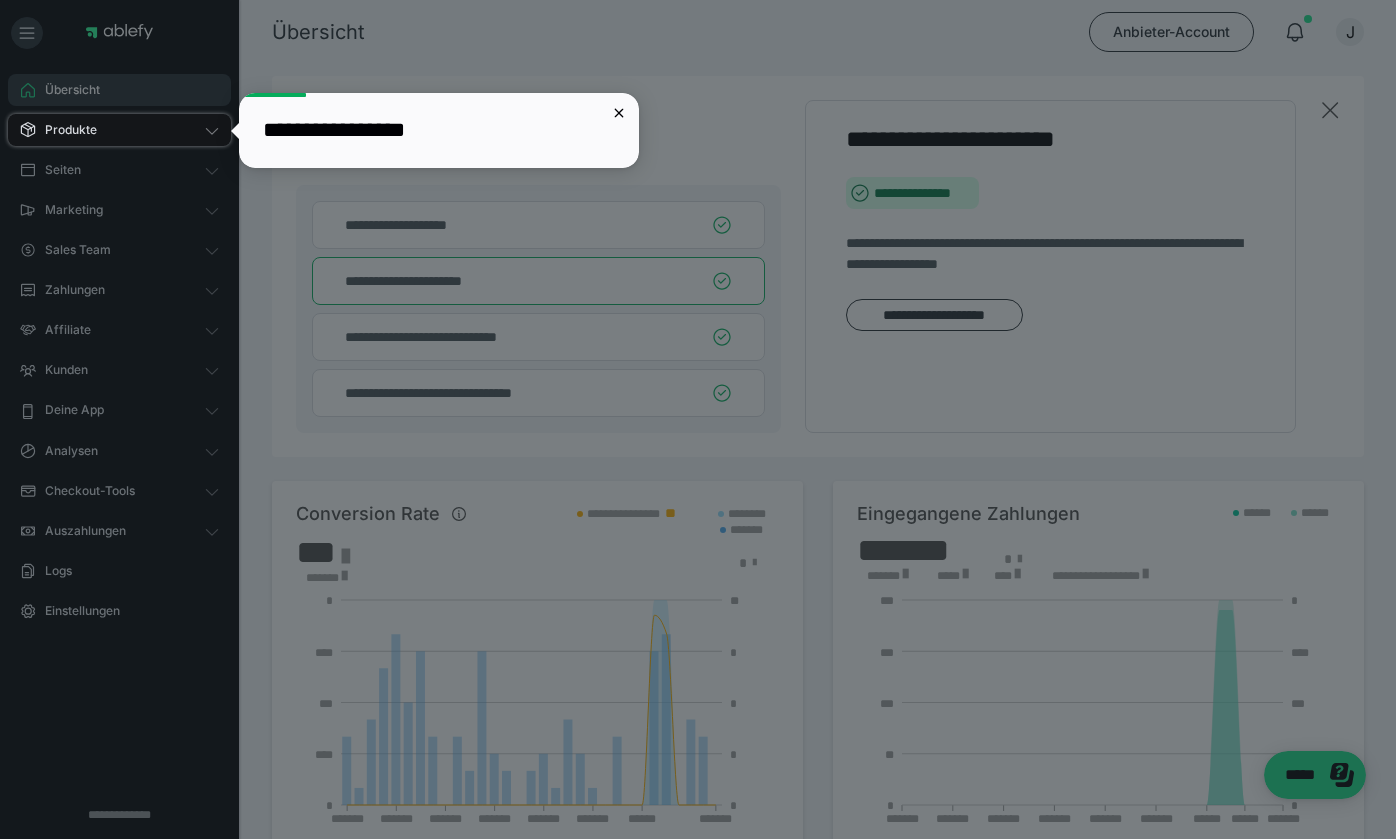 click on "Produkte" at bounding box center [64, 130] 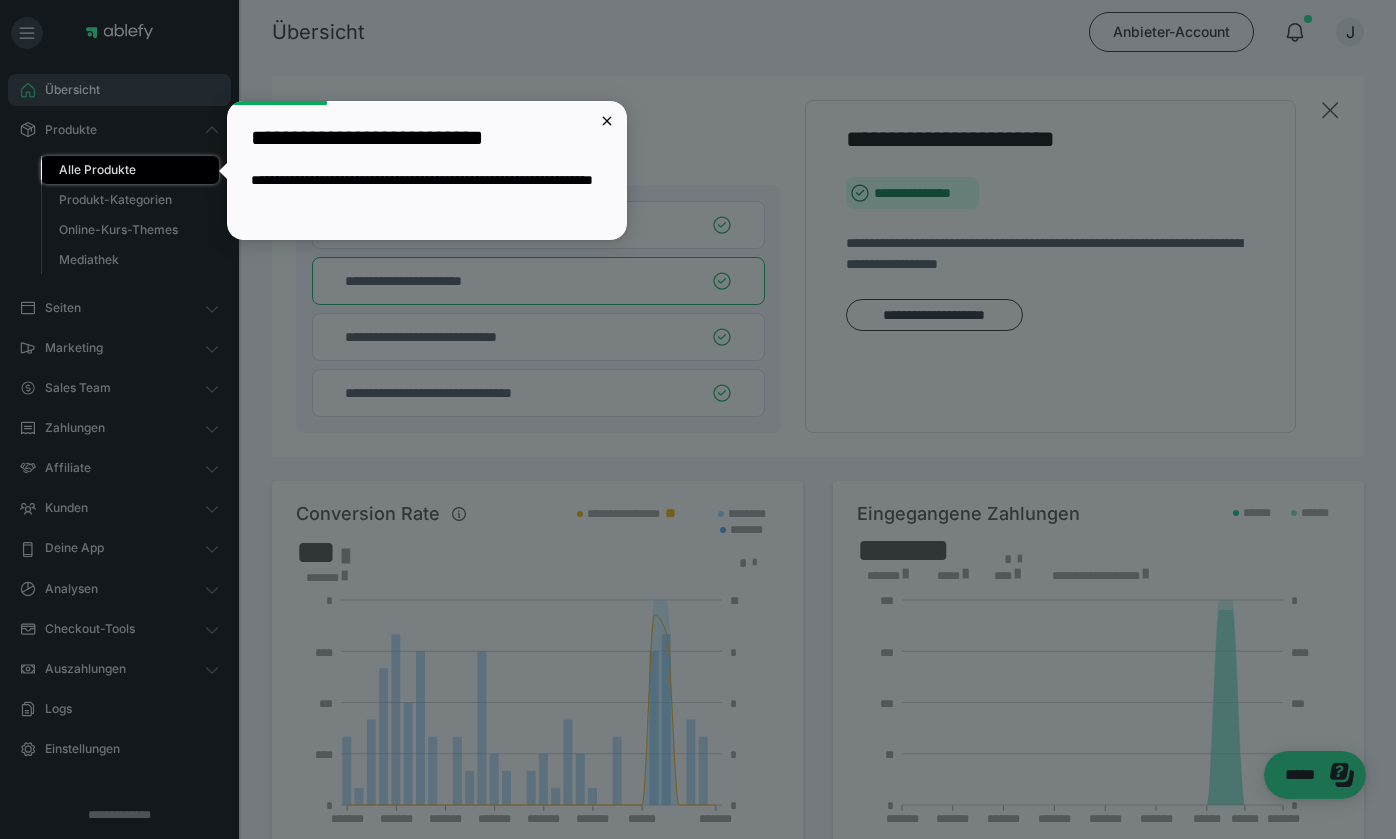 click on "Alle Produkte" at bounding box center (97, 169) 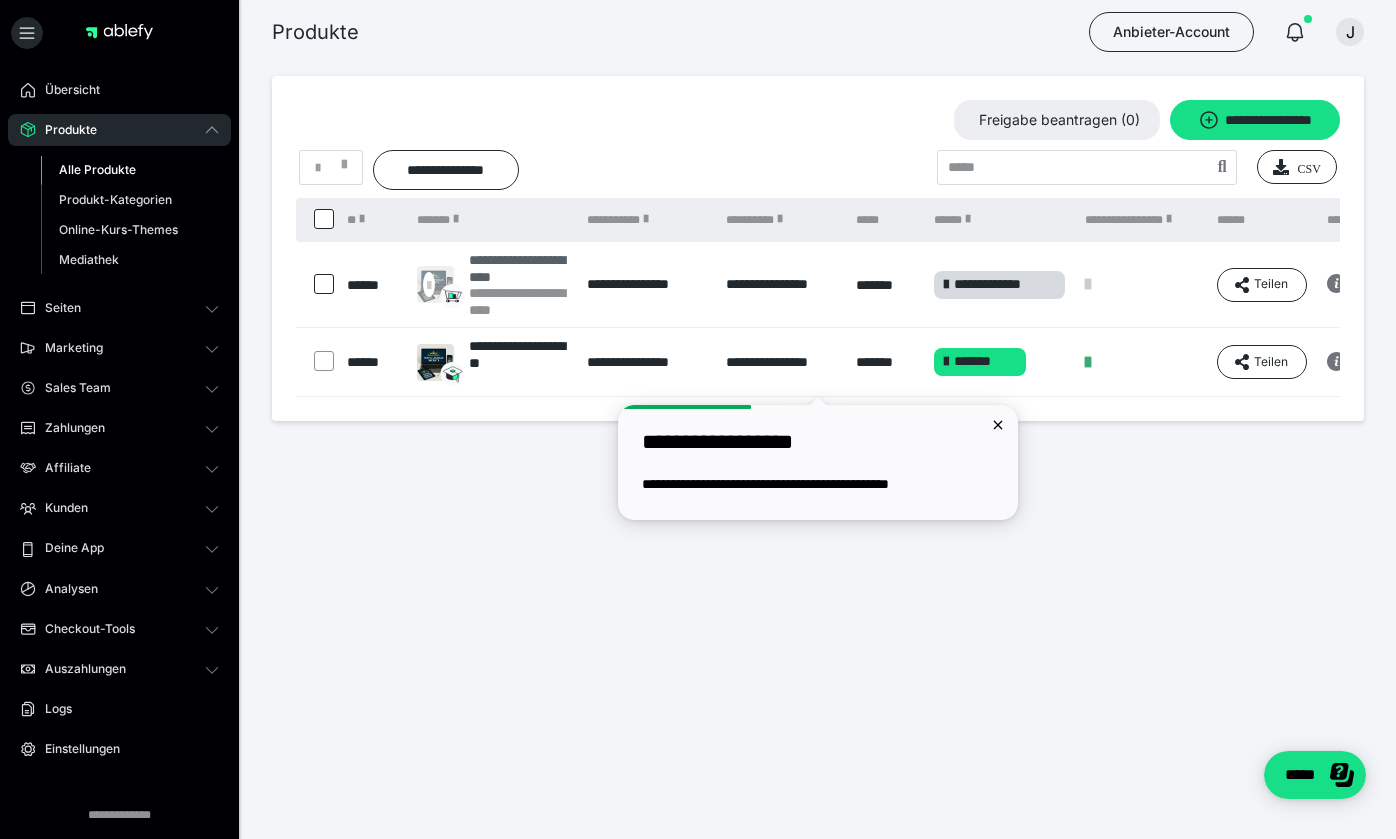 click on "**********" at bounding box center [518, 268] 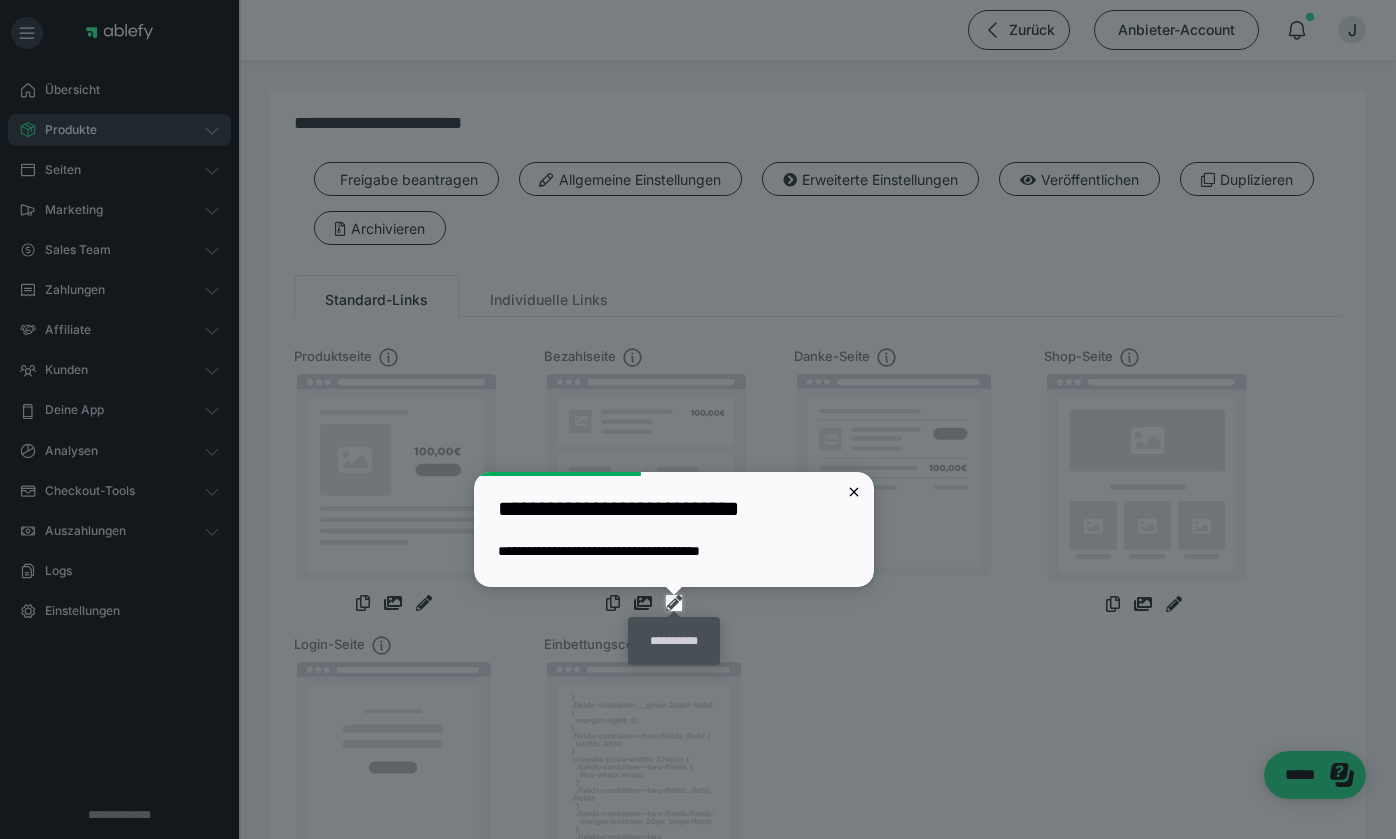 click at bounding box center [674, 603] 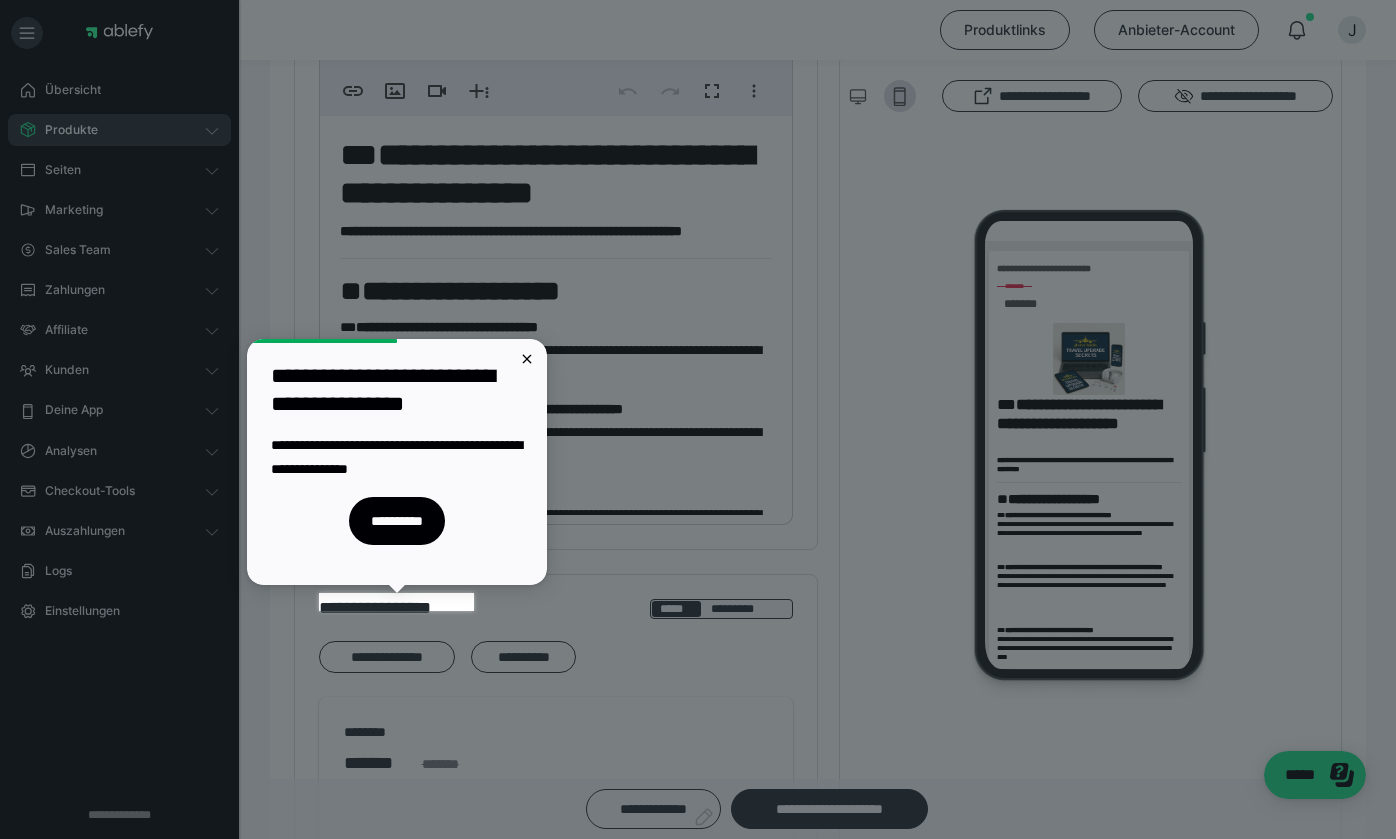scroll, scrollTop: 538, scrollLeft: 0, axis: vertical 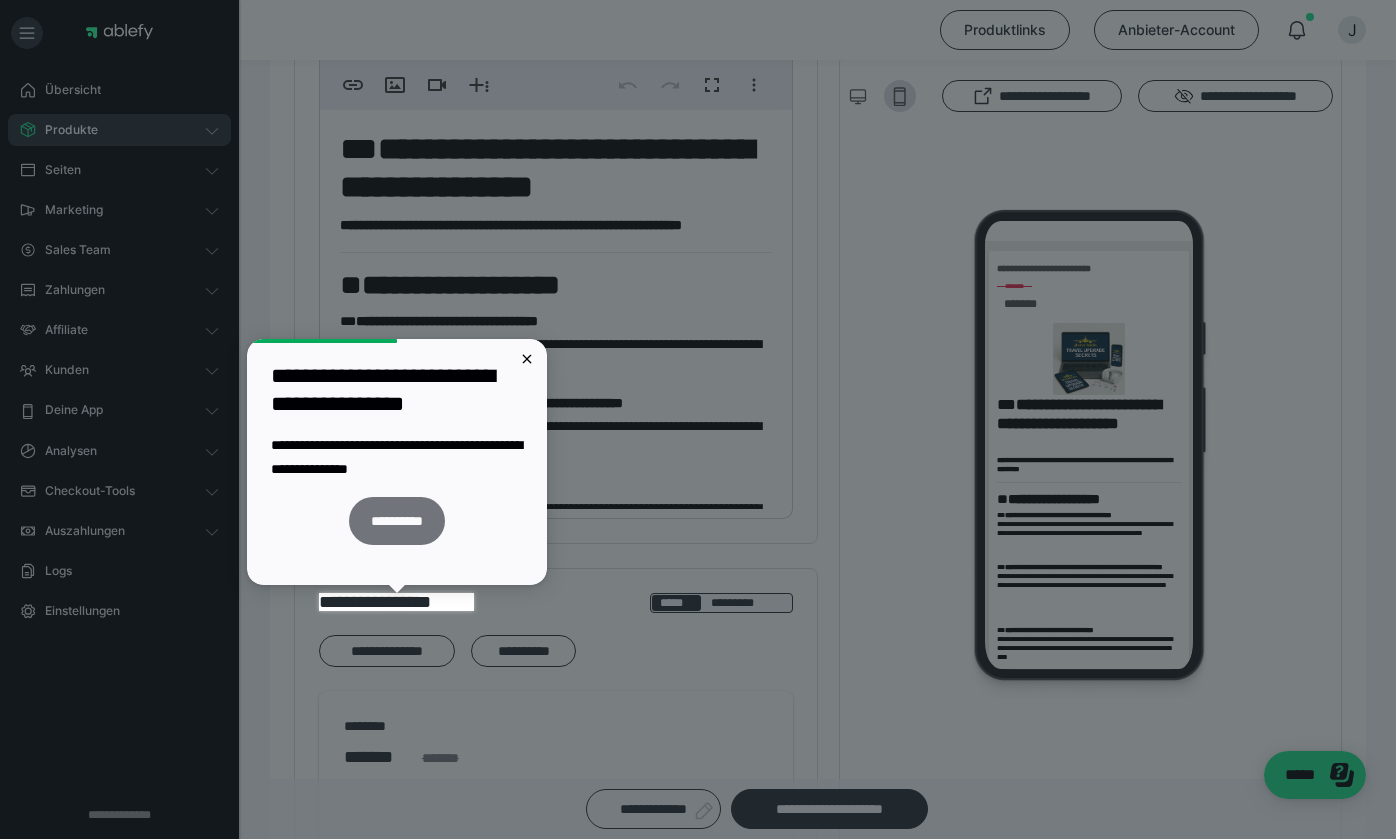click on "**********" at bounding box center (397, 521) 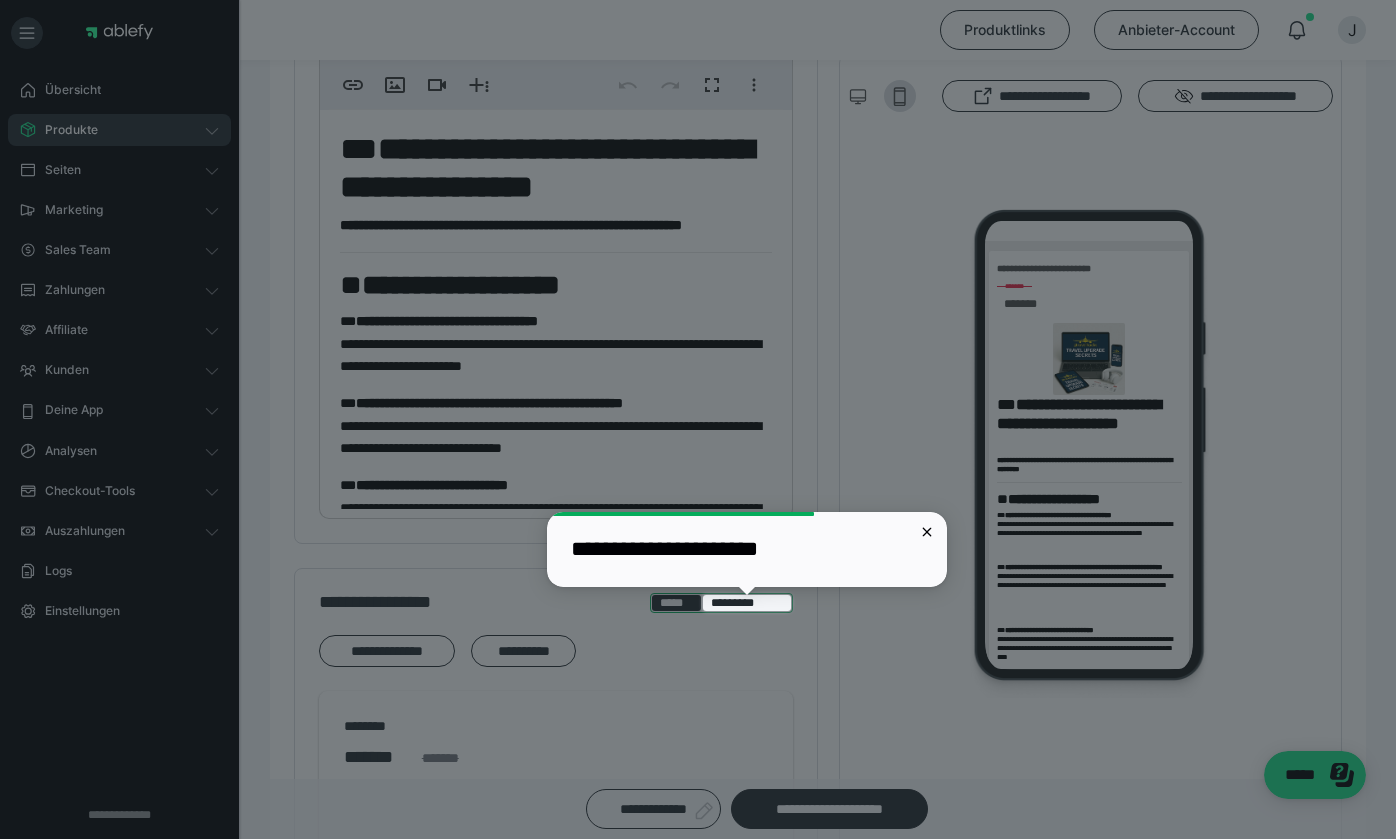 click on "*********" at bounding box center (747, 603) 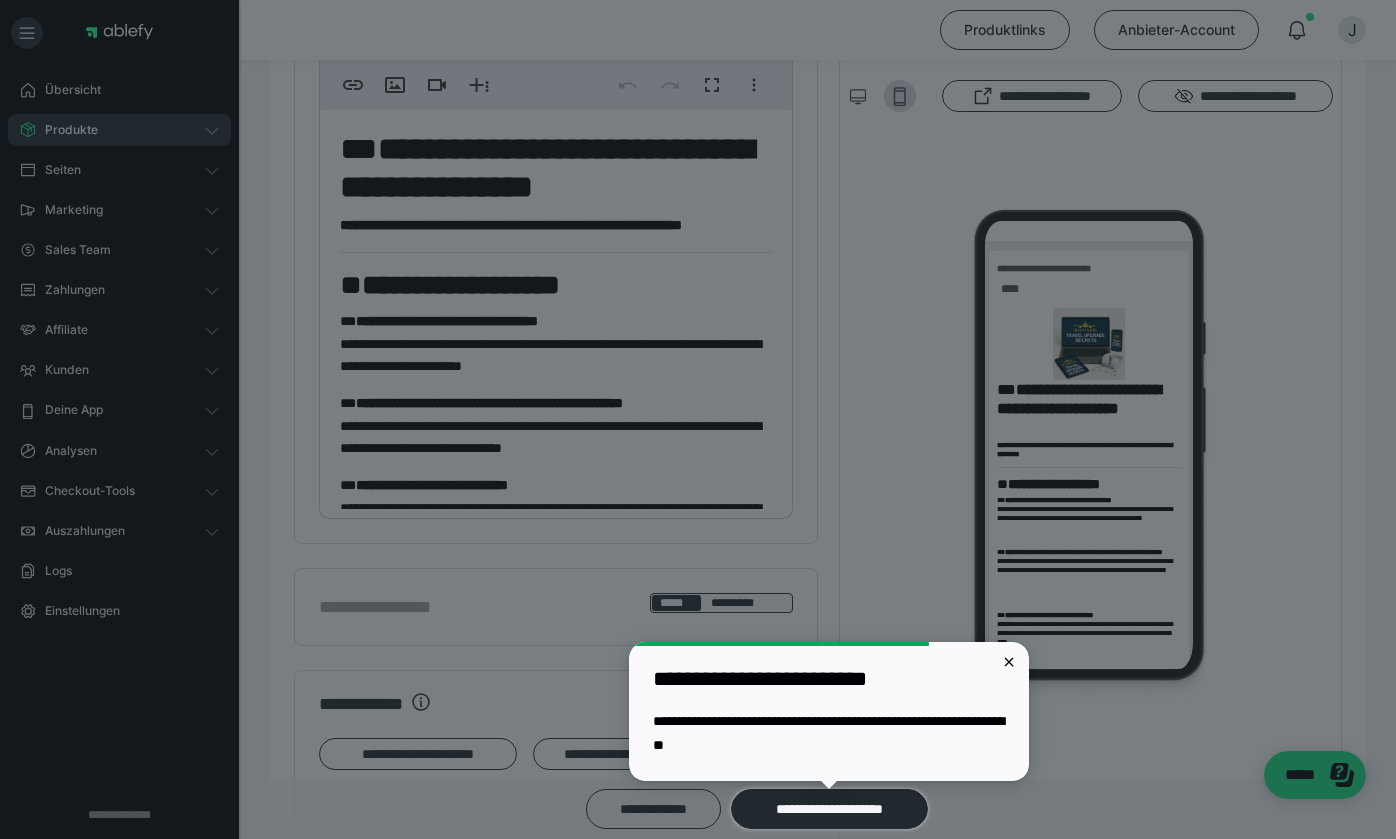 scroll, scrollTop: 561, scrollLeft: 0, axis: vertical 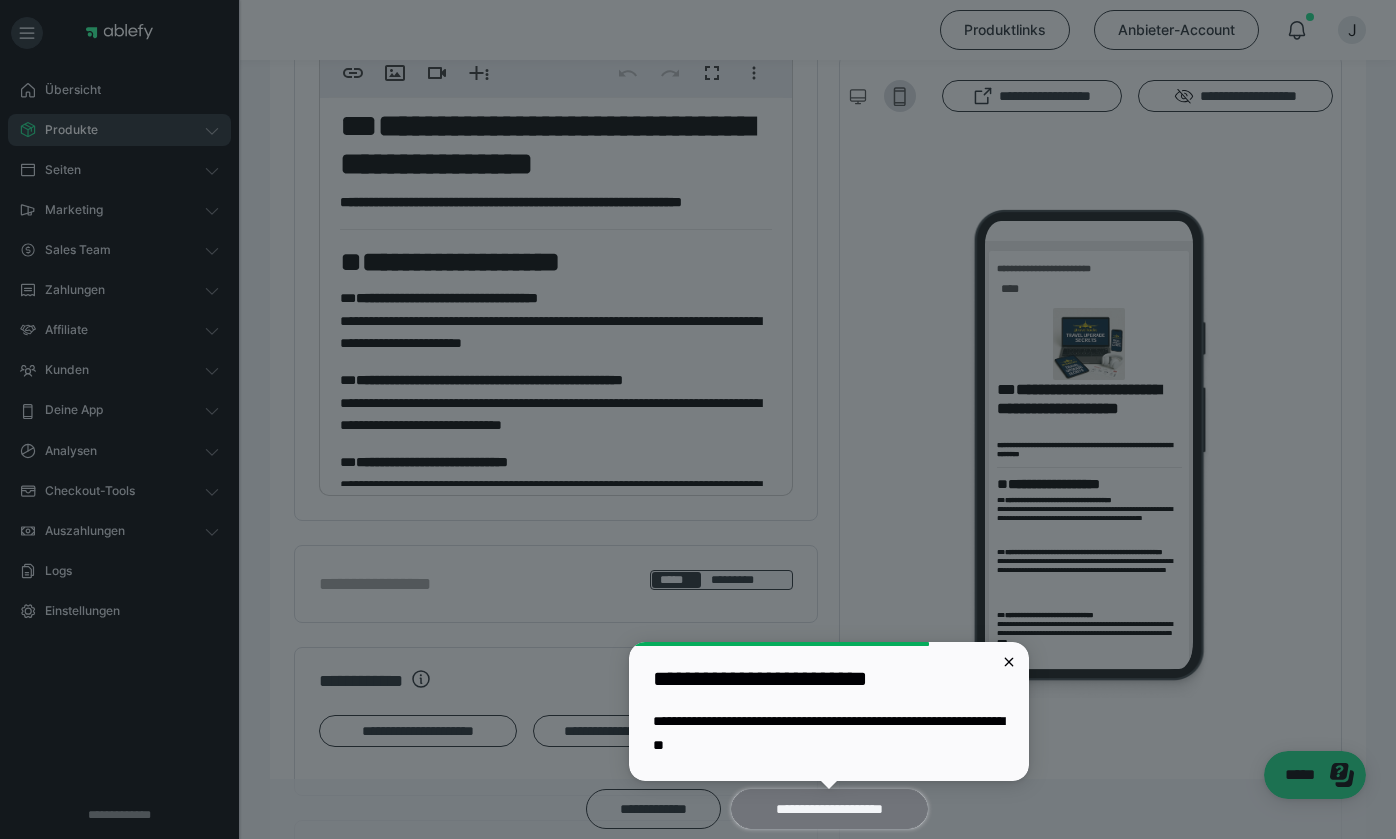 click on "**********" at bounding box center [829, 809] 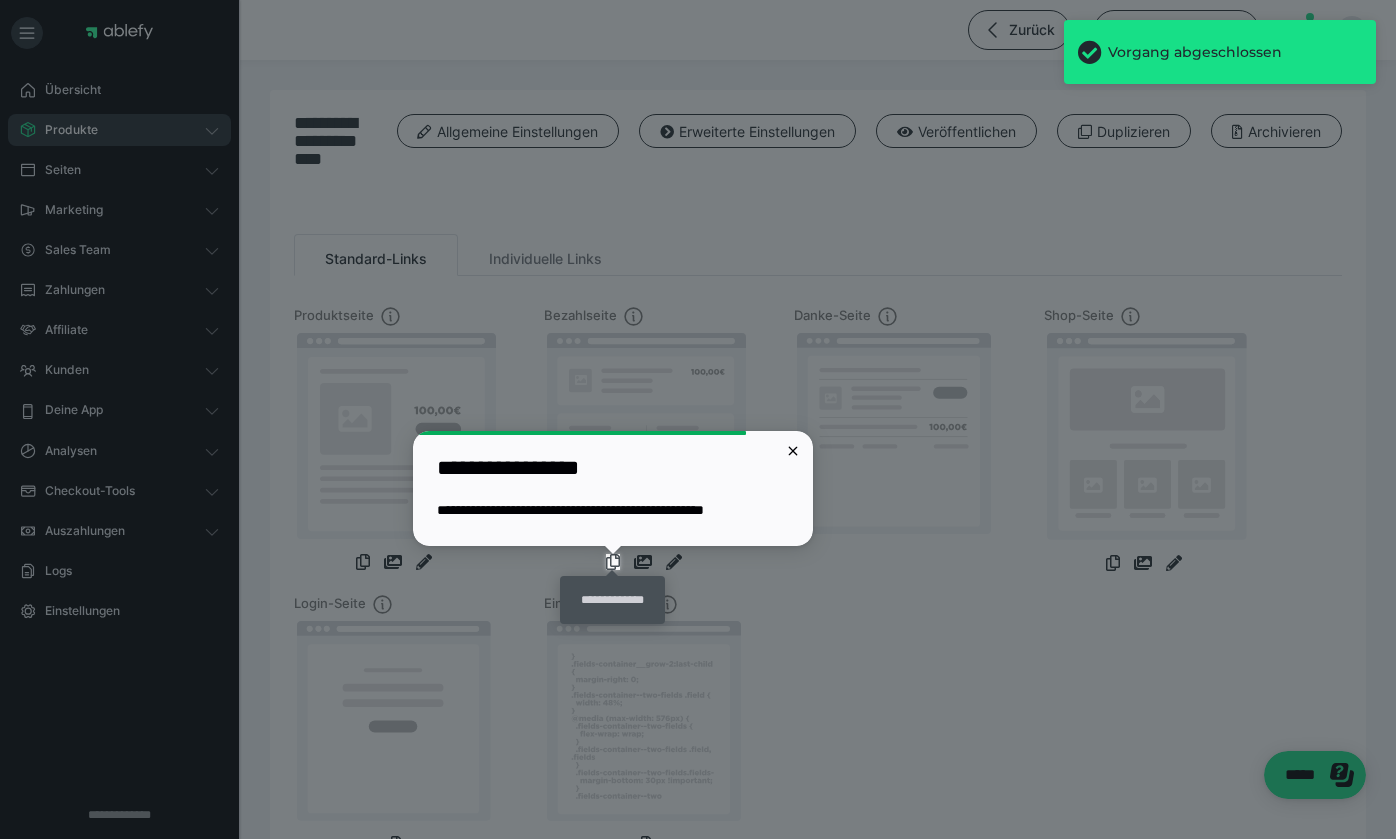 click at bounding box center (613, 562) 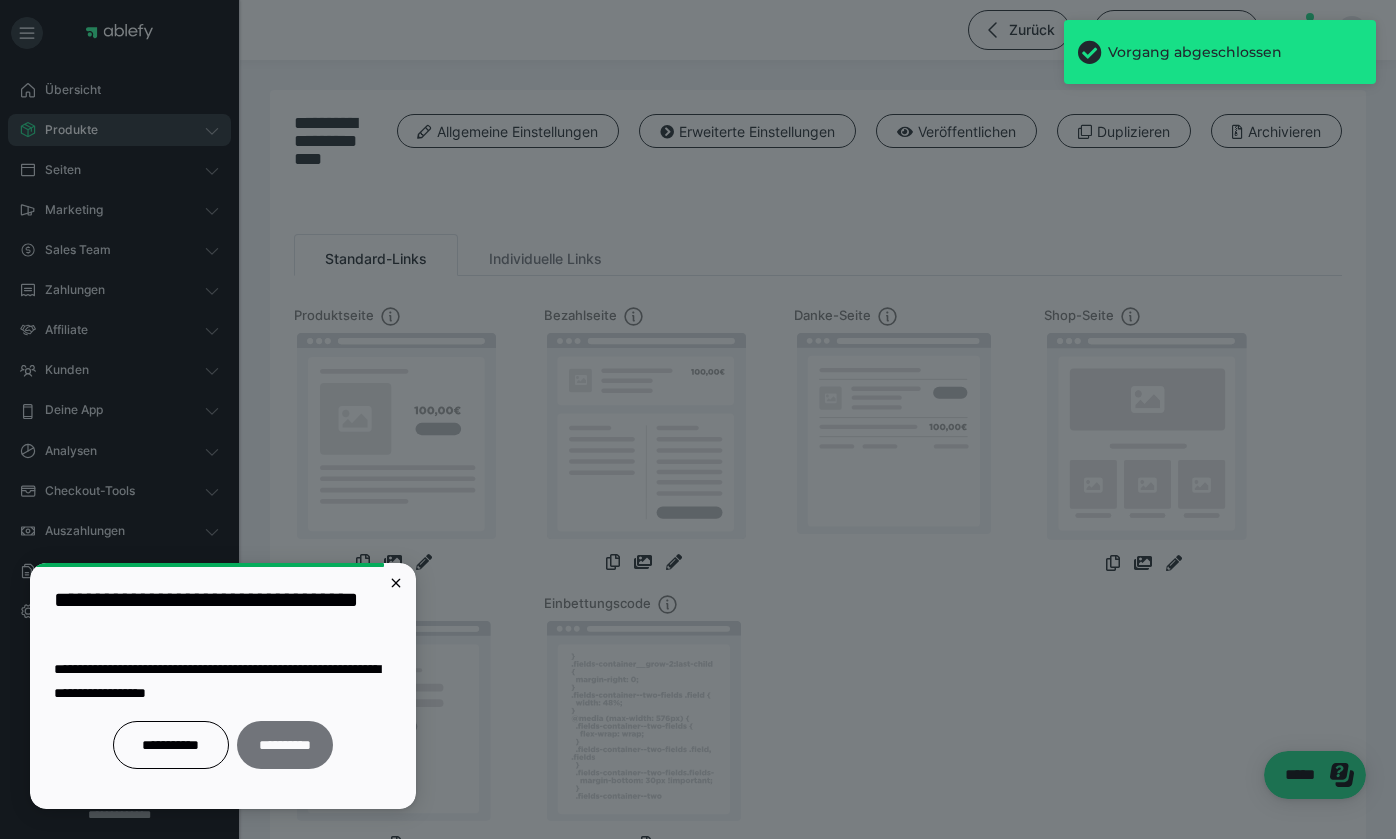 click on "**********" at bounding box center [285, 745] 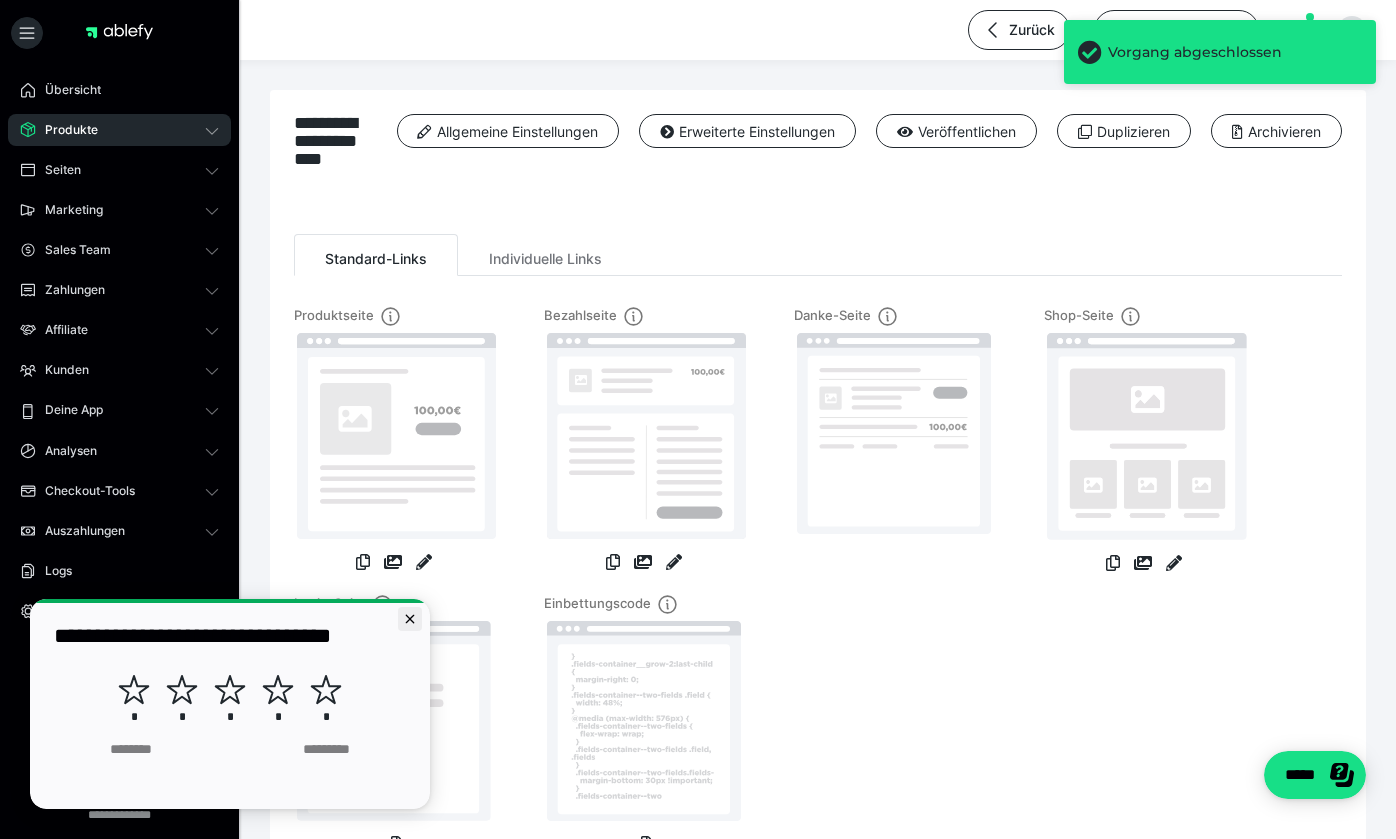 click 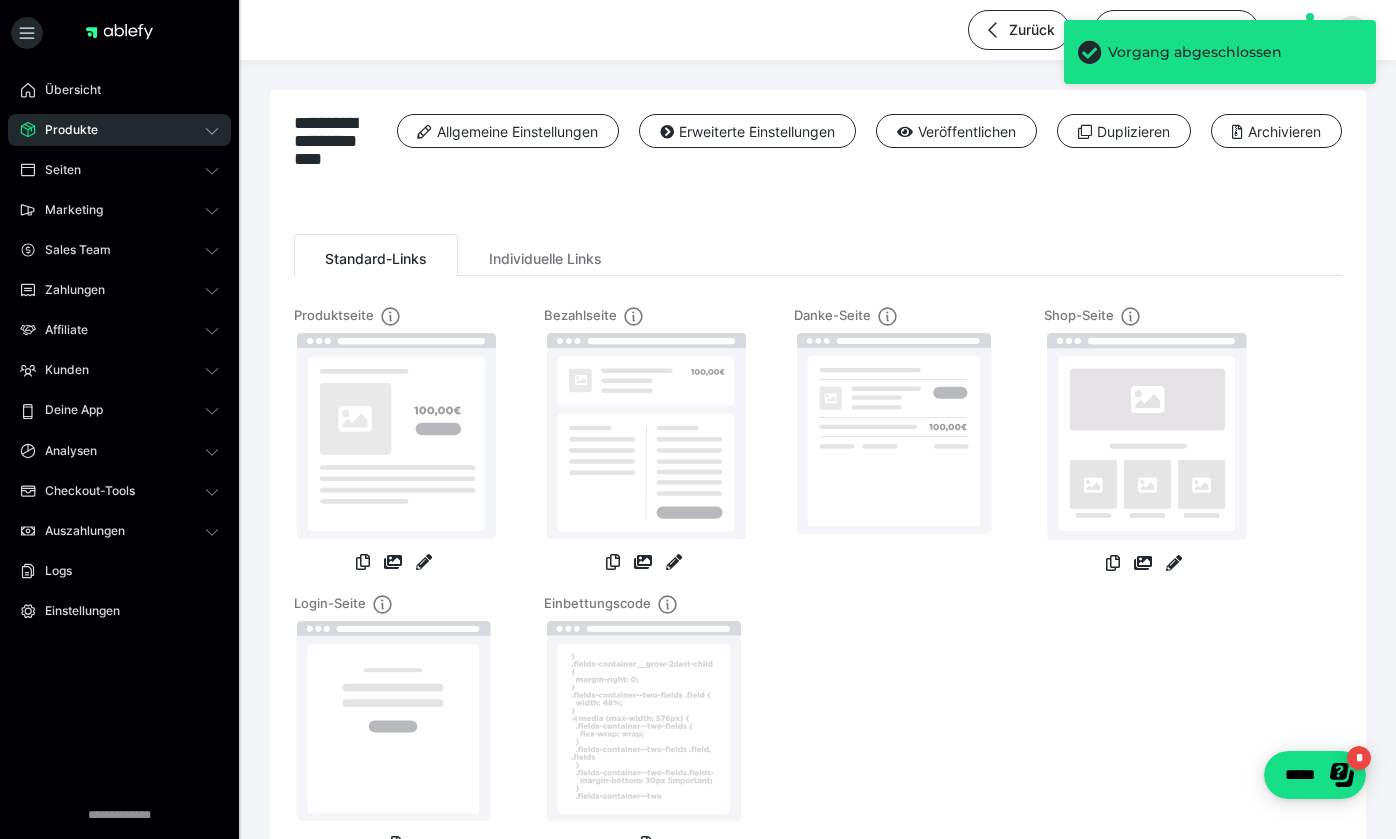scroll, scrollTop: 0, scrollLeft: 0, axis: both 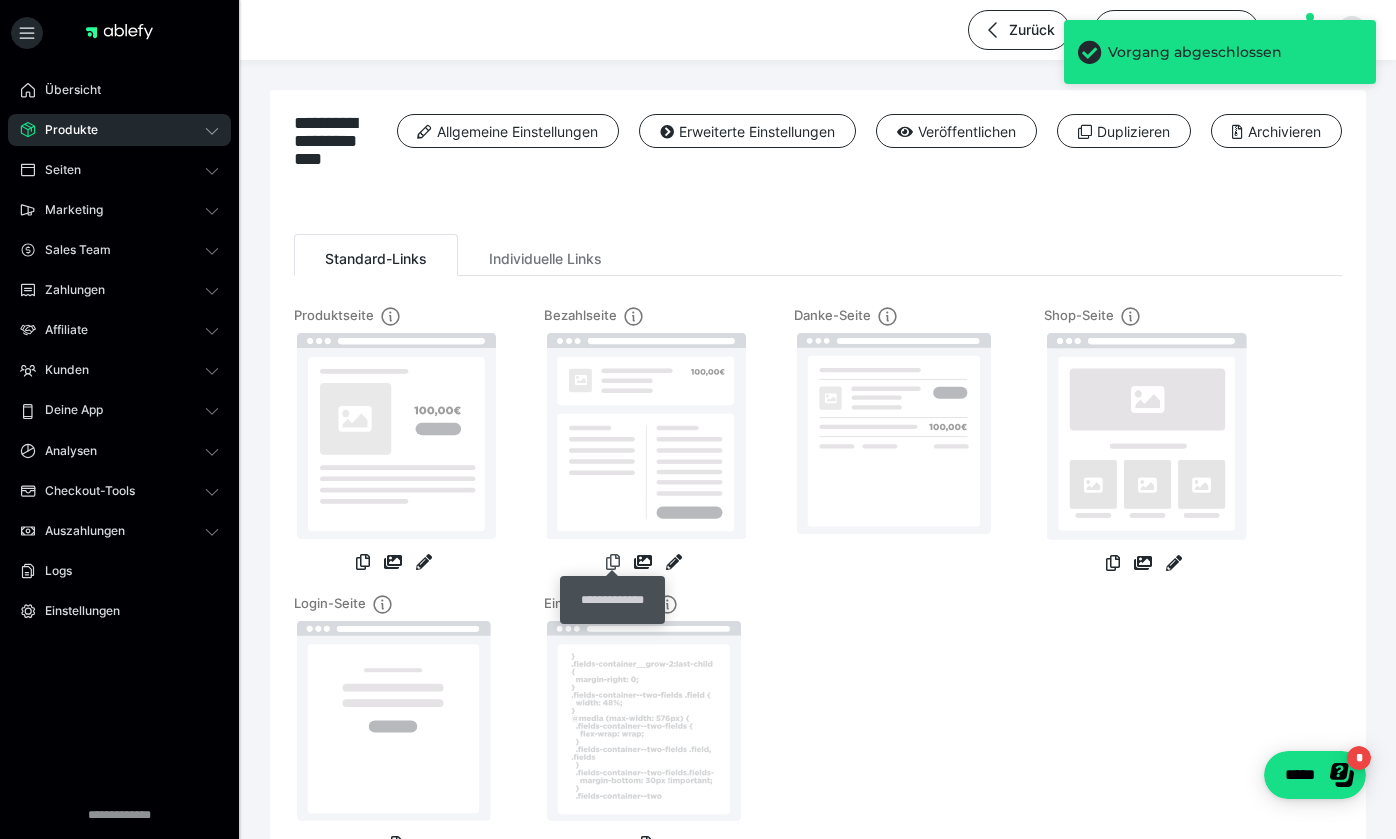 click at bounding box center [613, 562] 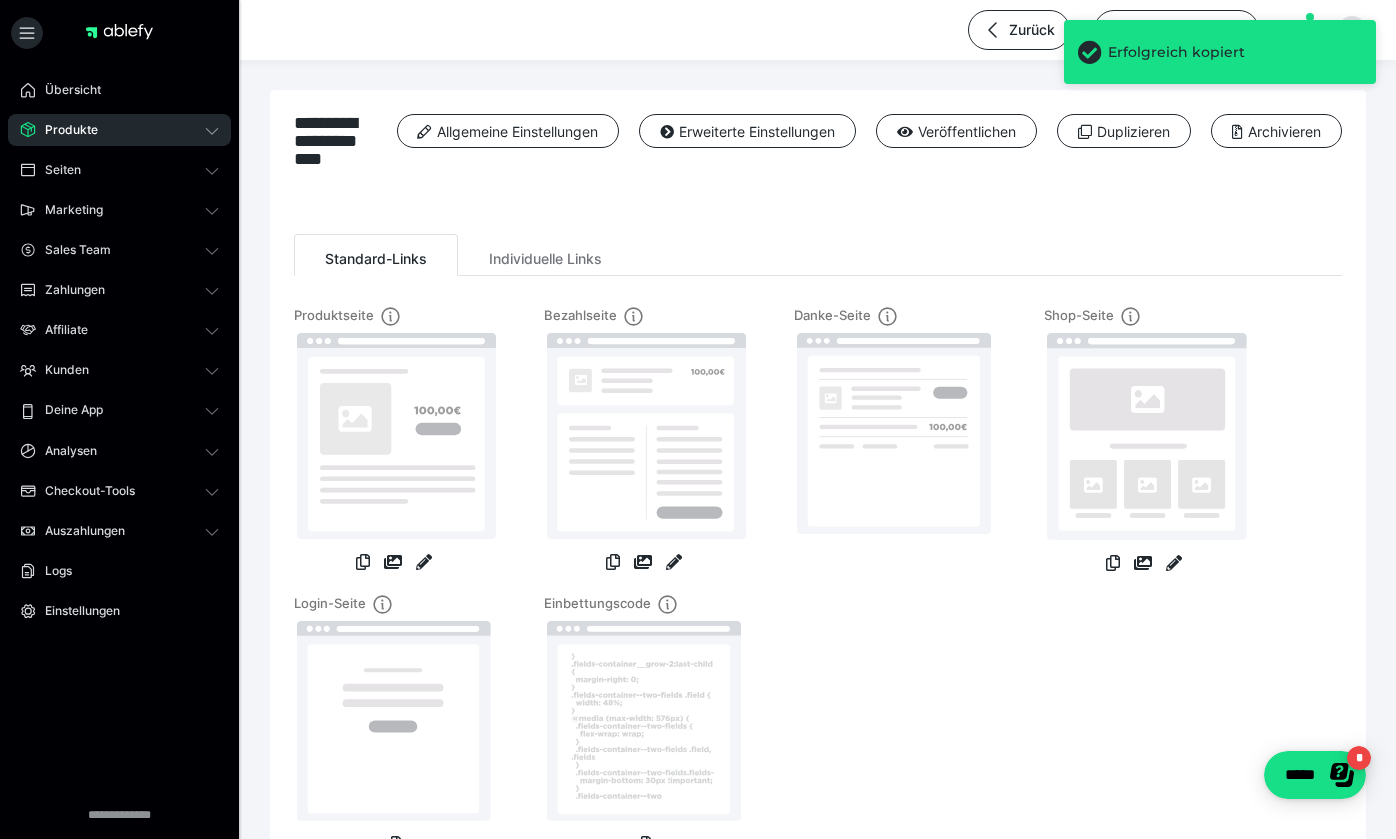 click on "Zurück Anbieter-Account J" at bounding box center [698, 30] 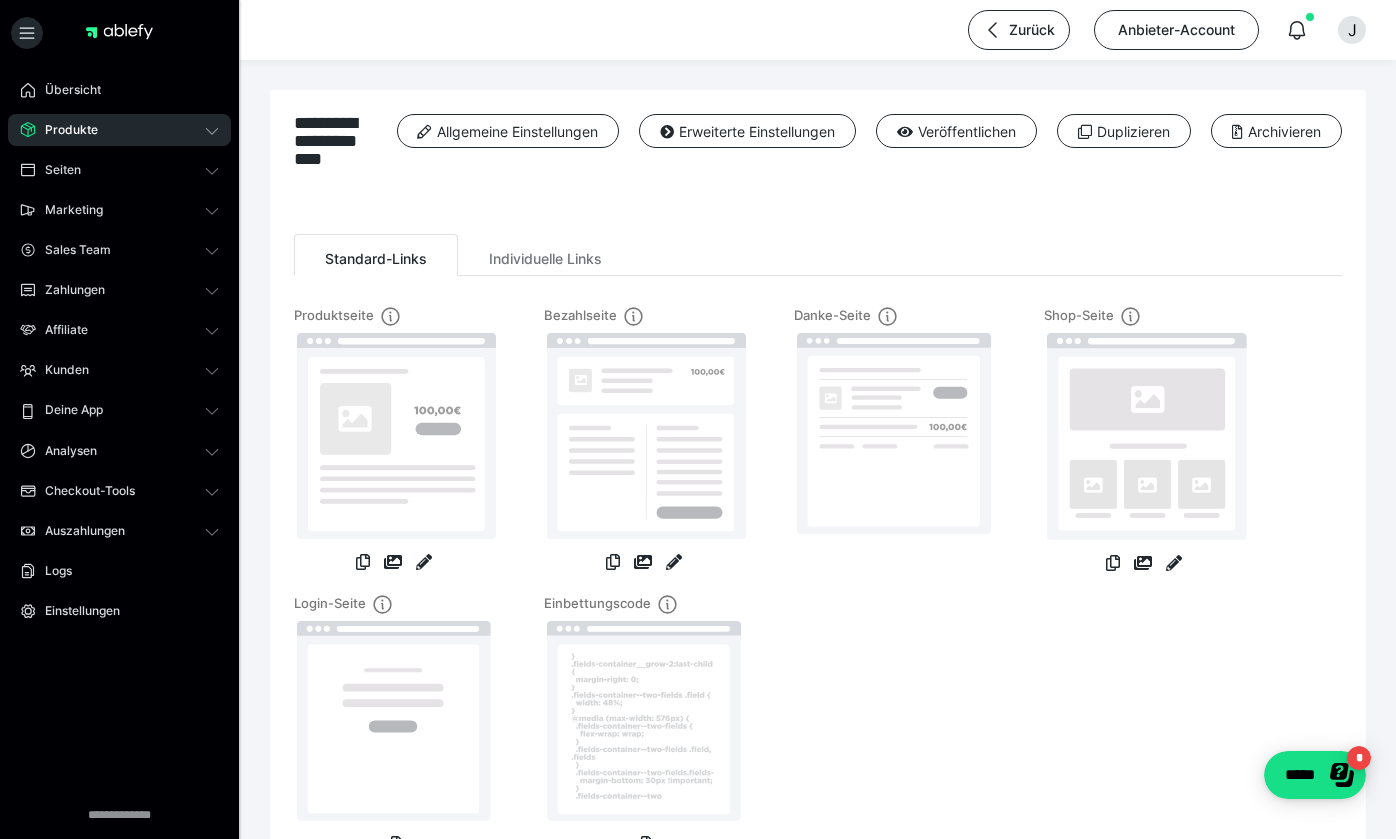 click at bounding box center (674, 564) 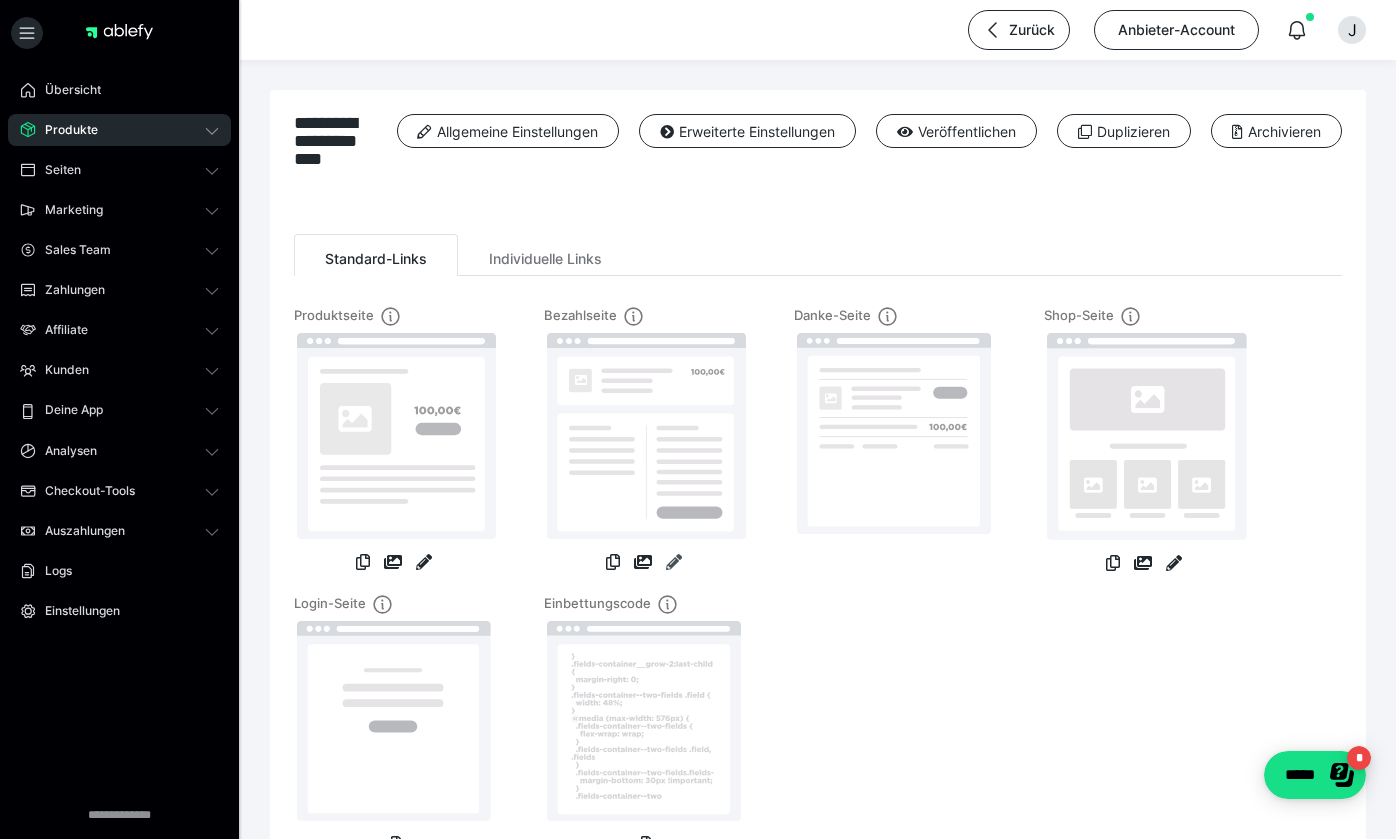 click at bounding box center (674, 562) 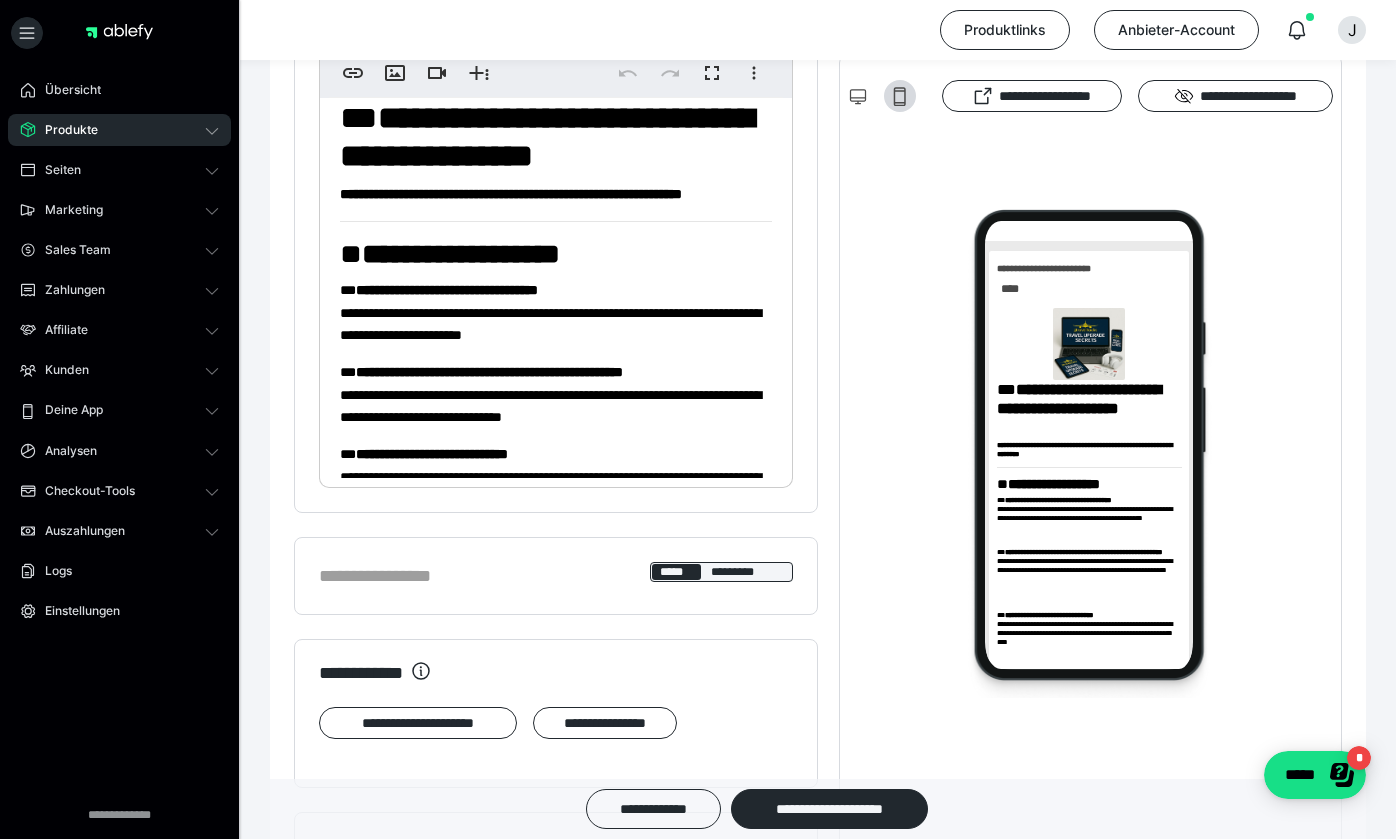 scroll, scrollTop: 598, scrollLeft: 0, axis: vertical 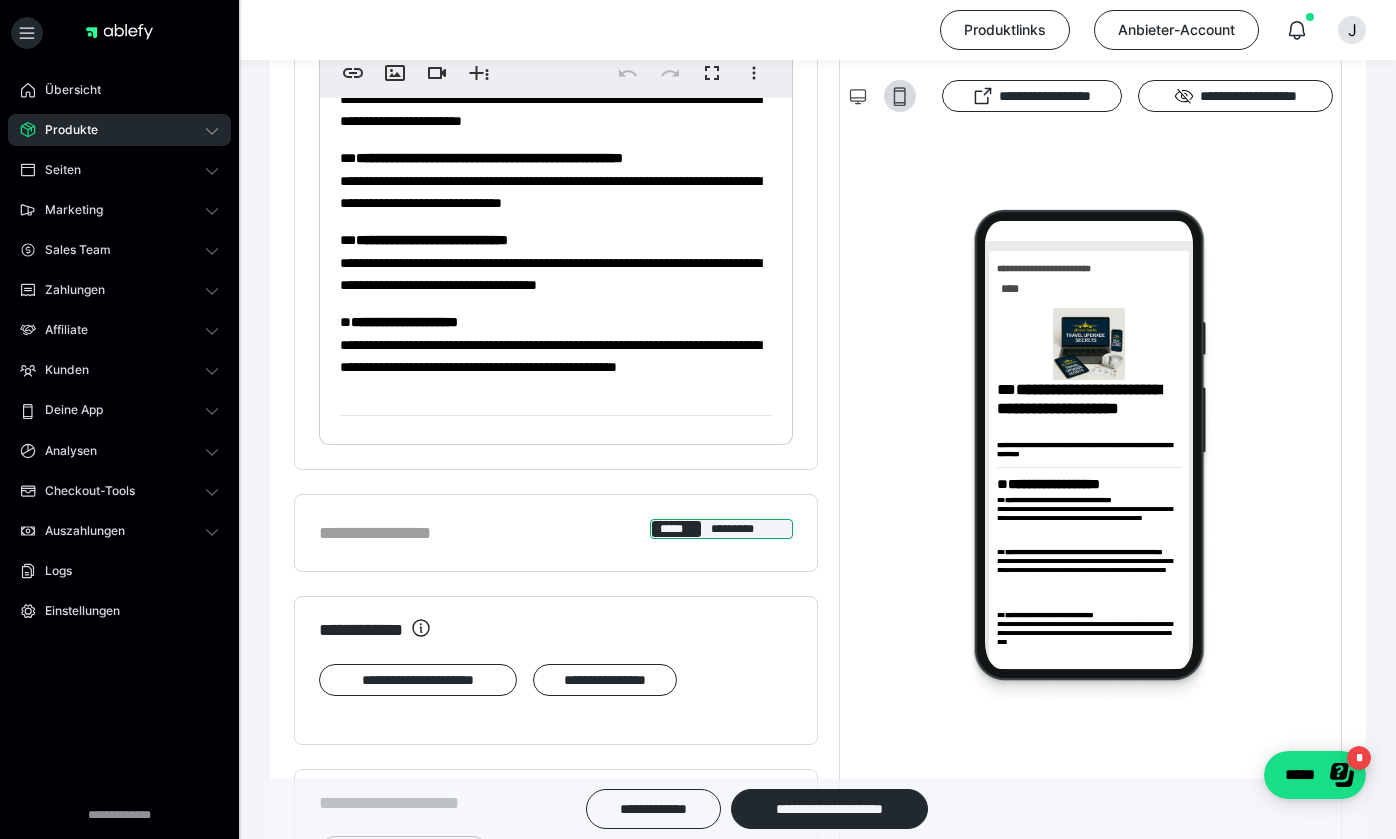 click on "*****" at bounding box center (677, 529) 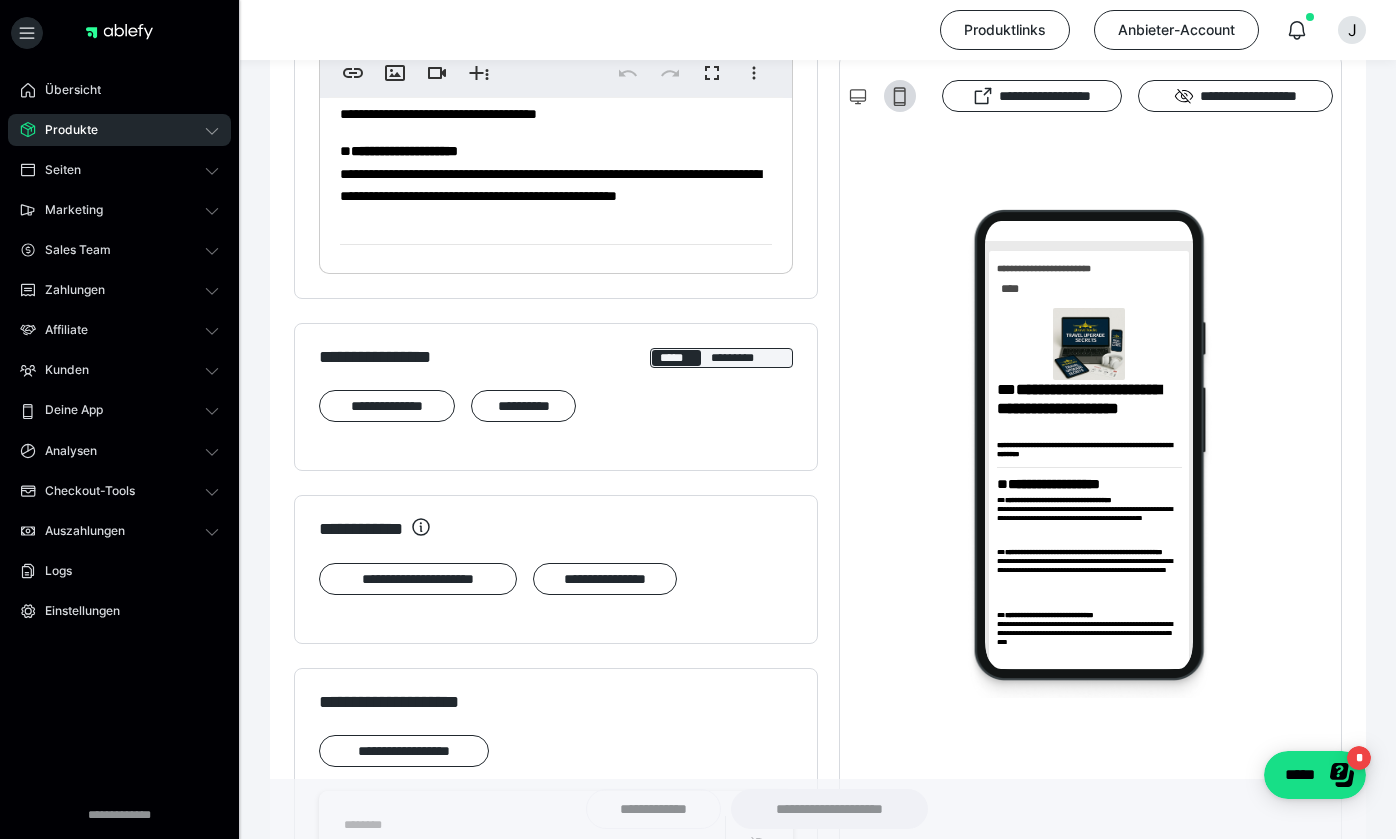scroll, scrollTop: 782, scrollLeft: 0, axis: vertical 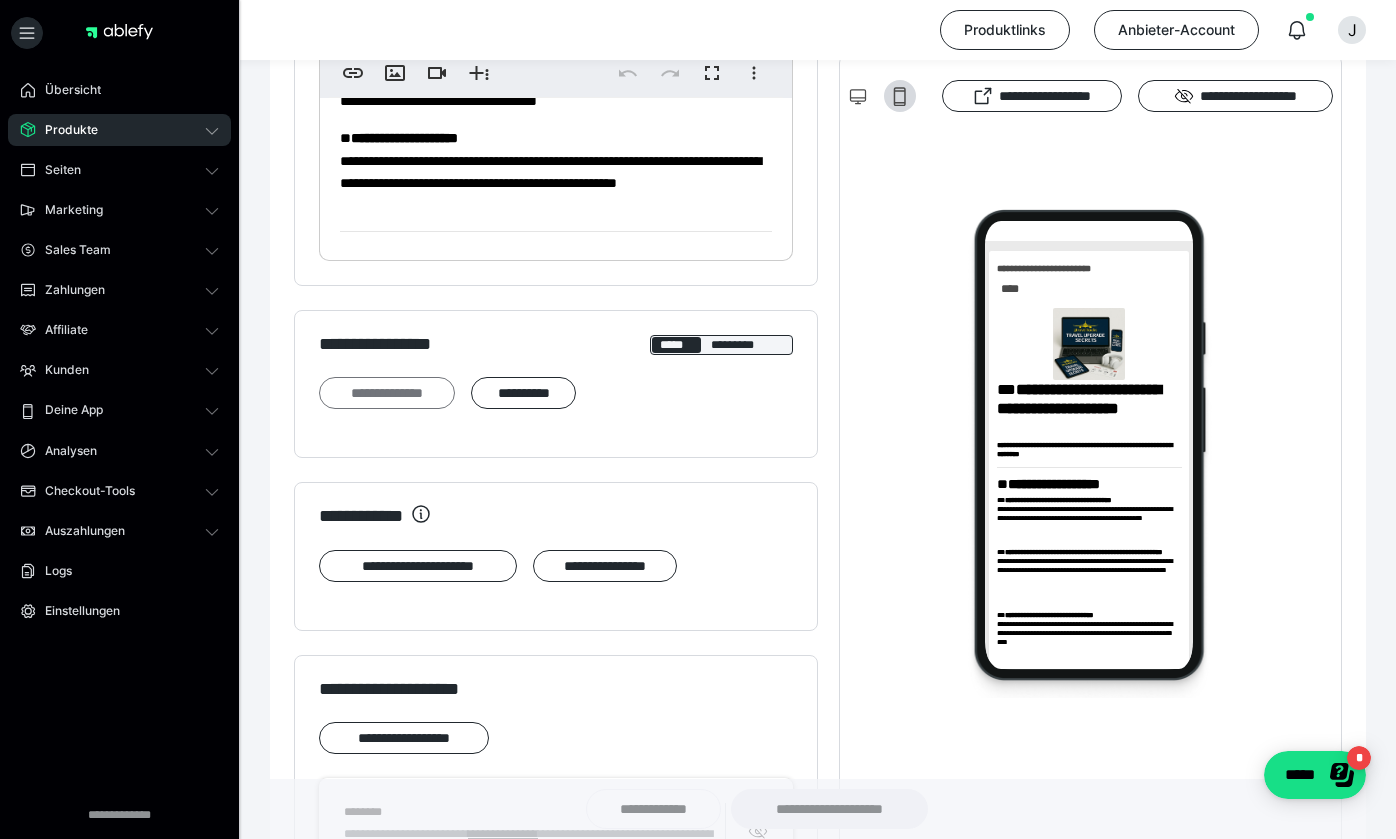 click on "**********" at bounding box center [387, 393] 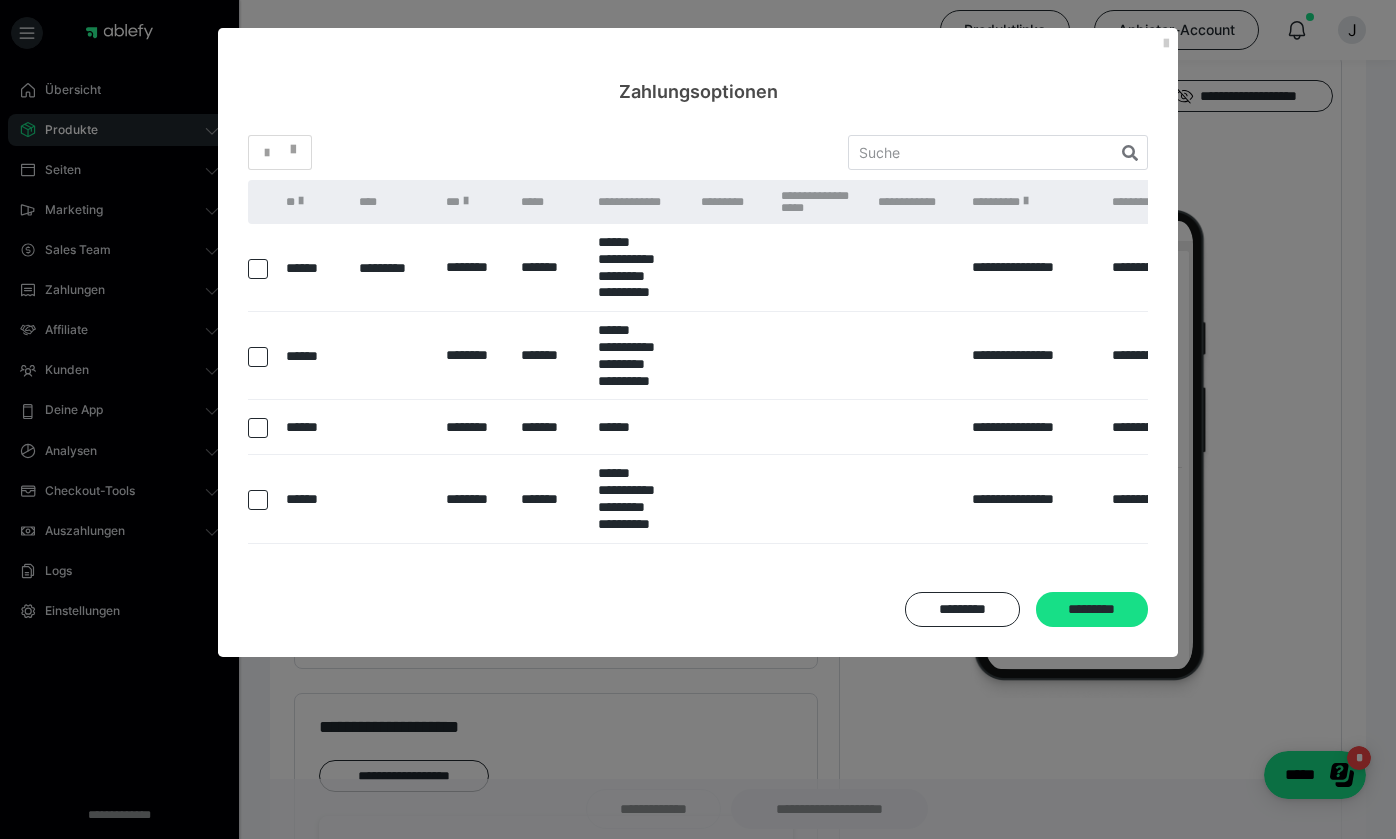 scroll, scrollTop: 738, scrollLeft: 0, axis: vertical 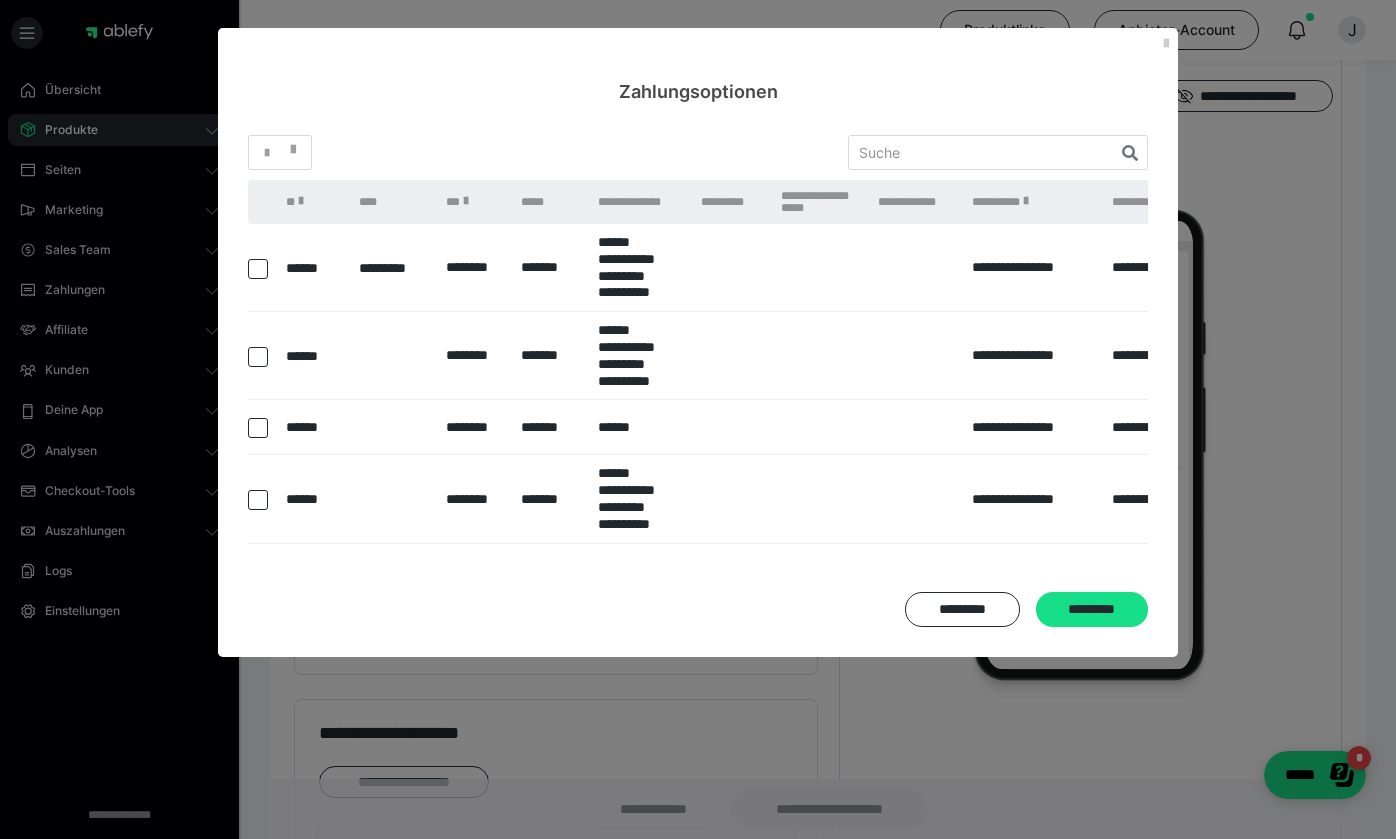 click at bounding box center [262, 356] 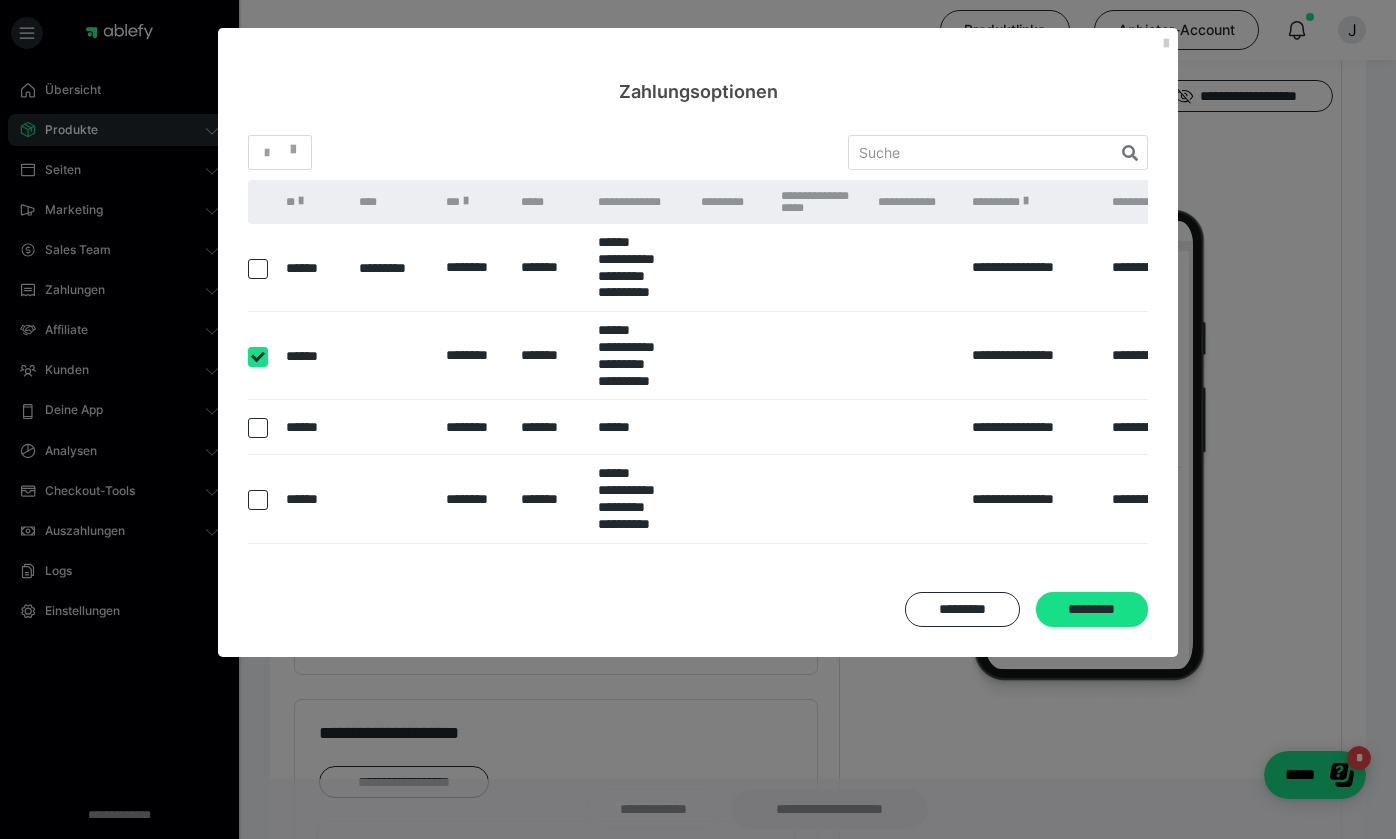 checkbox on "true" 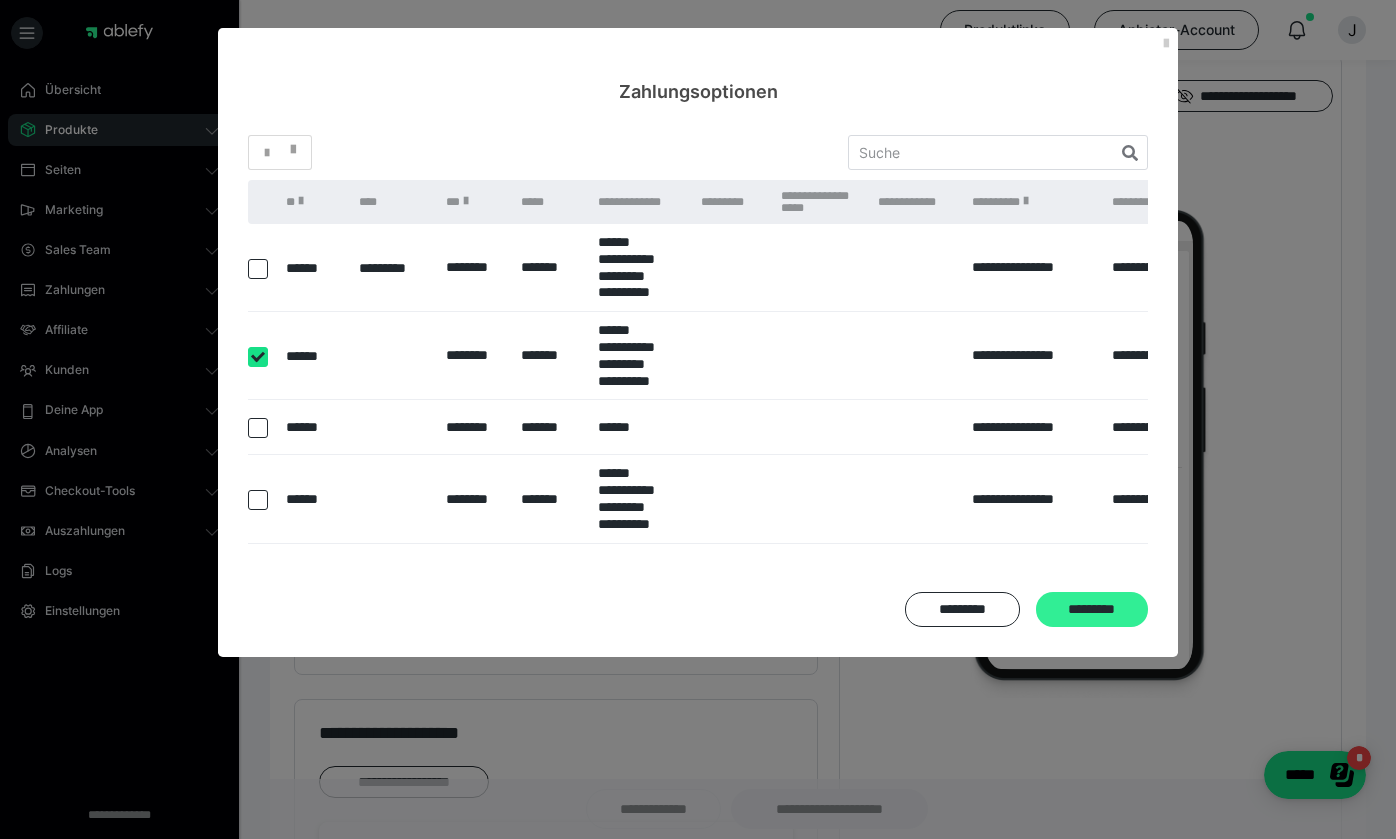 click on "*********" at bounding box center [1092, 609] 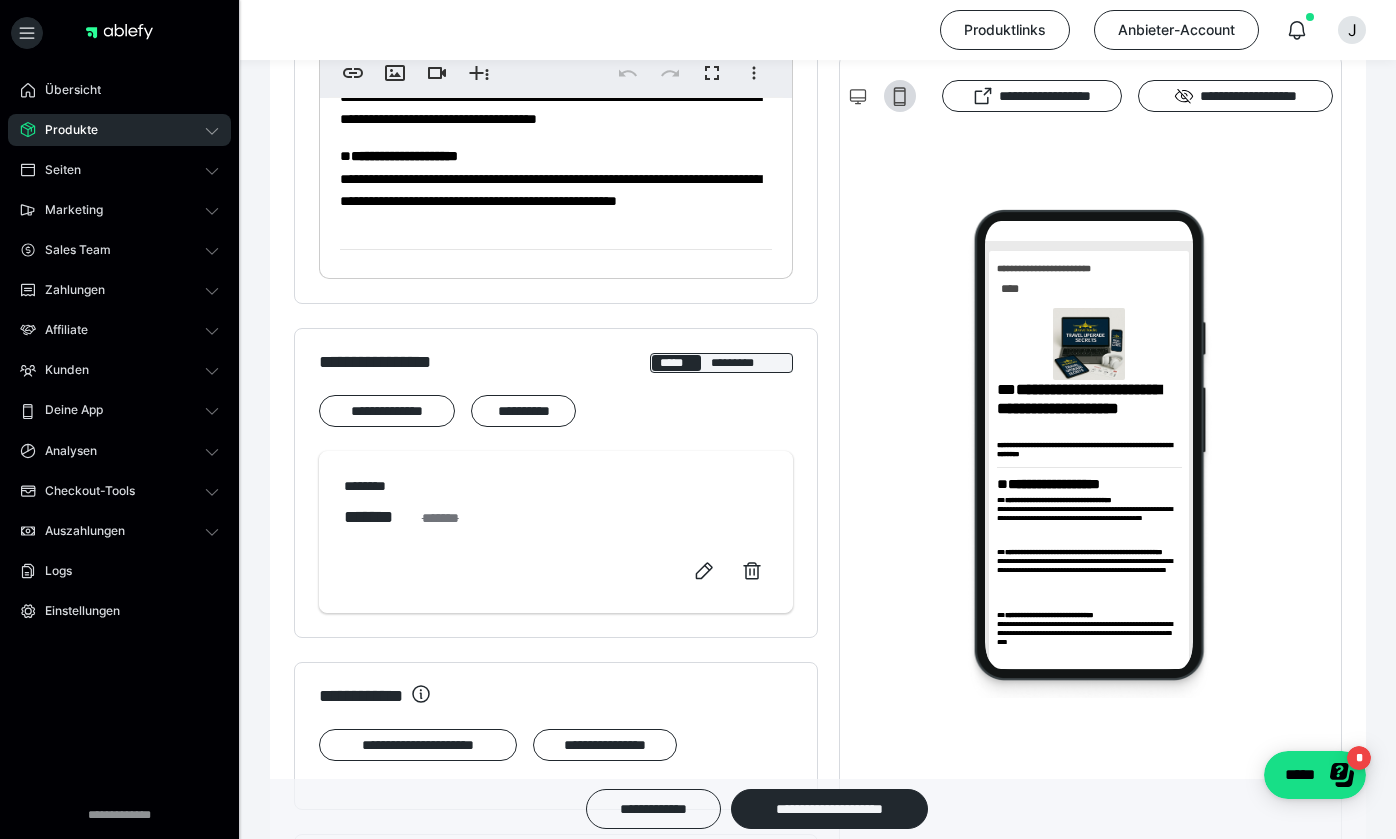 scroll, scrollTop: 786, scrollLeft: 0, axis: vertical 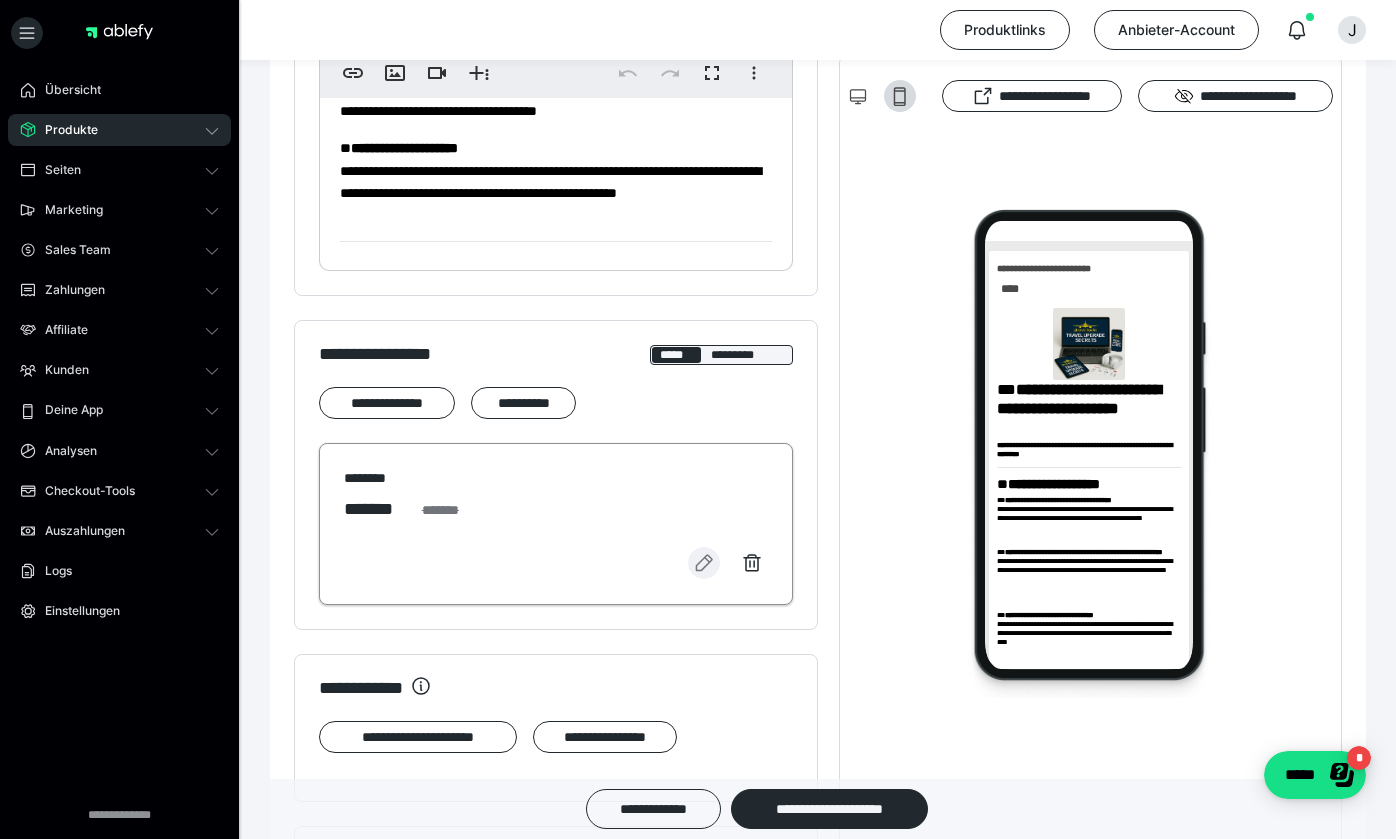 click 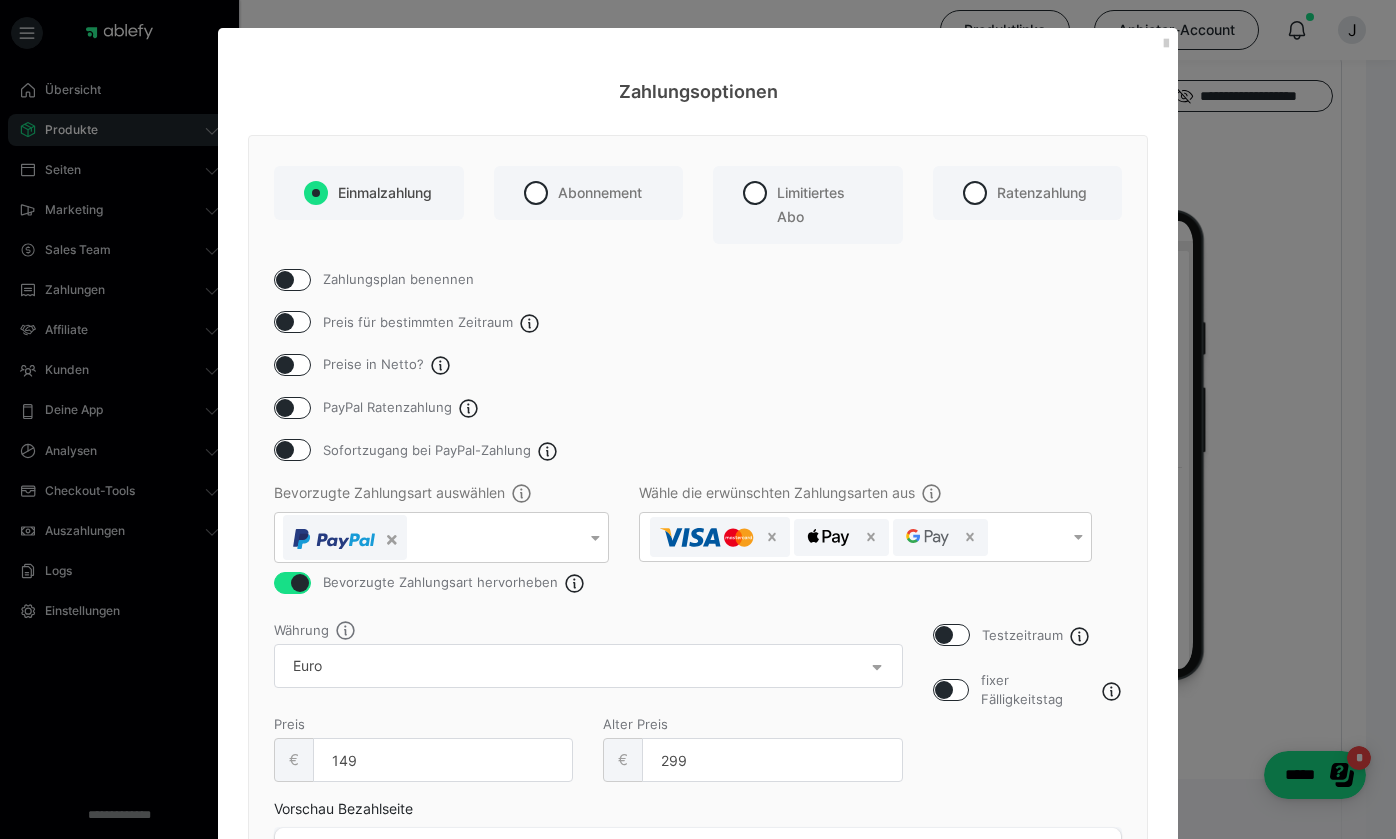 scroll, scrollTop: 800, scrollLeft: 0, axis: vertical 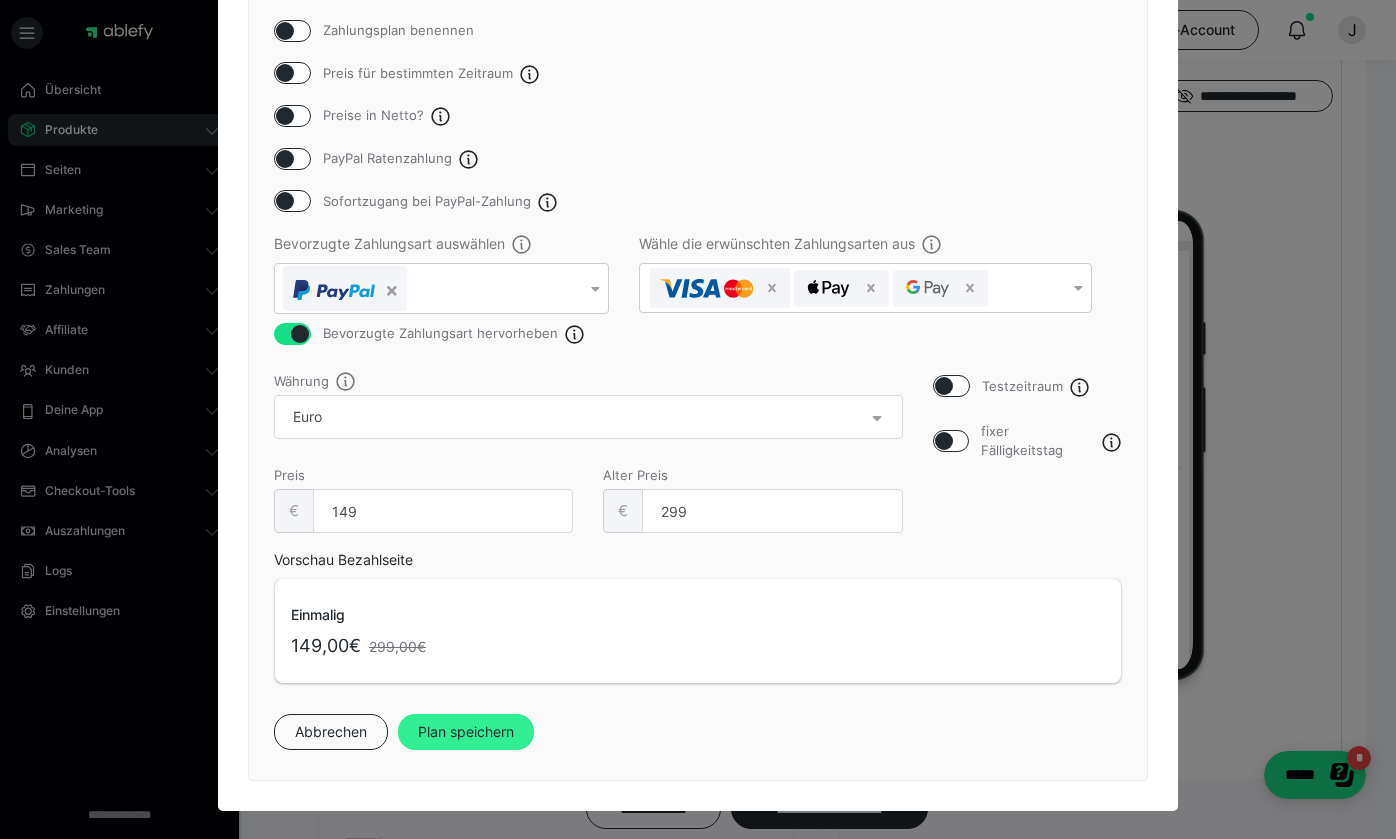 click on "Plan speichern" at bounding box center [466, 732] 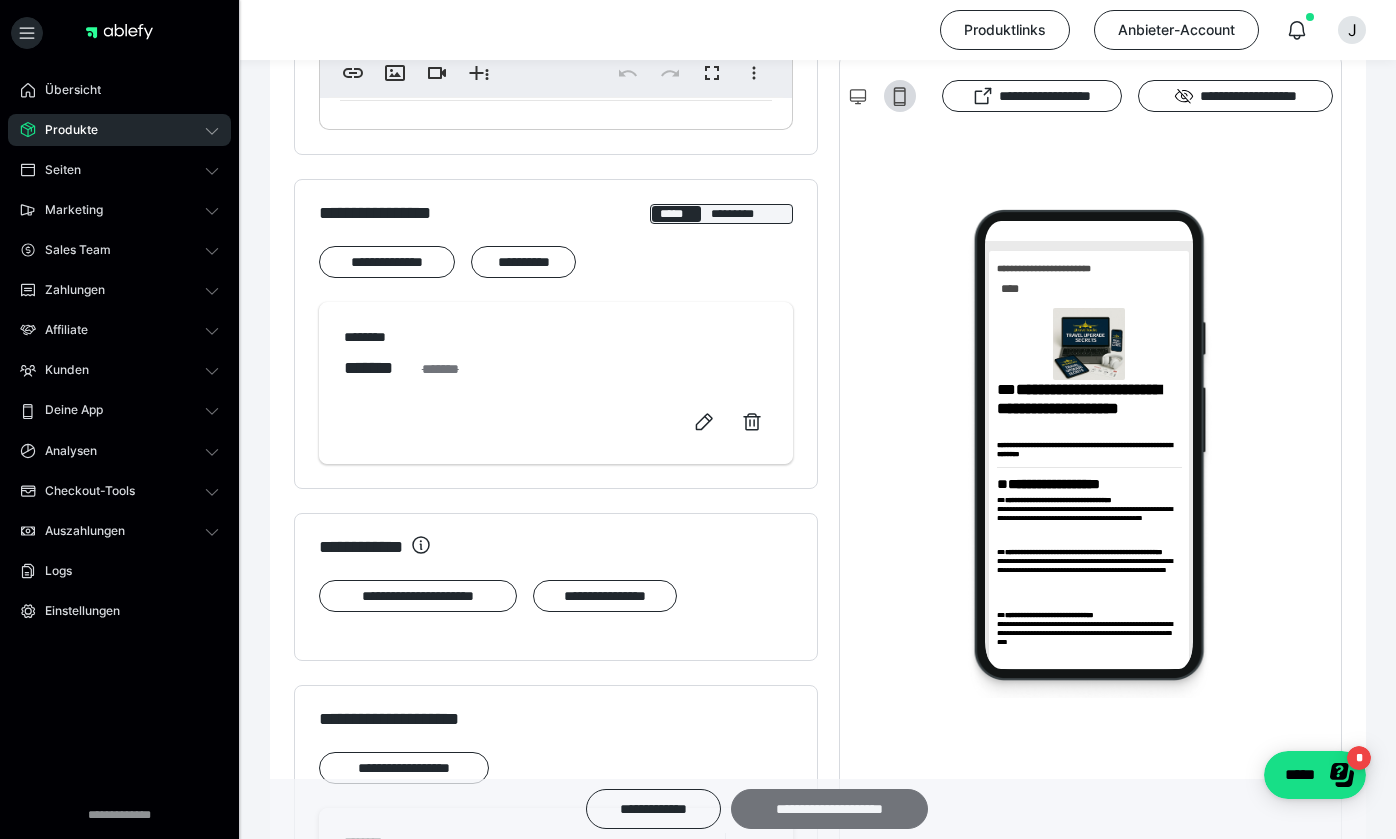 click on "**********" at bounding box center (829, 809) 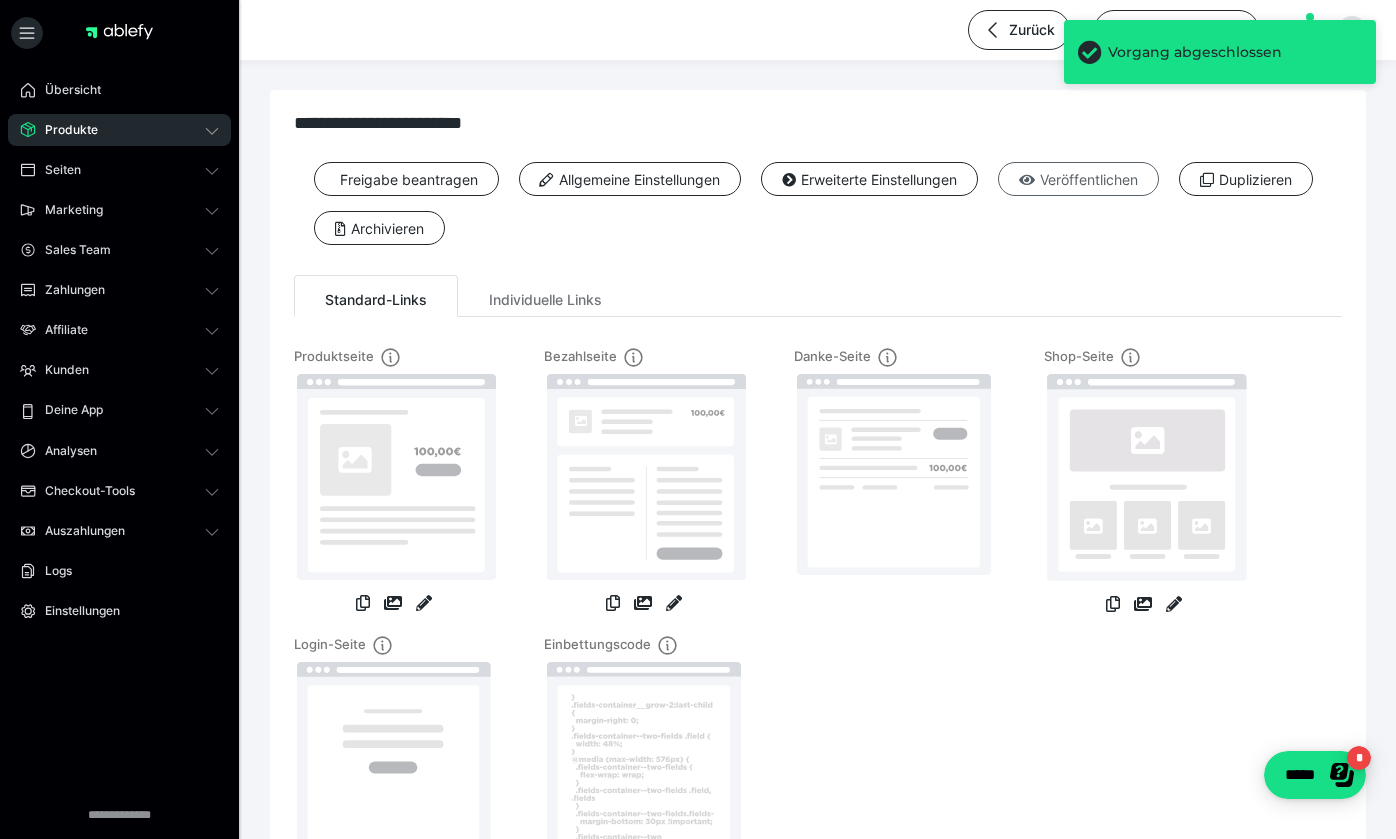 click on "Veröffentlichen" at bounding box center (1078, 179) 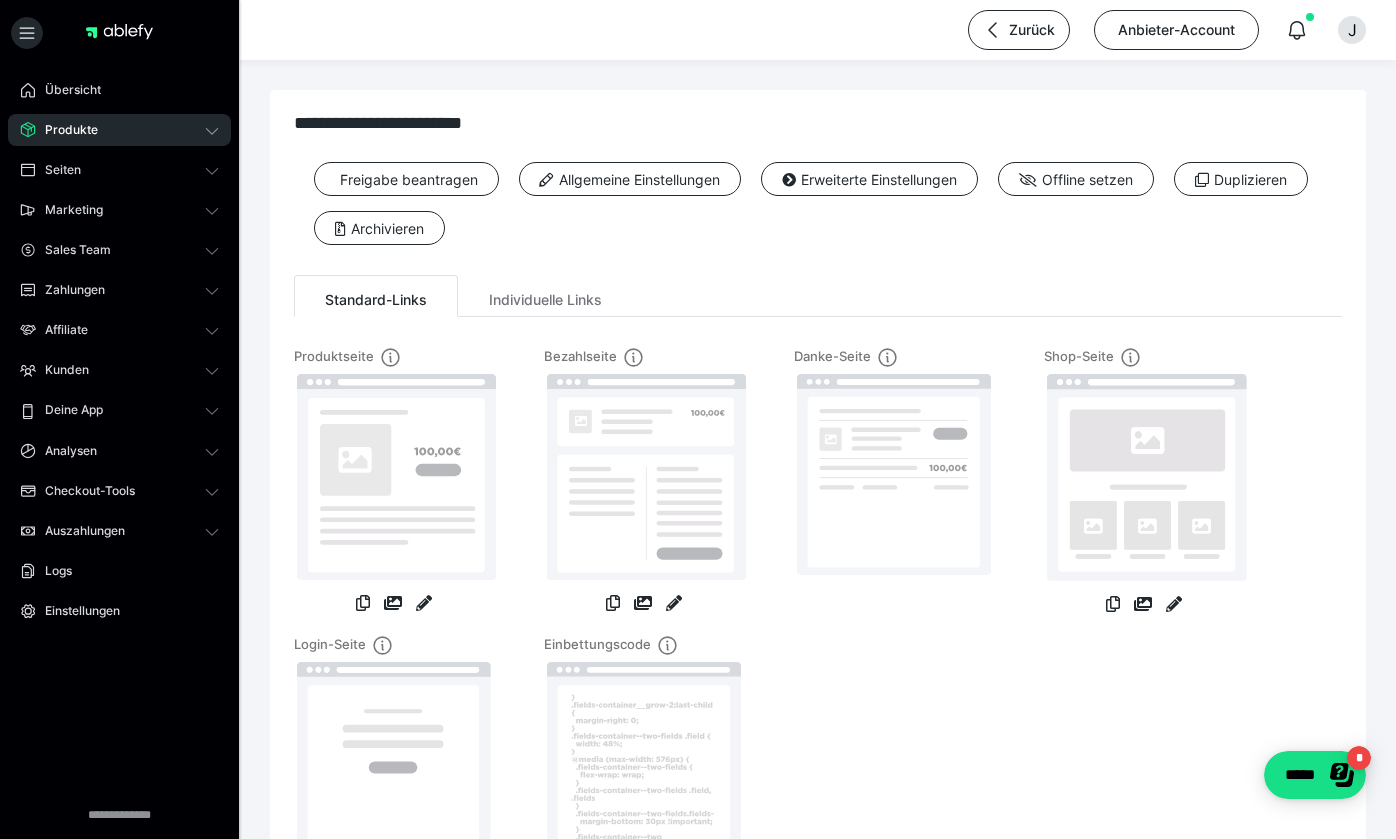 click on "Produkte" at bounding box center (64, 130) 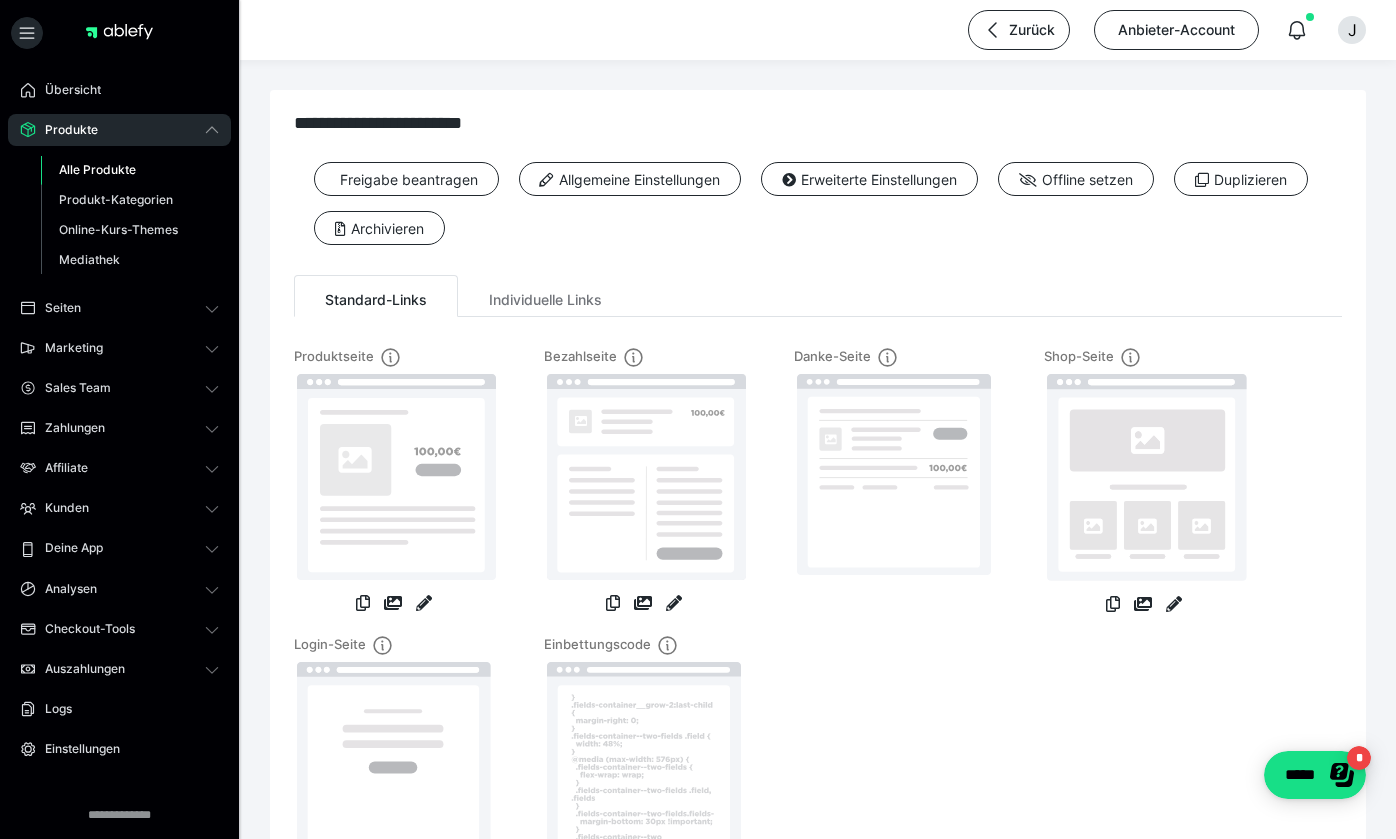 click on "Alle Produkte" at bounding box center [97, 169] 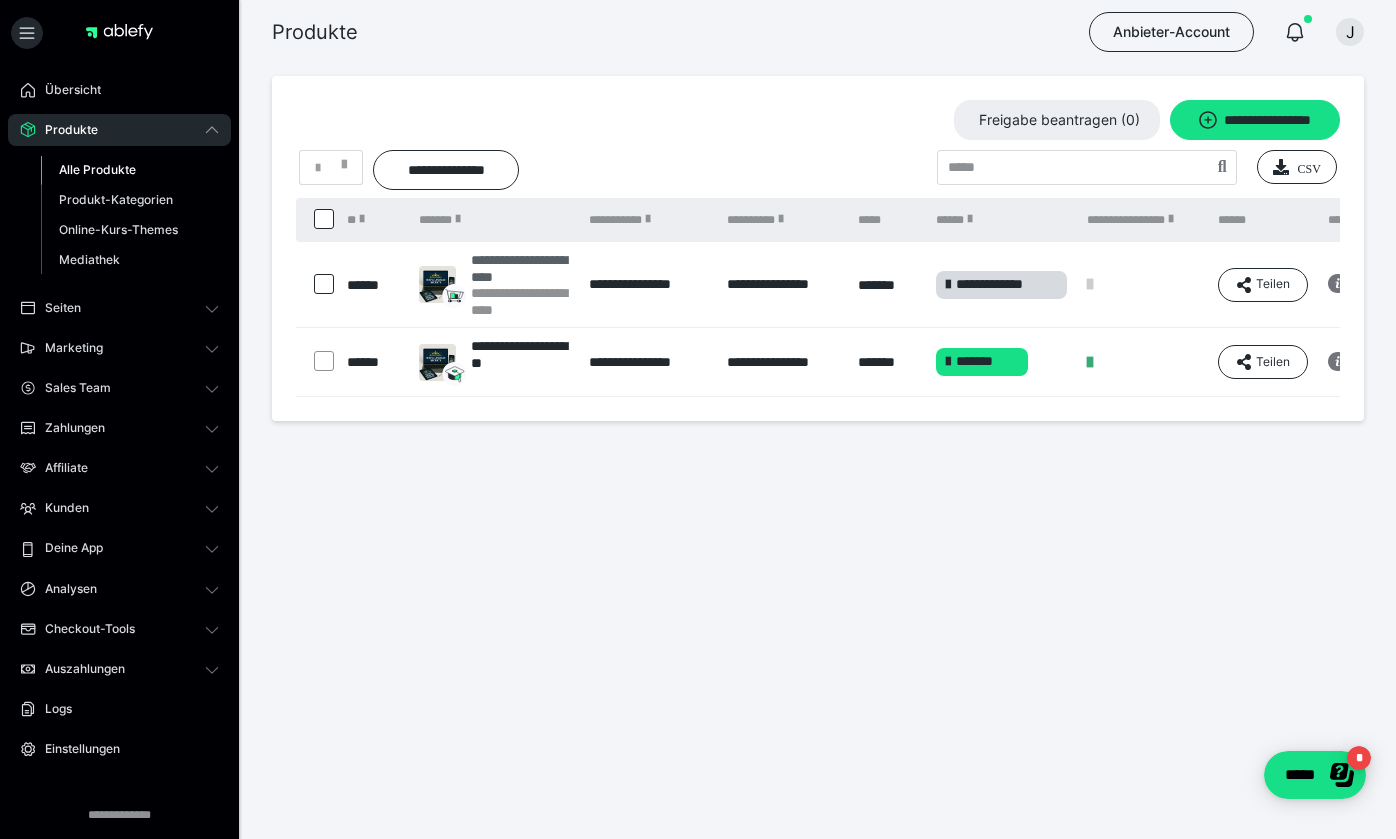 click on "**********" at bounding box center (520, 268) 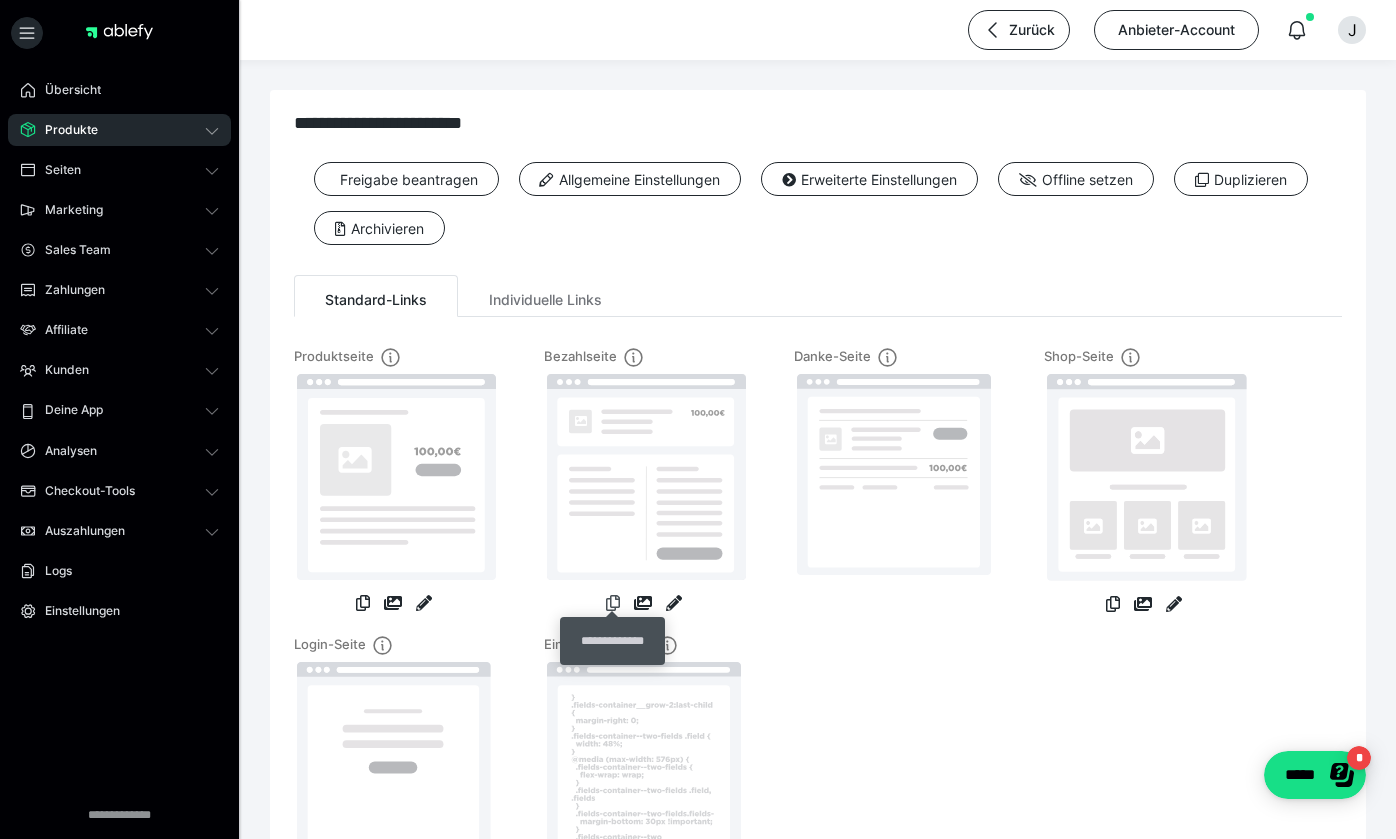 click at bounding box center (613, 603) 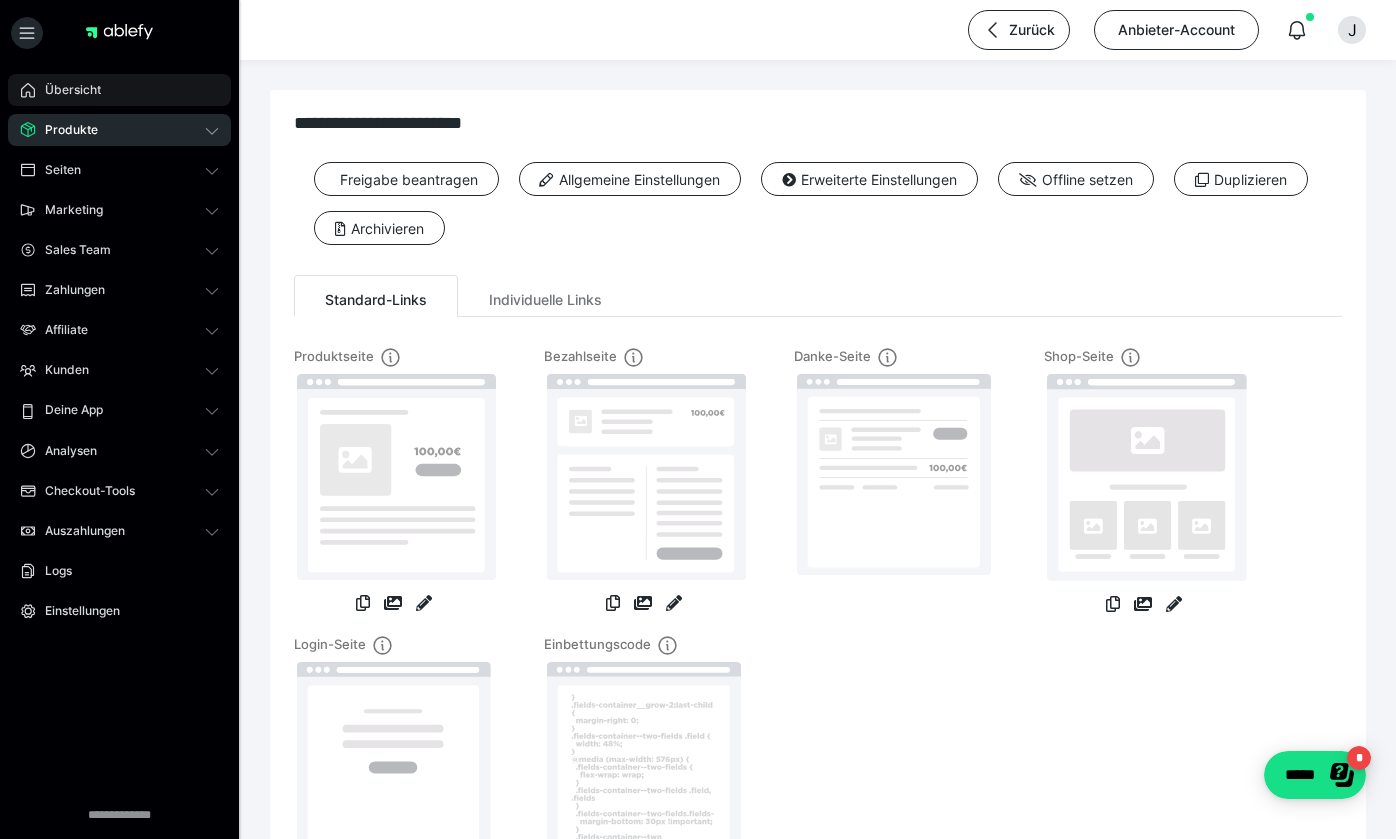 click on "Übersicht" at bounding box center (119, 90) 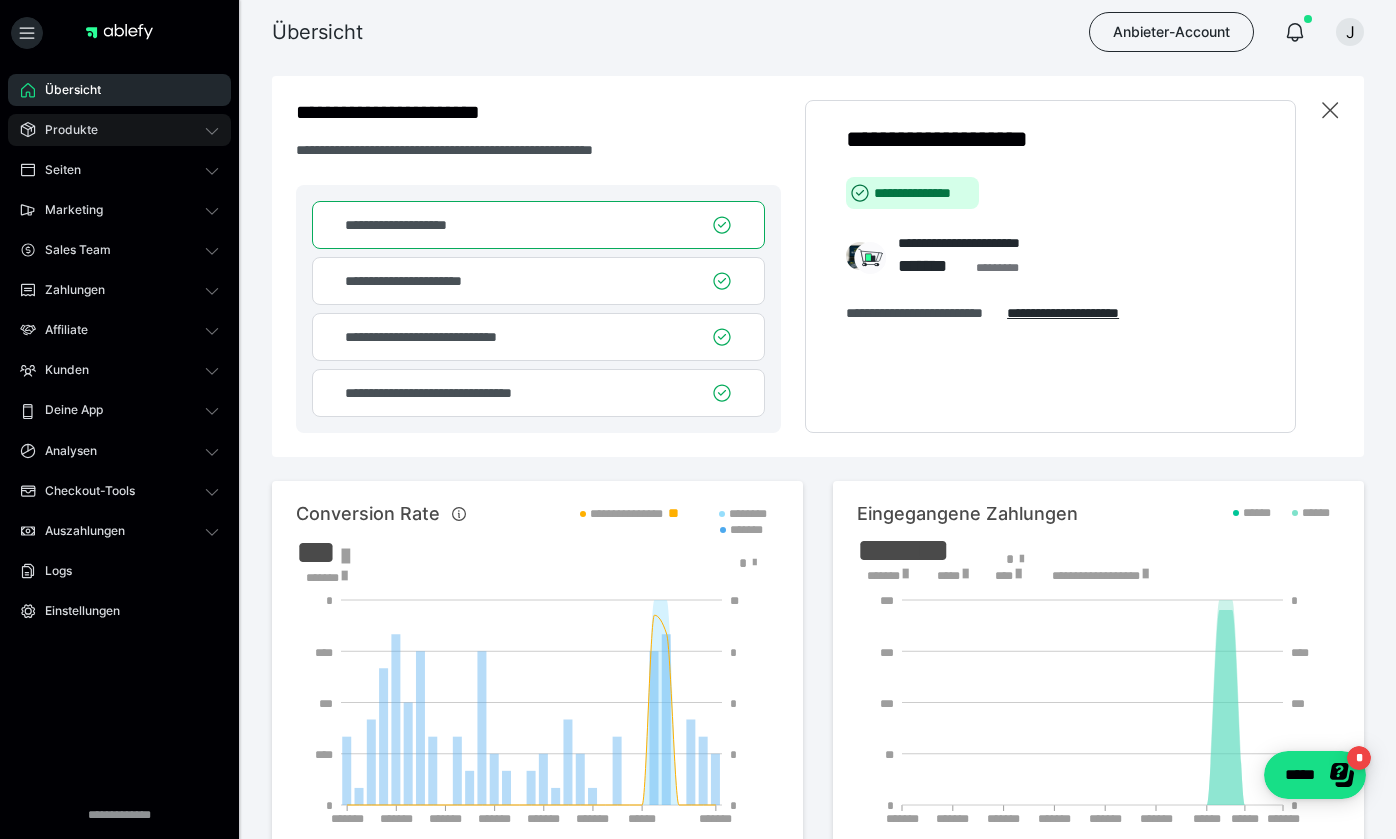 click on "Produkte" at bounding box center [64, 130] 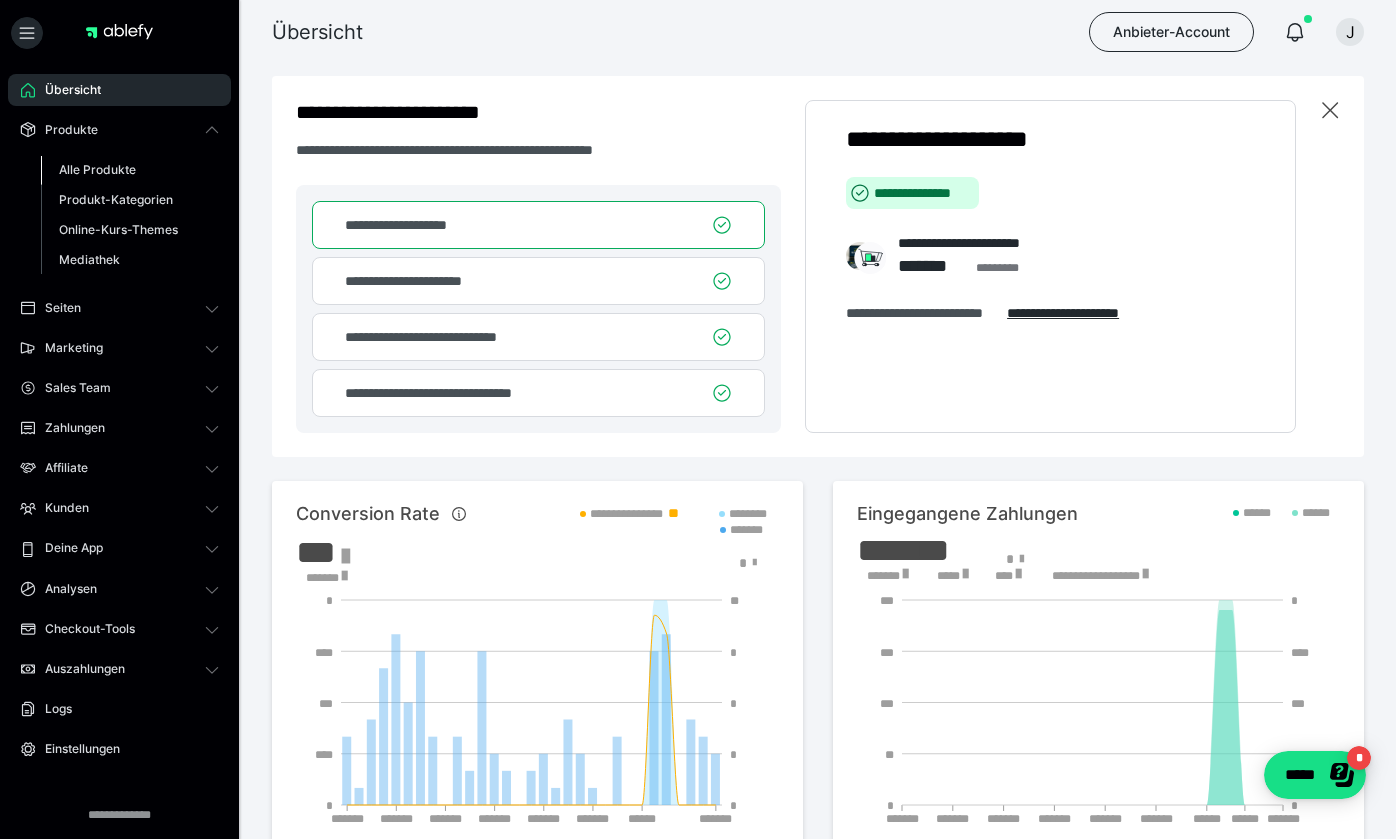 click on "Alle Produkte" at bounding box center (97, 169) 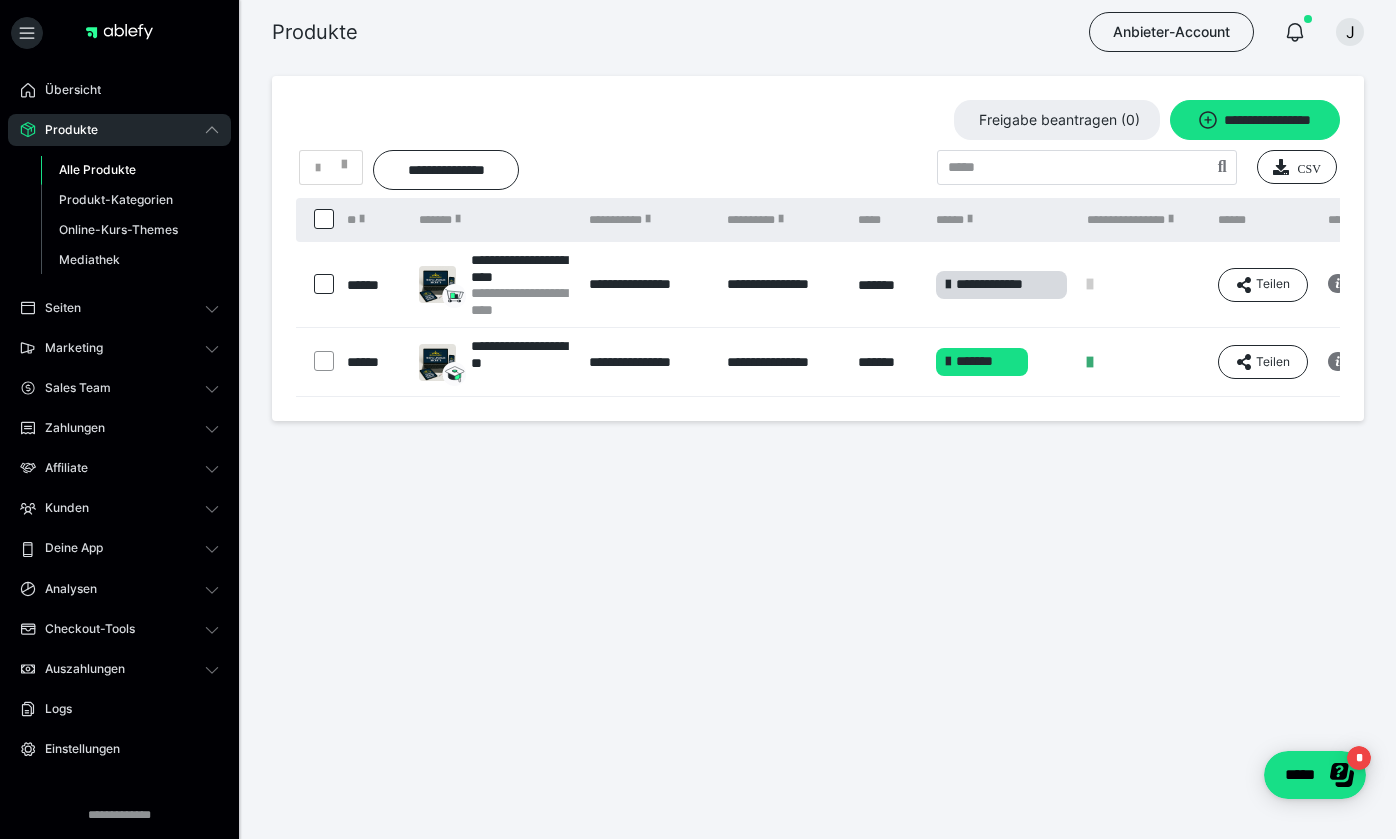 click at bounding box center (324, 284) 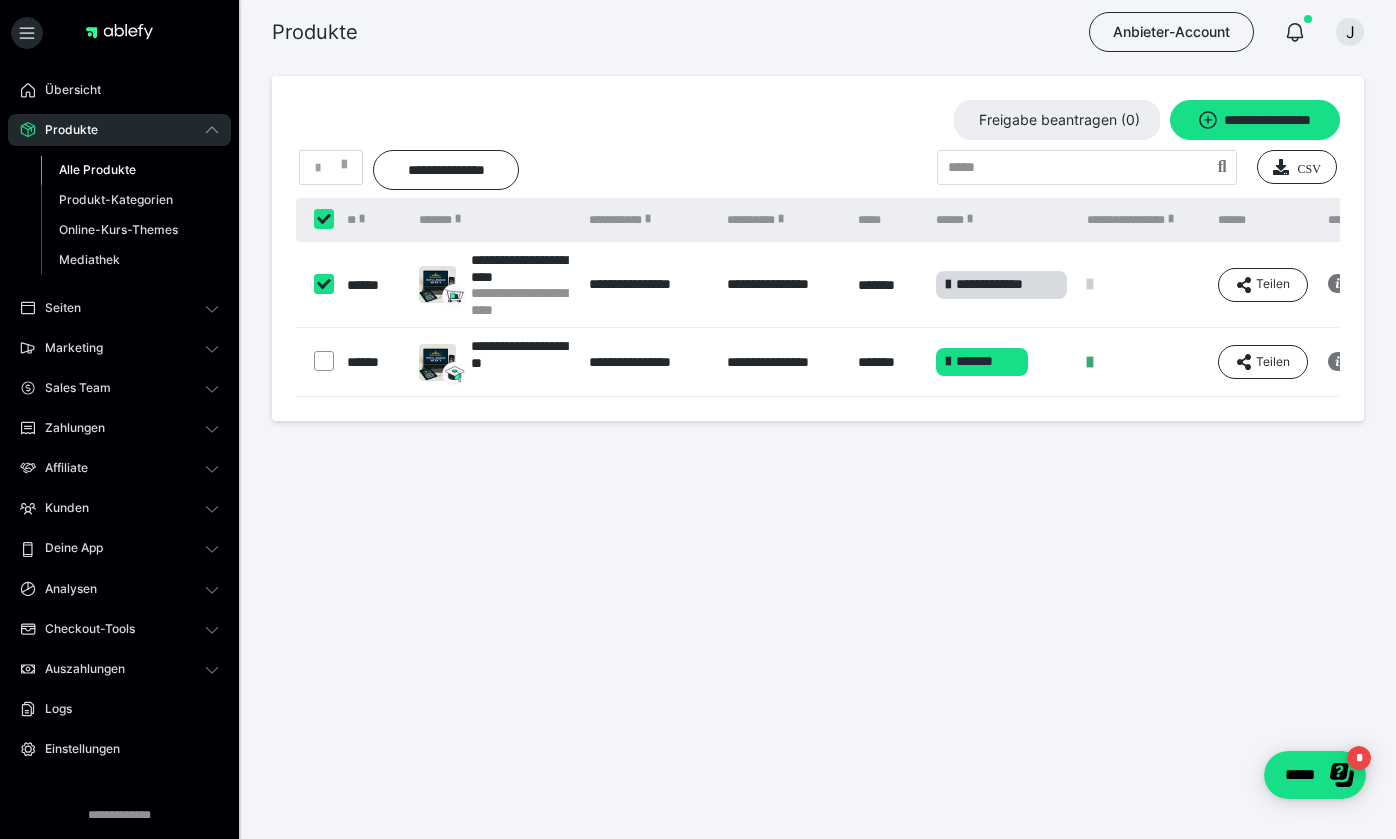 checkbox on "****" 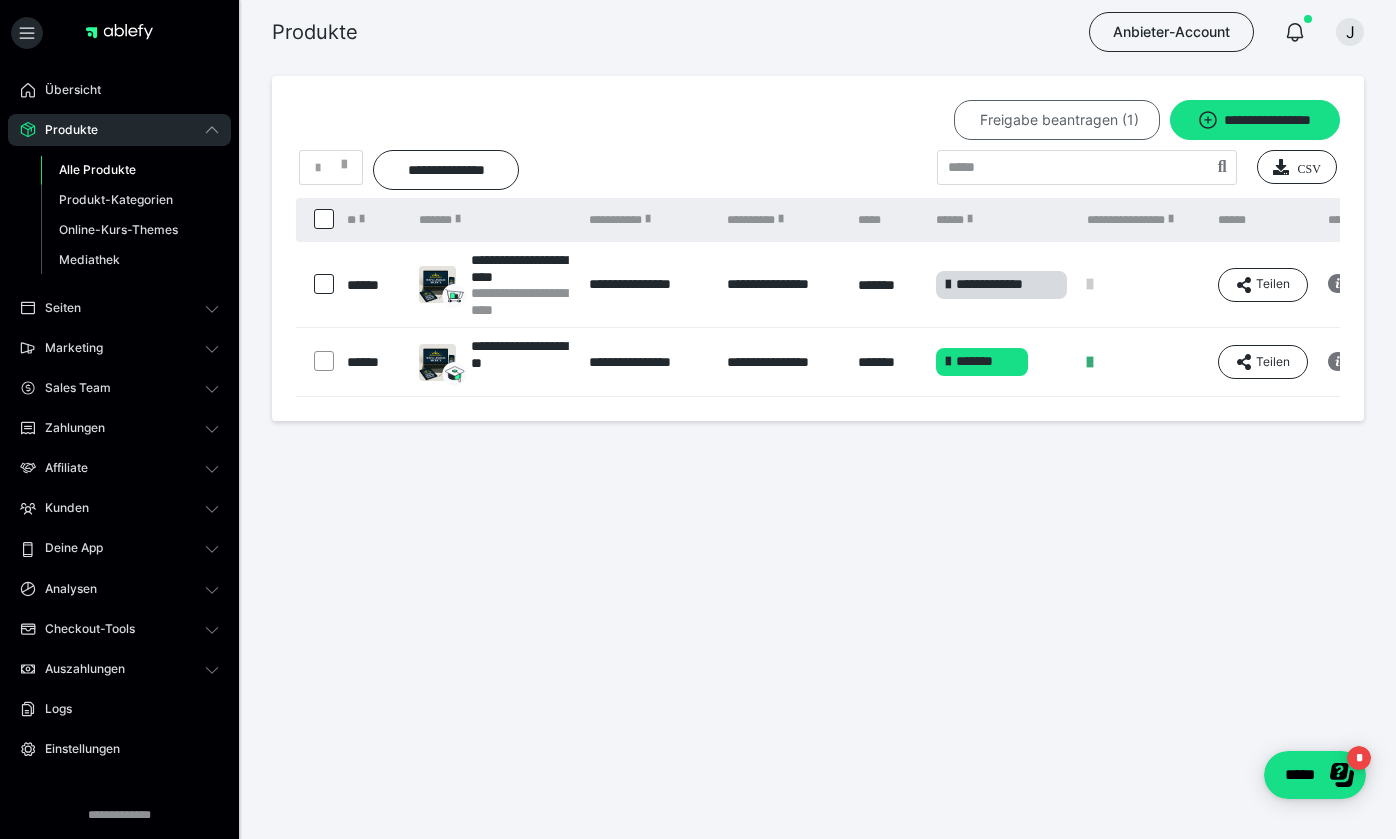 click on "Freigabe beantragen (1)" at bounding box center [1057, 120] 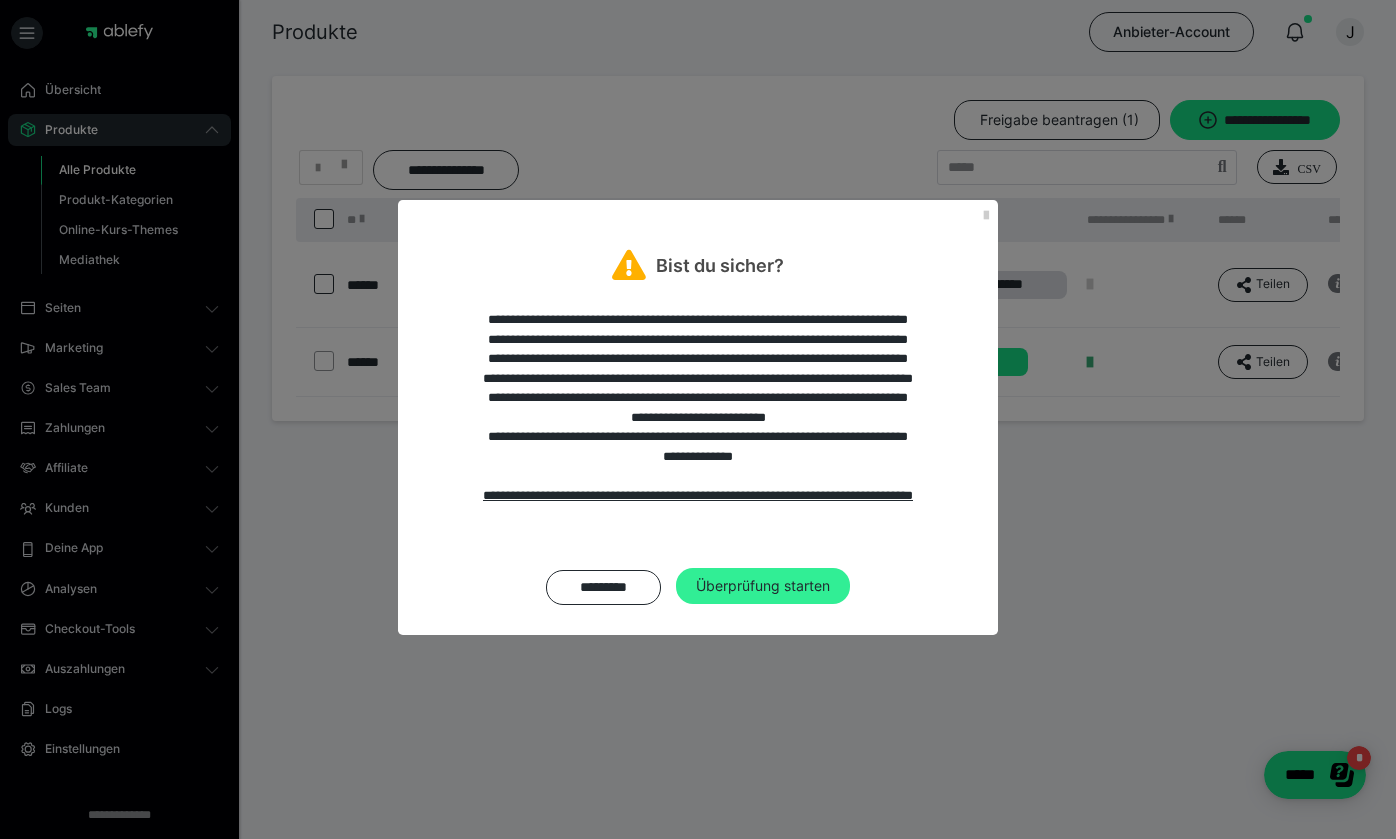 click on "Überprüfung starten" at bounding box center [763, 586] 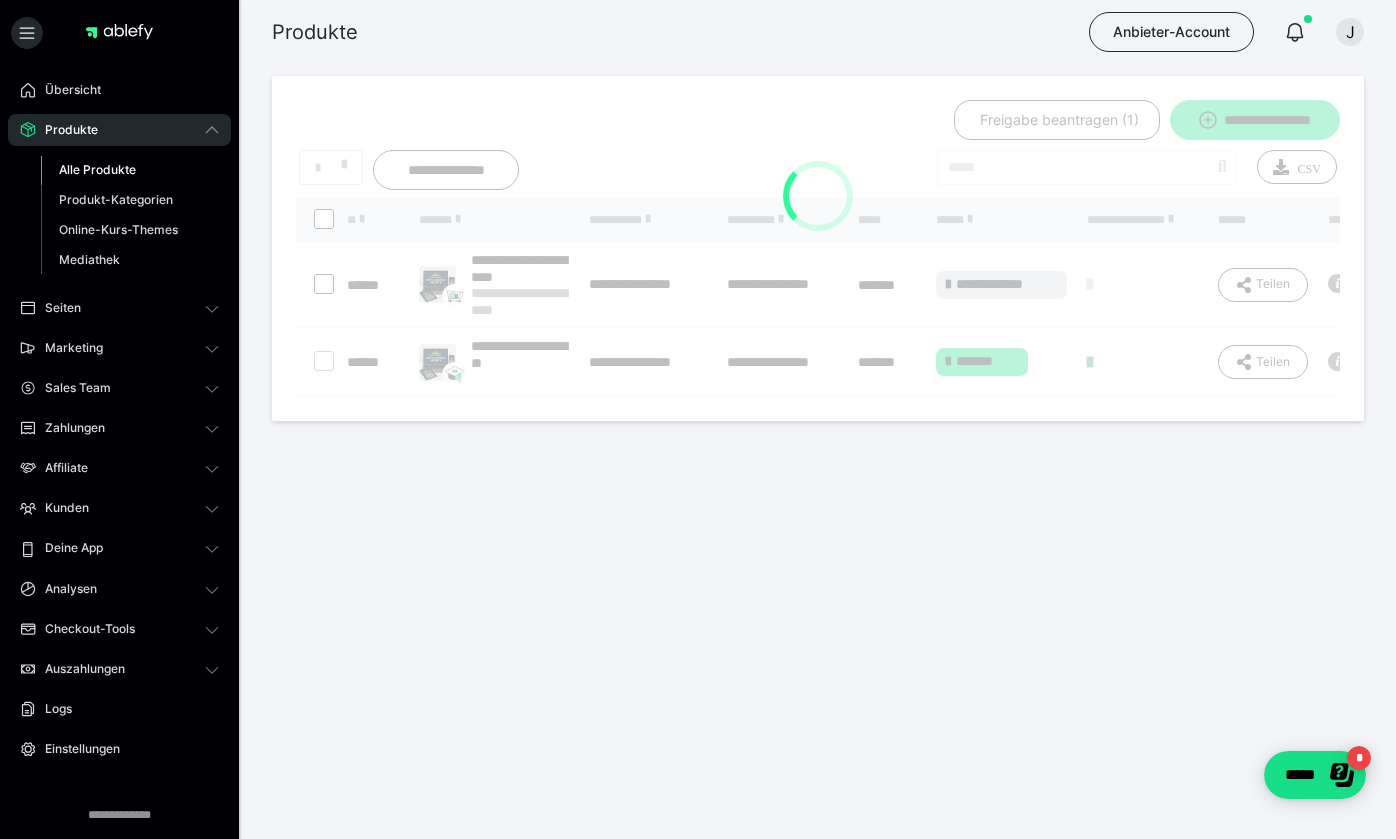checkbox on "*****" 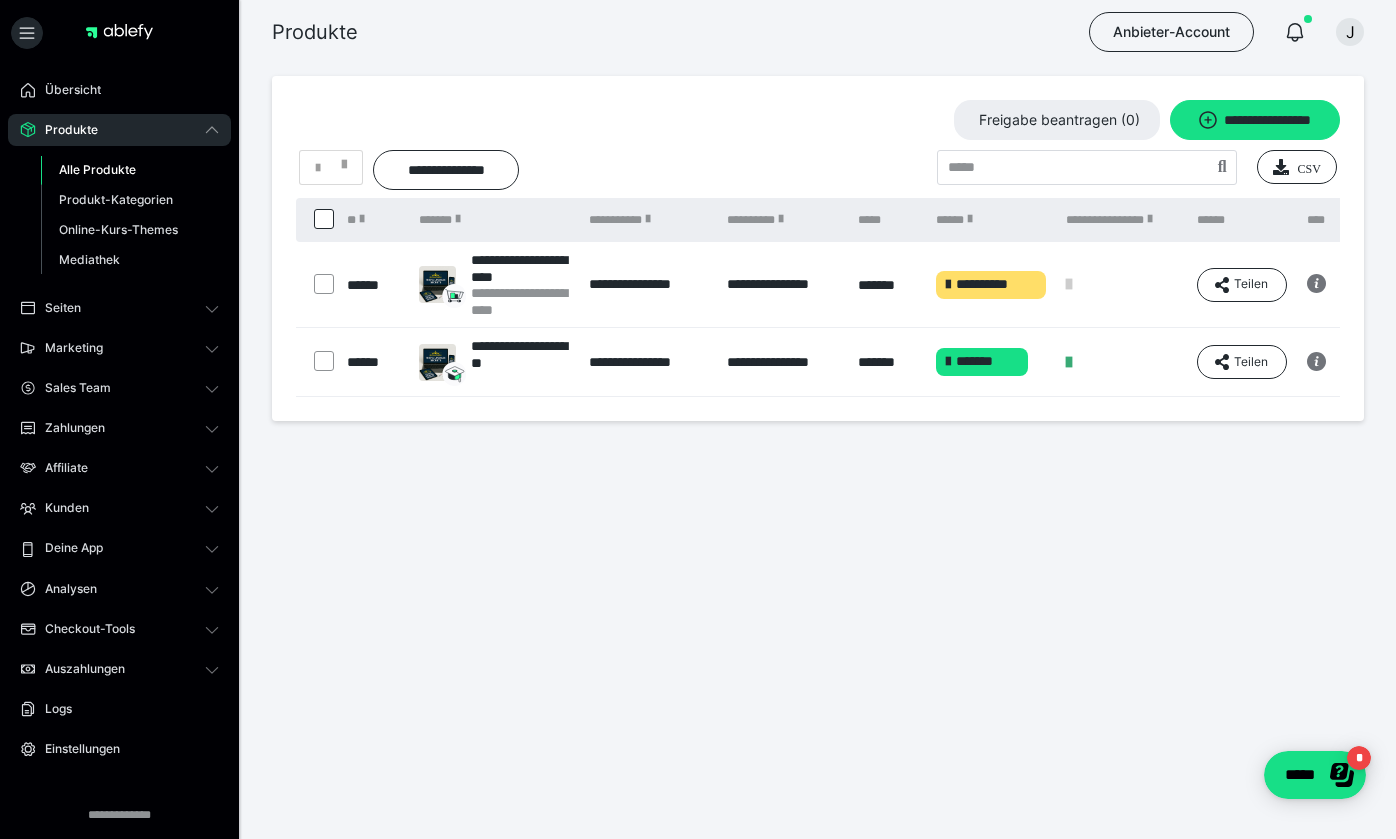 scroll, scrollTop: 0, scrollLeft: 0, axis: both 